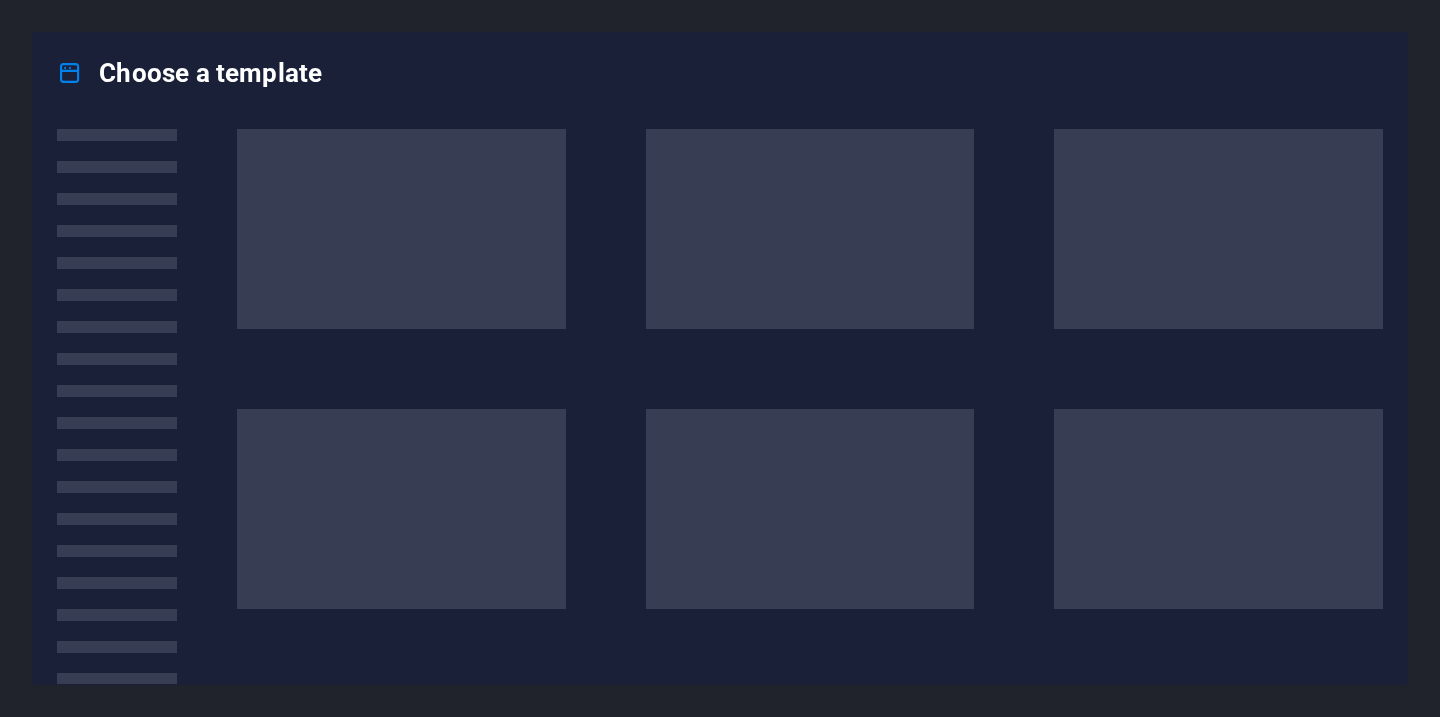 scroll, scrollTop: 0, scrollLeft: 0, axis: both 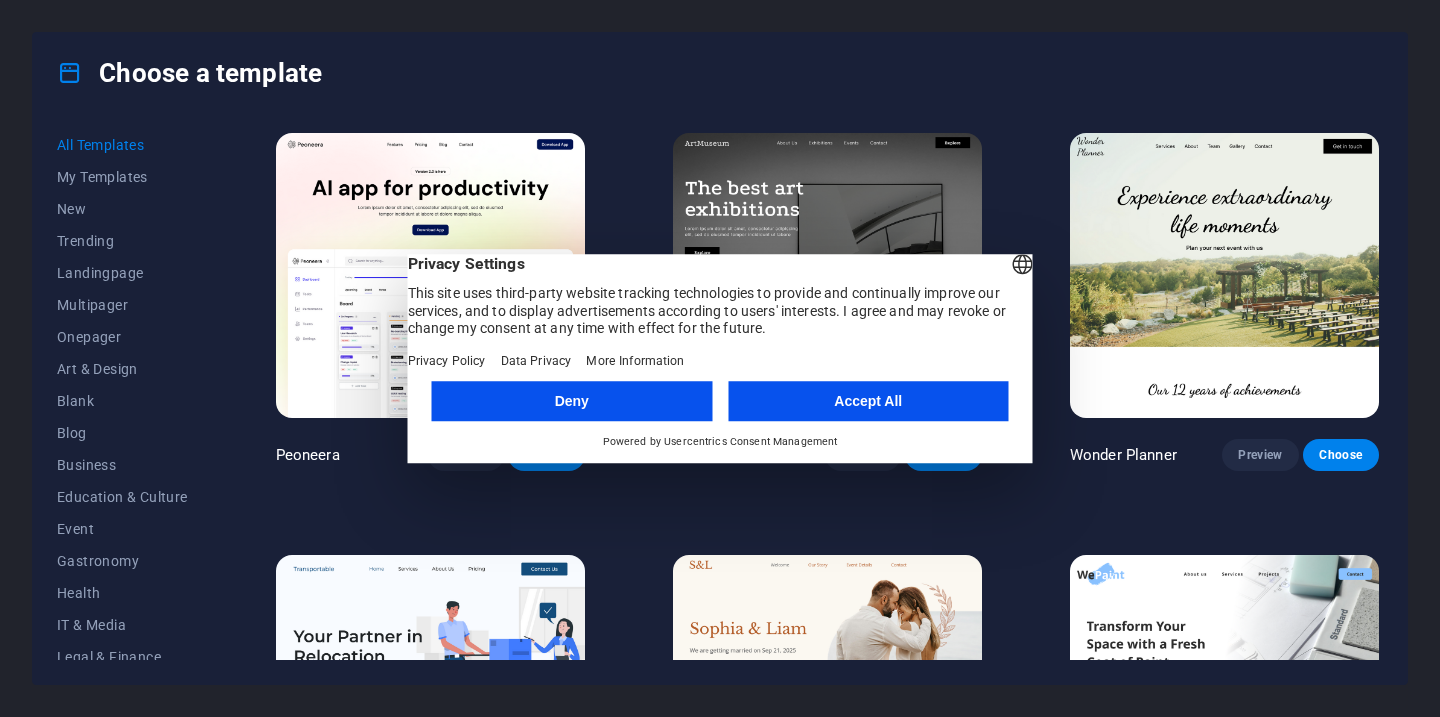 click on "Accept All" at bounding box center (868, 401) 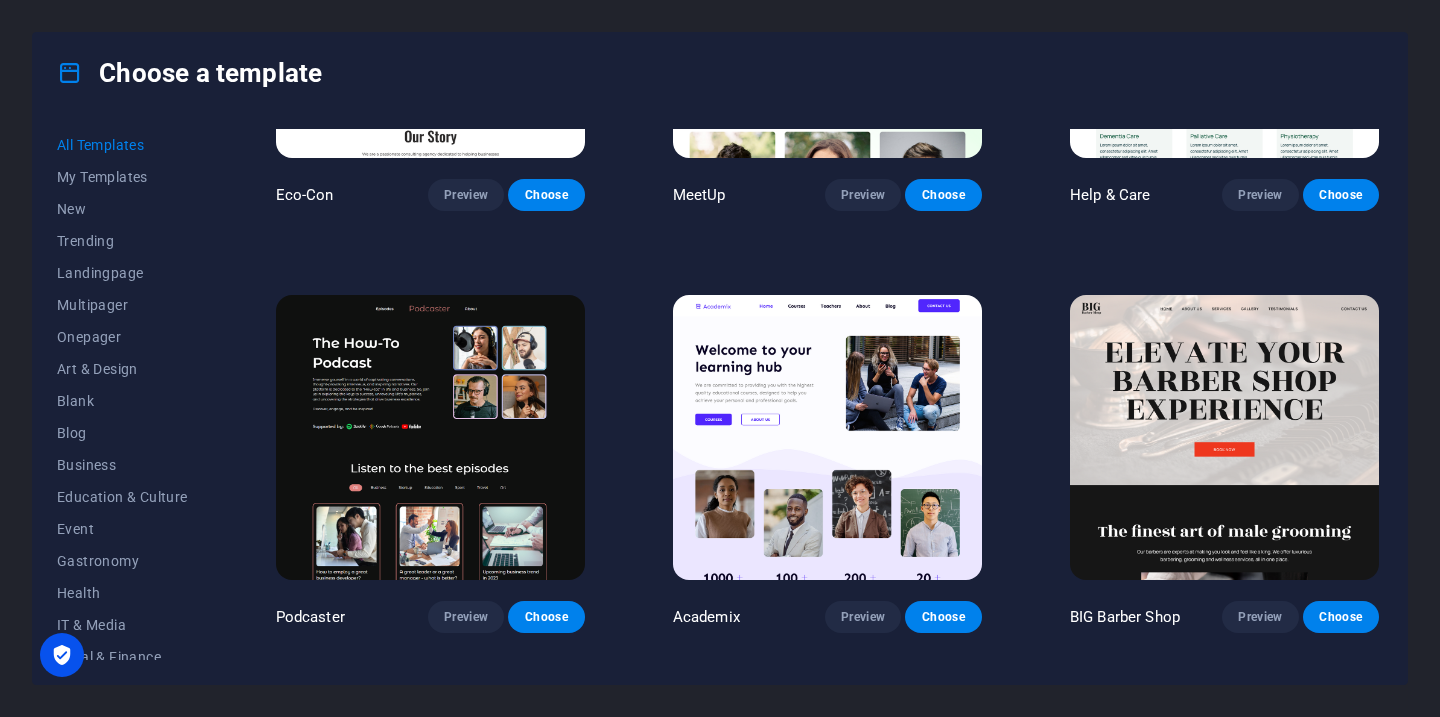 scroll, scrollTop: 1104, scrollLeft: 0, axis: vertical 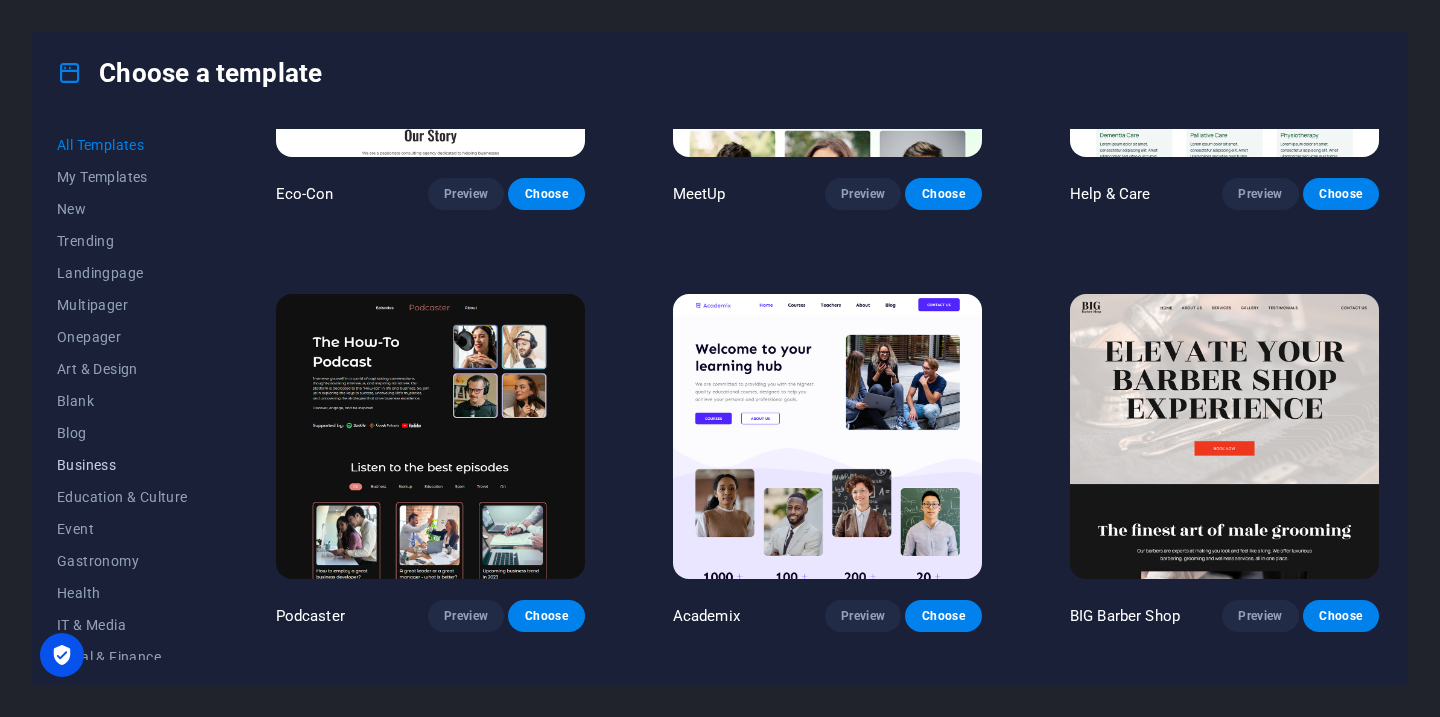 click on "Business" at bounding box center (122, 465) 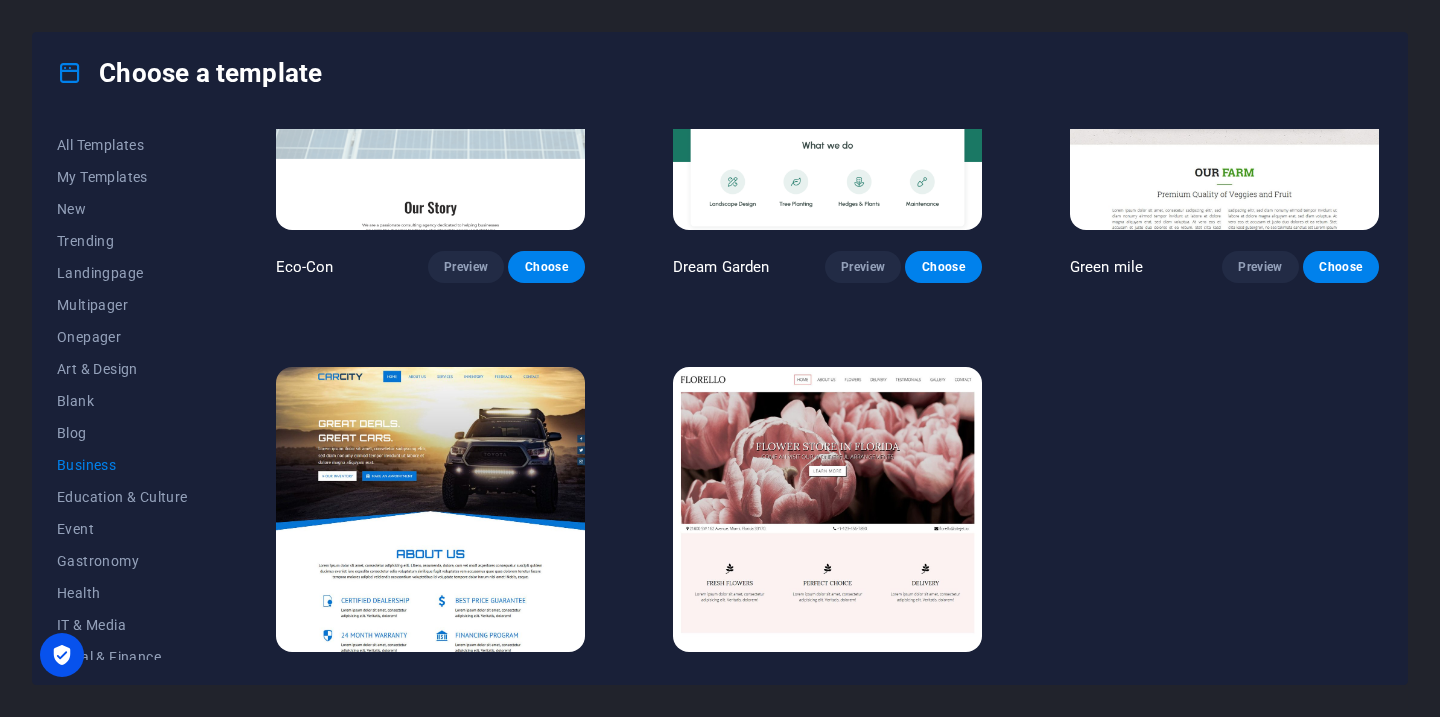 scroll, scrollTop: 227, scrollLeft: 0, axis: vertical 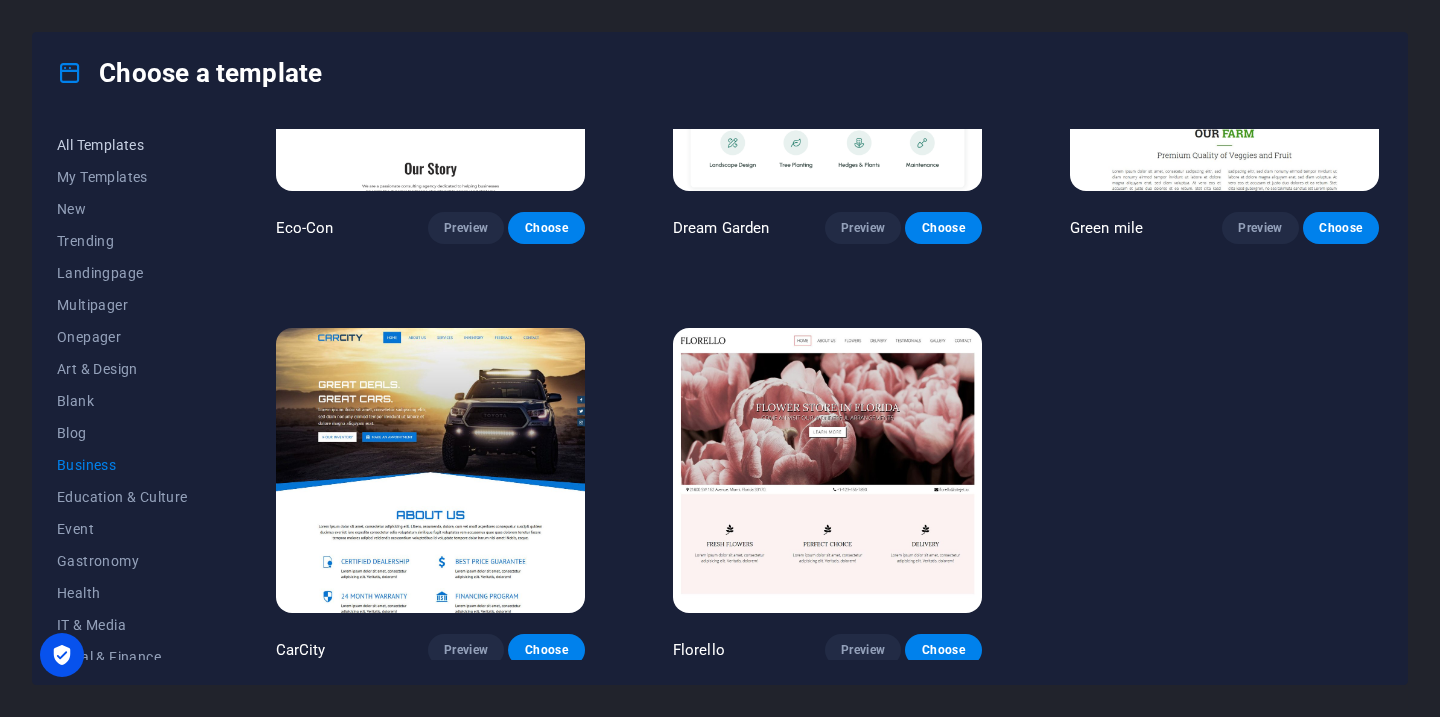 click on "All Templates" at bounding box center [122, 145] 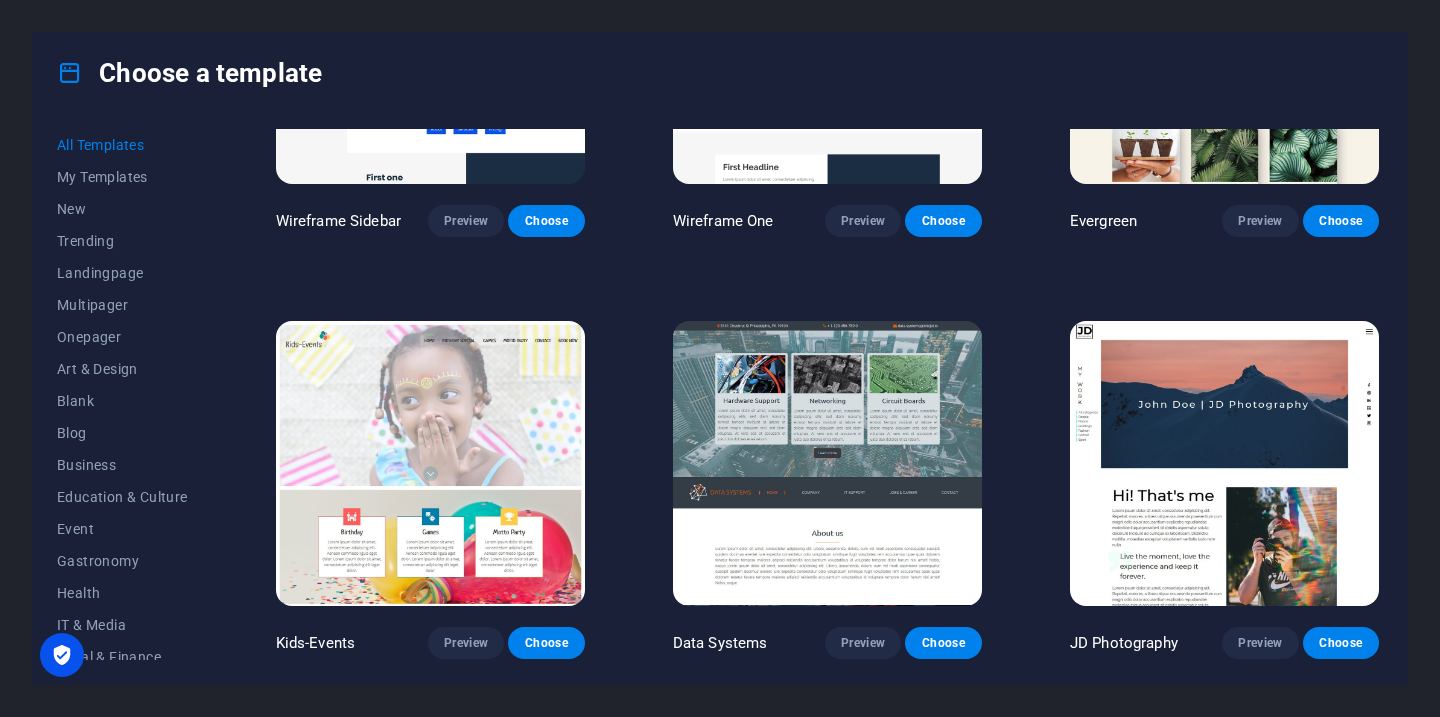 scroll, scrollTop: 6997, scrollLeft: 0, axis: vertical 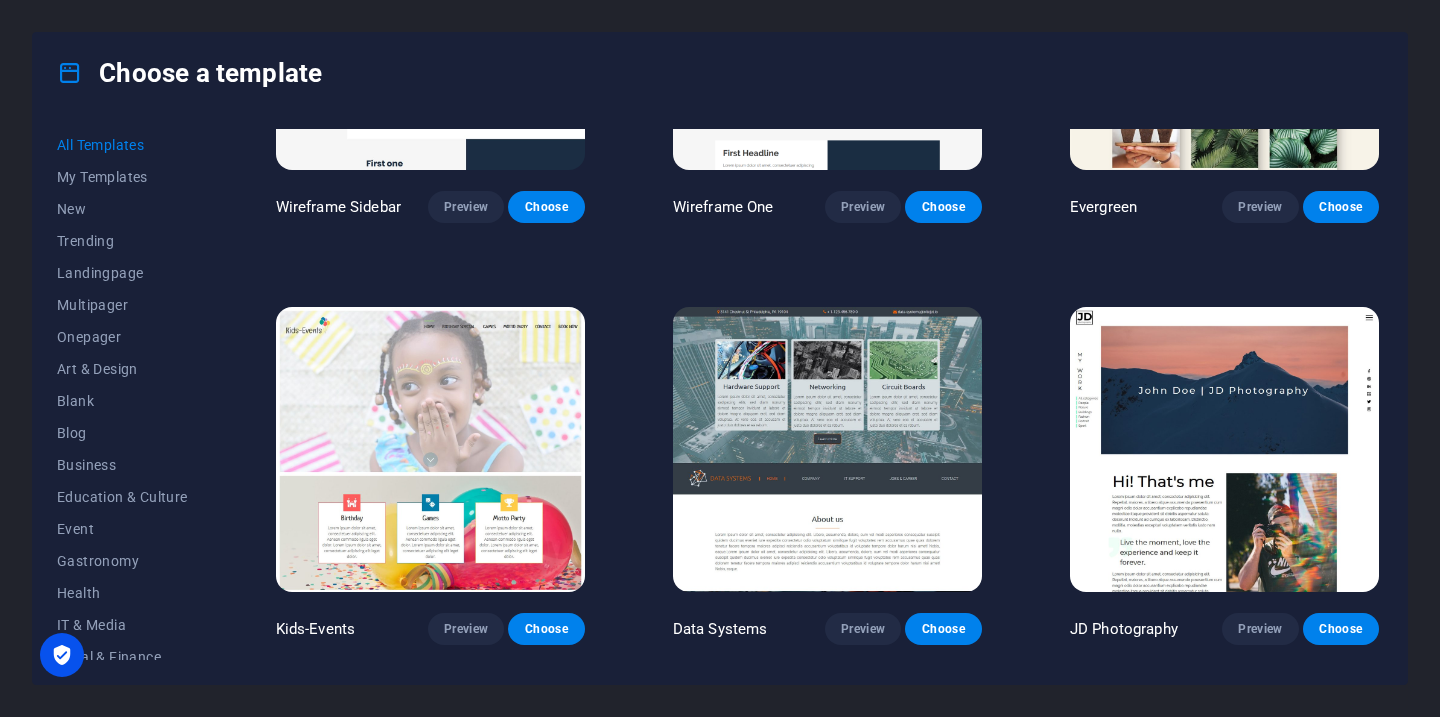 type 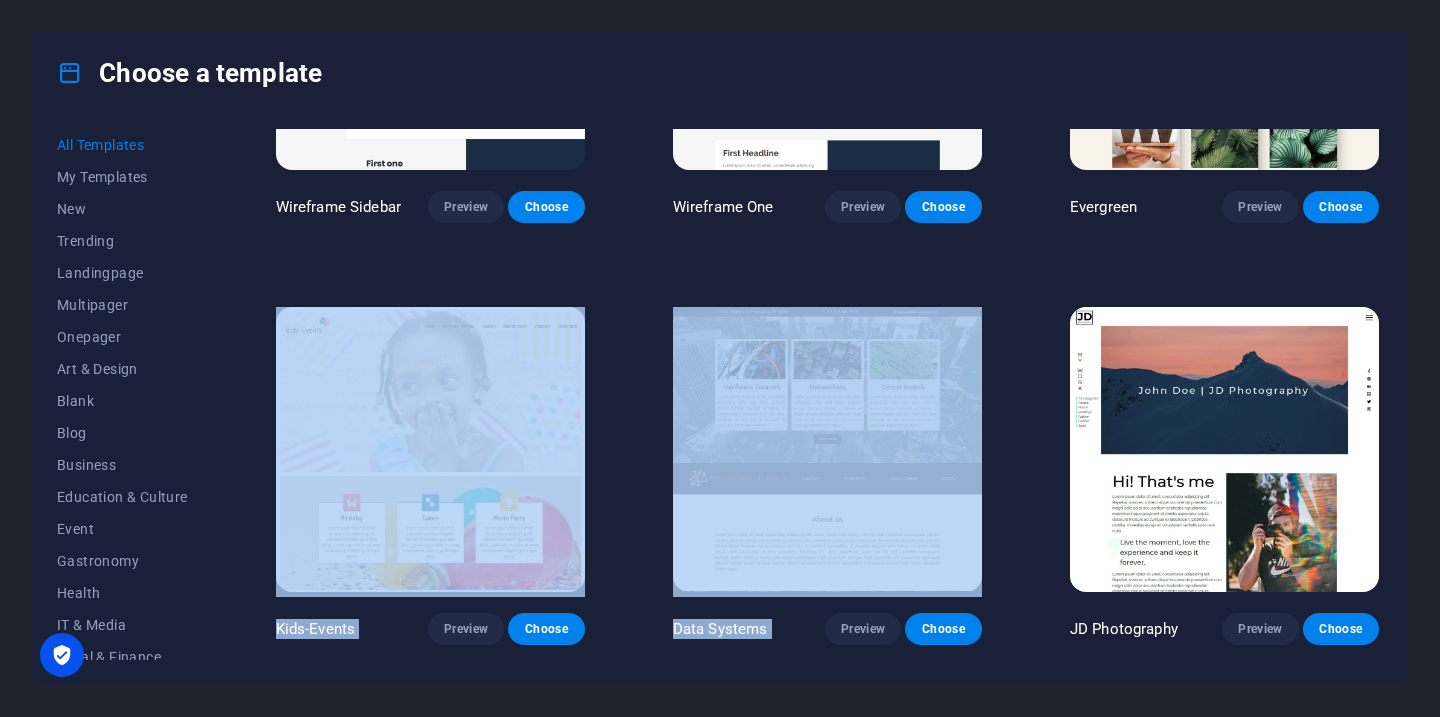 drag, startPoint x: 1070, startPoint y: 221, endPoint x: 912, endPoint y: 17, distance: 258.031 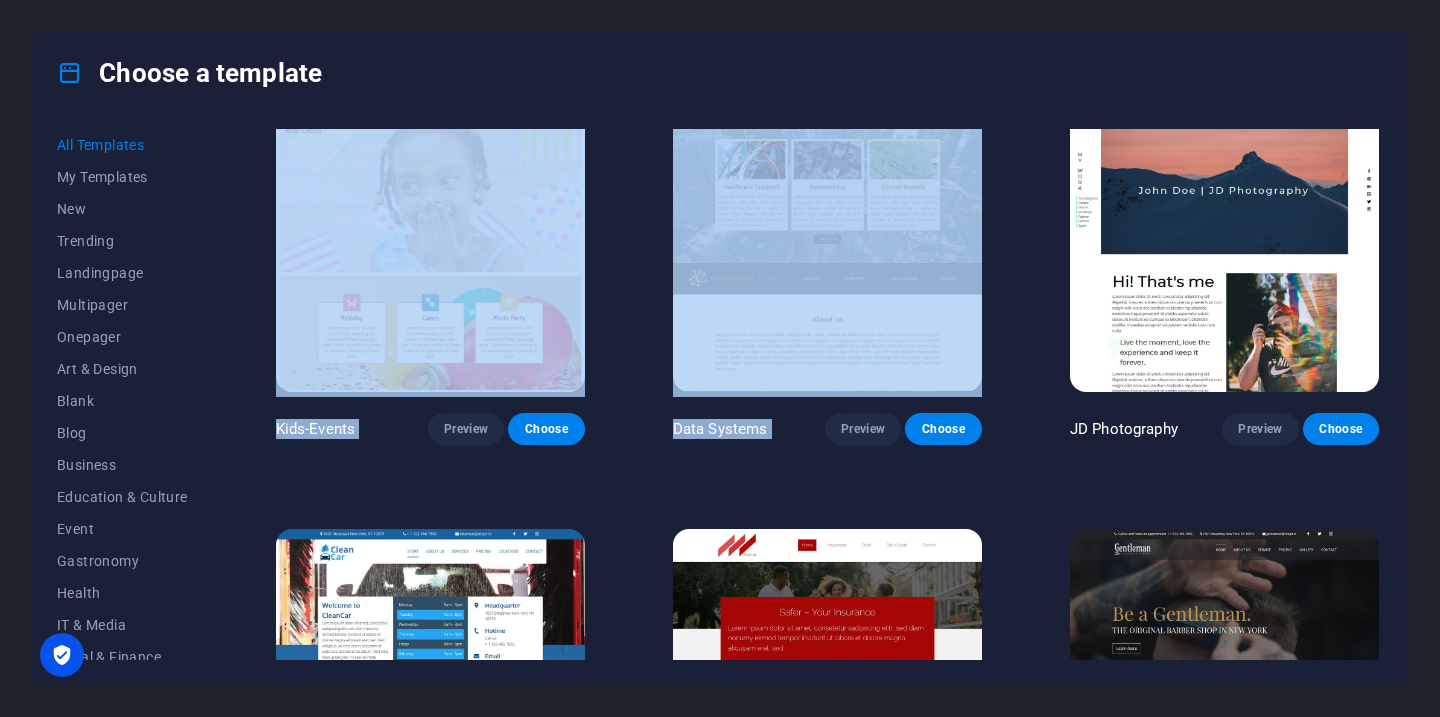 scroll, scrollTop: 7207, scrollLeft: 0, axis: vertical 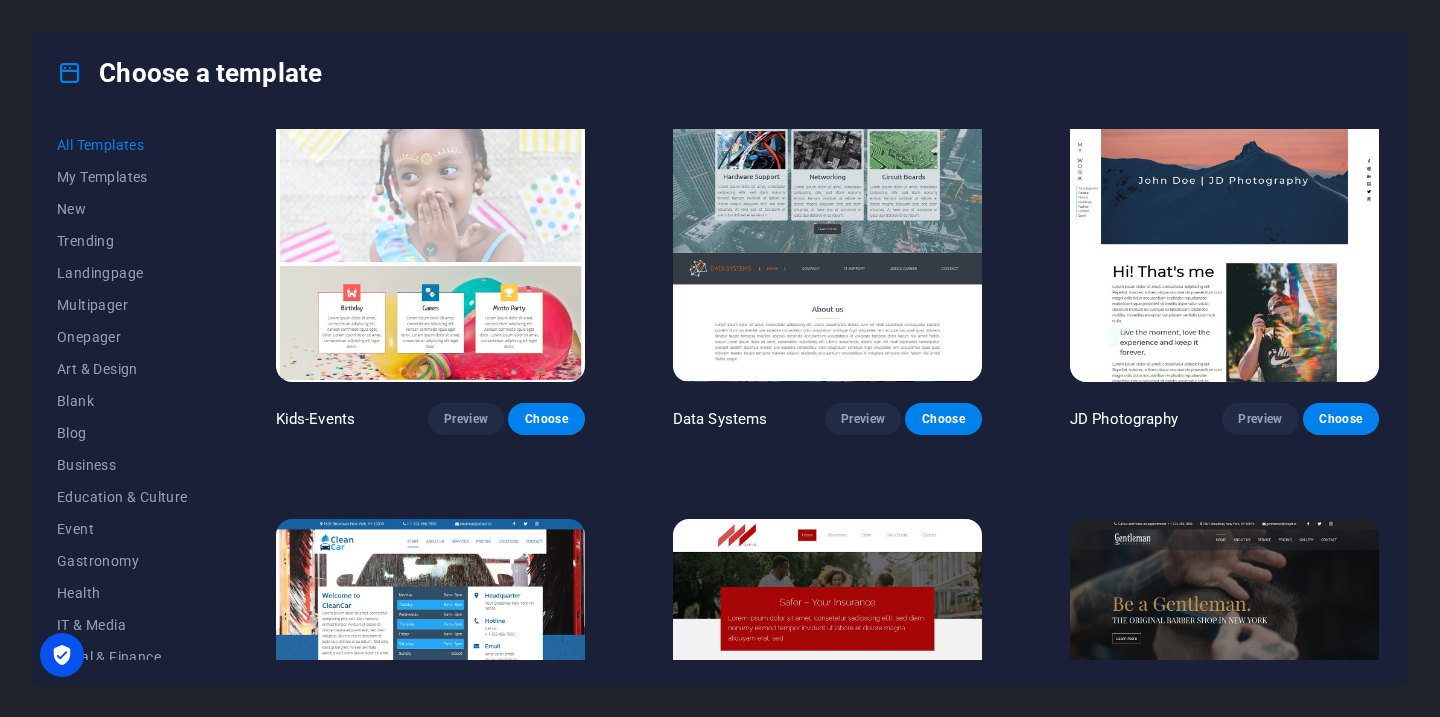 click on "Peoneera Preview Choose Art Museum Preview Choose Wonder Planner Preview Choose Transportable Preview Choose S&L Preview Choose WePaint Preview Choose Eco-Con Preview Choose MeetUp Preview Choose Help & Care Preview Choose Podcaster Preview Choose Academix Preview Choose BIG Barber Shop Preview Choose Health & Food Preview Choose UrbanNest Interiors Preview Choose Green Change Preview Choose The Beauty Temple Preview Choose WeTrain Preview Choose Cleaner Preview Choose Johanna James Preview Choose Delicioso Preview Choose Dream Garden Preview Choose LumeDeAqua Preview Choose Pets Care Preview Choose SafeSpace Preview Choose Midnight Rain Bar Preview Choose Drive Preview Choose Estator Preview Choose Health Group Preview Choose MakeIt Agency Preview Choose Wanderlust Preview Choose WeSpa Preview Choose BERLIN Preview Choose Gadgets Preview Choose CoffeeScience Preview Choose CoachLife Preview Choose Cafe de Oceana Preview Choose Max Hatzy Preview Choose Denteeth Preview Choose Handyman Preview Choose Blogger" at bounding box center [827, 4275] 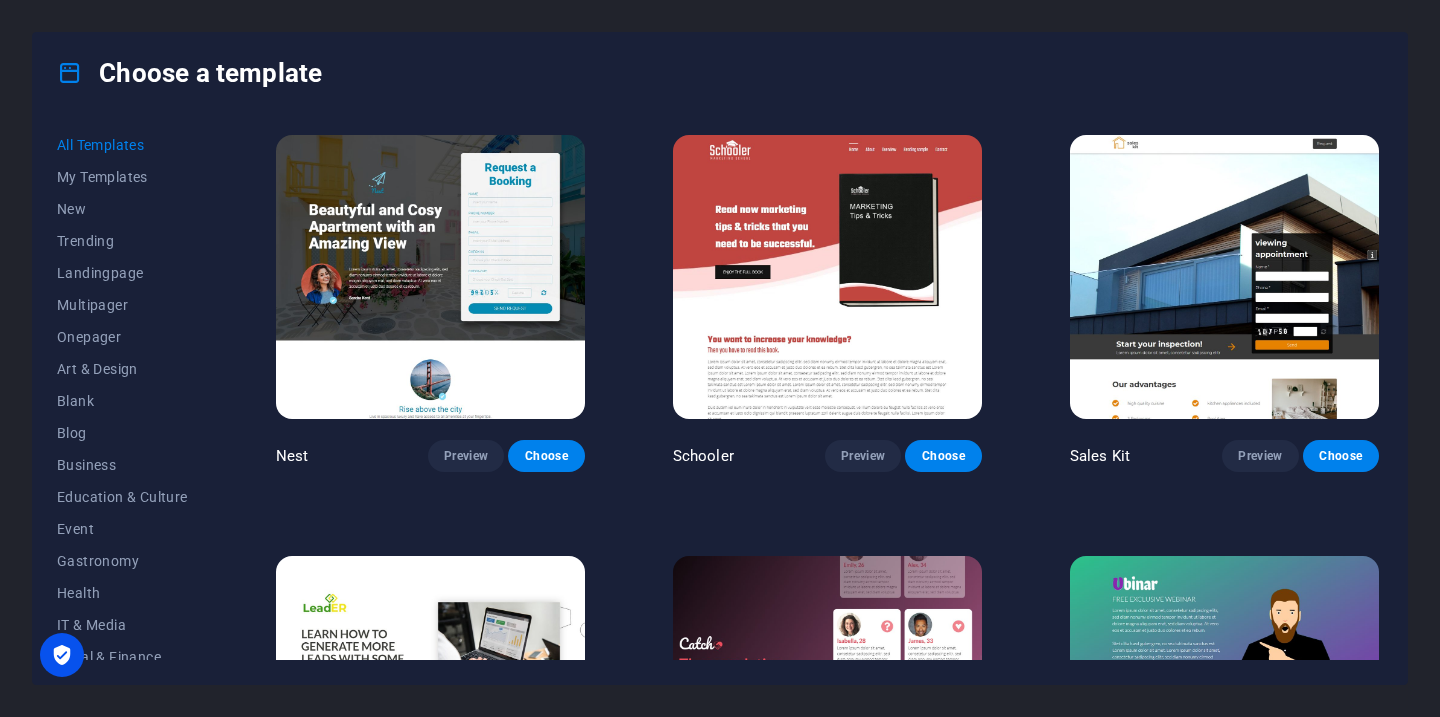 scroll, scrollTop: 21095, scrollLeft: 0, axis: vertical 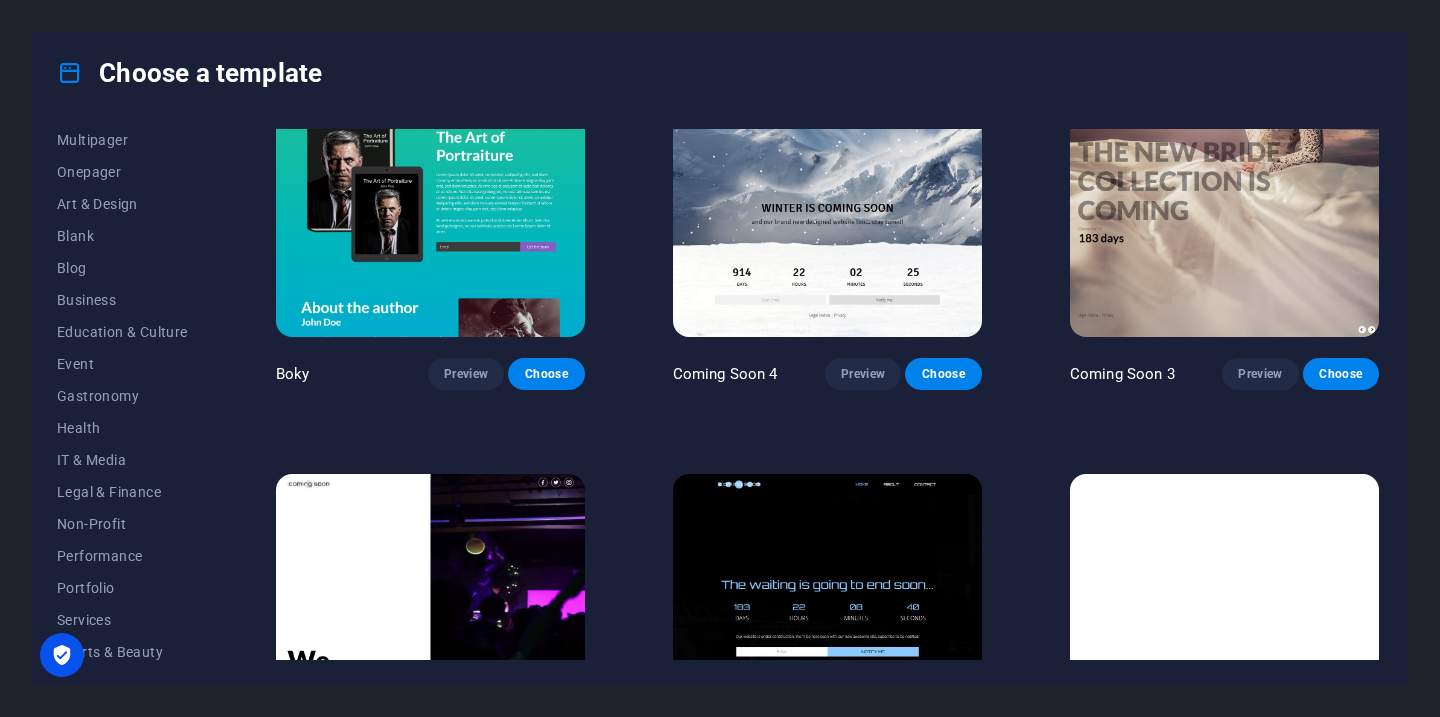 click at bounding box center [827, 616] 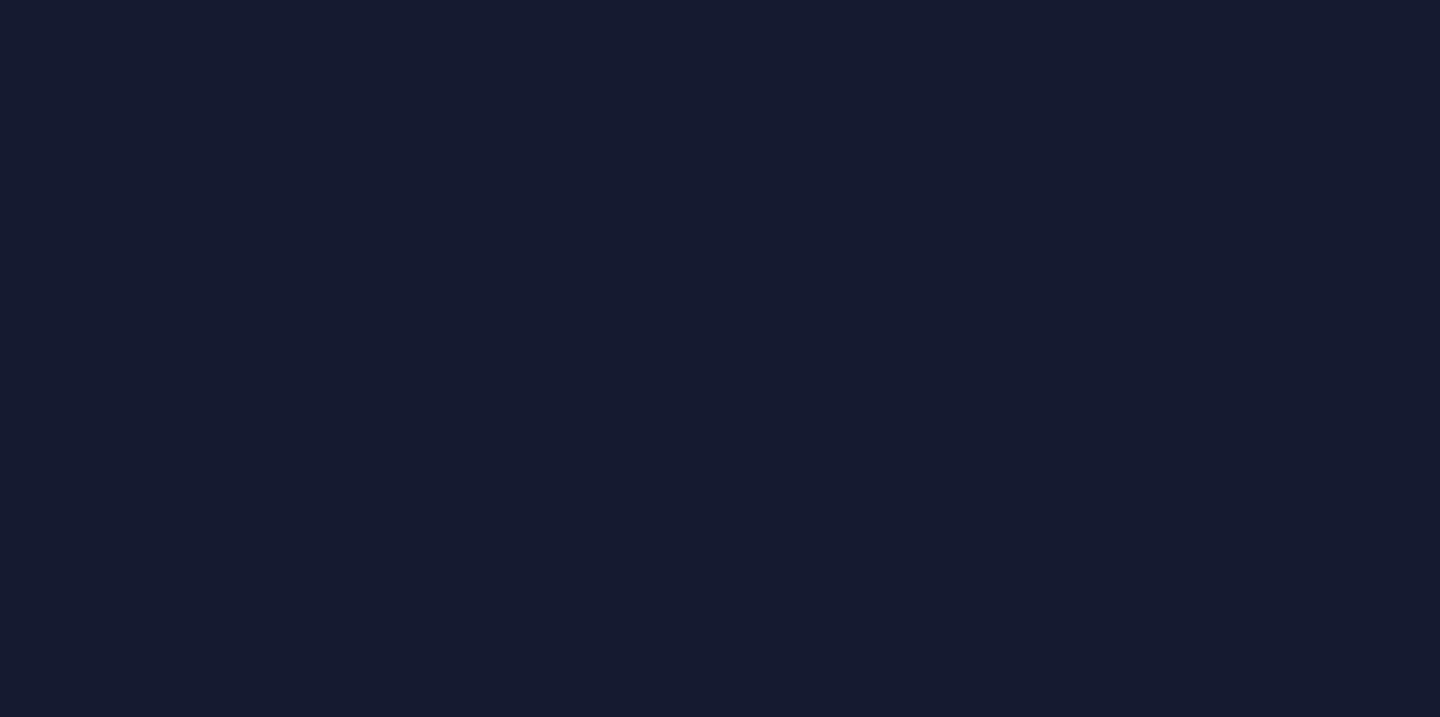 scroll, scrollTop: 0, scrollLeft: 0, axis: both 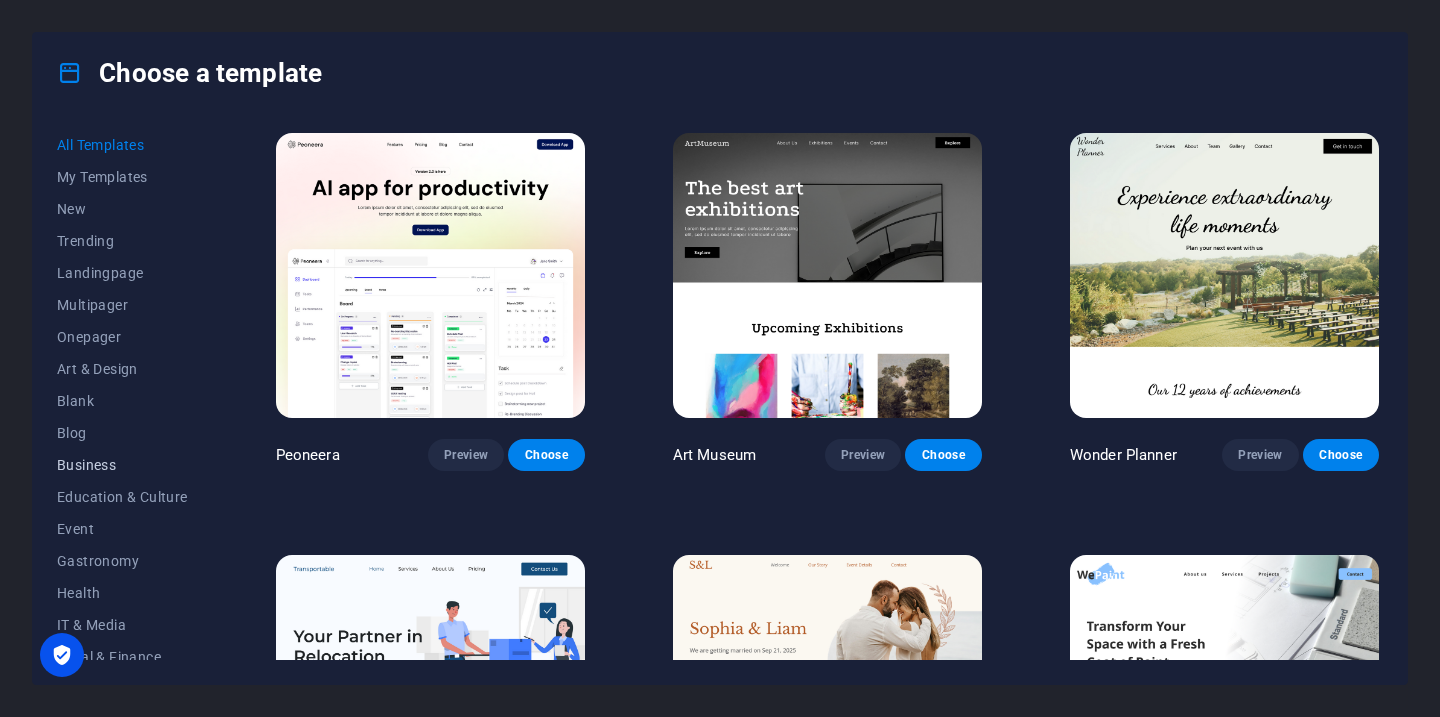 click on "Business" at bounding box center (122, 465) 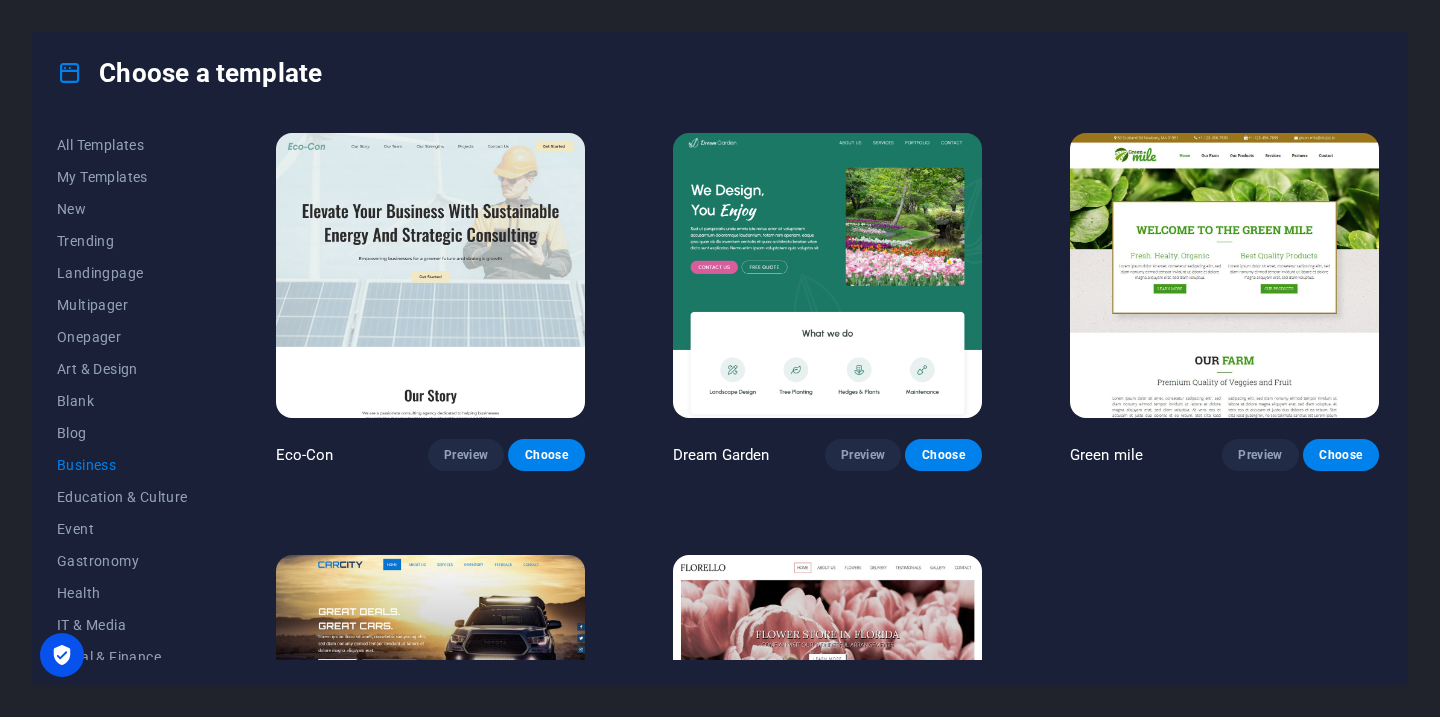 scroll, scrollTop: 227, scrollLeft: 0, axis: vertical 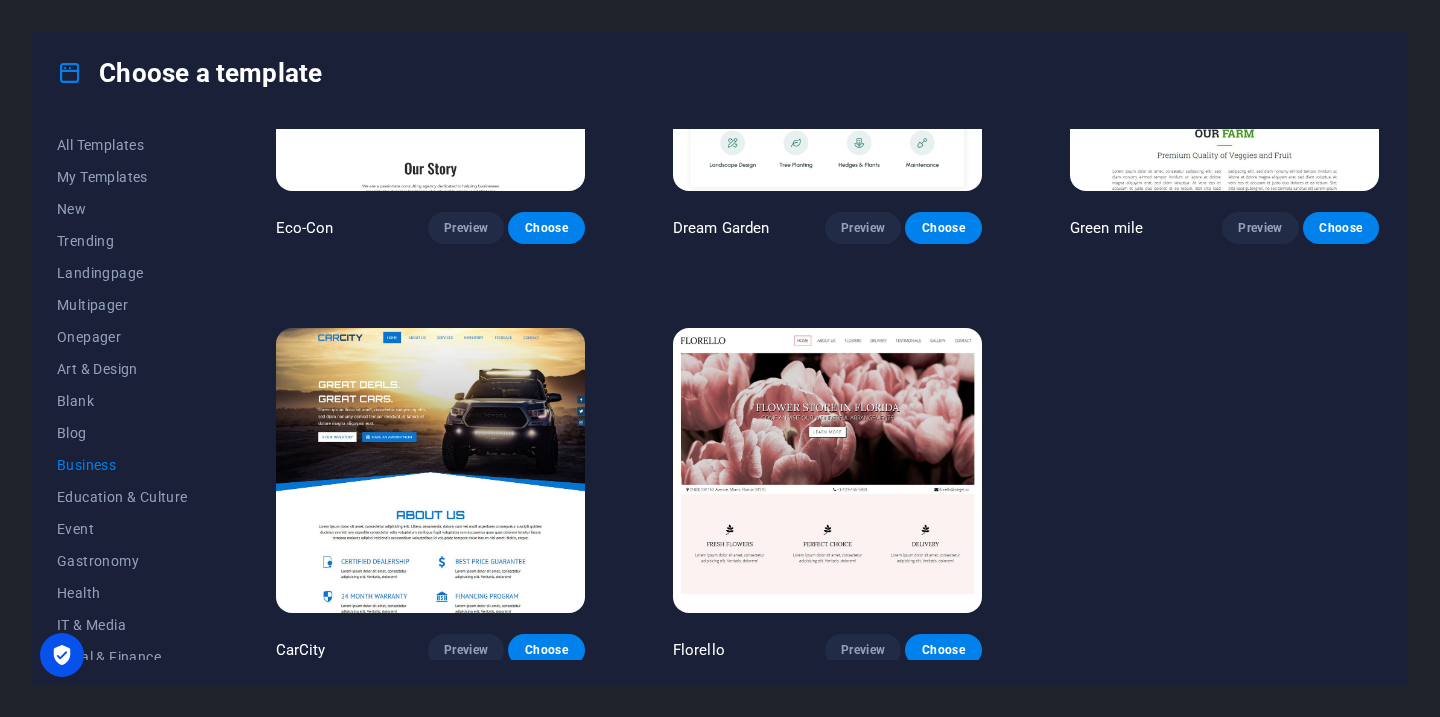 click at bounding box center [430, 470] 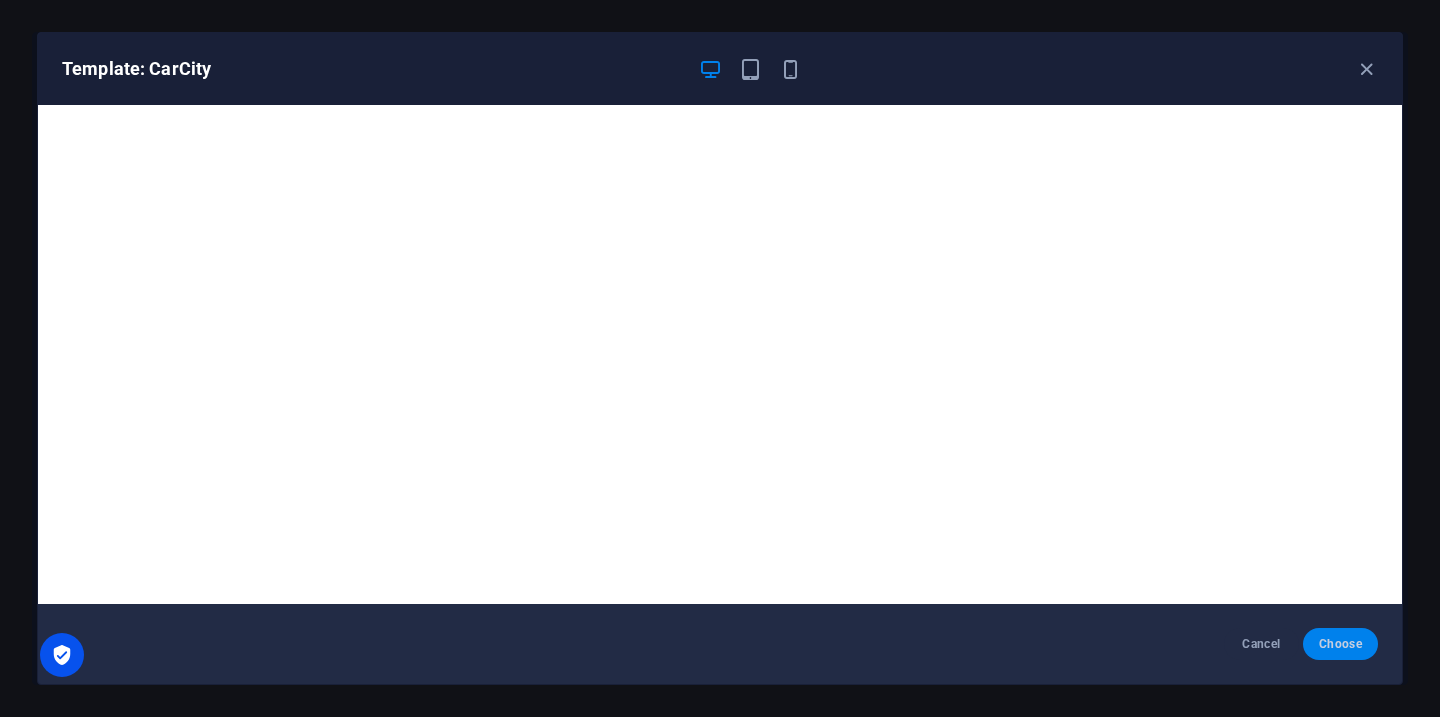 click on "Choose" at bounding box center [1340, 644] 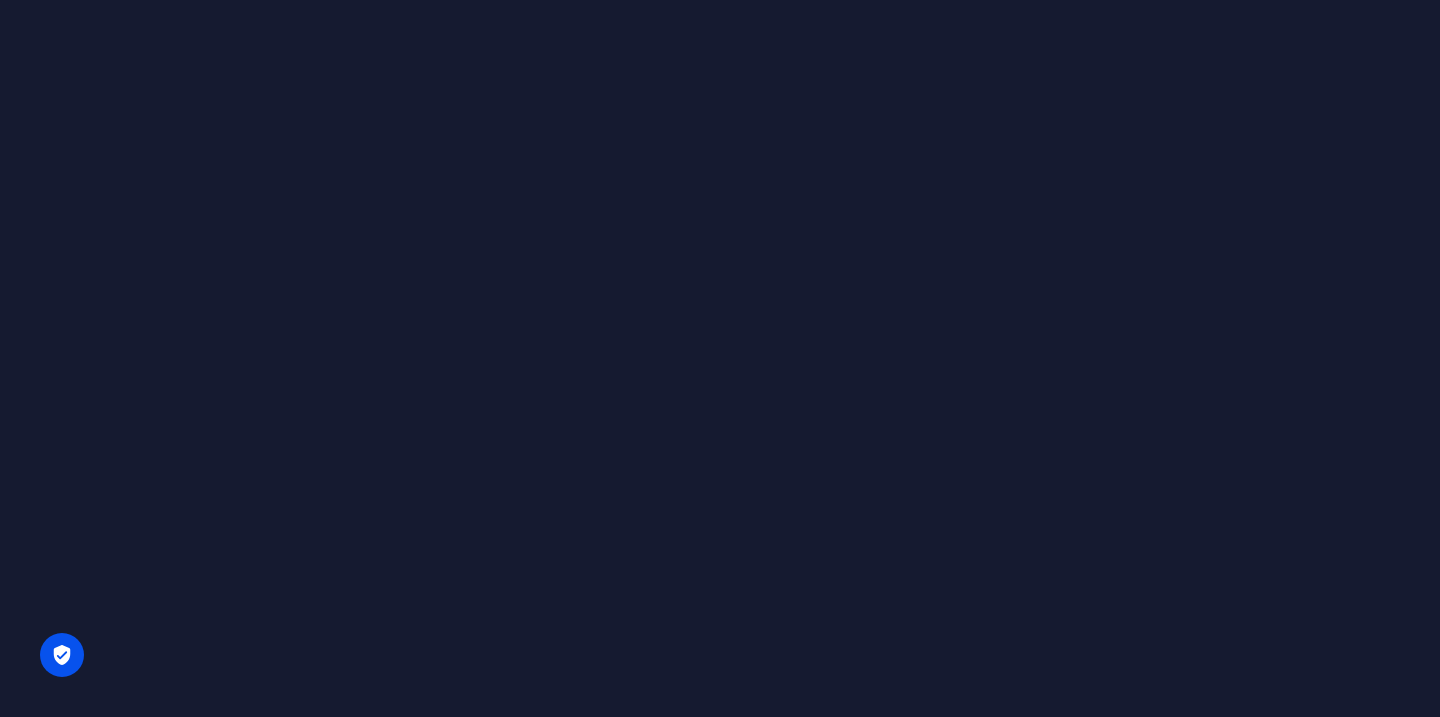 scroll, scrollTop: 0, scrollLeft: 0, axis: both 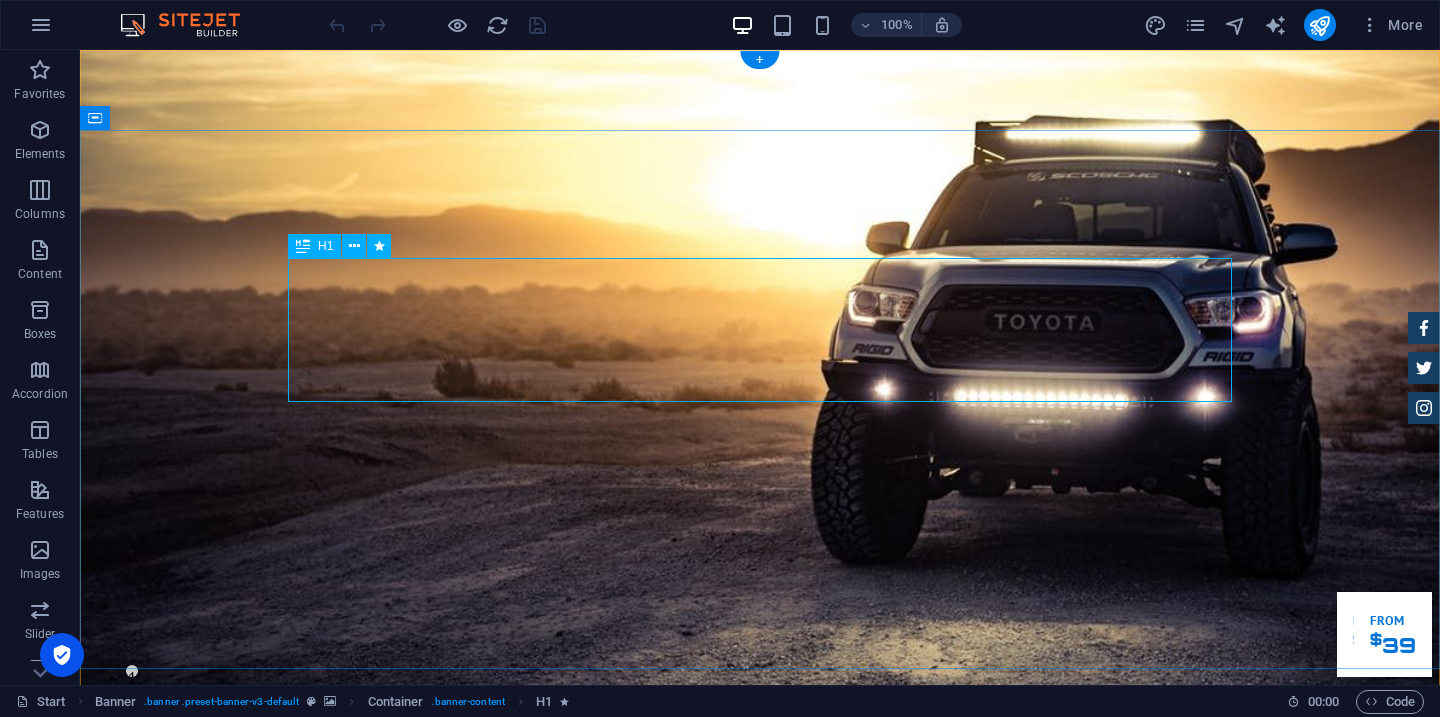 click on "GReat Deals. Great Cars." at bounding box center (760, 1060) 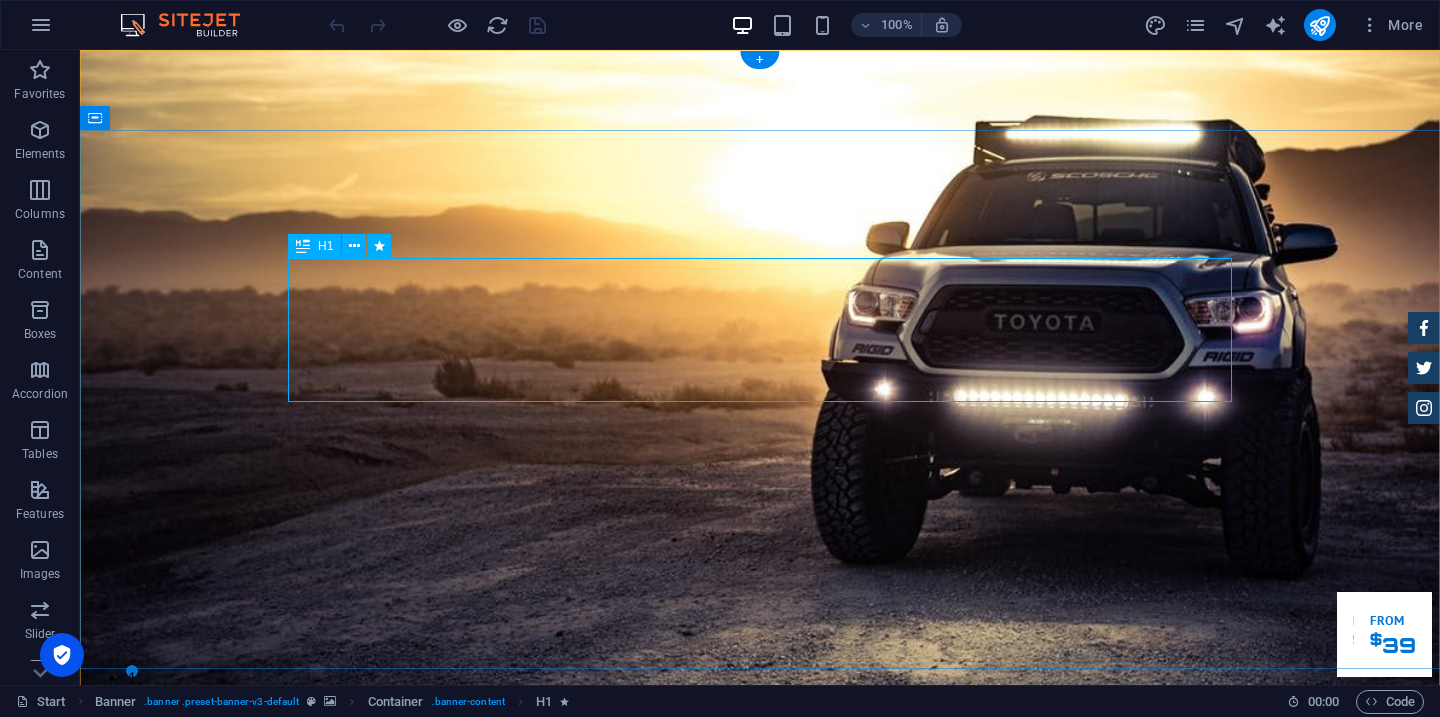 click on "GReat Deals. Great Cars." at bounding box center (760, 1060) 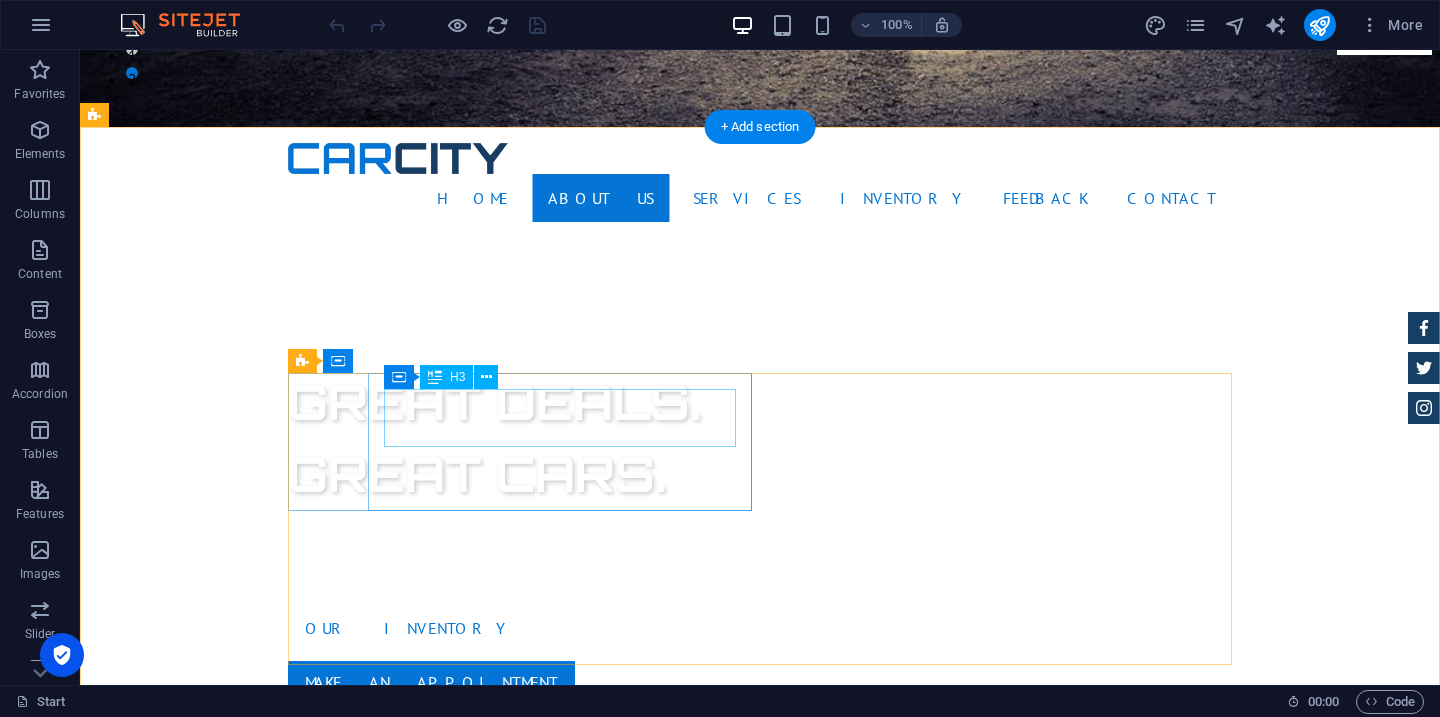 scroll, scrollTop: 0, scrollLeft: 0, axis: both 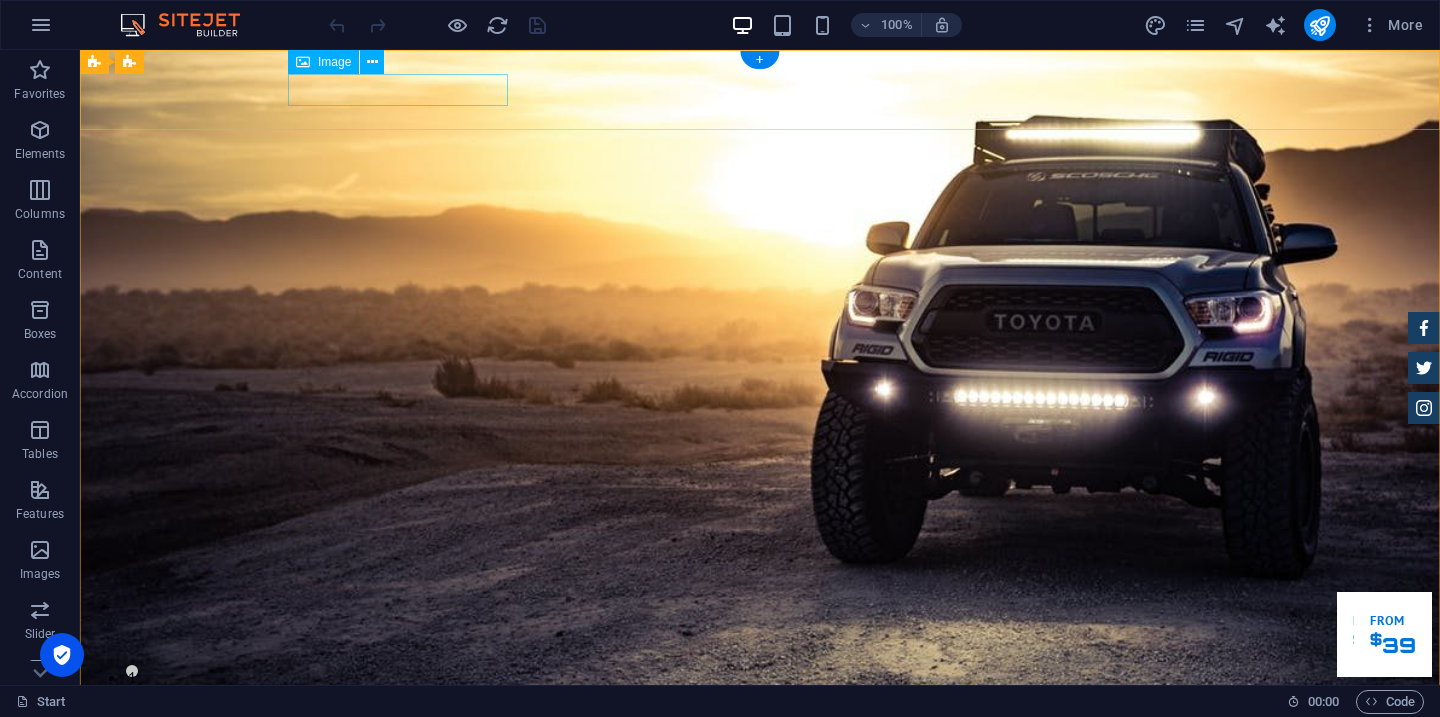 click at bounding box center [760, 780] 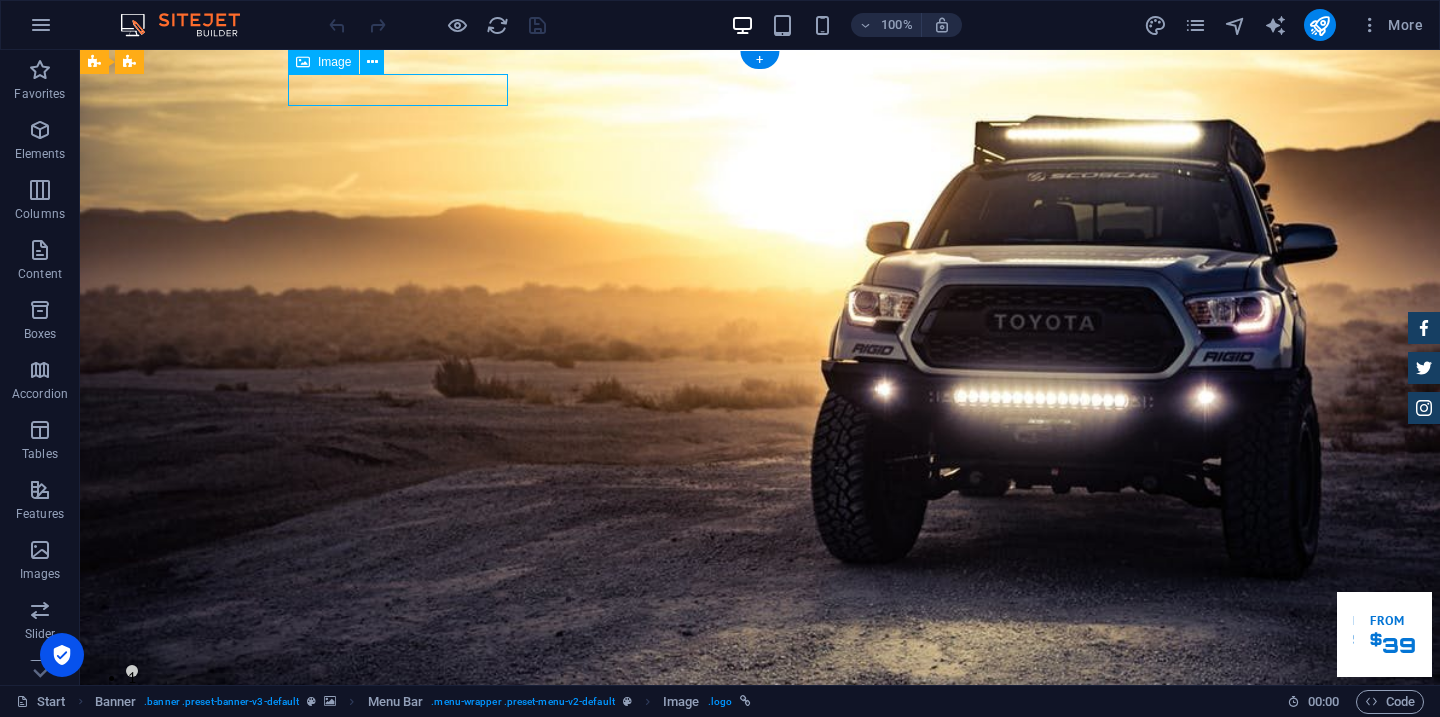 click at bounding box center (760, 780) 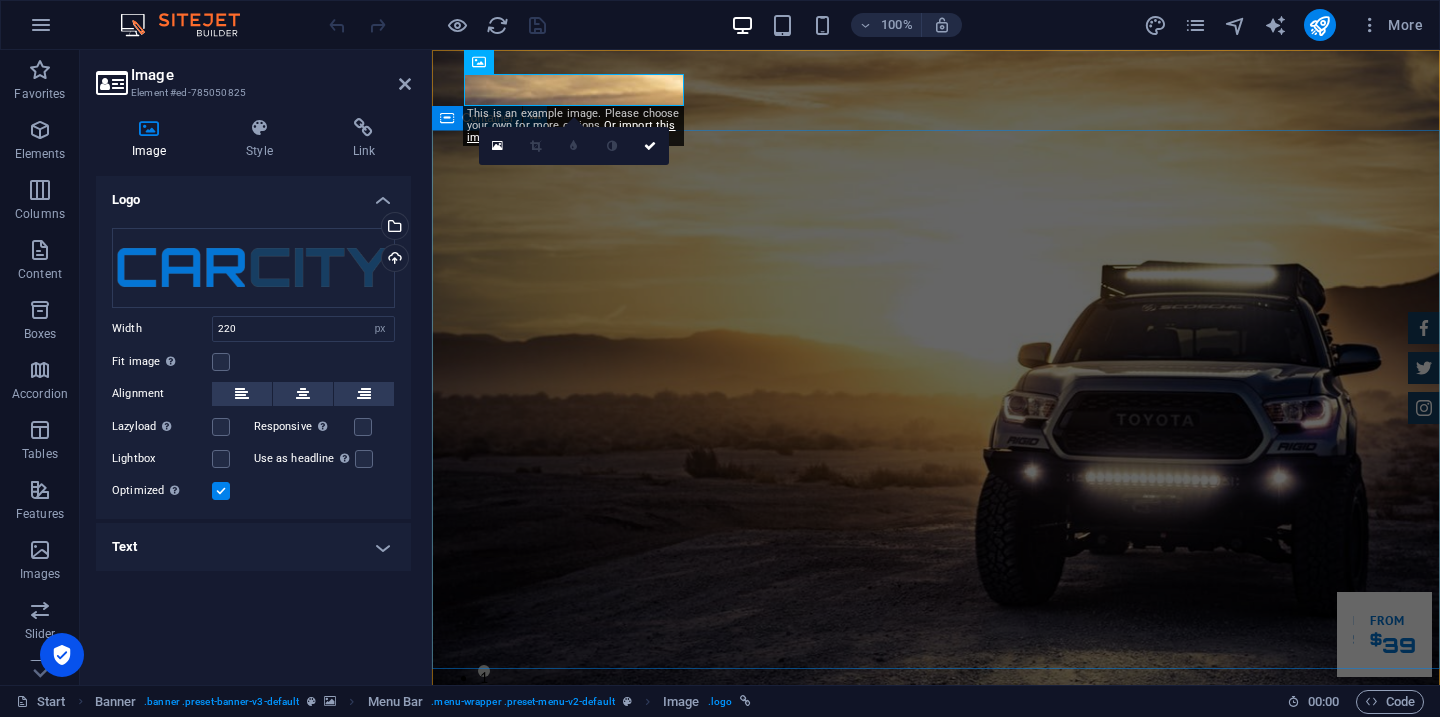 click on "GReat Deals. Great Cars. Lorem ipsum dolor sit amet, consetetur sadipscing elitr, sed diam nonumy eirmod tempor invidunt ut labore et dolore magna aliquyam erat.  Our Inventory   Make an appointment" at bounding box center [936, 1156] 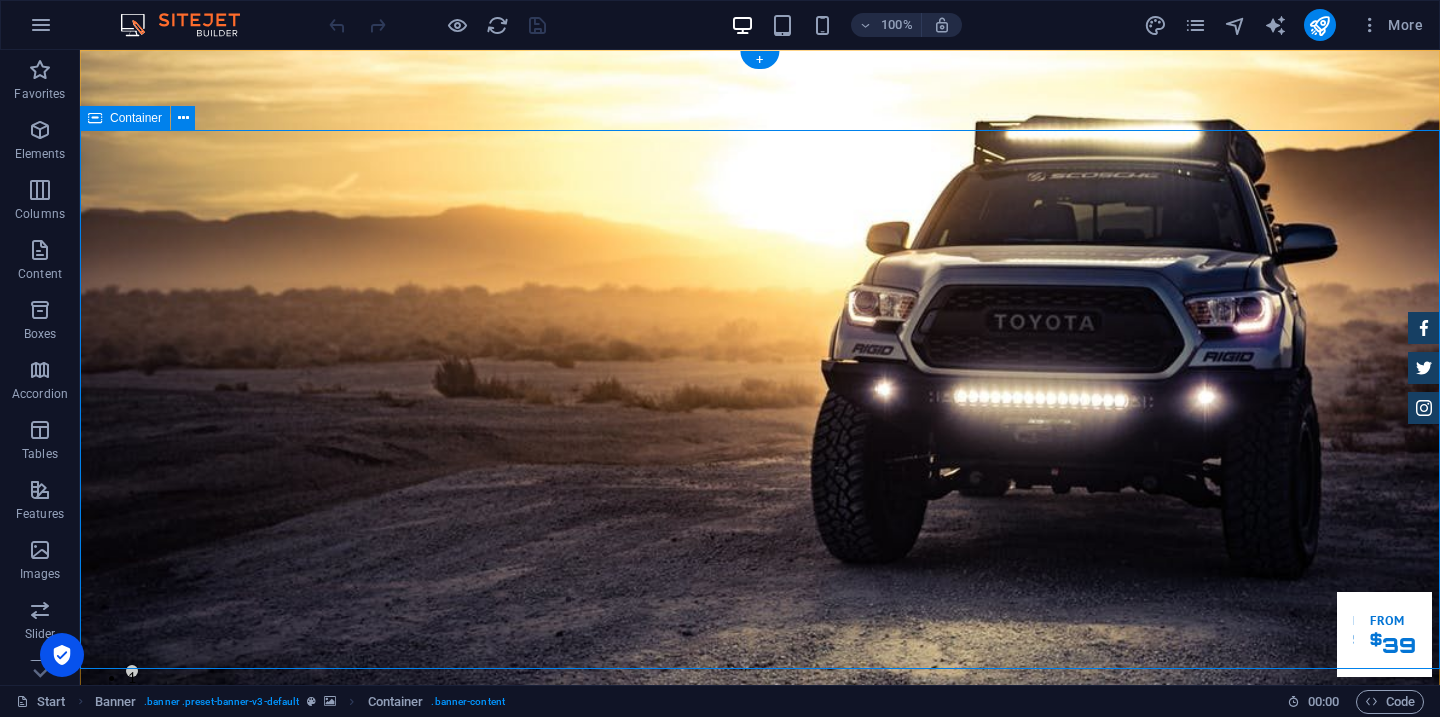 click on "GReat Deals. Great Cars. Lorem ipsum dolor sit amet, consetetur sadipscing elitr, sed diam nonumy eirmod tempor invidunt ut labore et dolore magna aliquyam erat.  Our Inventory   Make an appointment" at bounding box center (760, 1156) 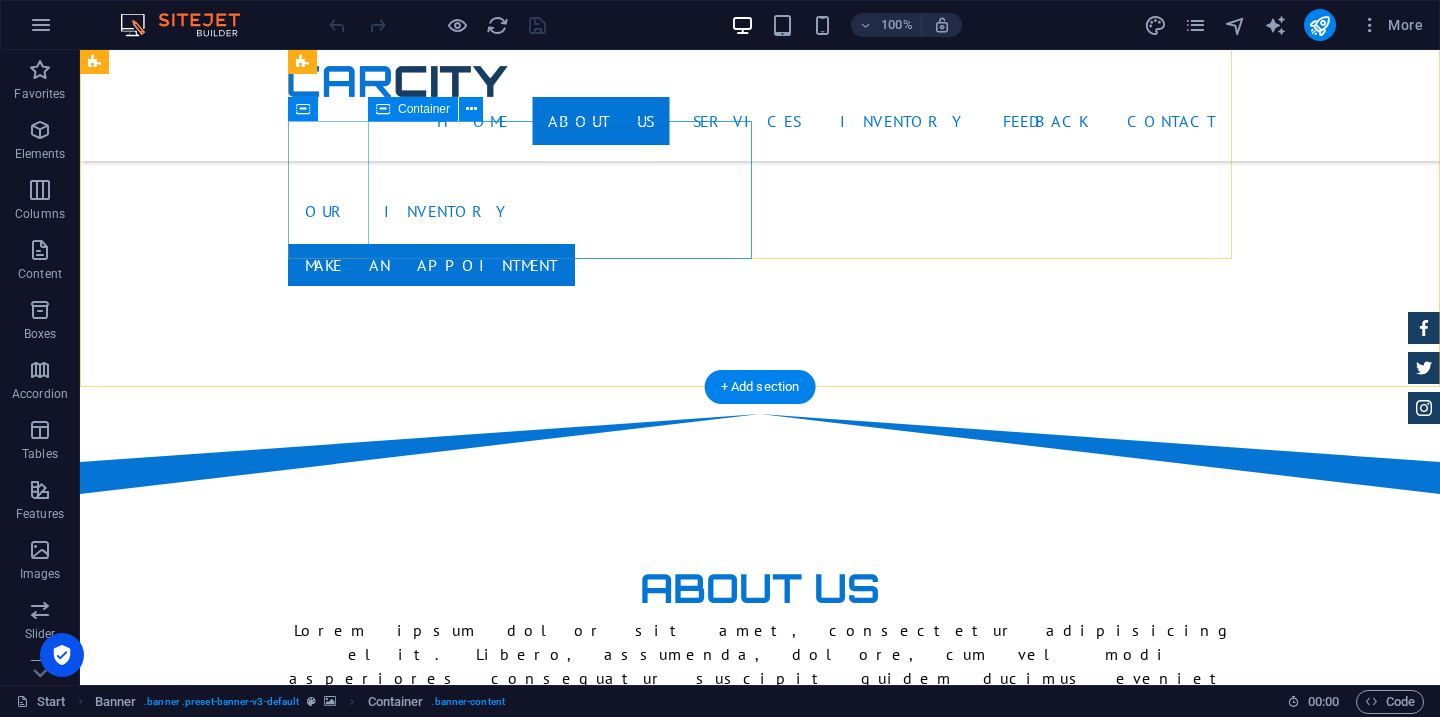 scroll, scrollTop: 0, scrollLeft: 0, axis: both 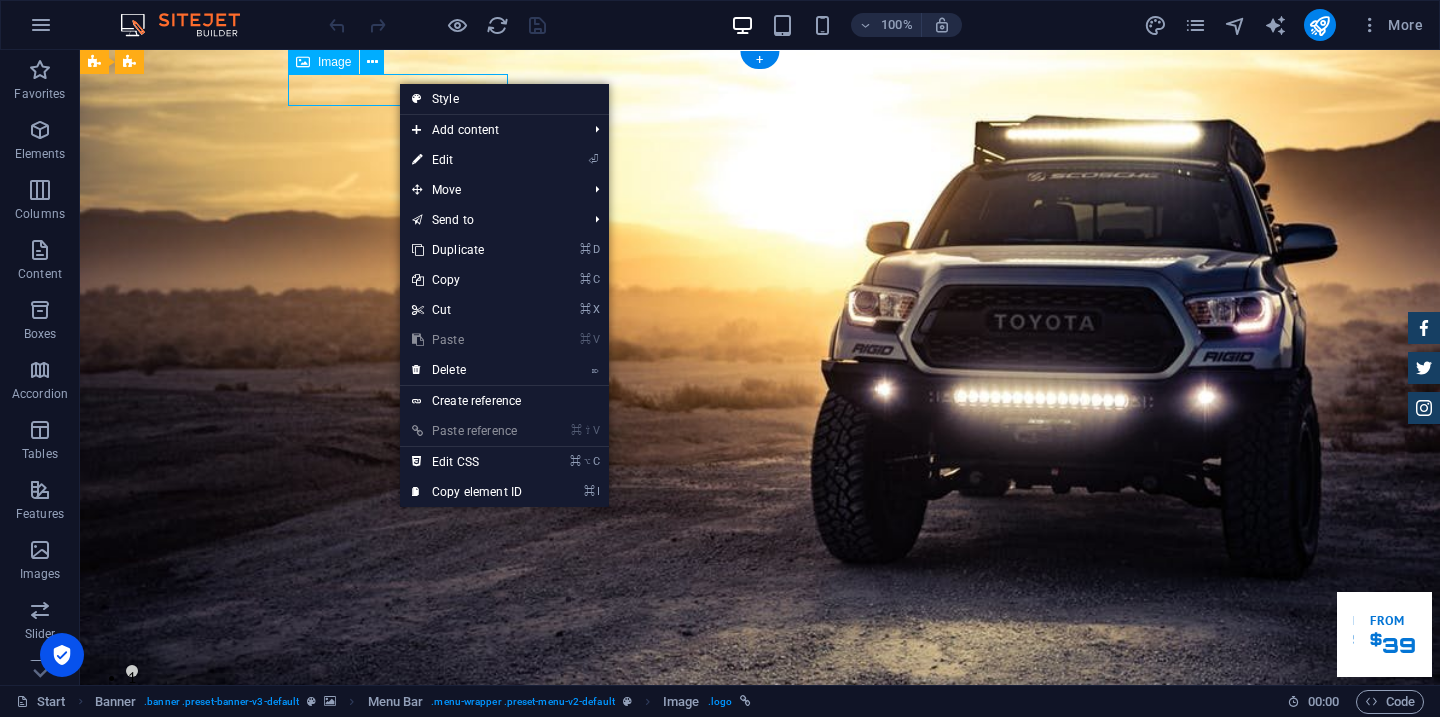 click at bounding box center (760, 780) 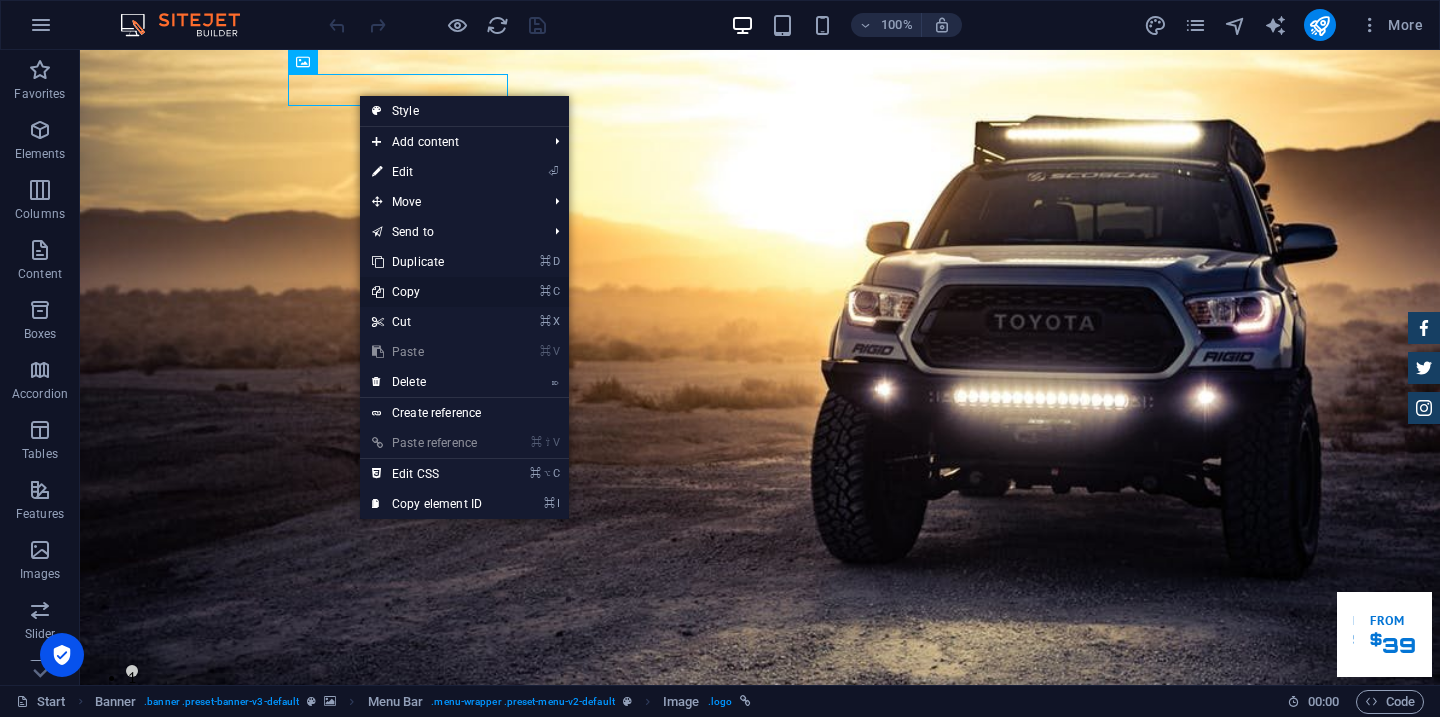 click on "⌘ C  Copy" at bounding box center [427, 292] 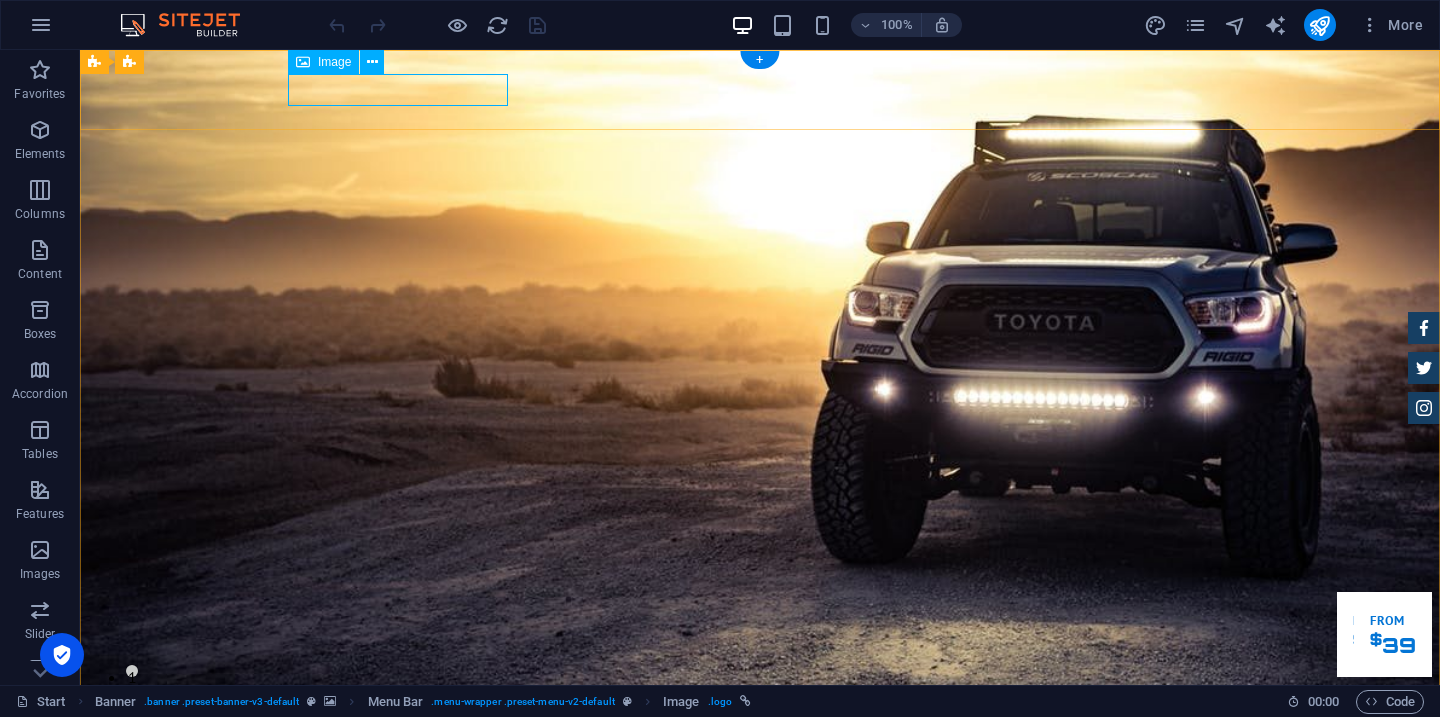 click at bounding box center (760, 780) 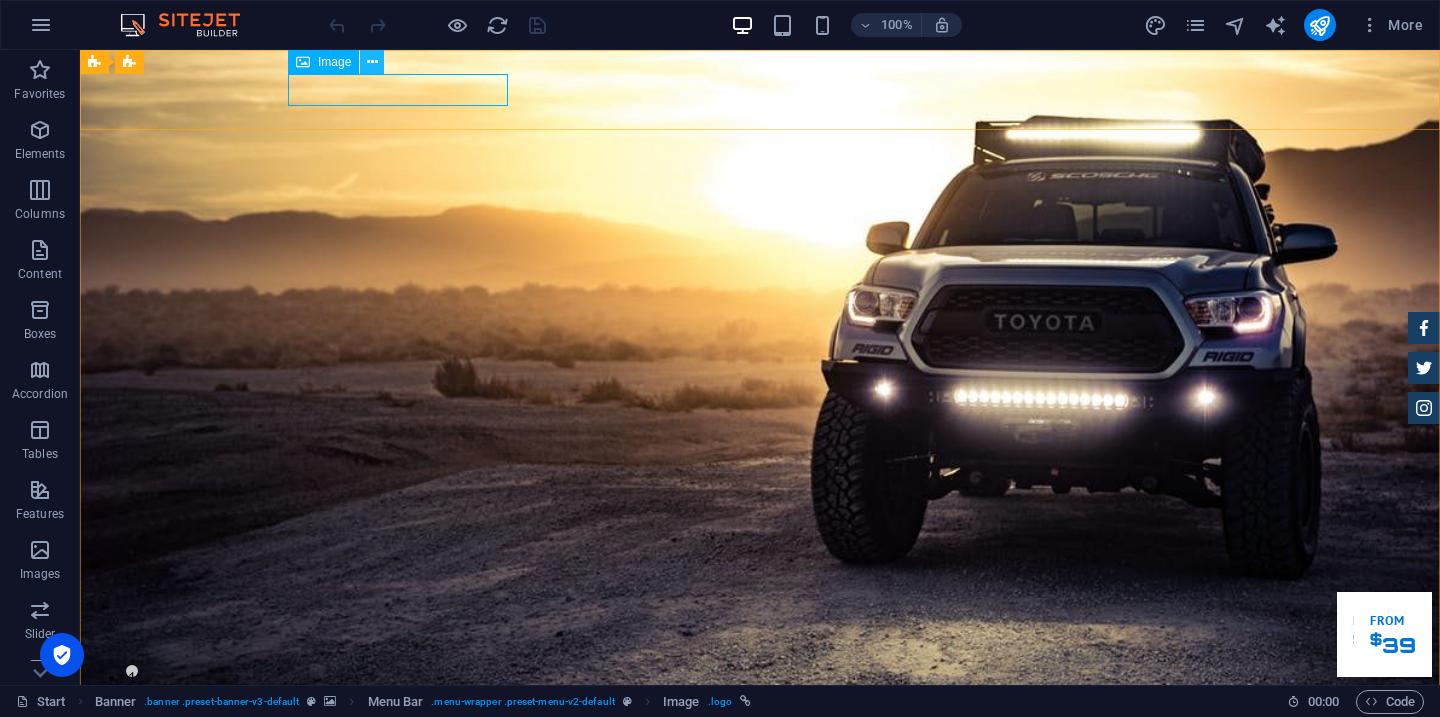 click at bounding box center [372, 62] 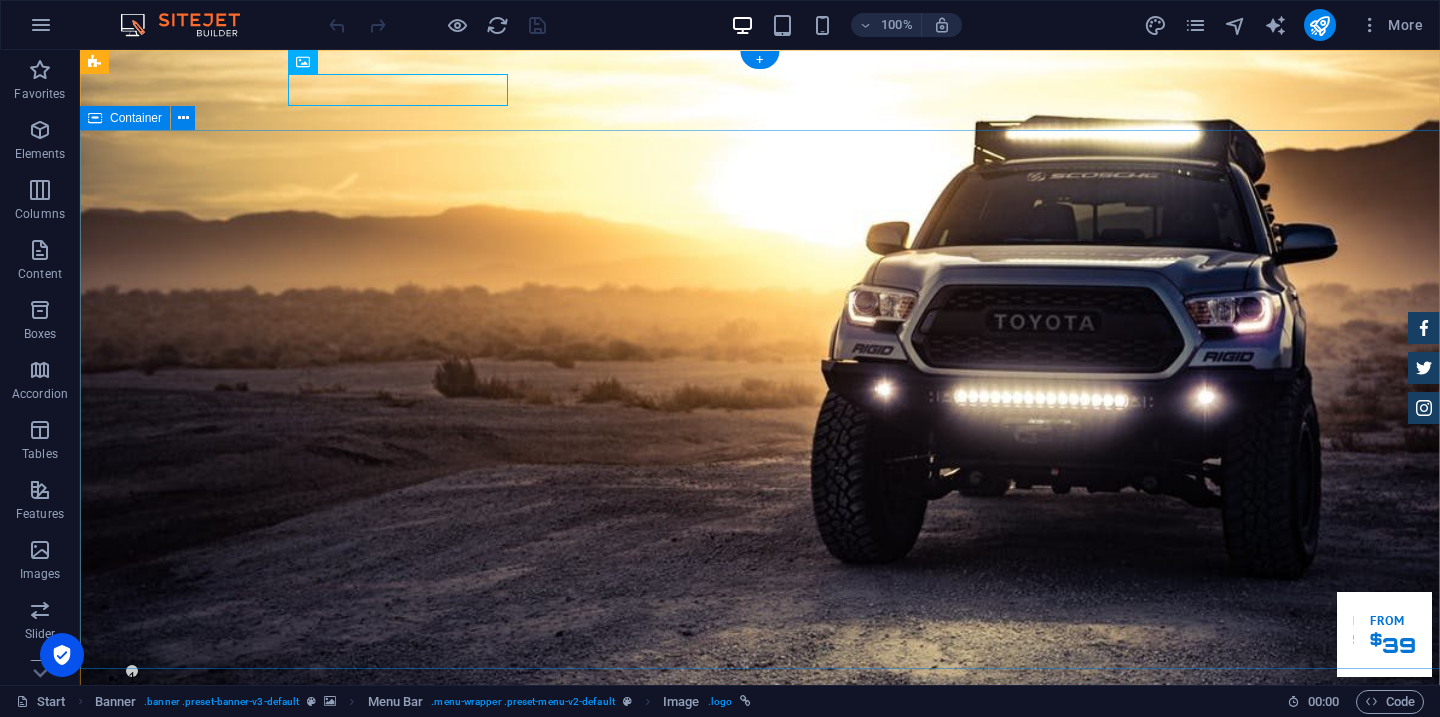 click on "GReat Deals. Great Cars. Lorem ipsum dolor sit amet, consetetur sadipscing elitr, sed diam nonumy eirmod tempor invidunt ut labore et dolore magna aliquyam erat.  Our Inventory   Make an appointment" at bounding box center [760, 1156] 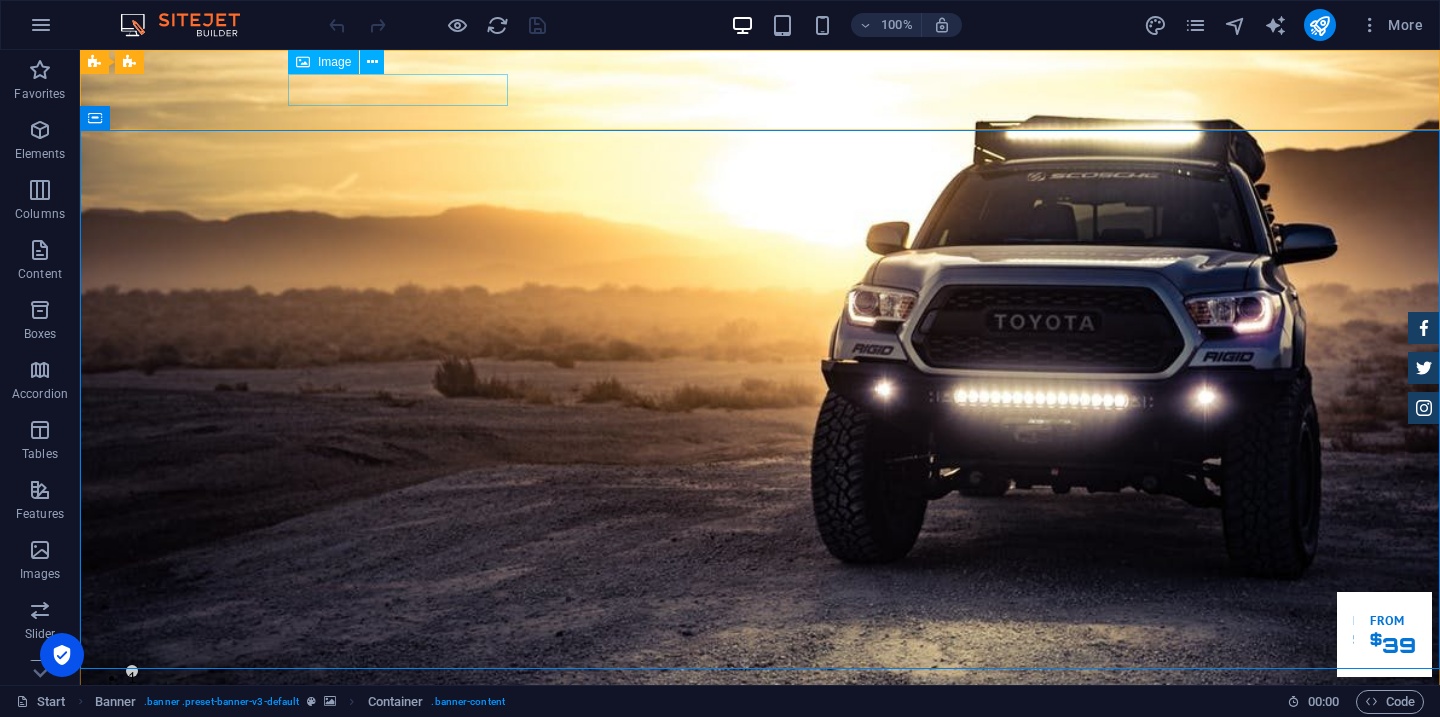 click on "Image" at bounding box center (323, 62) 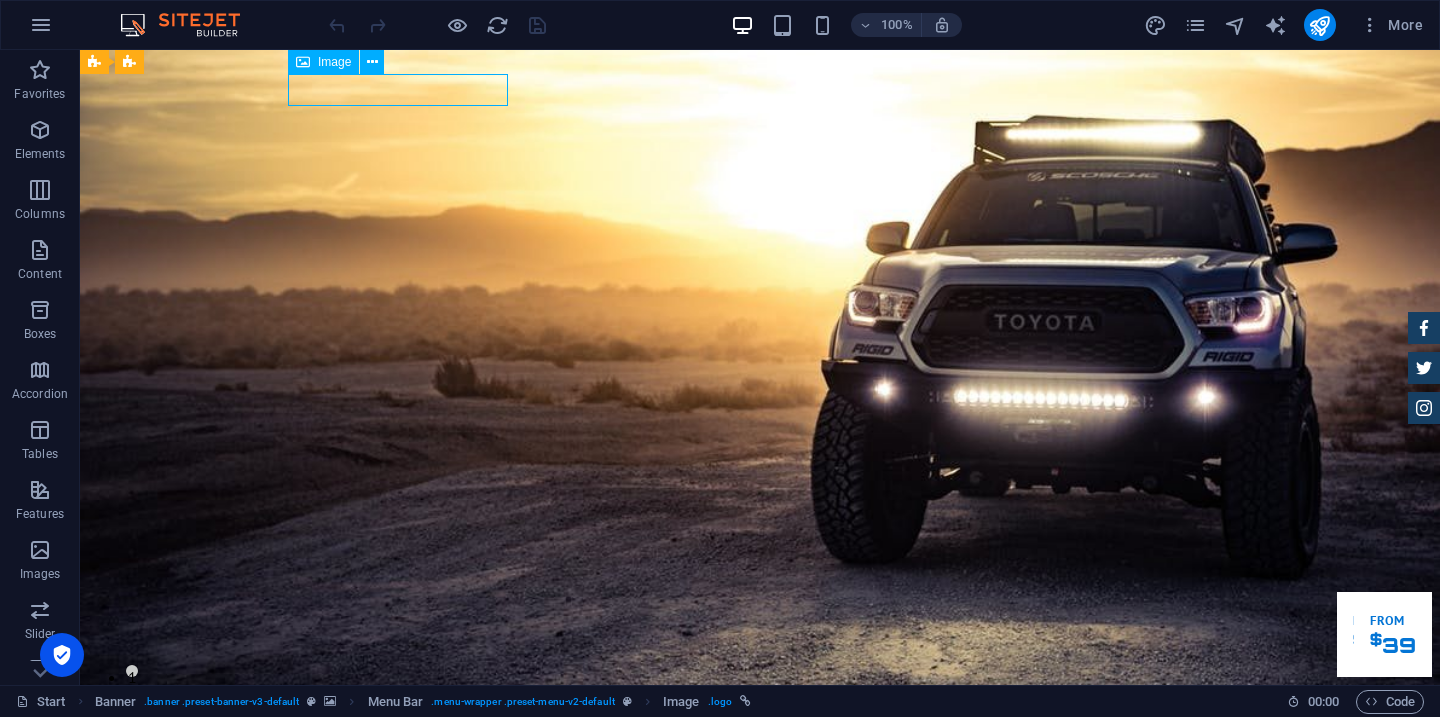click at bounding box center [303, 62] 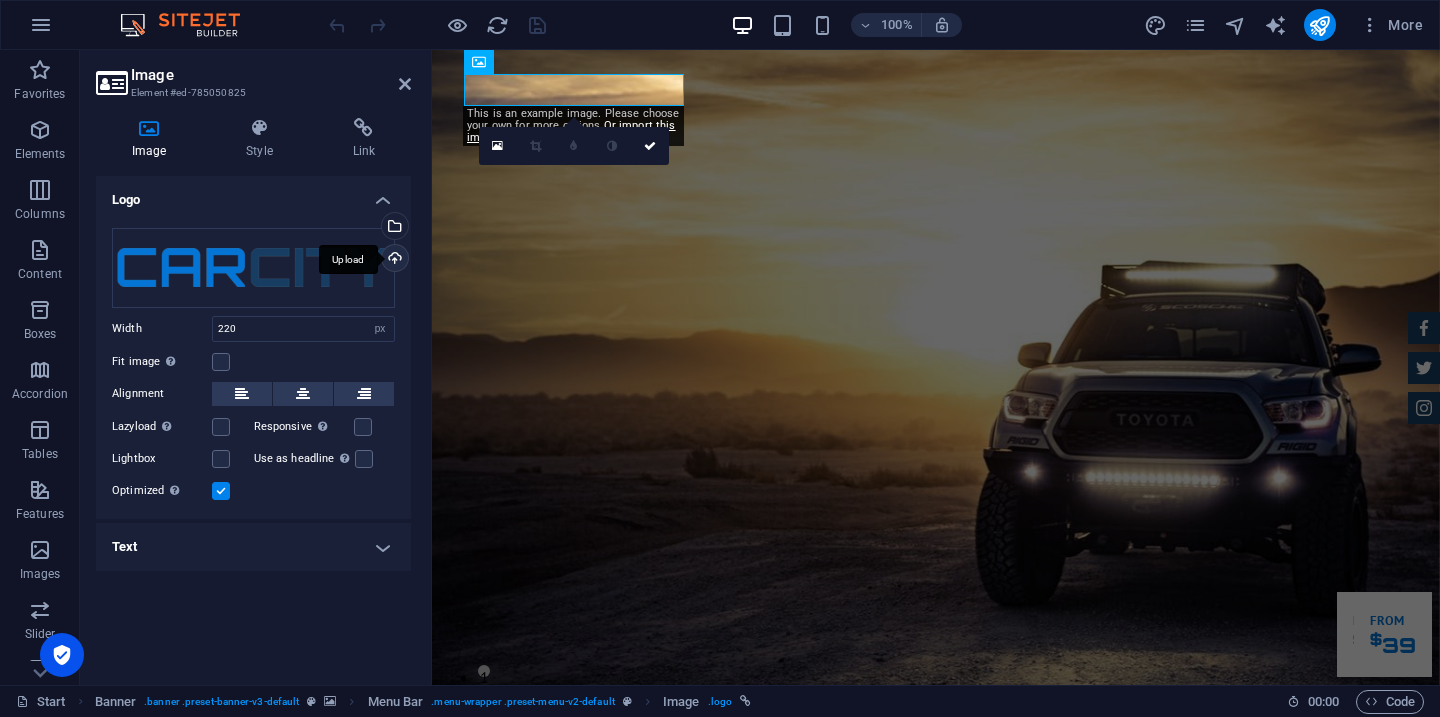 click on "Upload" at bounding box center [393, 260] 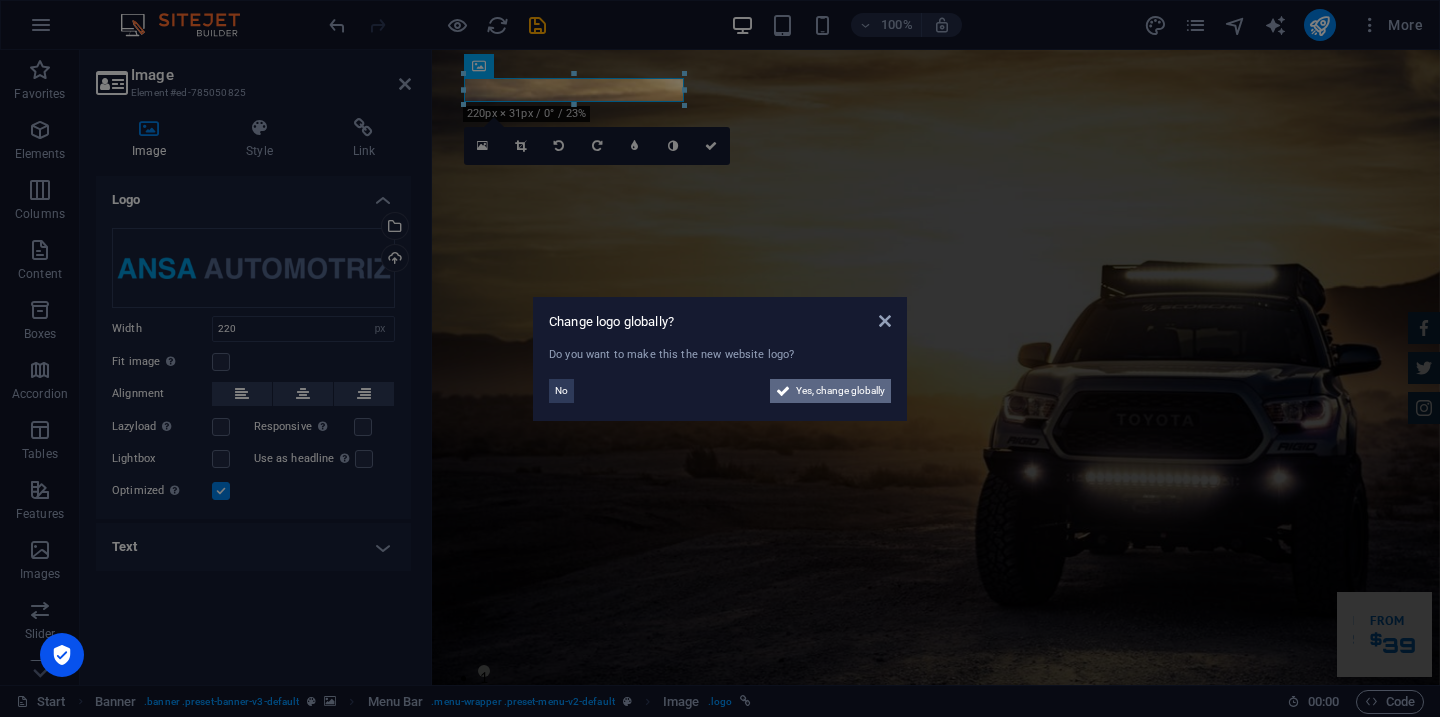 click on "Yes, change globally" at bounding box center (840, 391) 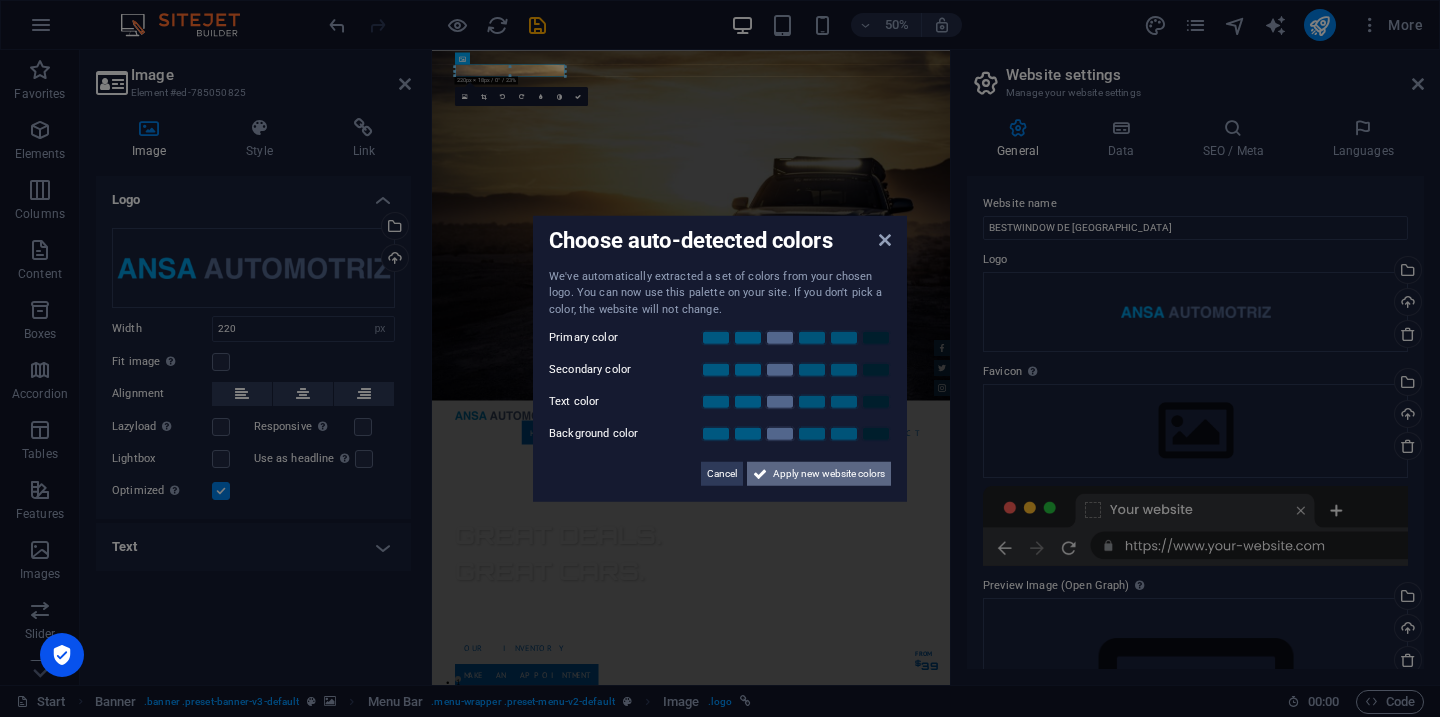 click on "Apply new website colors" at bounding box center (829, 474) 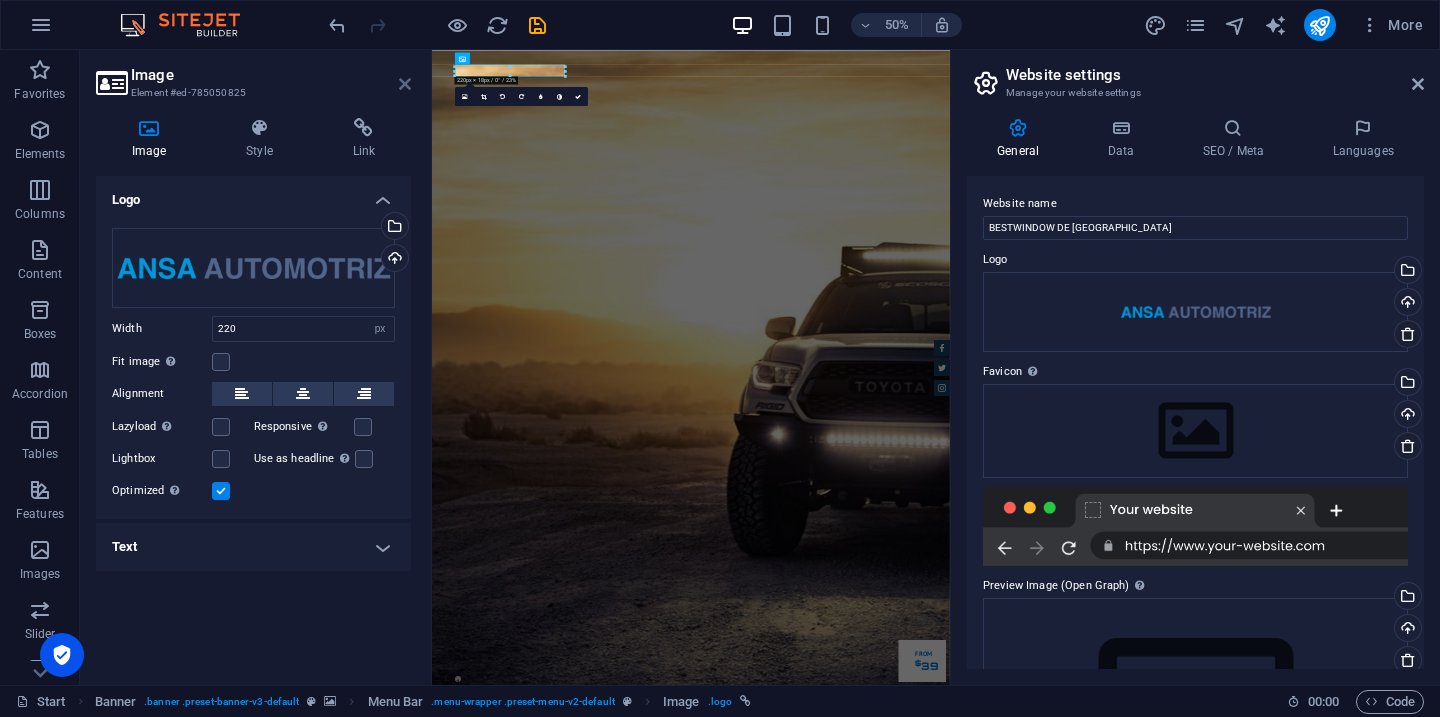 click at bounding box center (405, 84) 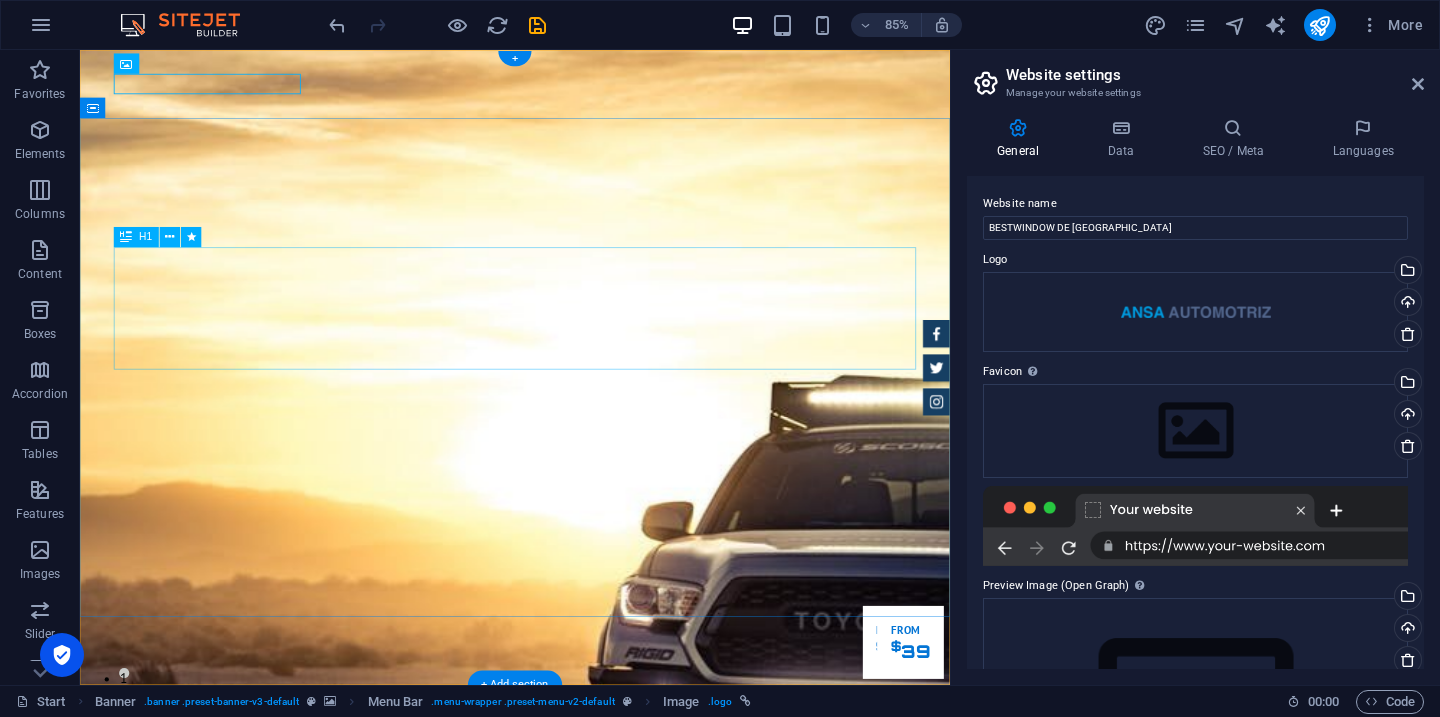 click on "GReat Deals. Great Cars." at bounding box center [592, 1624] 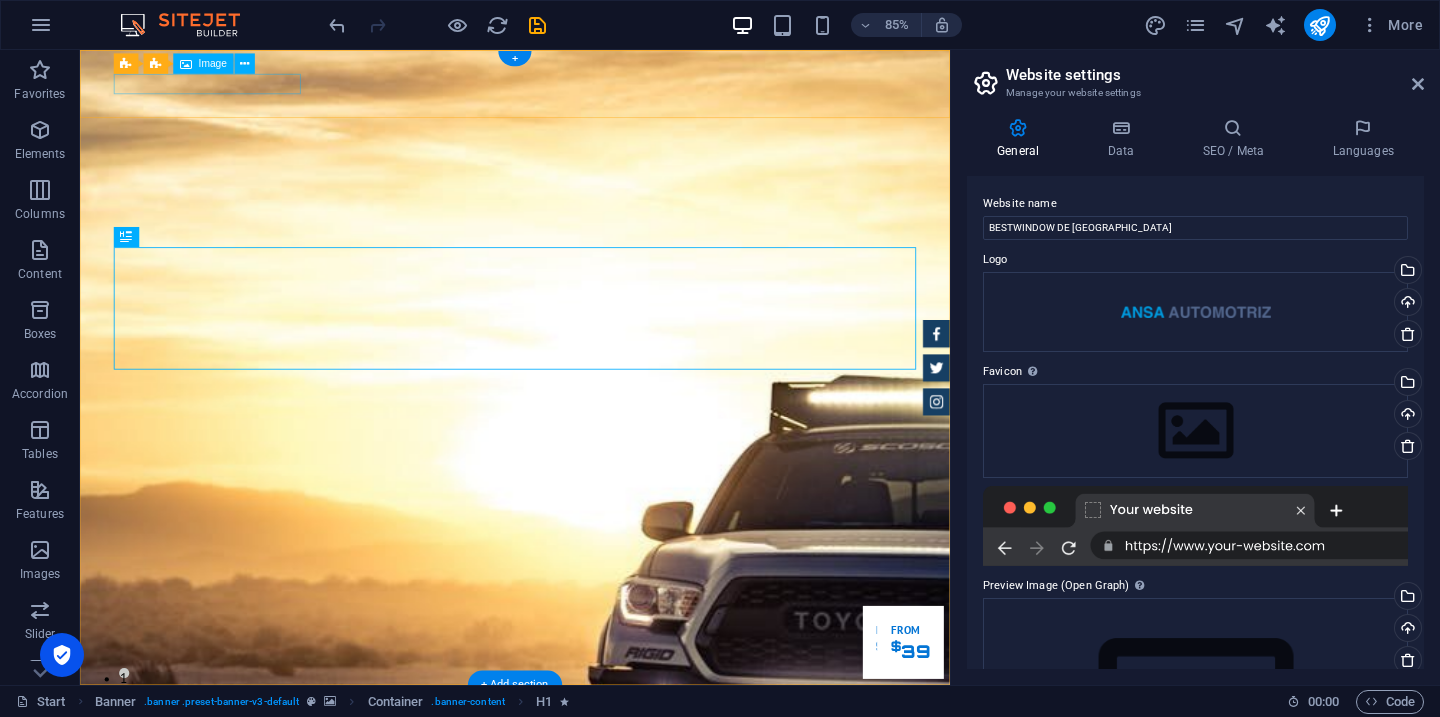 click at bounding box center [592, 1348] 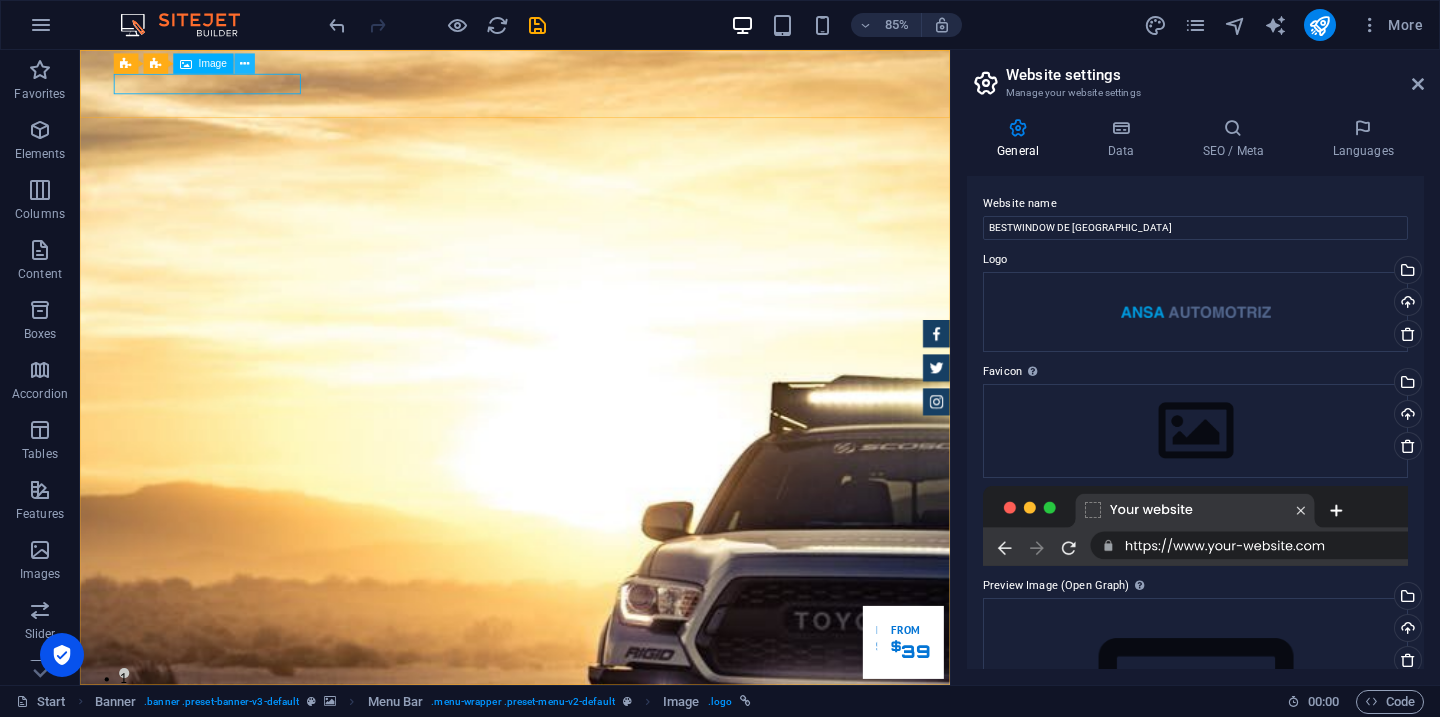 click at bounding box center (244, 64) 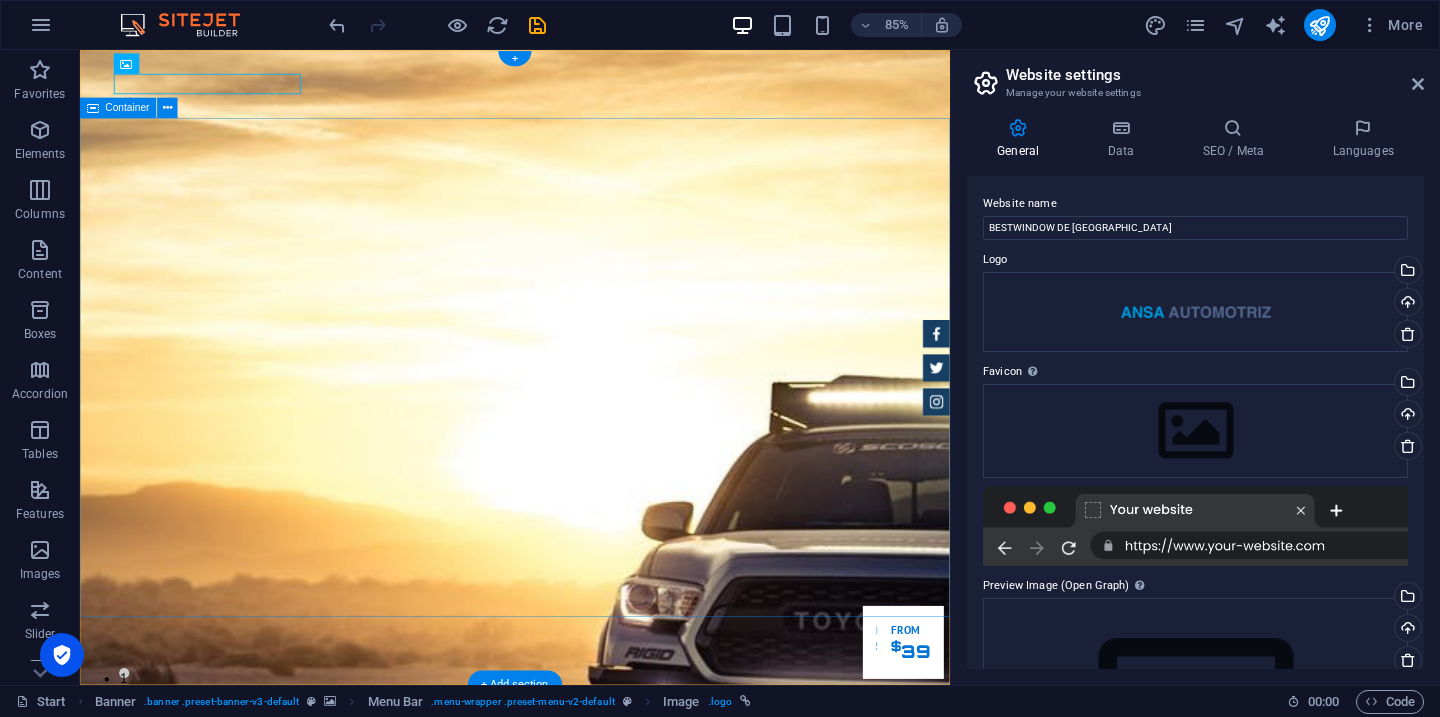 click on "GReat Deals. Great Cars. Lorem ipsum dolor sit amet, consetetur sadipscing elitr, sed diam nonumy eirmod tempor invidunt ut labore et dolore magna aliquyam erat.  Our Inventory   Make an appointment" at bounding box center (592, 1720) 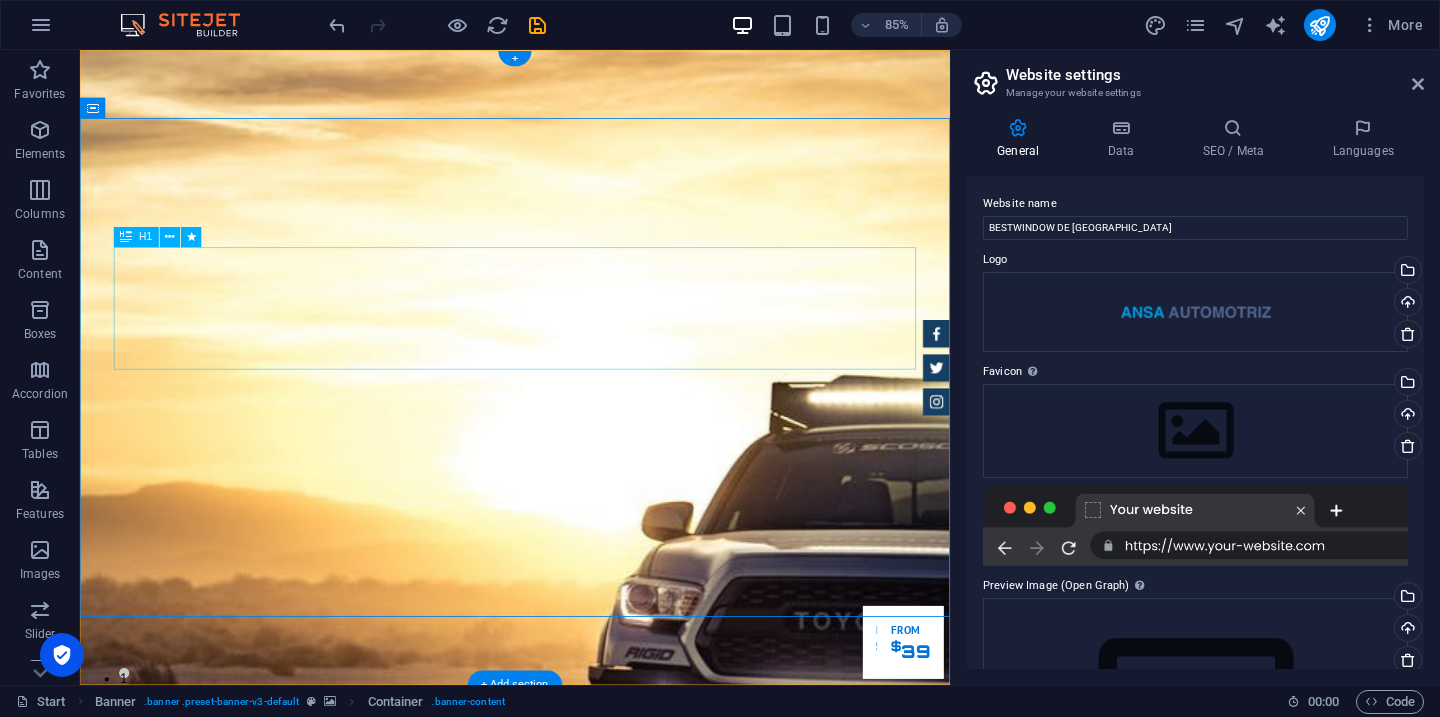 click on "GReat Deals. Great Cars." at bounding box center [592, 1624] 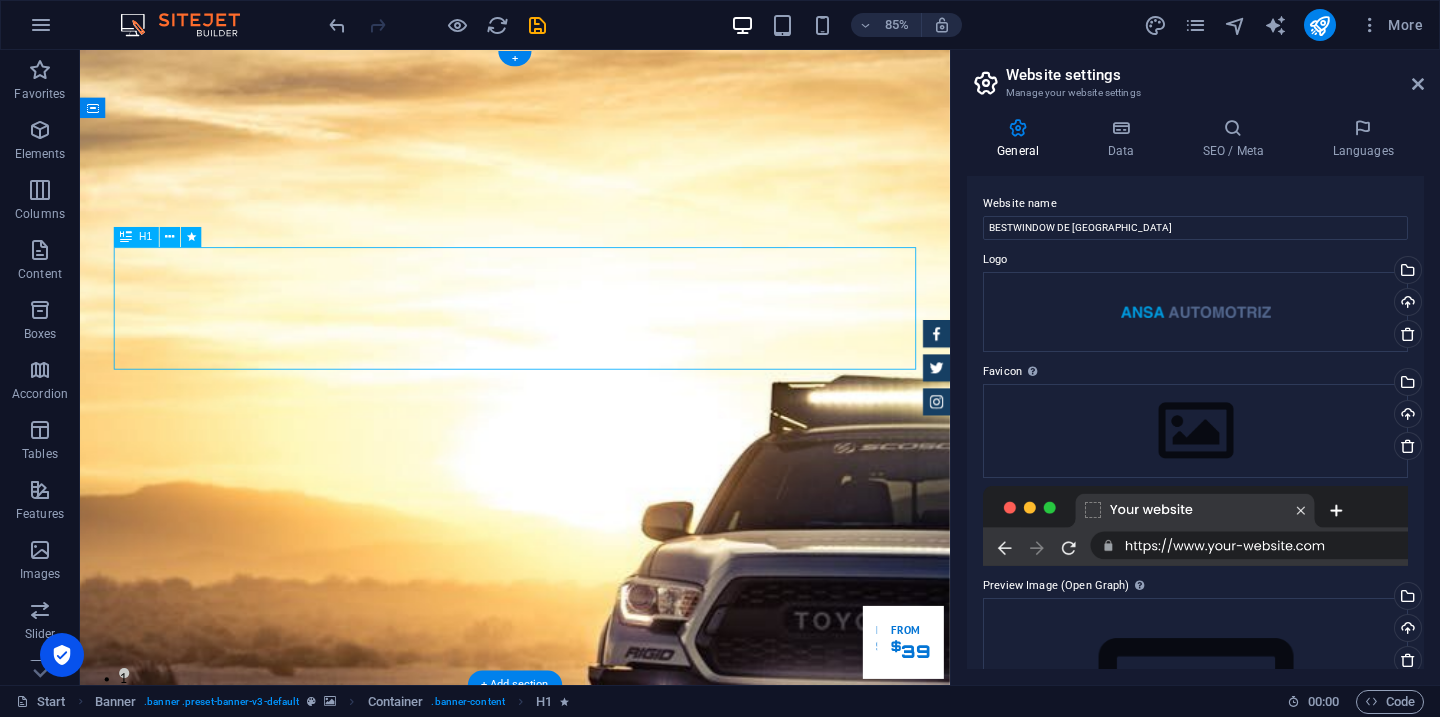 click on "GReat Deals. Great Cars." at bounding box center [592, 1624] 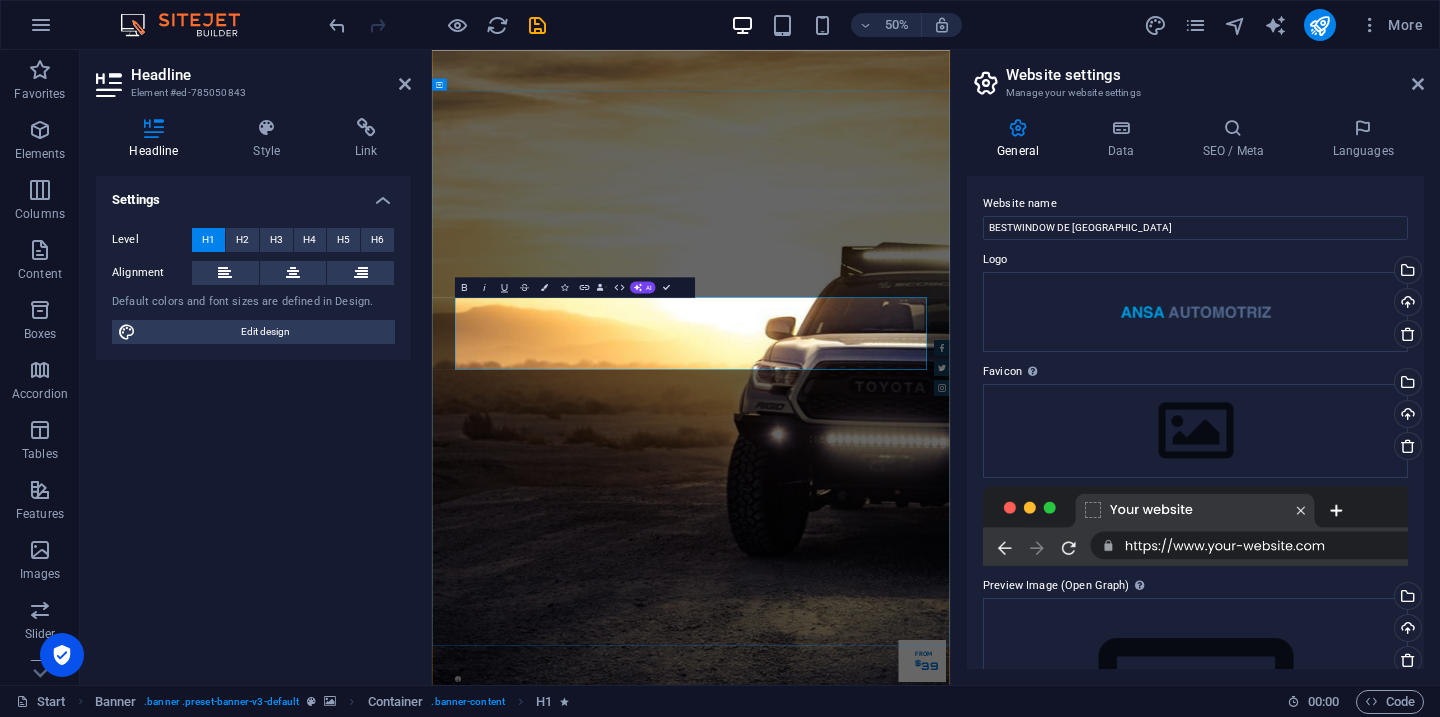 click on "GReat Deals. Great Cars." at bounding box center [684, 1623] 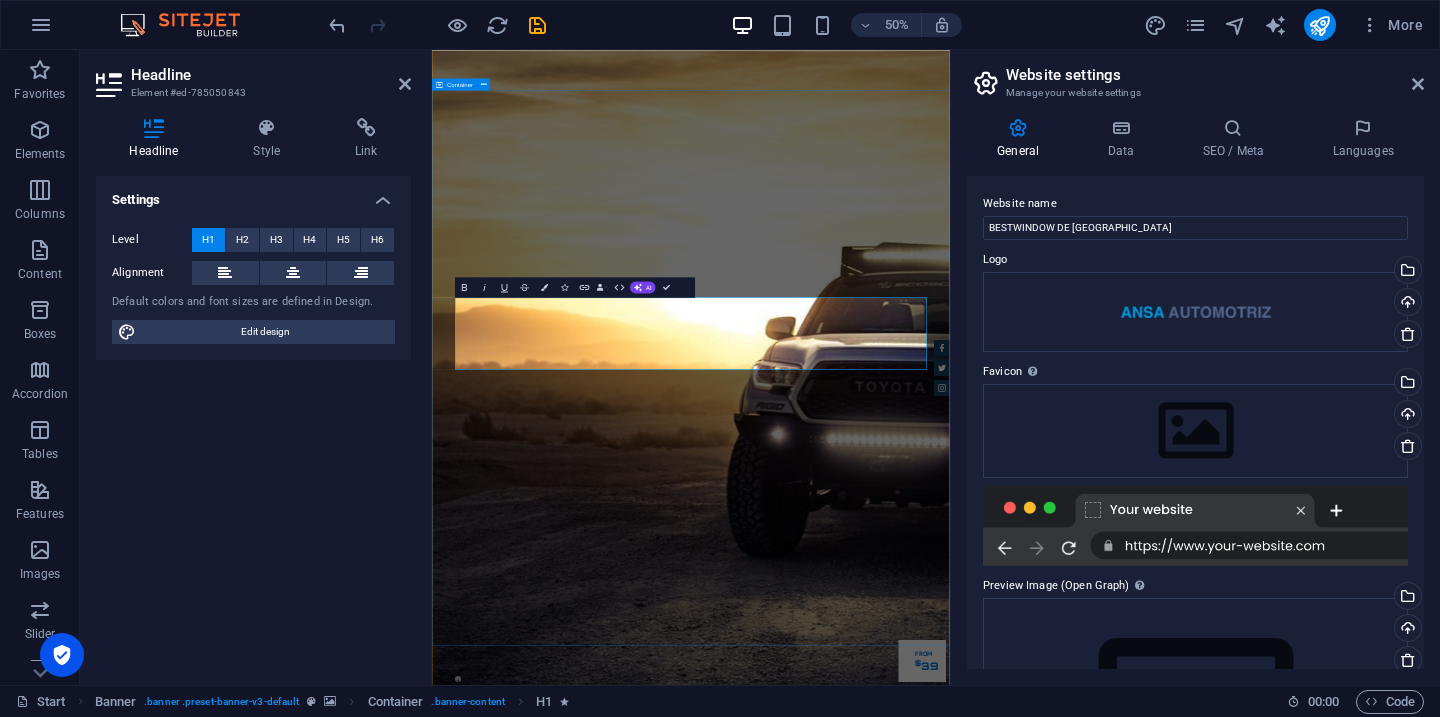 type 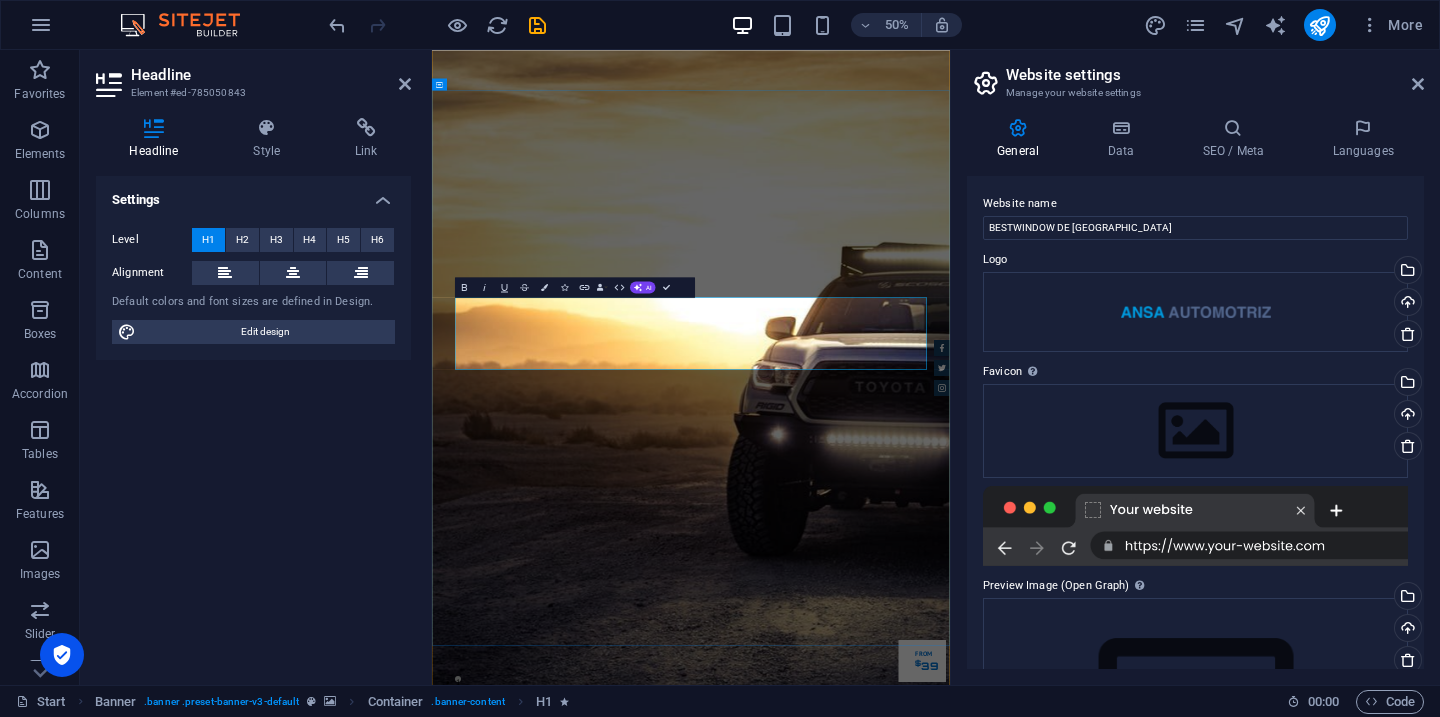 click on "GESTUPENDOS VEHICULOS. Great Cars." at bounding box center (871, 1623) 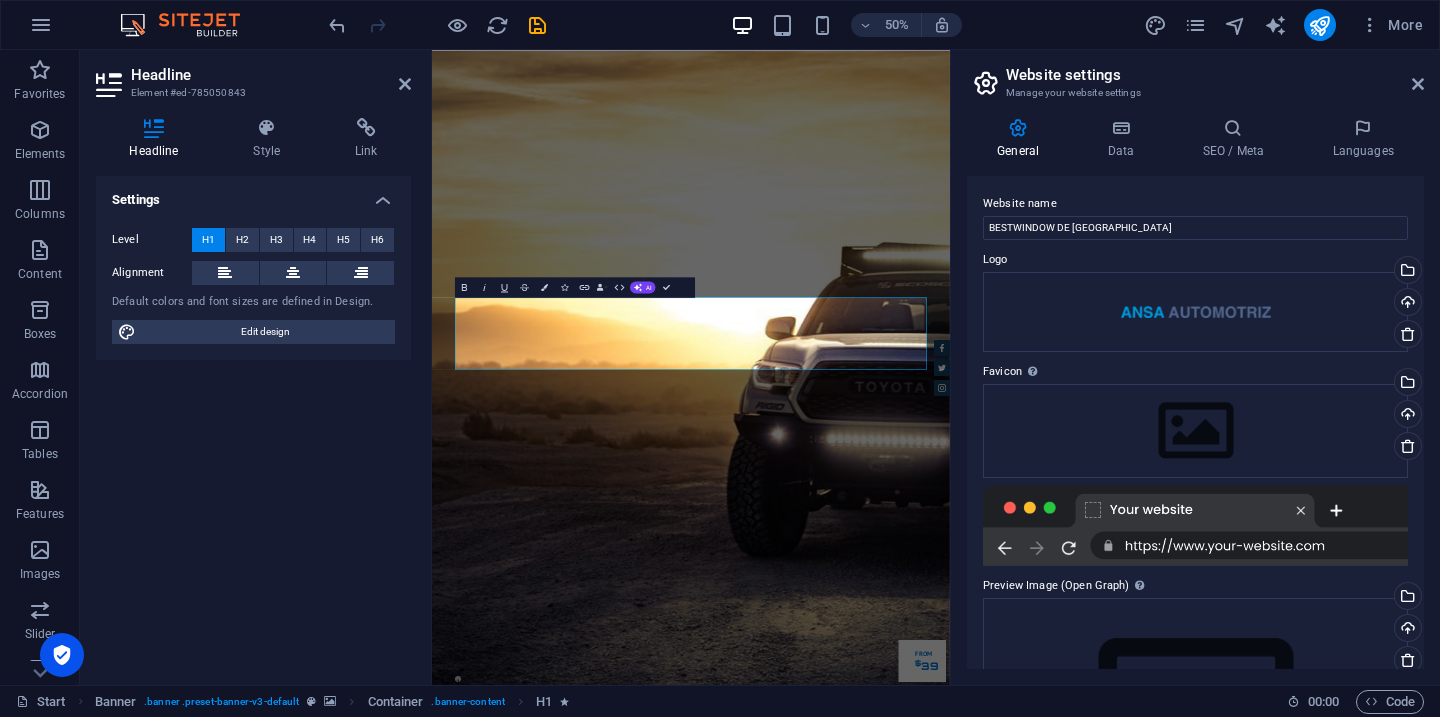 click on "Settings Level H1 H2 H3 H4 H5 H6 Alignment Default colors and font sizes are defined in Design. Edit design" at bounding box center (253, 422) 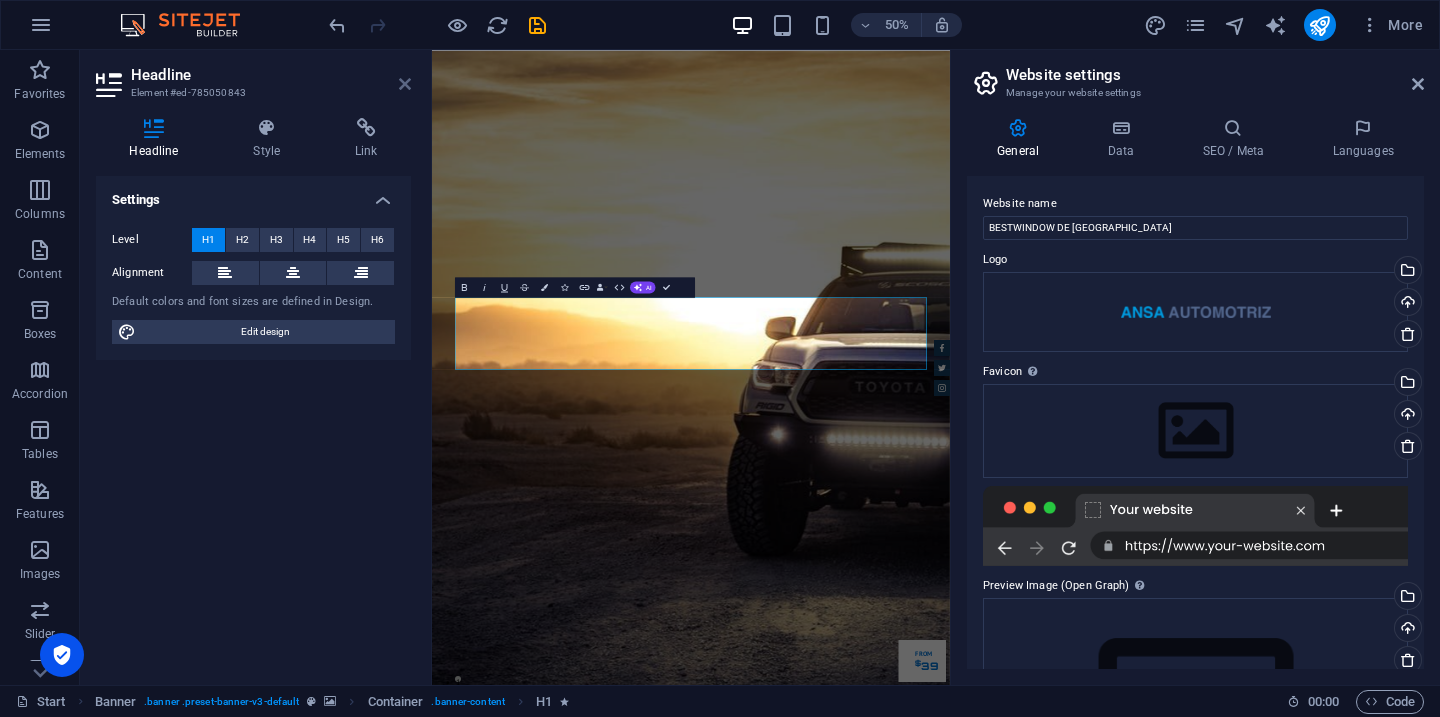 click at bounding box center (405, 84) 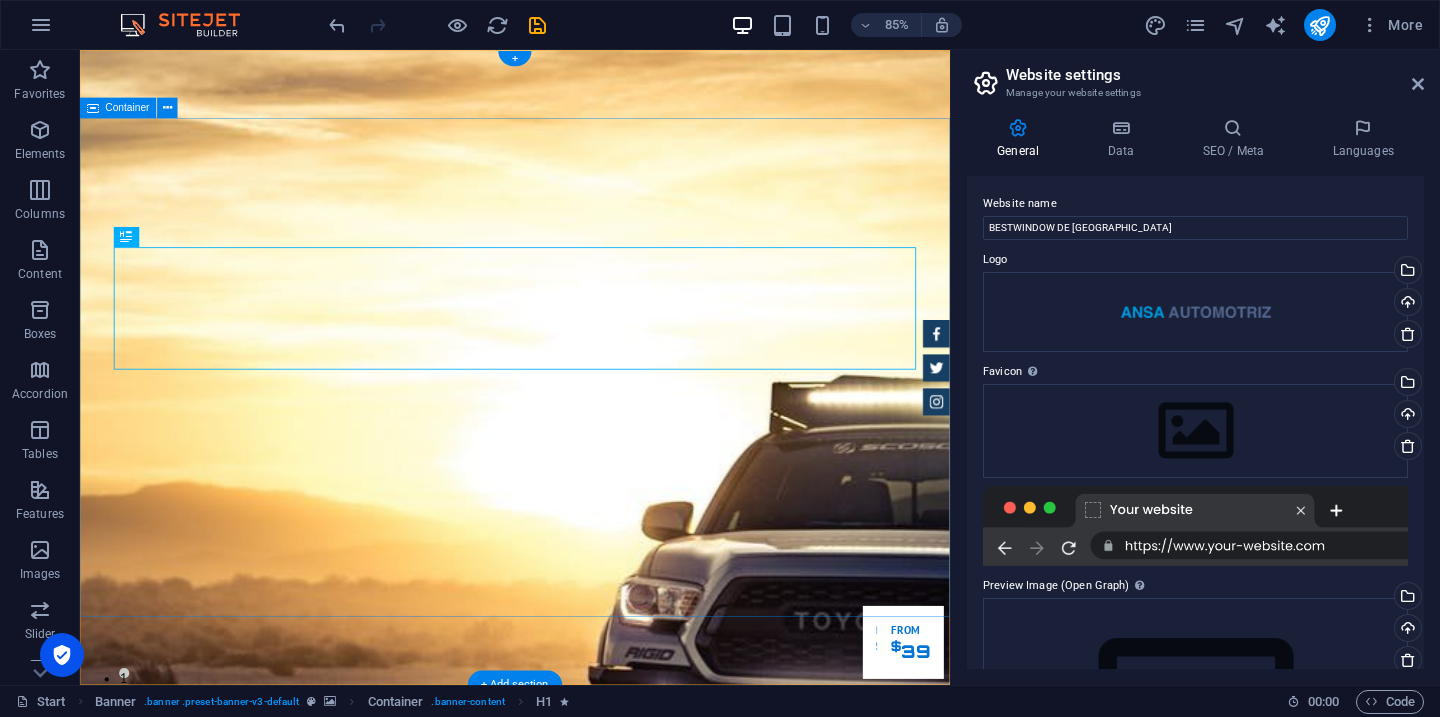 click on "ESTUPENDOS TRATOS. EXCELENTES AUTOS. Lorem ipsum dolor sit amet, consetetur sadipscing elitr, sed diam nonumy eirmod tempor invidunt ut labore et dolore magna aliquyam erat.  Our Inventory   Make an appointment" at bounding box center (592, 1720) 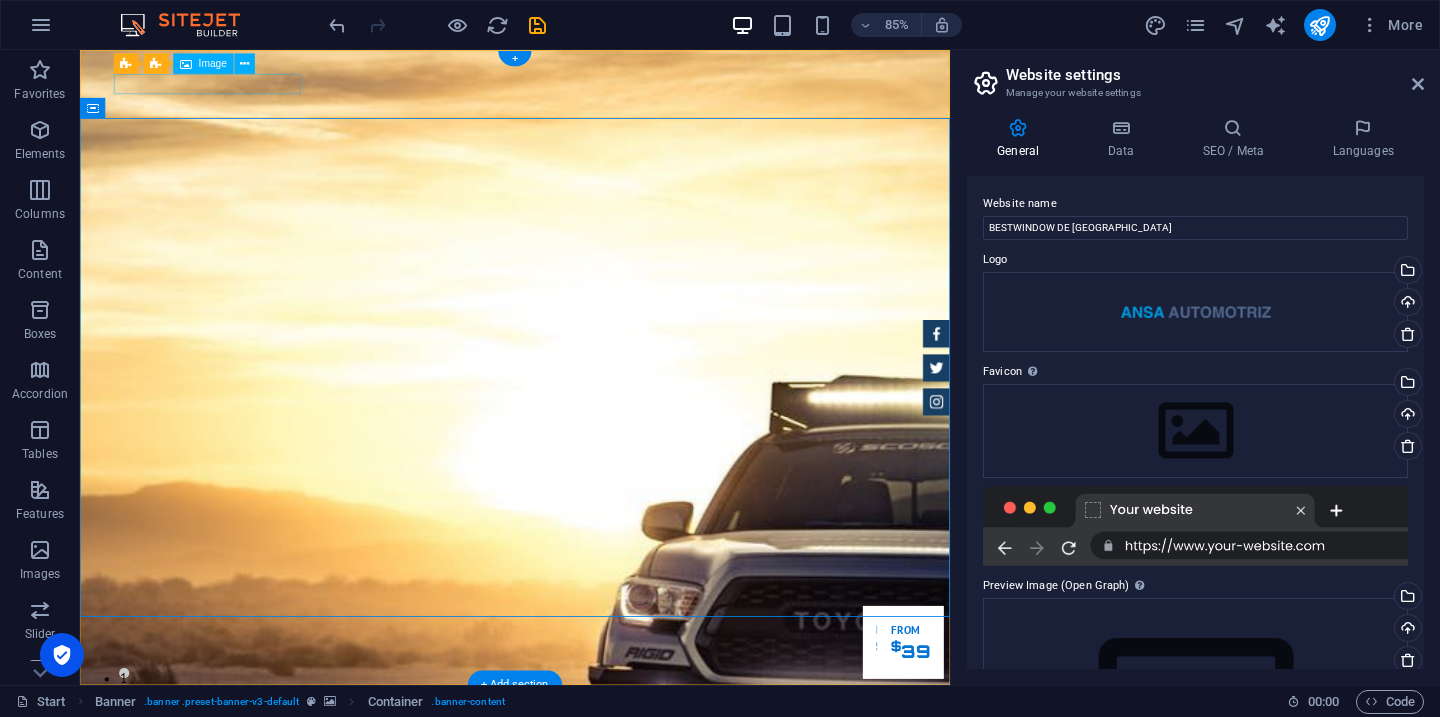click at bounding box center [592, 1348] 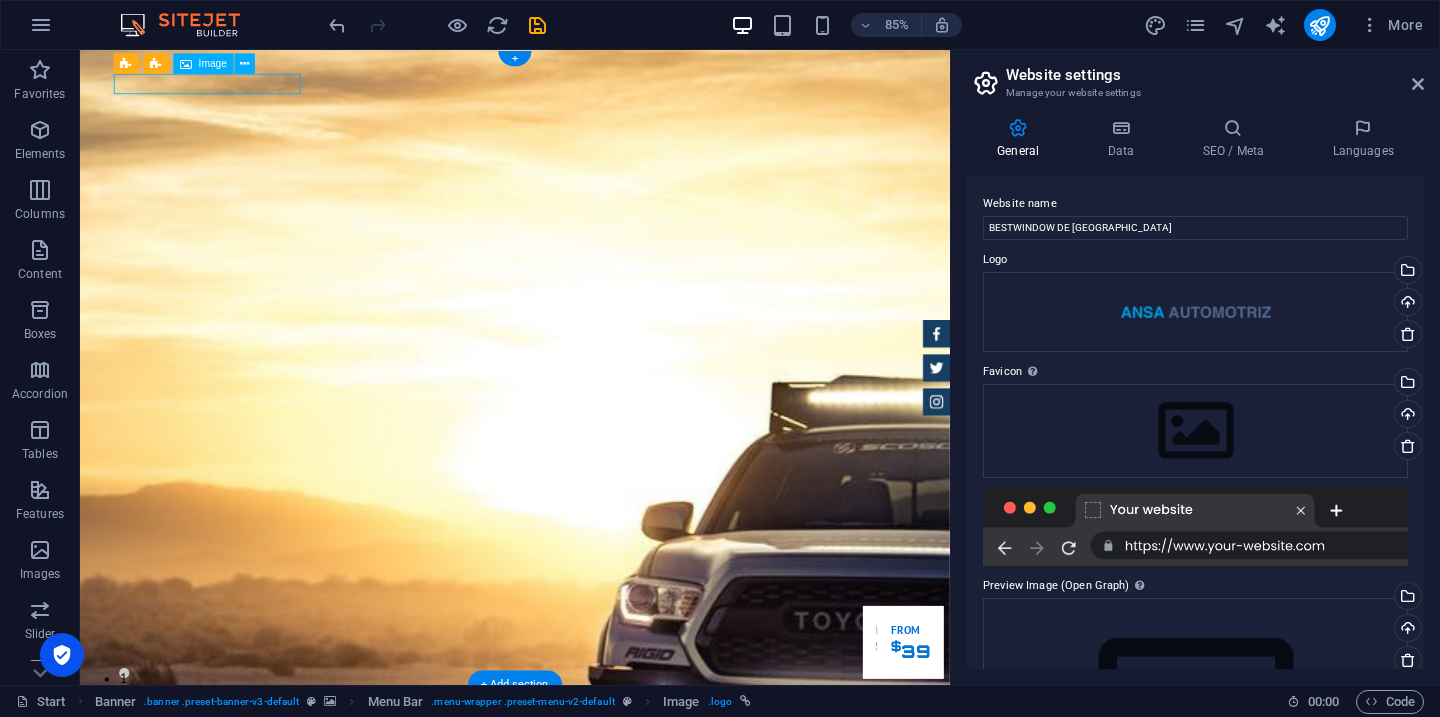 click at bounding box center [592, 1348] 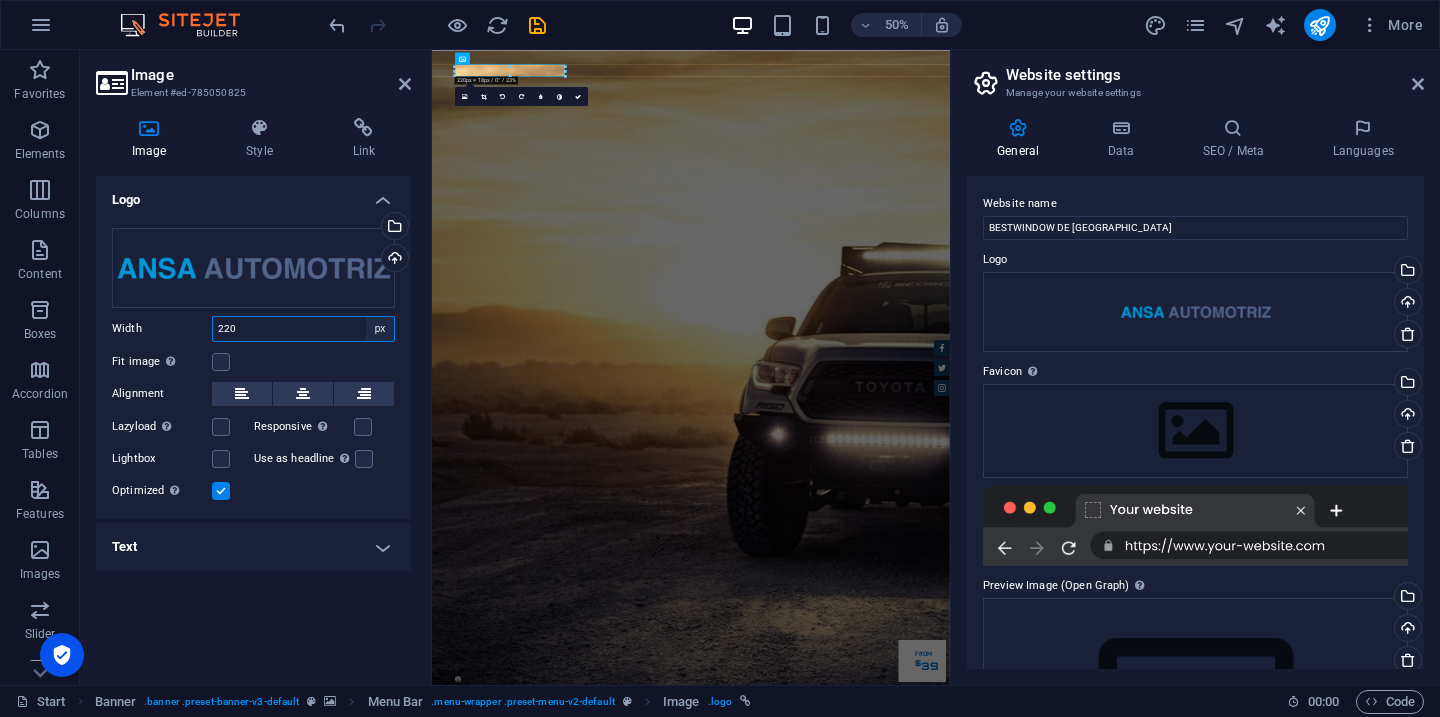 click on "Default auto px rem % em vh vw" at bounding box center [380, 329] 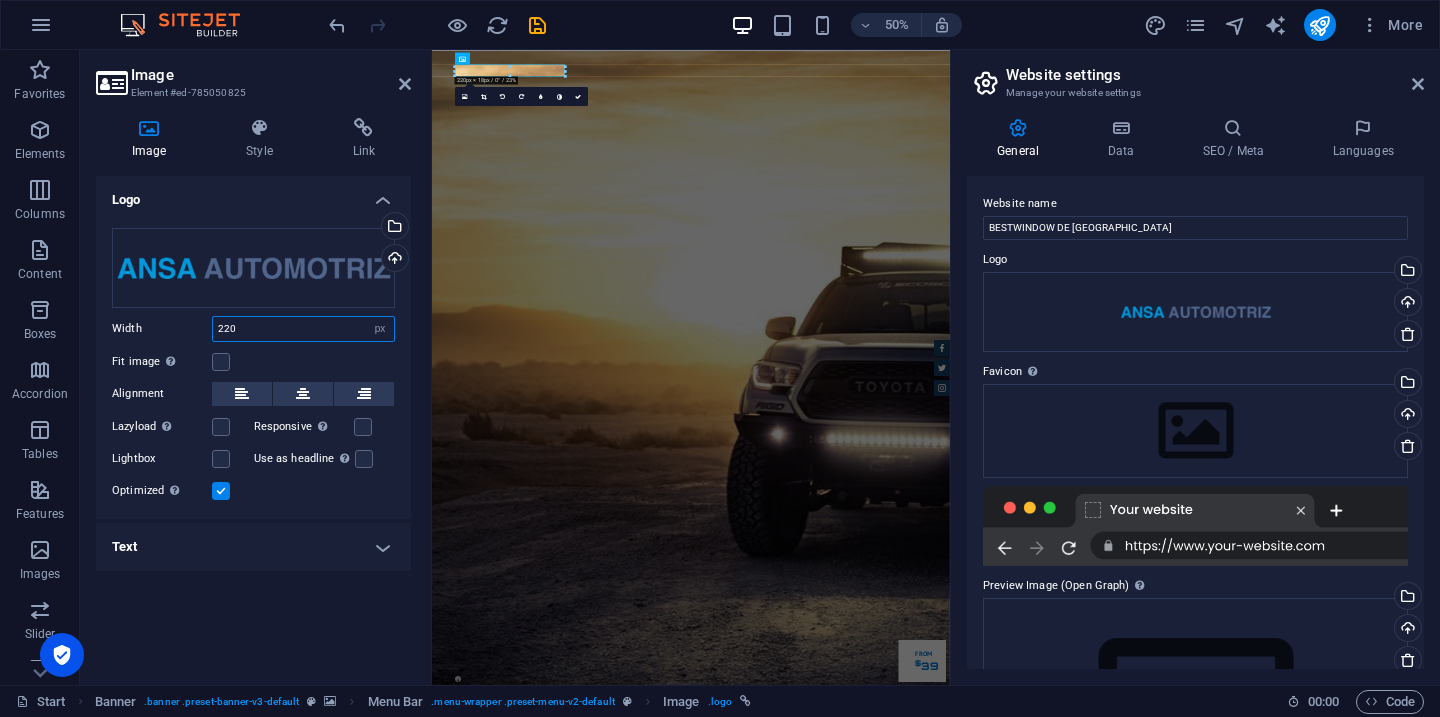 click on "220" at bounding box center (303, 329) 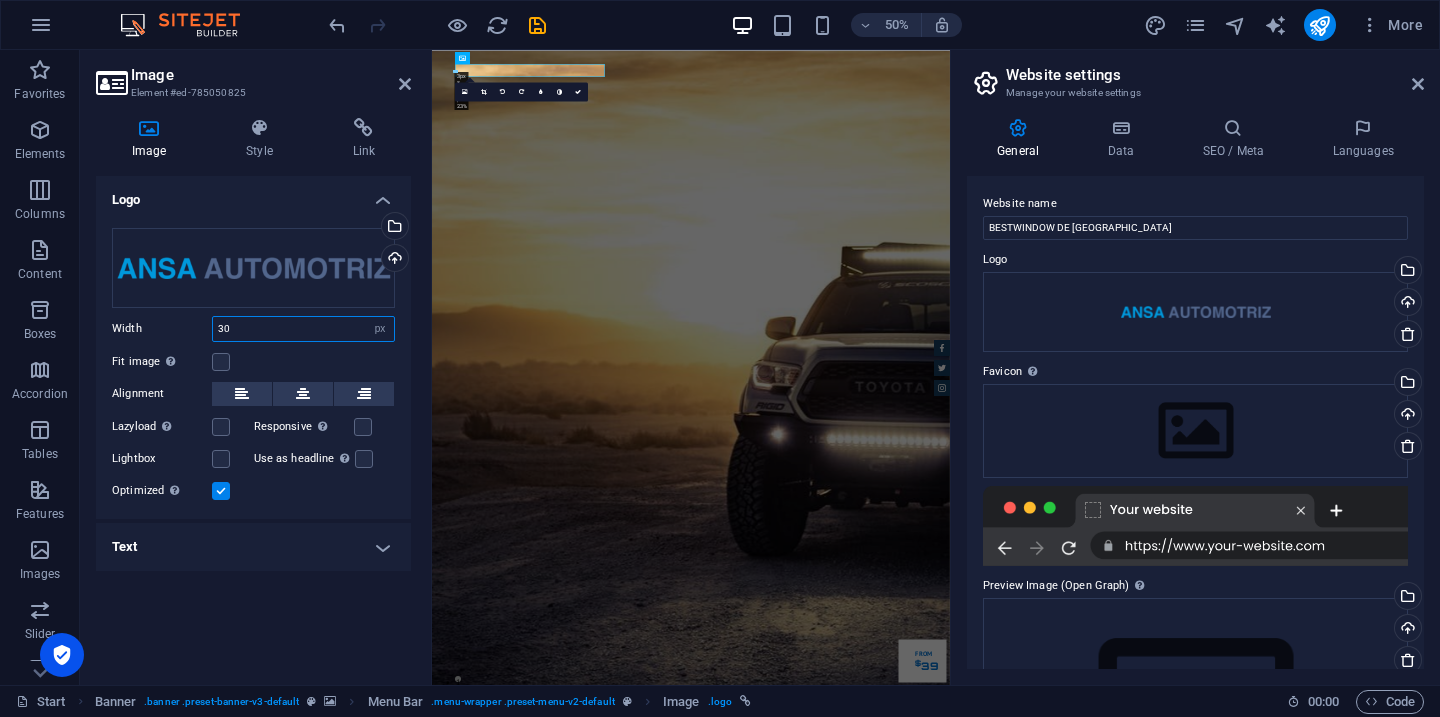 type on "3" 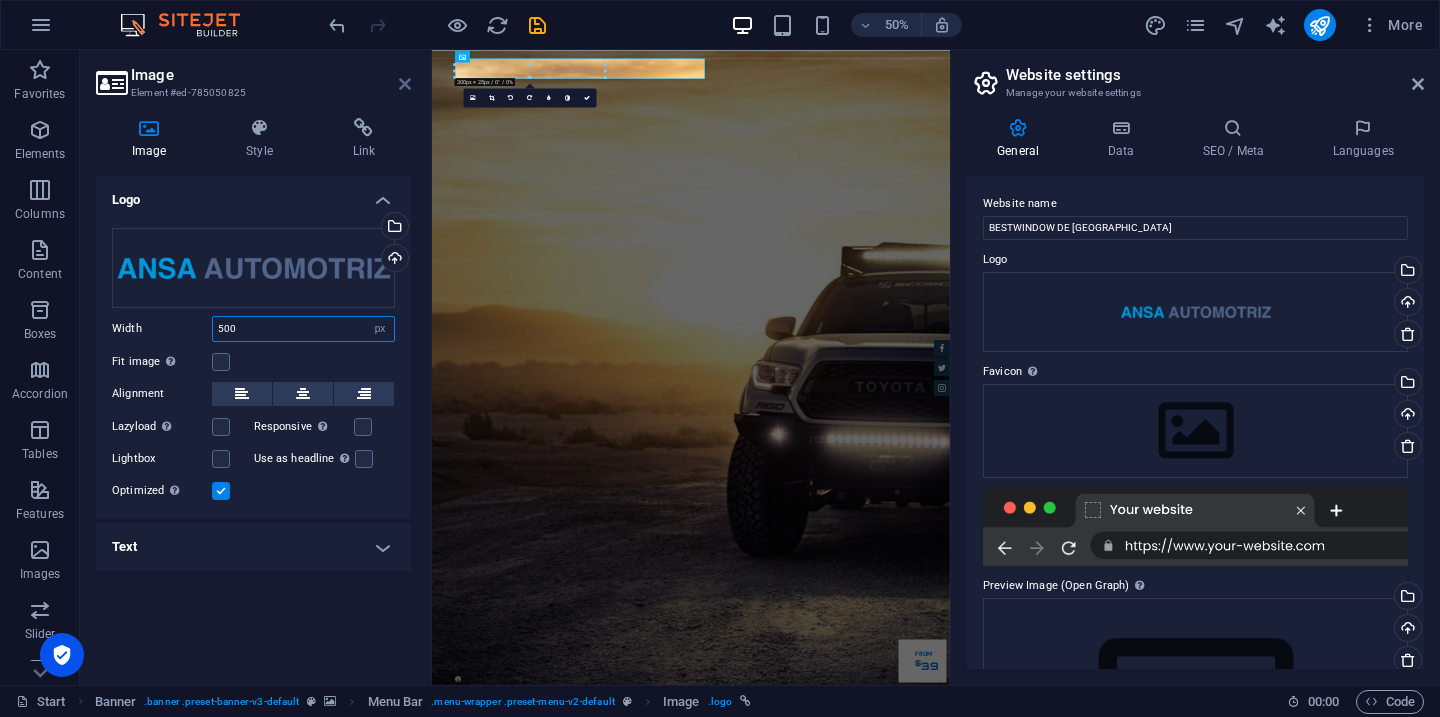 type on "500" 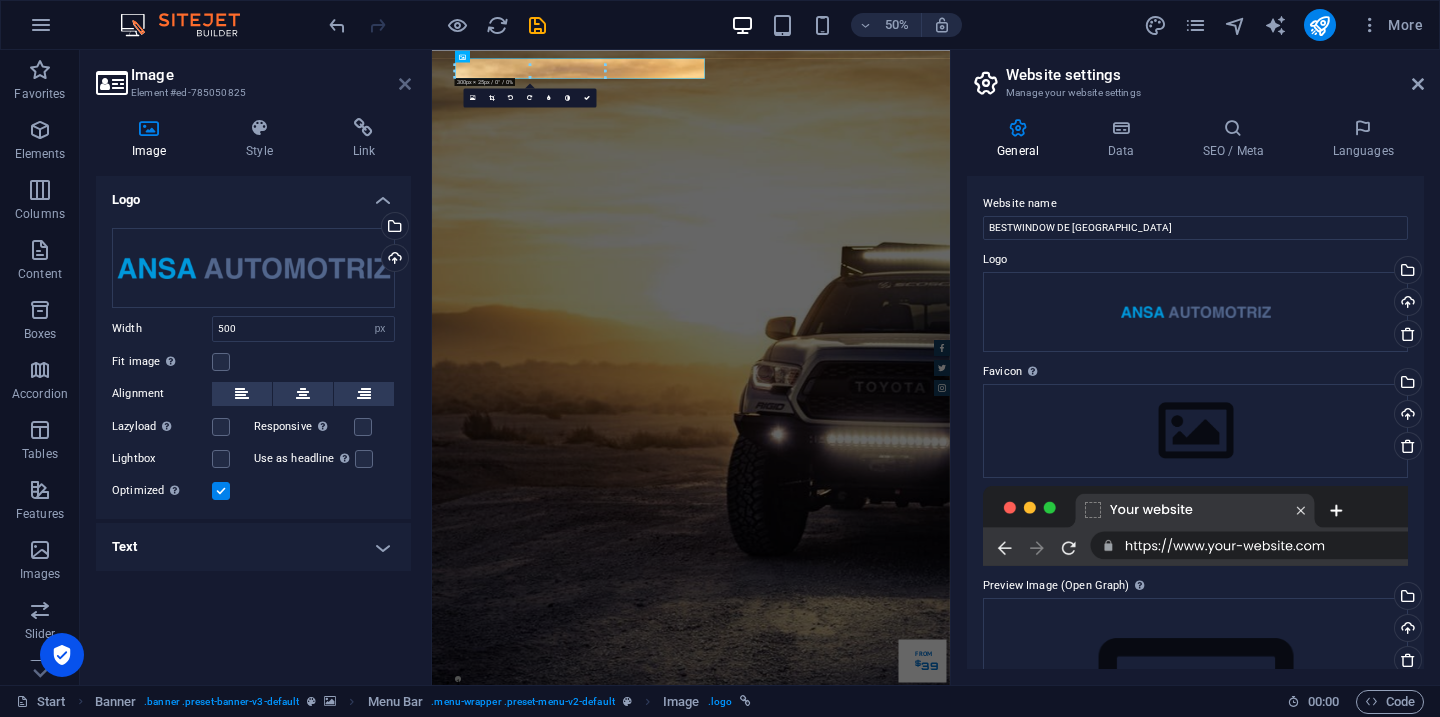 click at bounding box center [405, 84] 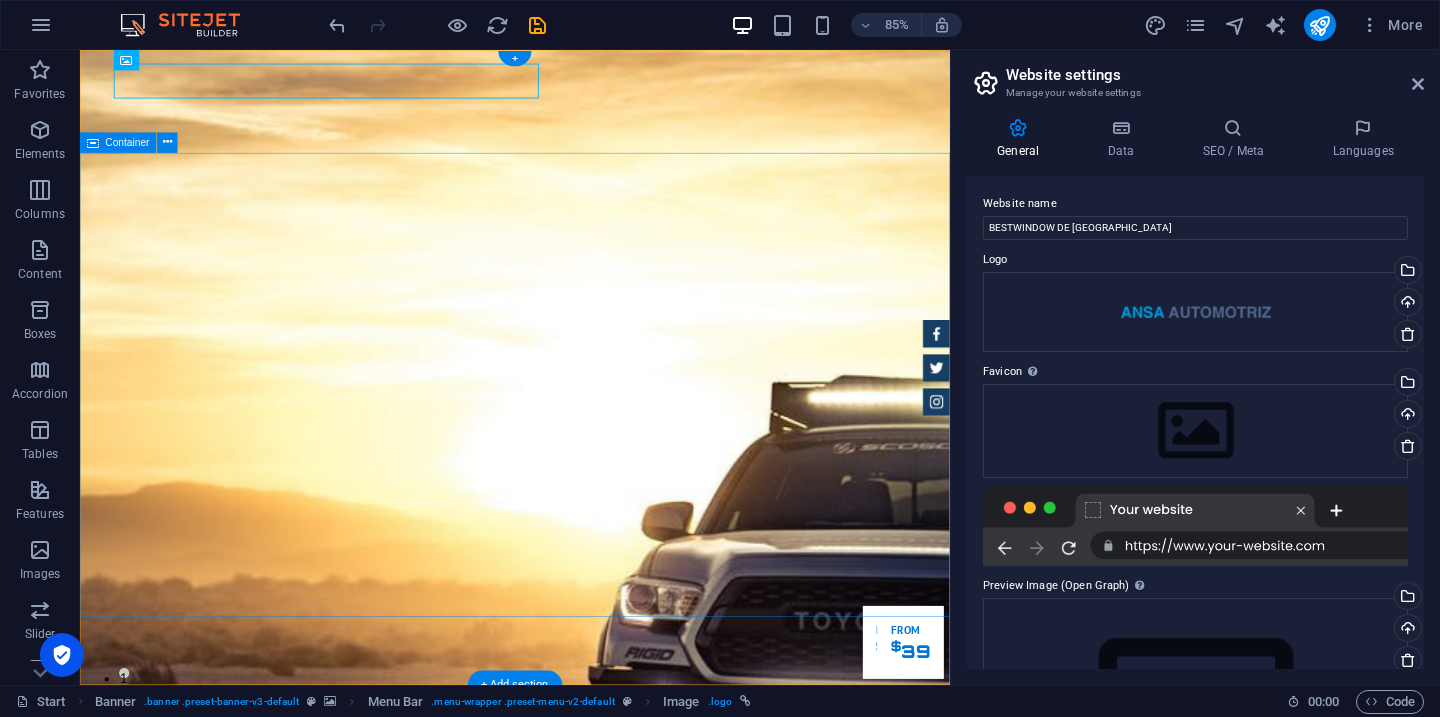 click on "ESTUPENDOS TRATOS. EXCELENTES AUTOS. Lorem ipsum dolor sit amet, consetetur sadipscing elitr, sed diam nonumy eirmod tempor invidunt ut labore et dolore magna aliquyam erat.  Our Inventory   Make an appointment" at bounding box center (592, 1737) 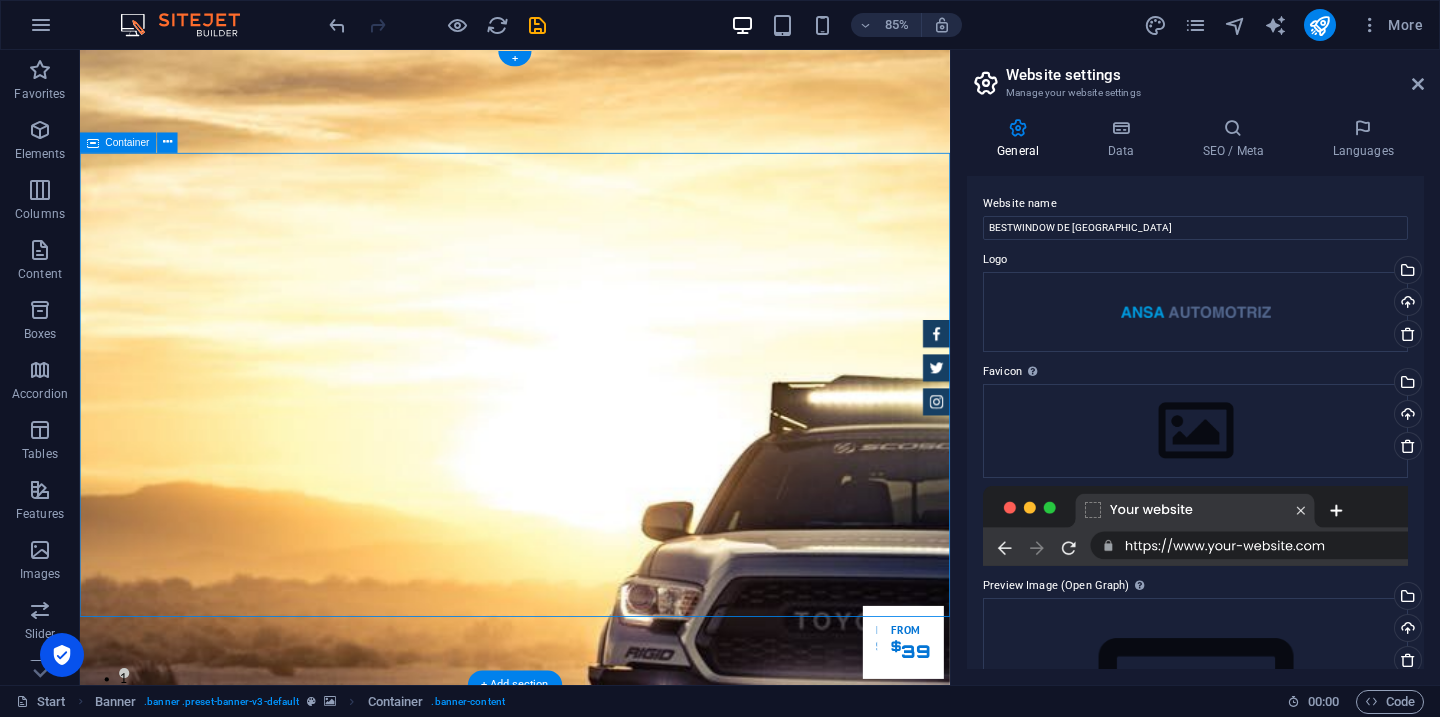click on "ESTUPENDOS TRATOS. EXCELENTES AUTOS. Lorem ipsum dolor sit amet, consetetur sadipscing elitr, sed diam nonumy eirmod tempor invidunt ut labore et dolore magna aliquyam erat.  Our Inventory   Make an appointment" at bounding box center (592, 1737) 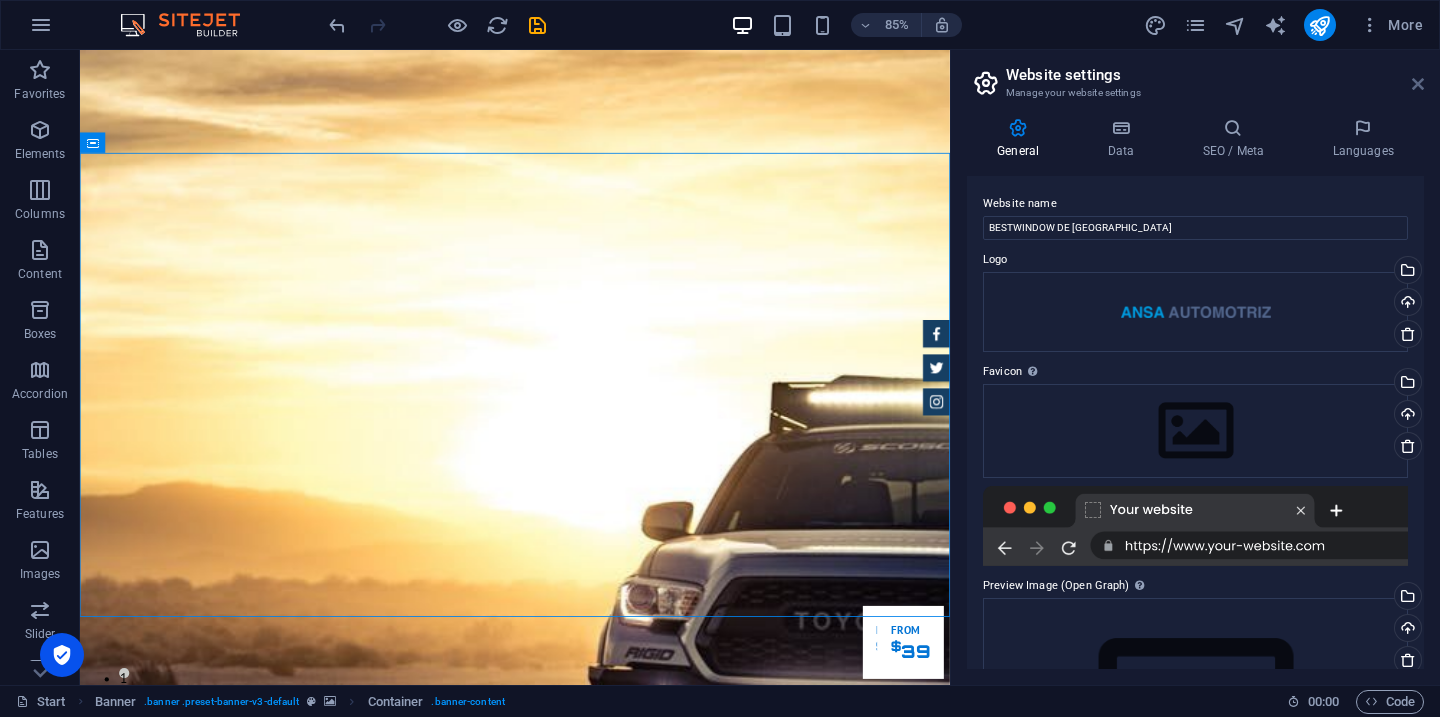click at bounding box center (1418, 84) 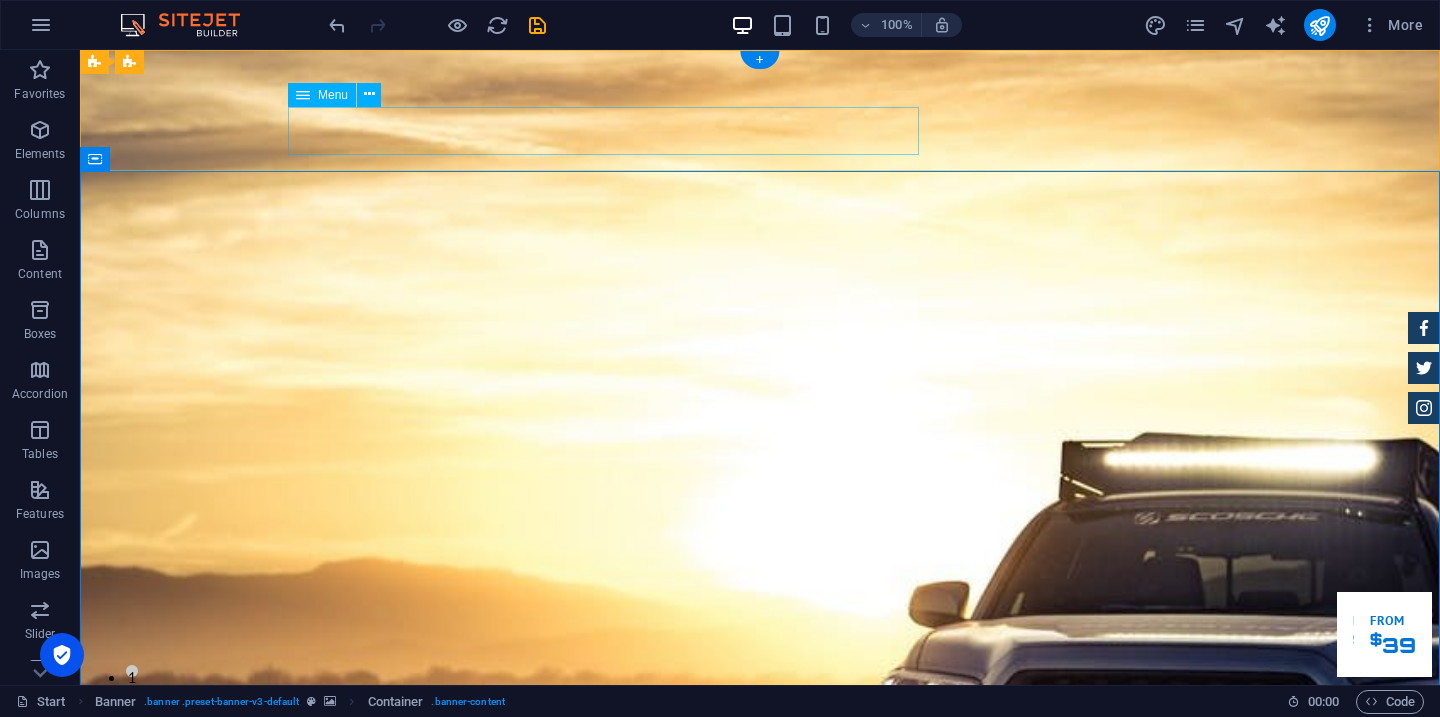 click on "Home About us Services Inventory Feedback Contact" at bounding box center [760, 1401] 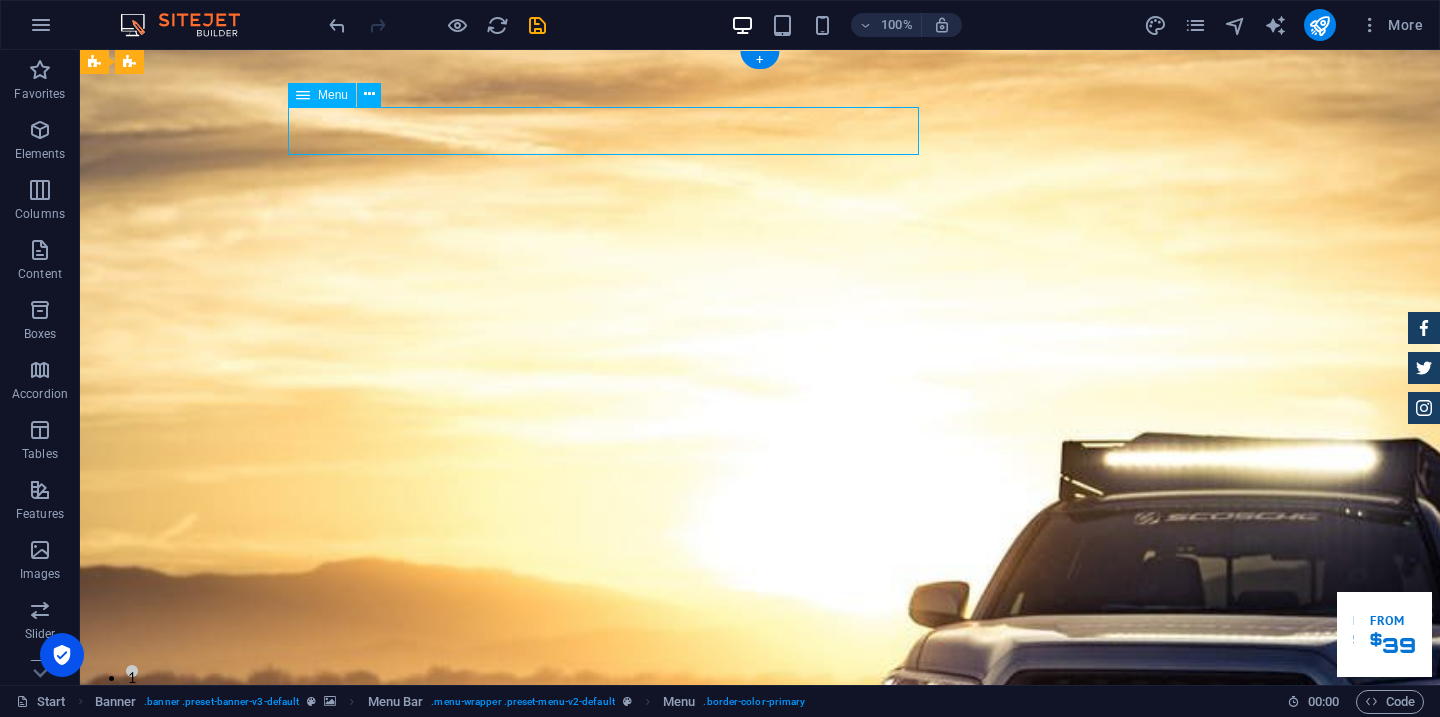 click on "Home About us Services Inventory Feedback Contact" at bounding box center [760, 1401] 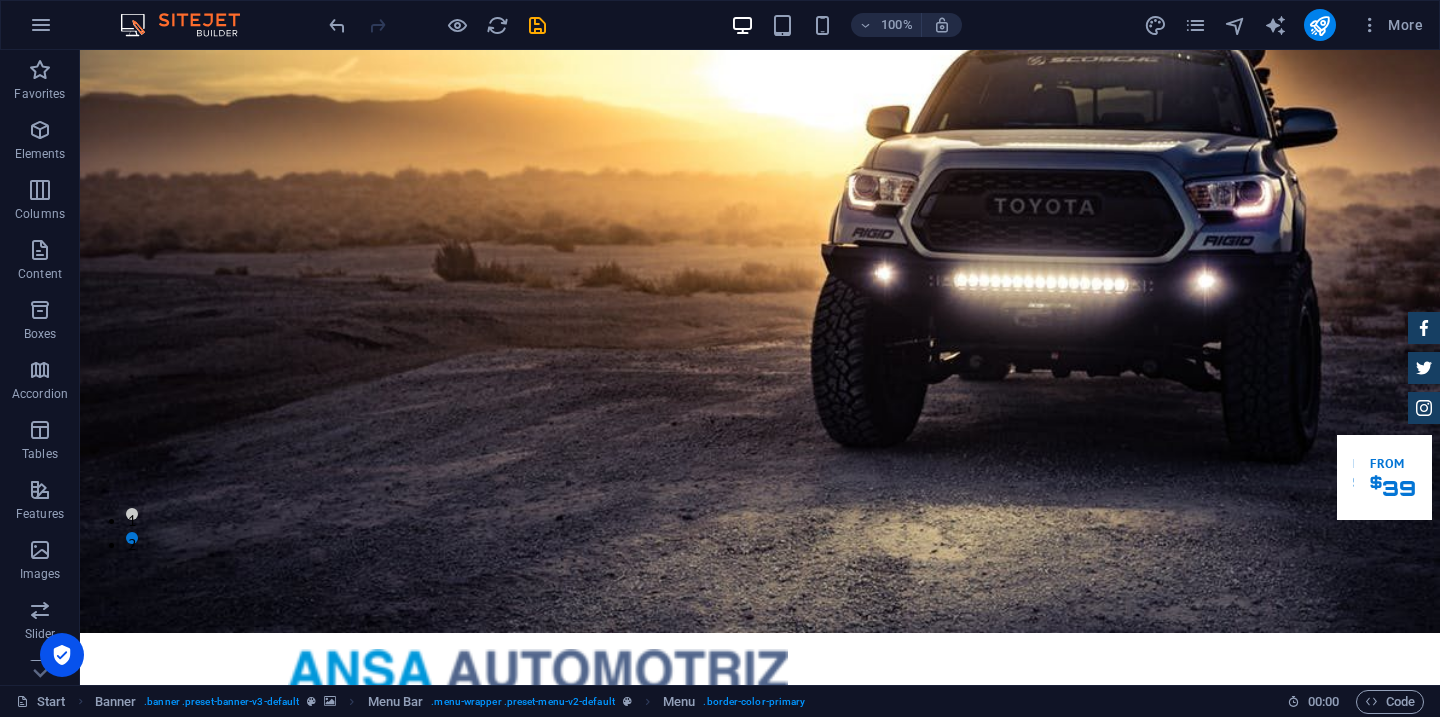 scroll, scrollTop: 0, scrollLeft: 0, axis: both 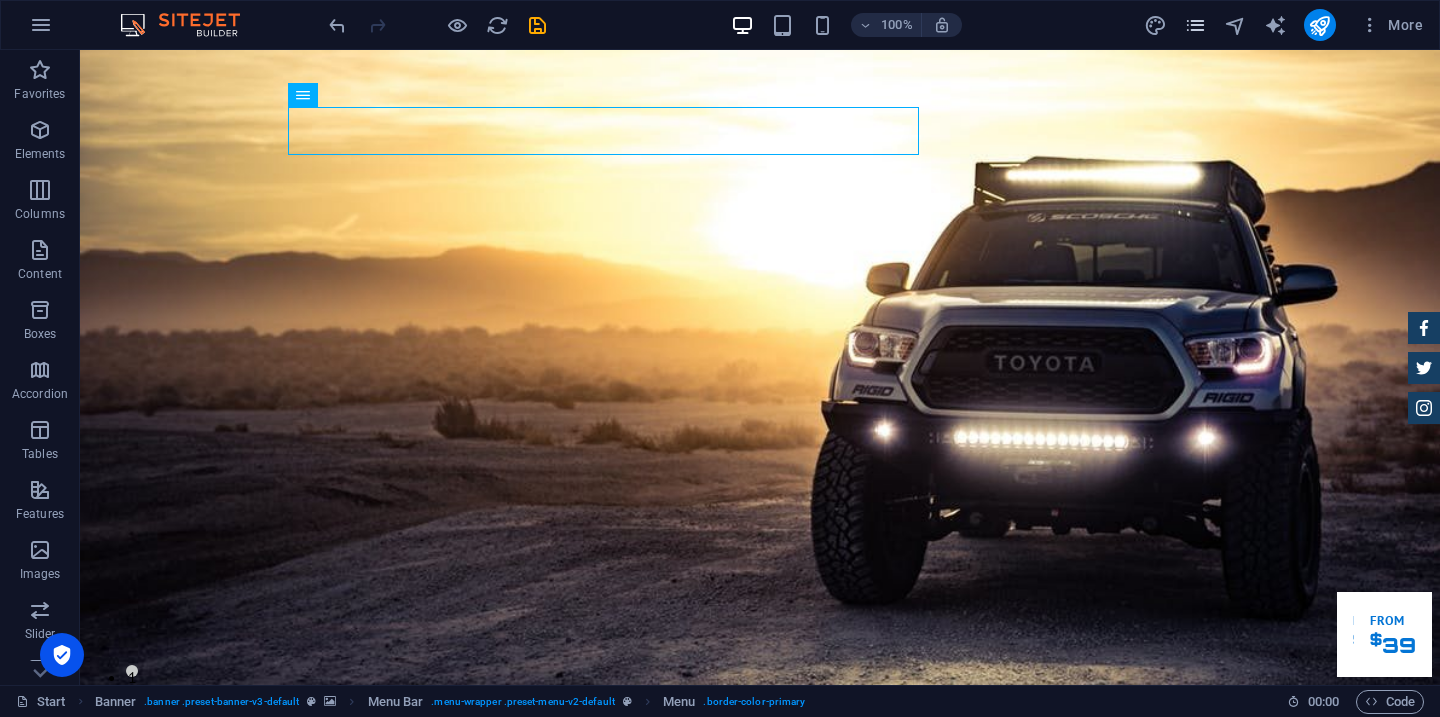 click at bounding box center (1195, 25) 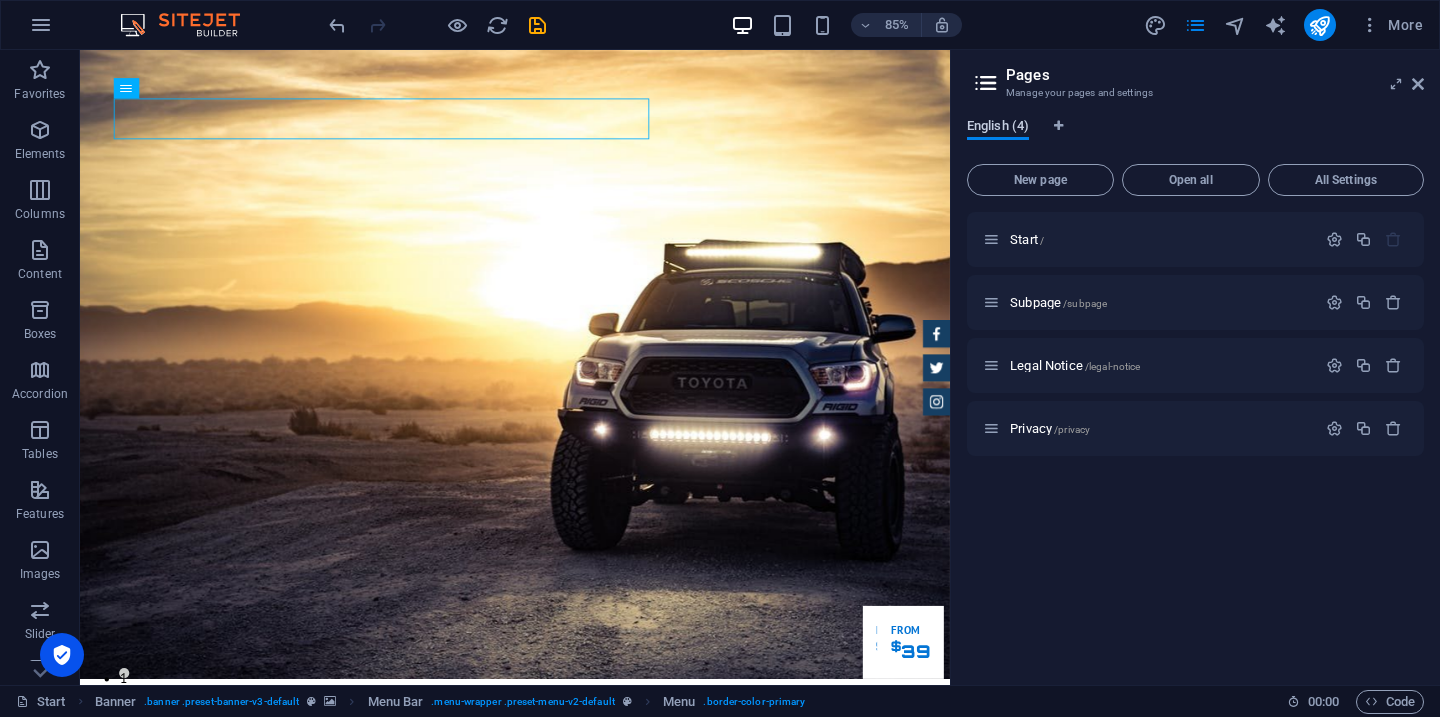 click on "English (4)" at bounding box center (998, 128) 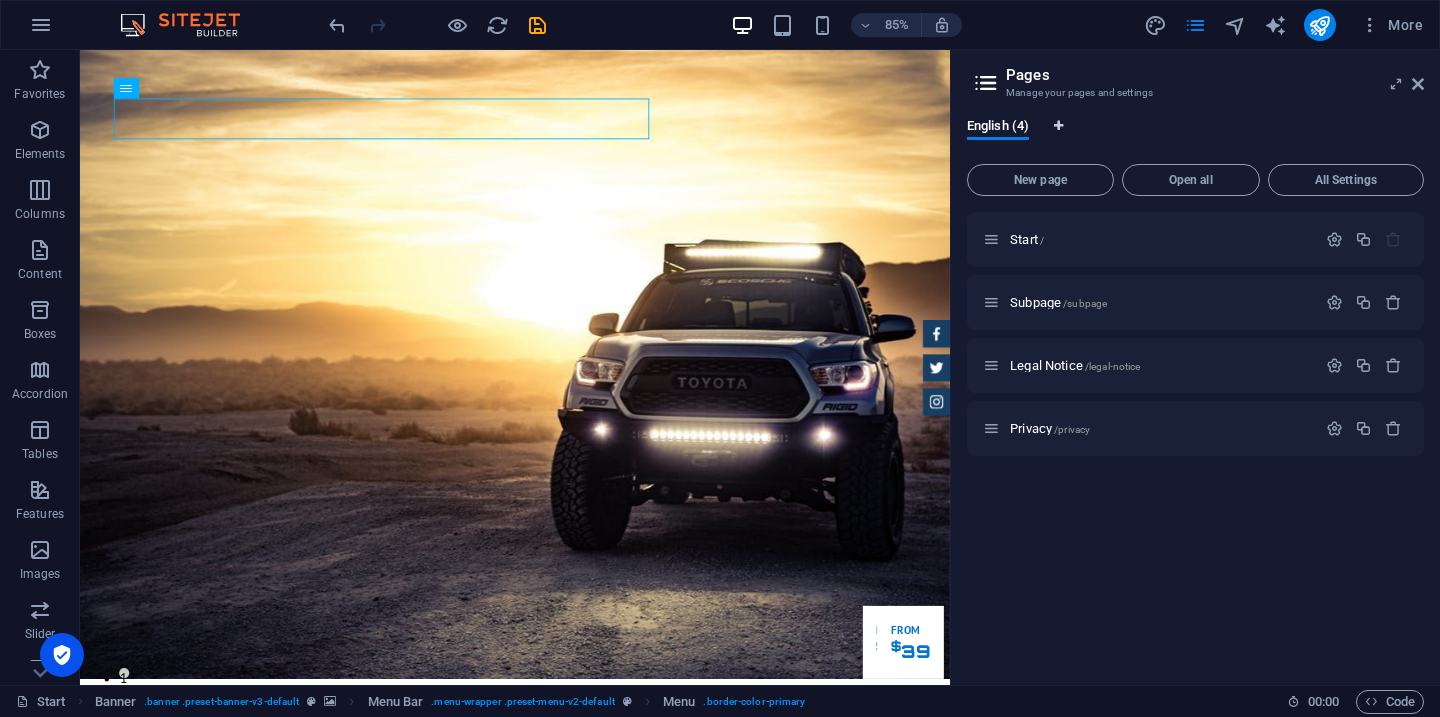click at bounding box center [1058, 126] 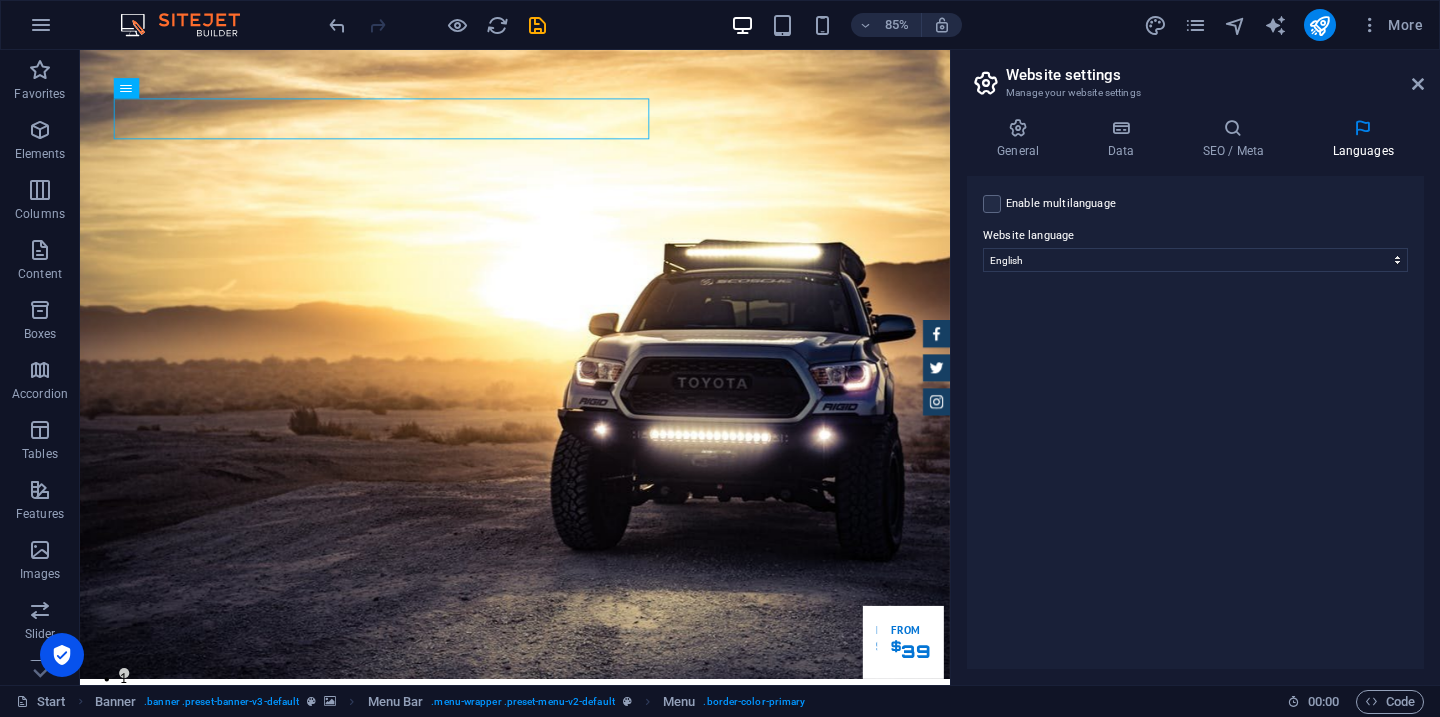 click at bounding box center [1363, 128] 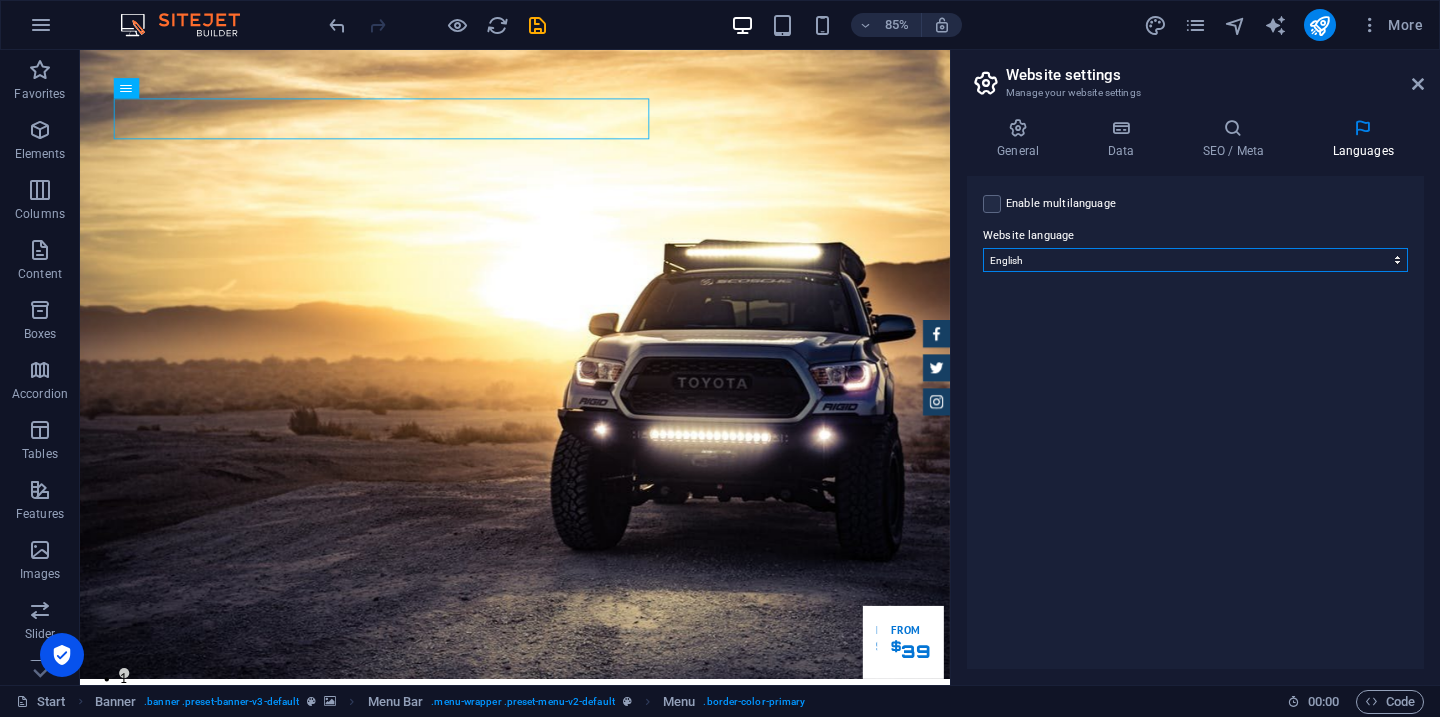 click on "Abkhazian Afar Afrikaans Akan Albanian Amharic Arabic Aragonese Armenian Assamese Avaric Avestan Aymara Azerbaijani Bambara Bashkir Basque Belarusian Bengali Bihari languages Bislama Bokmål Bosnian Breton Bulgarian Burmese Catalan Central Khmer Chamorro Chechen Chinese Church Slavic Chuvash Cornish Corsican Cree Croatian Czech Danish Dutch Dzongkha English Esperanto Estonian Ewe Faroese Farsi (Persian) Fijian Finnish French Fulah Gaelic Galician Ganda Georgian German Greek Greenlandic Guaraní Gujarati Haitian Creole Hausa Hebrew Herero Hindi Hiri Motu Hungarian Icelandic Ido Igbo Indonesian Interlingua Interlingue Inuktitut Inupiaq Irish Italian Japanese Javanese Kannada Kanuri Kashmiri Kazakh Kikuyu Kinyarwanda Komi Kongo Korean Kurdish Kwanyama Kyrgyz Lao Latin Latvian Limburgish Lingala Lithuanian Luba-Katanga Luxembourgish Macedonian Malagasy Malay Malayalam Maldivian Maltese Manx Maori Marathi Marshallese Mongolian Nauru Navajo Ndonga Nepali North Ndebele Northern Sami Norwegian Norwegian Nynorsk Nuosu" at bounding box center (1195, 260) 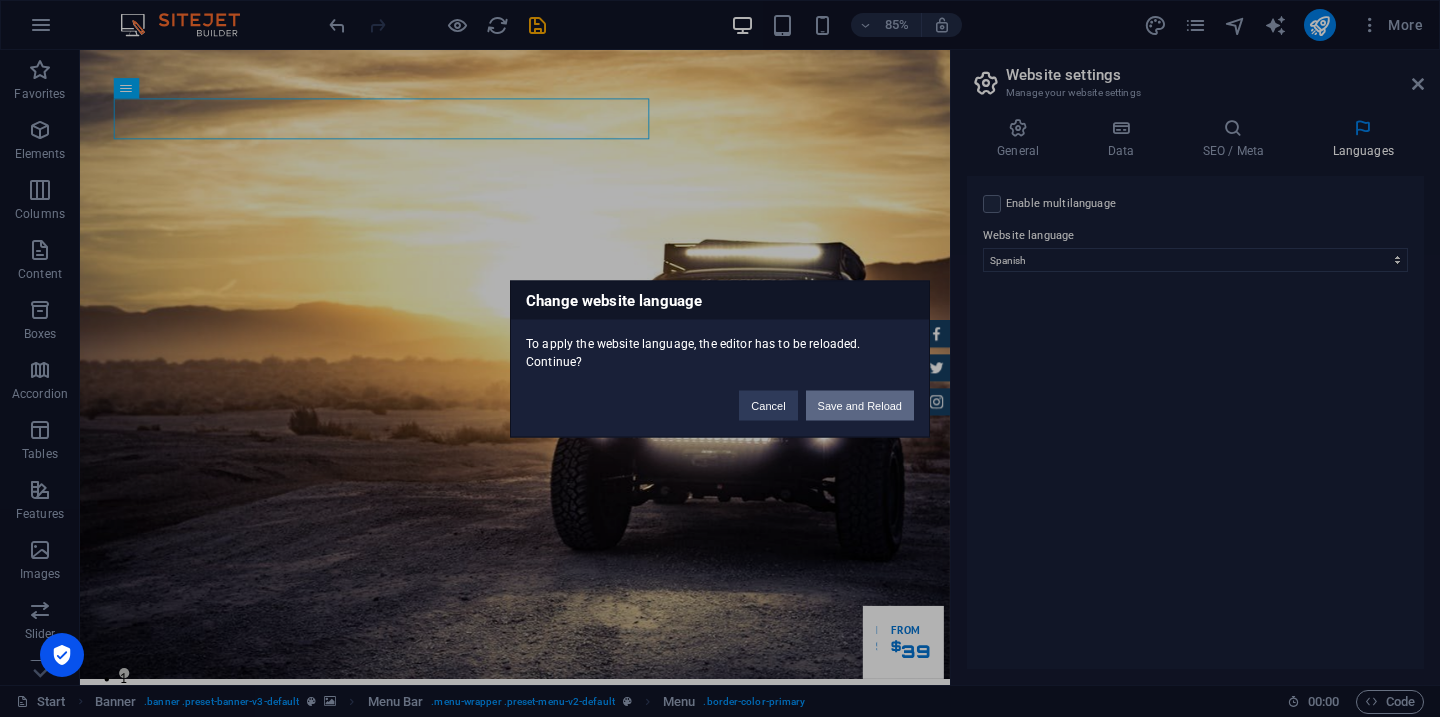 click on "Save and Reload" at bounding box center [860, 405] 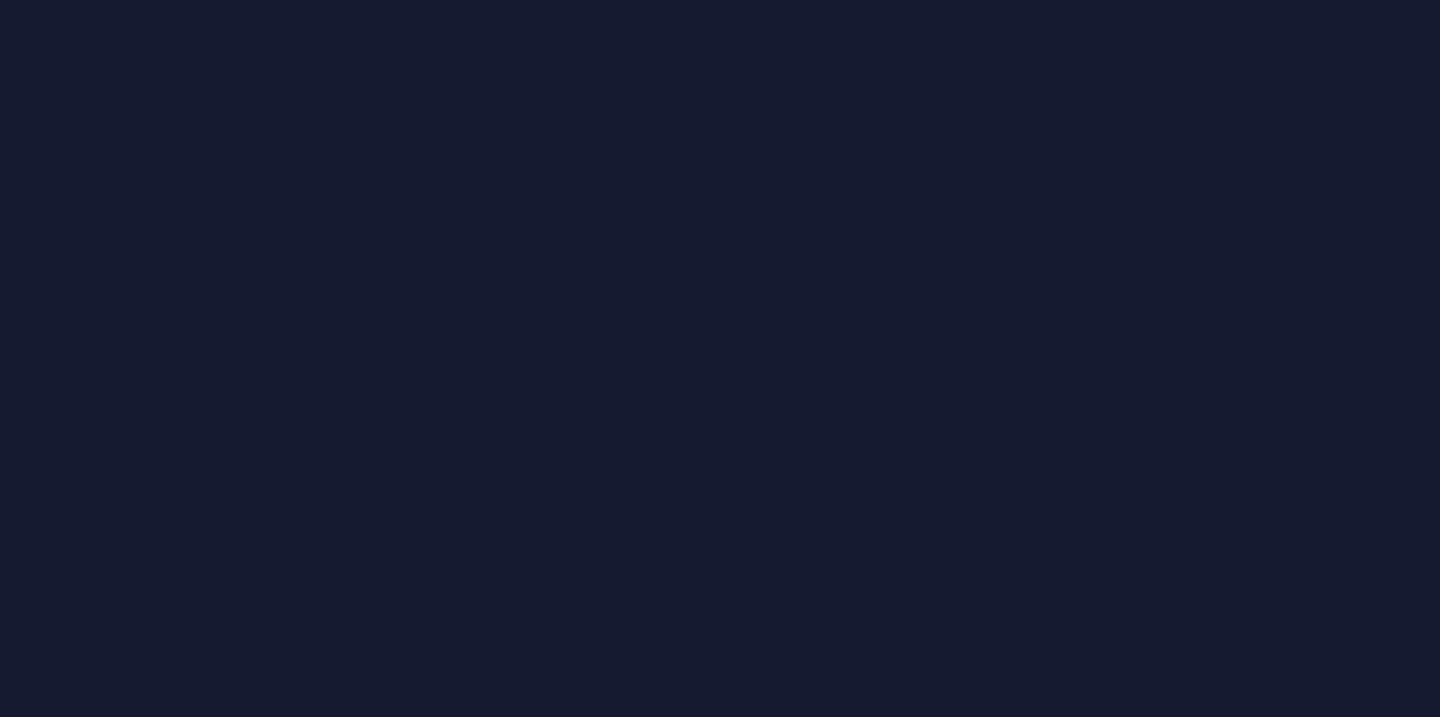 scroll, scrollTop: 0, scrollLeft: 0, axis: both 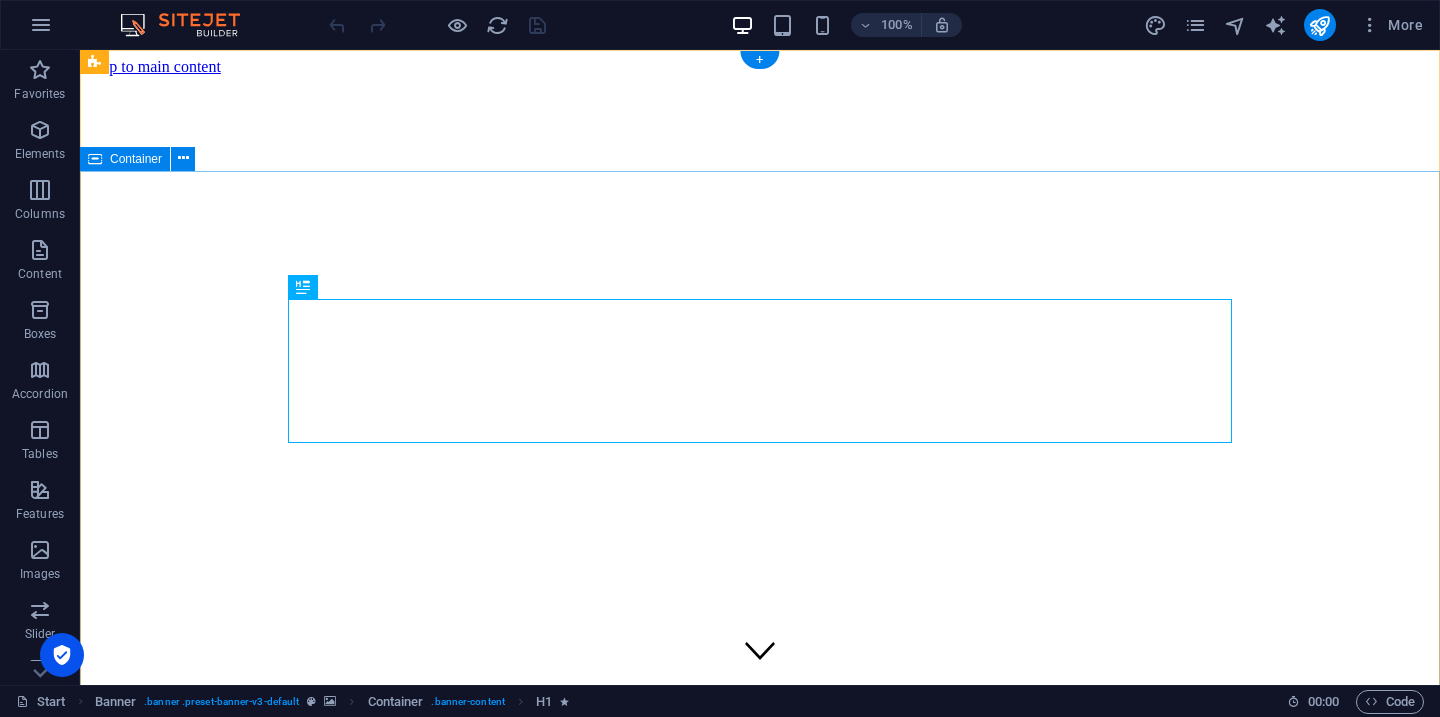 click on "ESTUPENDOS TRATOS. EXCELENTES AUTOS. Lorem ipsum dolor sit amet, consetetur sadipscing elitr, sed diam nonumy eirmod tempor invidunt ut labore et dolore magna aliquyam erat.  Our Inventory   Make an appointment" at bounding box center (760, 2892) 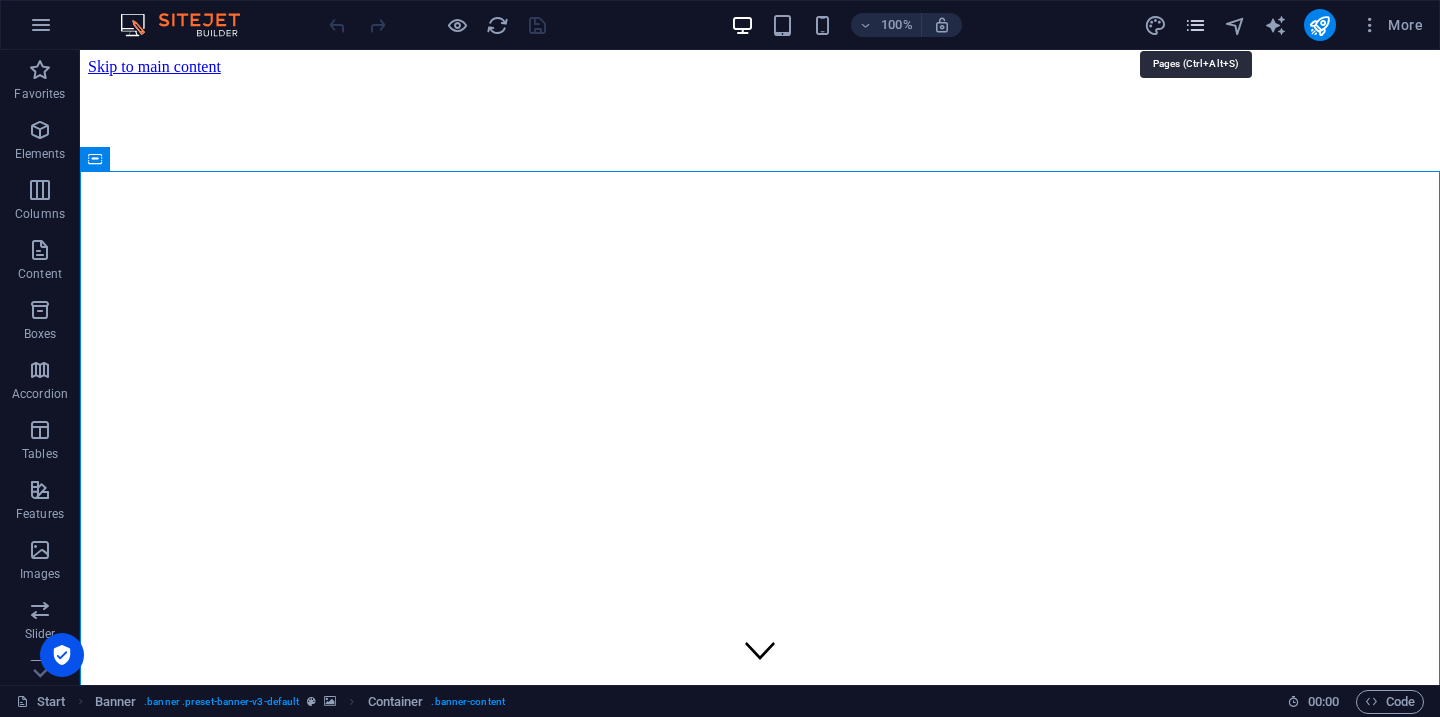 click at bounding box center (1195, 25) 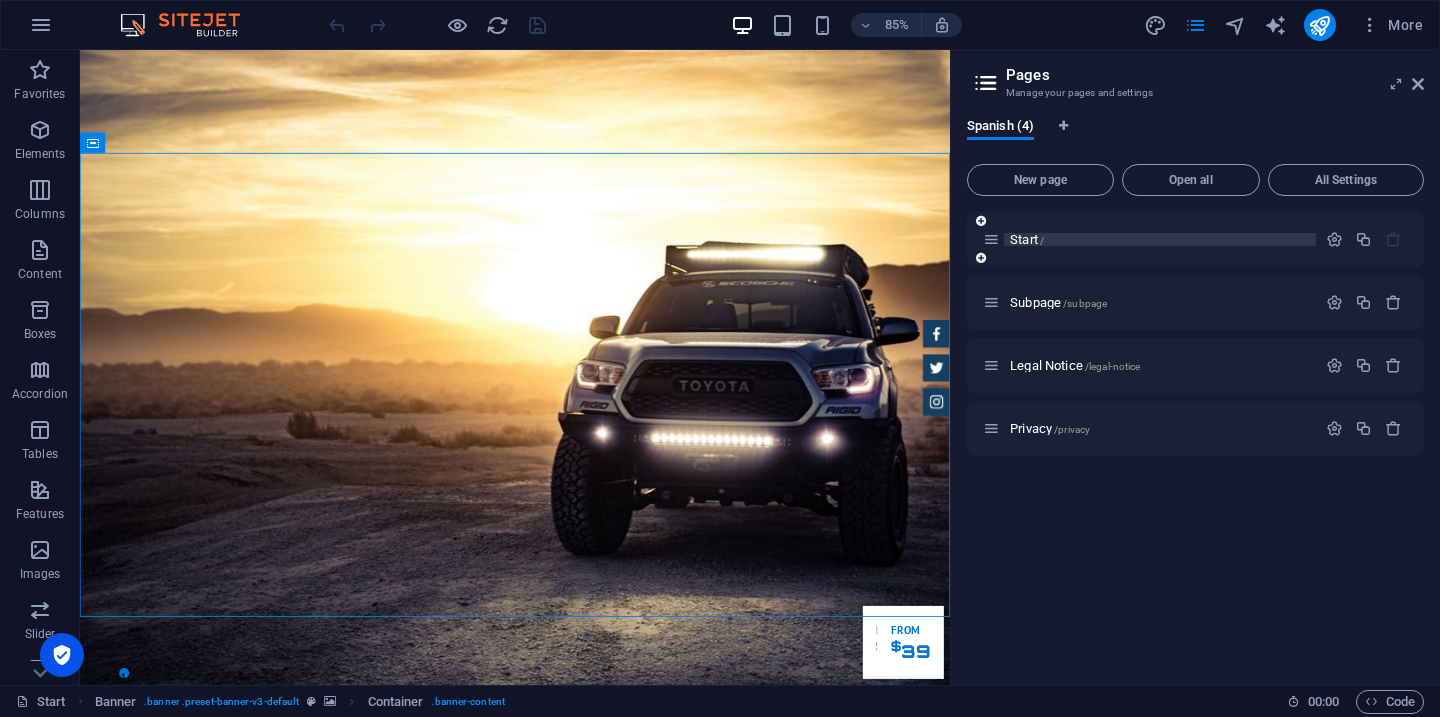 click on "Start /" at bounding box center (1027, 239) 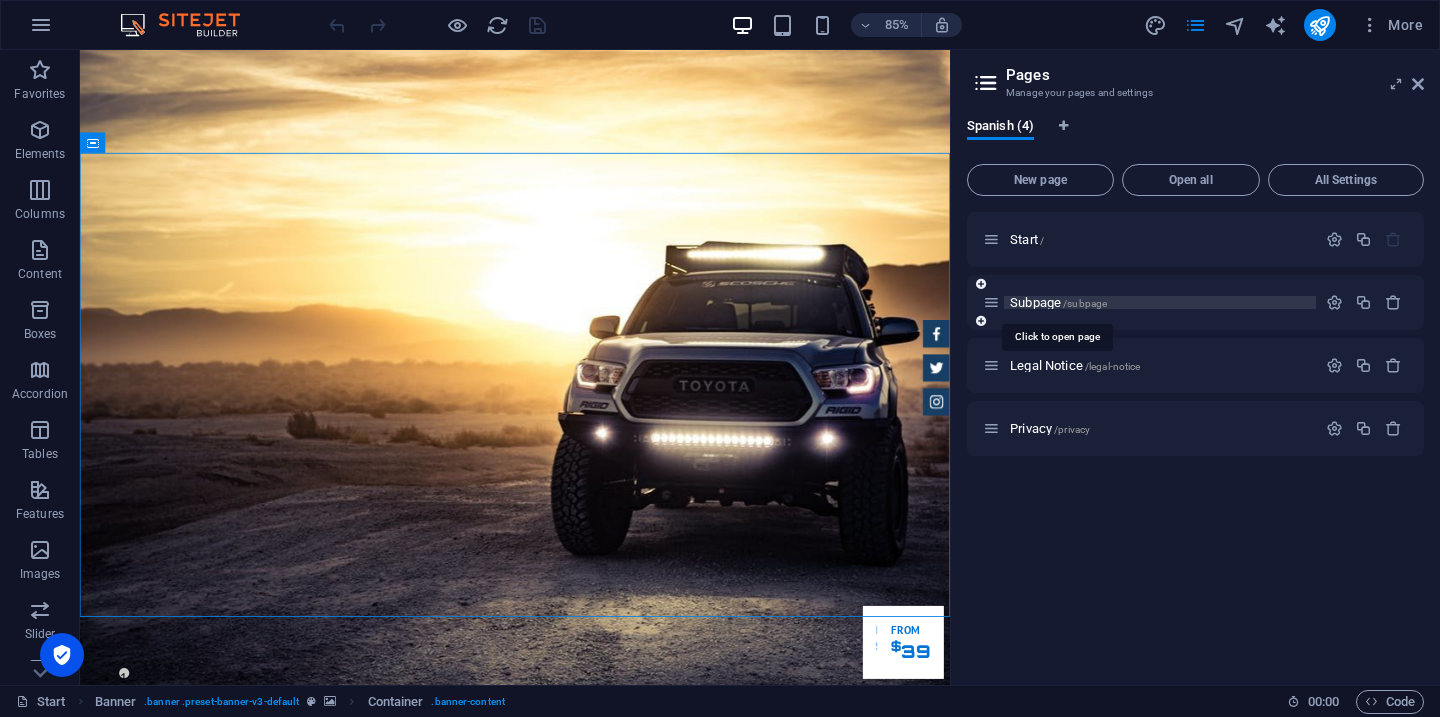 click on "Subpage /subpage" at bounding box center (1058, 302) 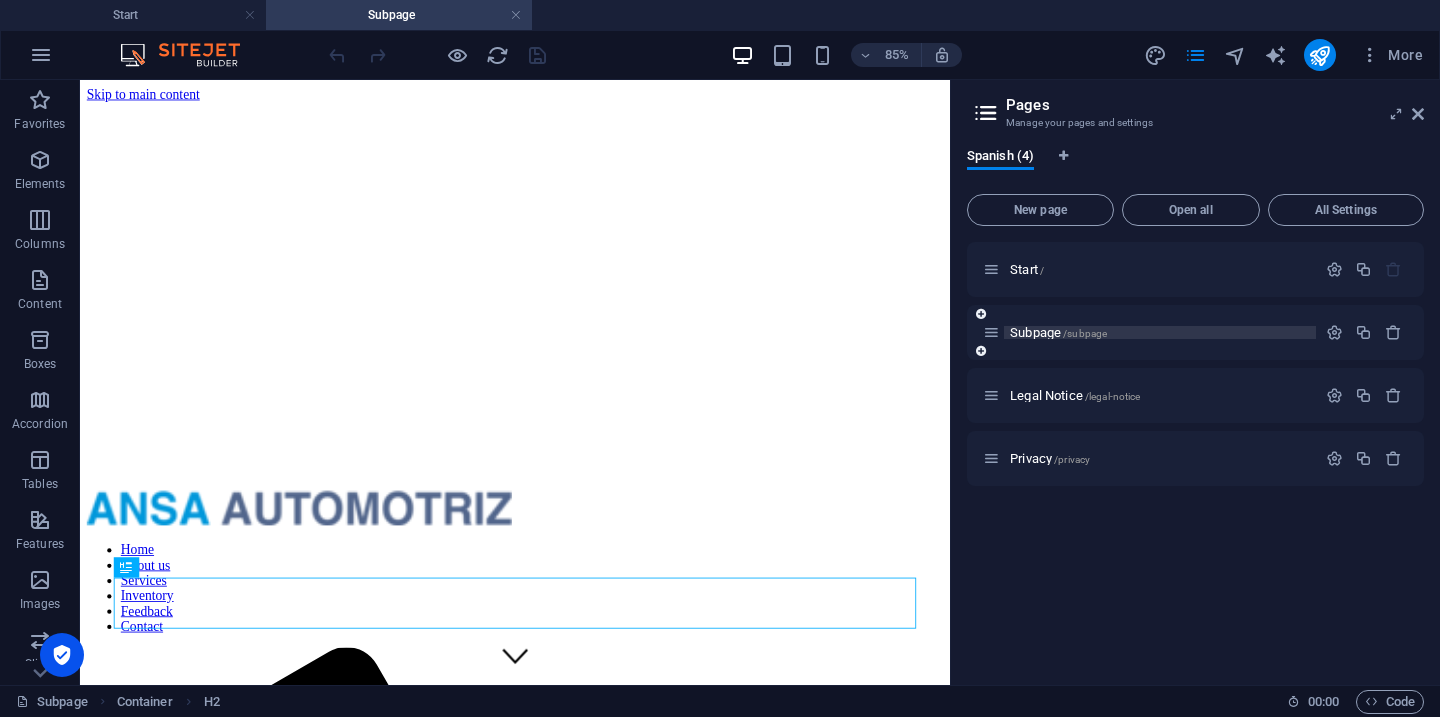 scroll, scrollTop: 0, scrollLeft: 0, axis: both 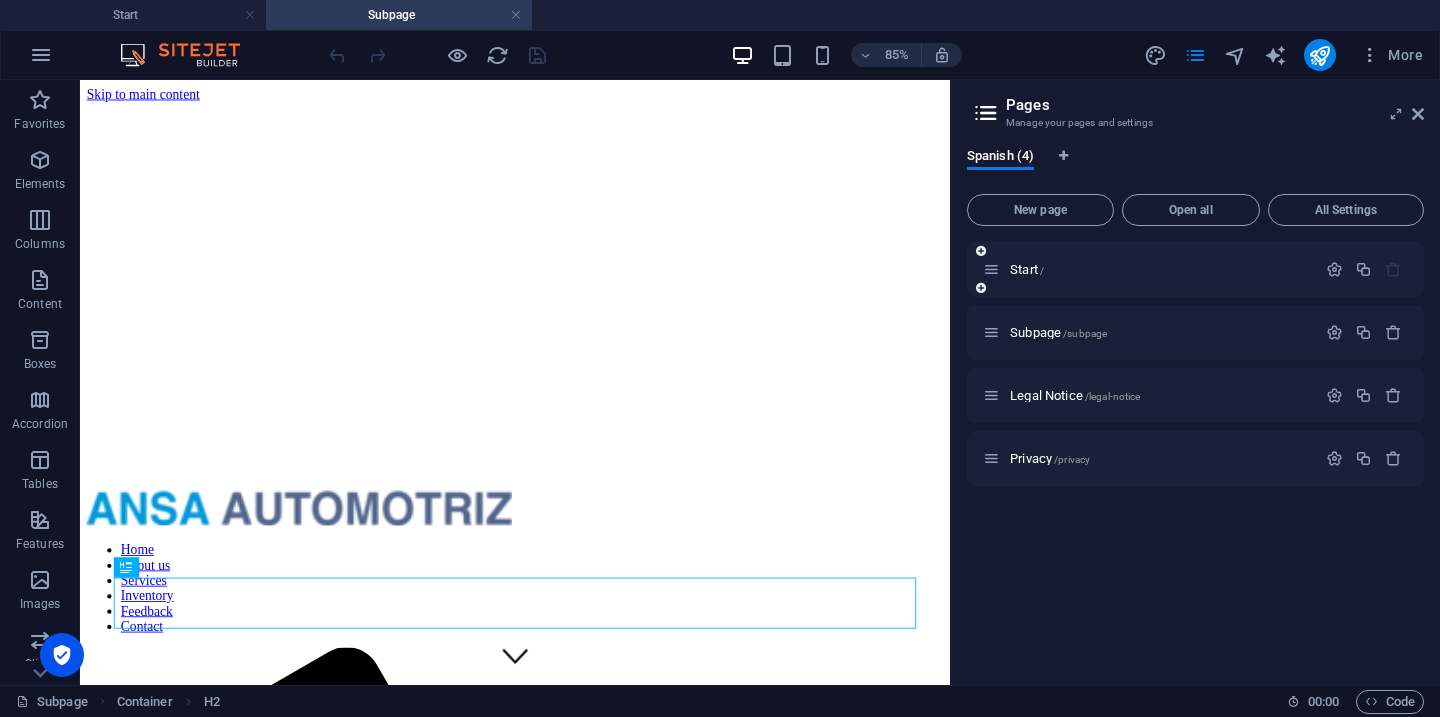 click on "Start /" at bounding box center [1195, 269] 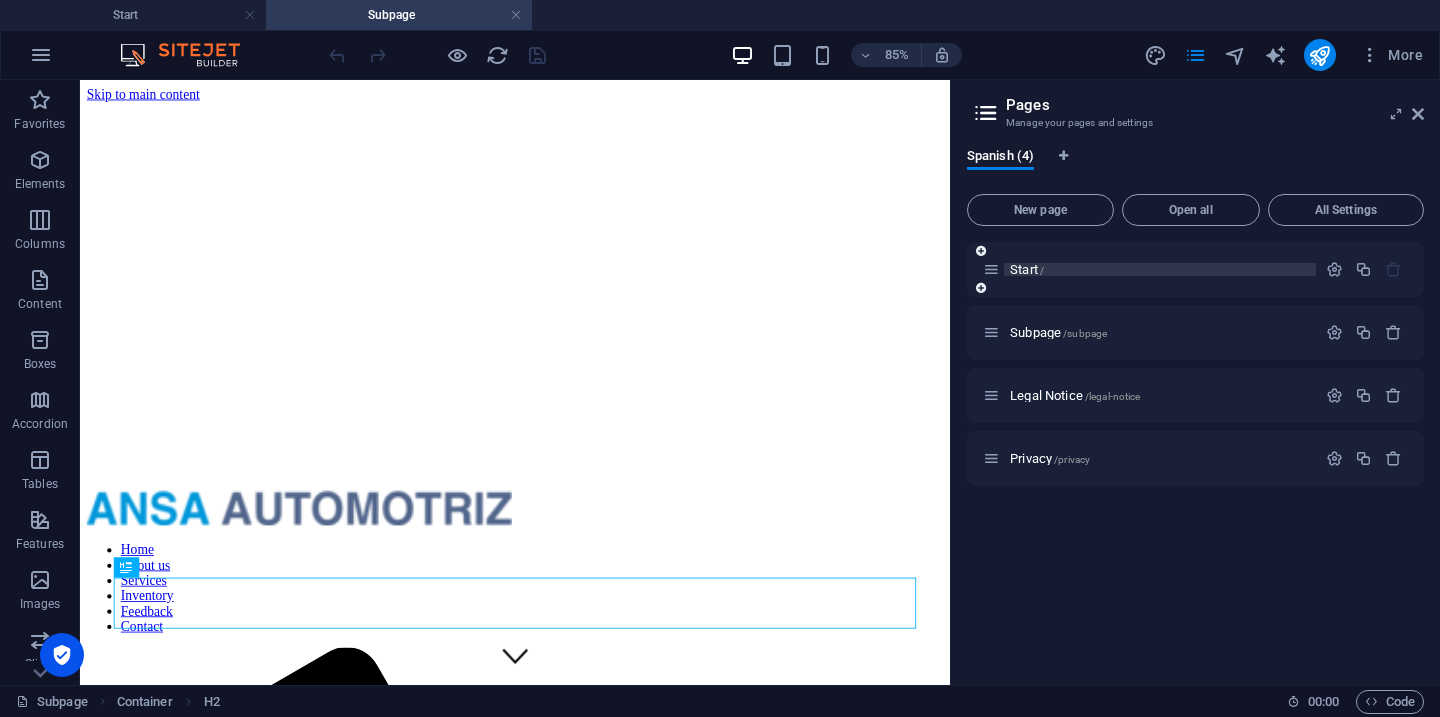 click on "Start /" at bounding box center (1027, 269) 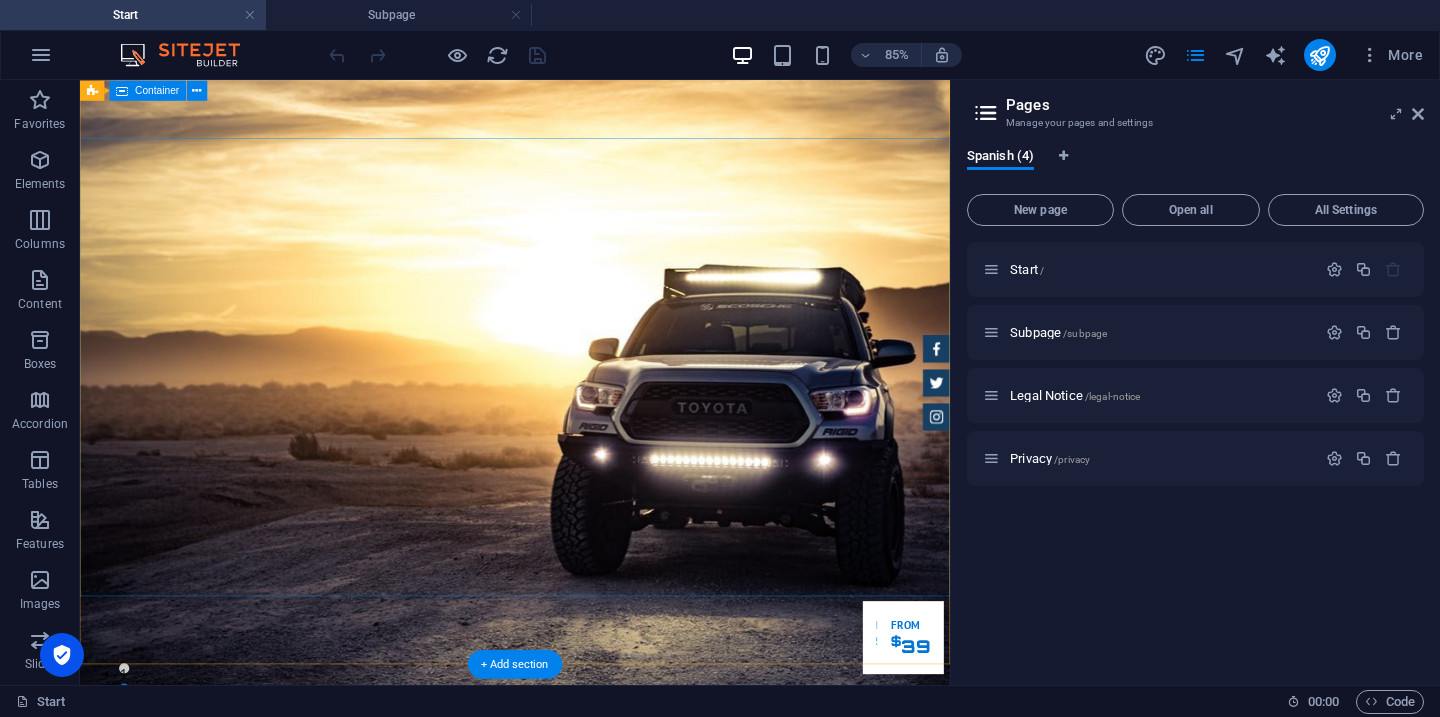 scroll, scrollTop: 0, scrollLeft: 0, axis: both 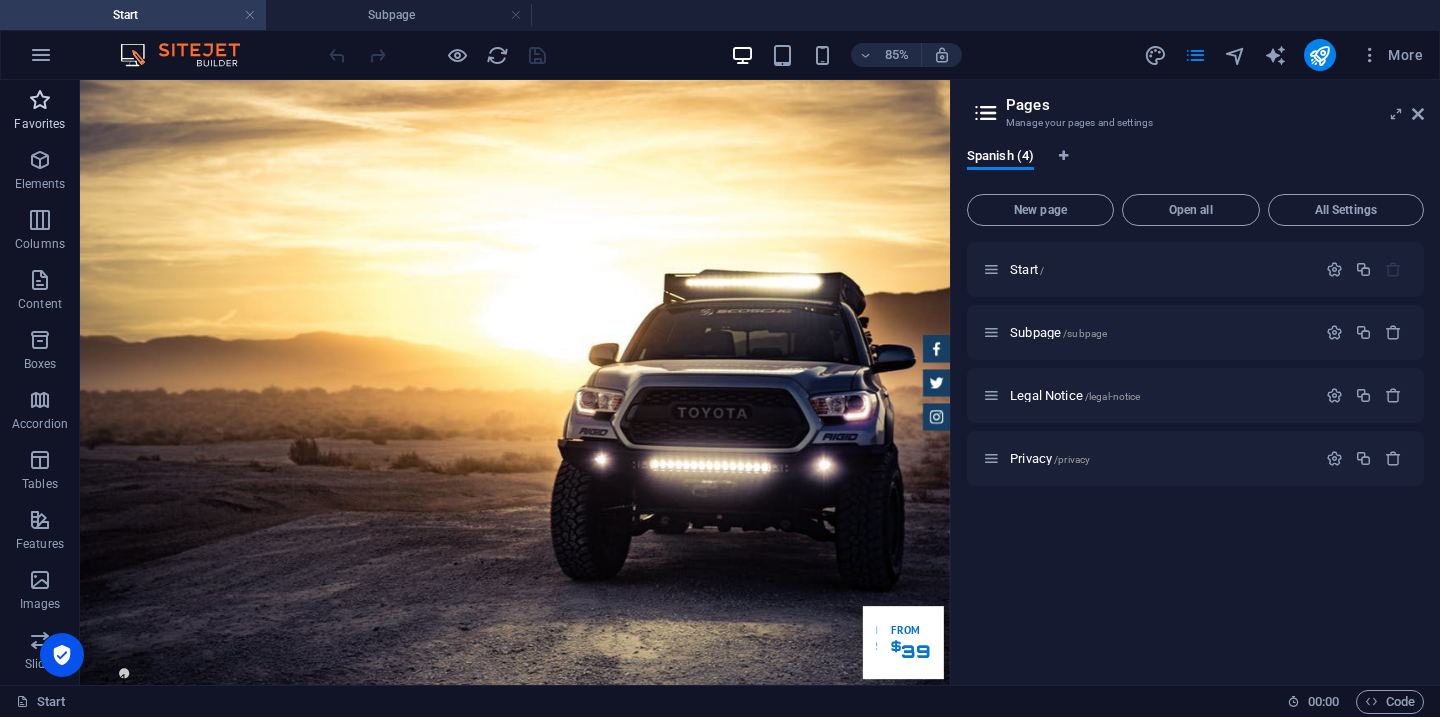 click on "Favorites" at bounding box center (39, 124) 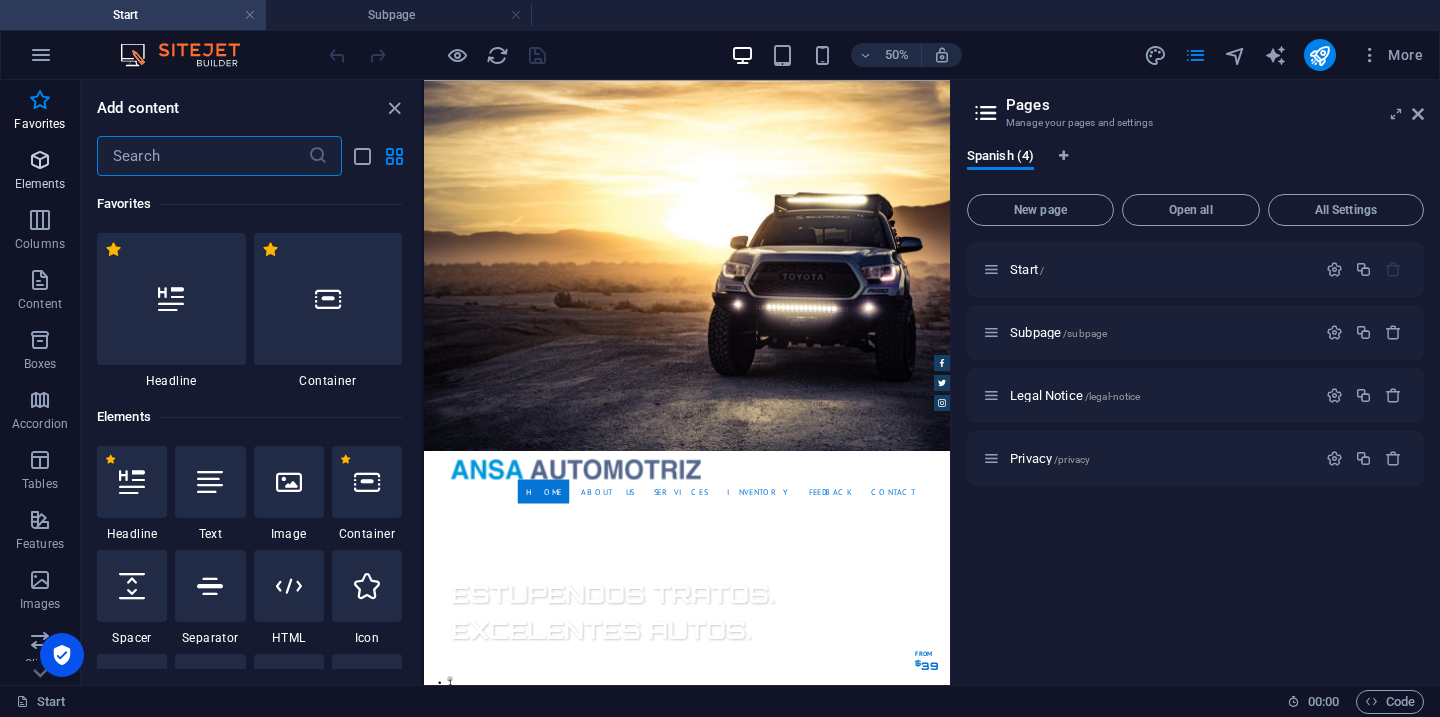 click at bounding box center [40, 160] 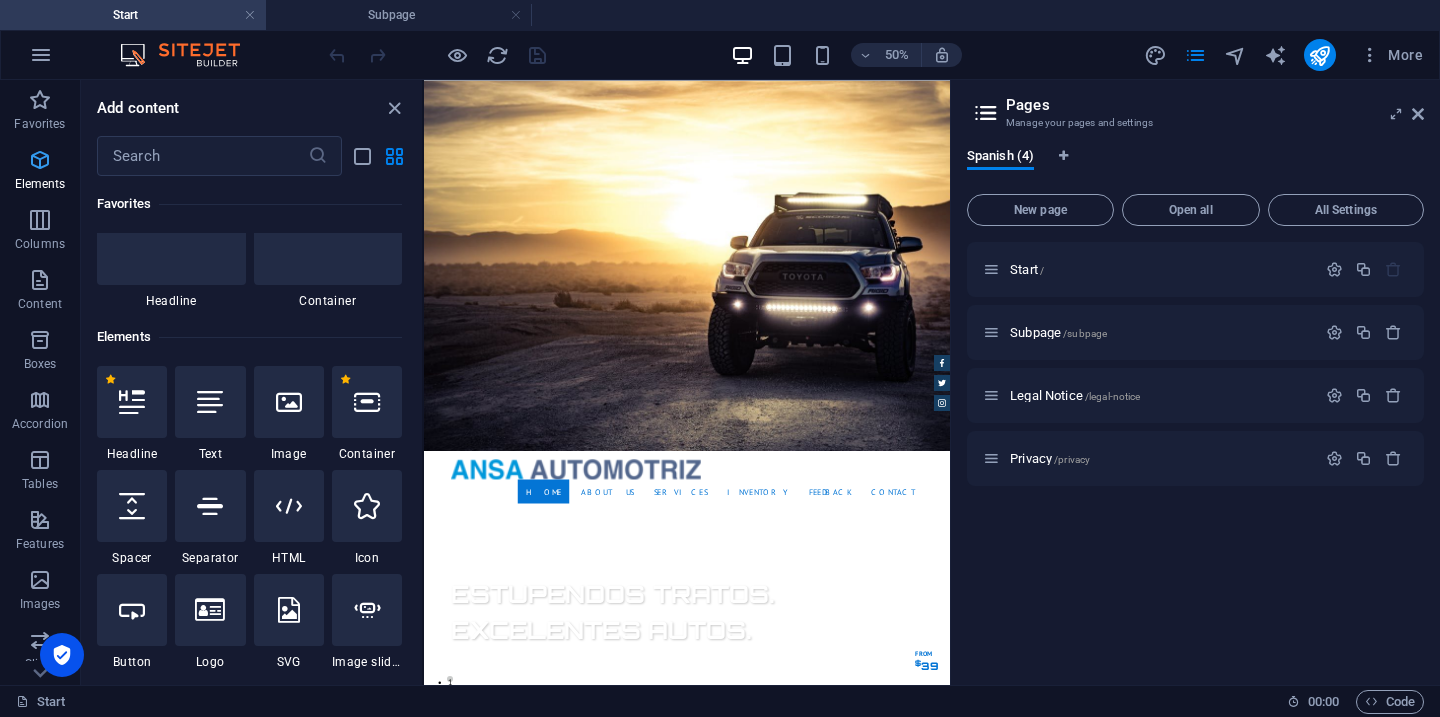 scroll, scrollTop: 213, scrollLeft: 0, axis: vertical 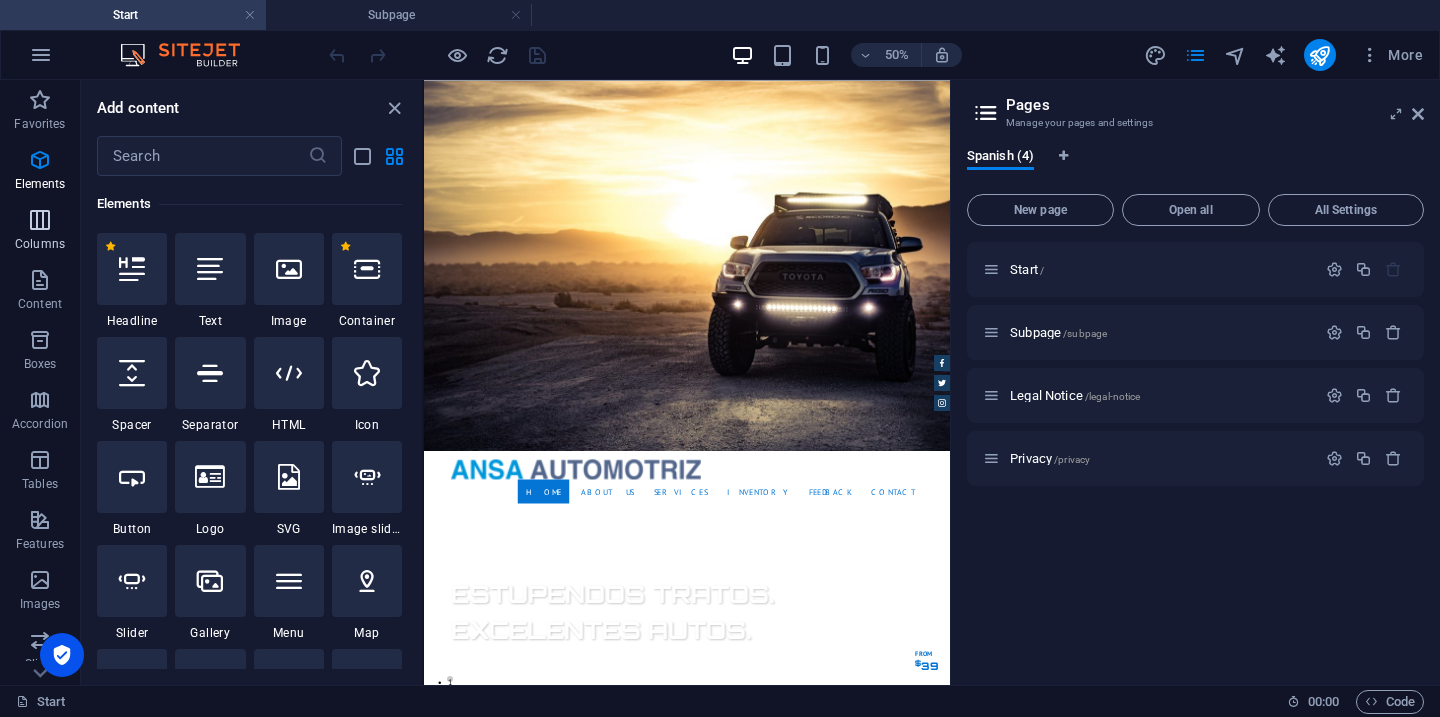 click at bounding box center (40, 220) 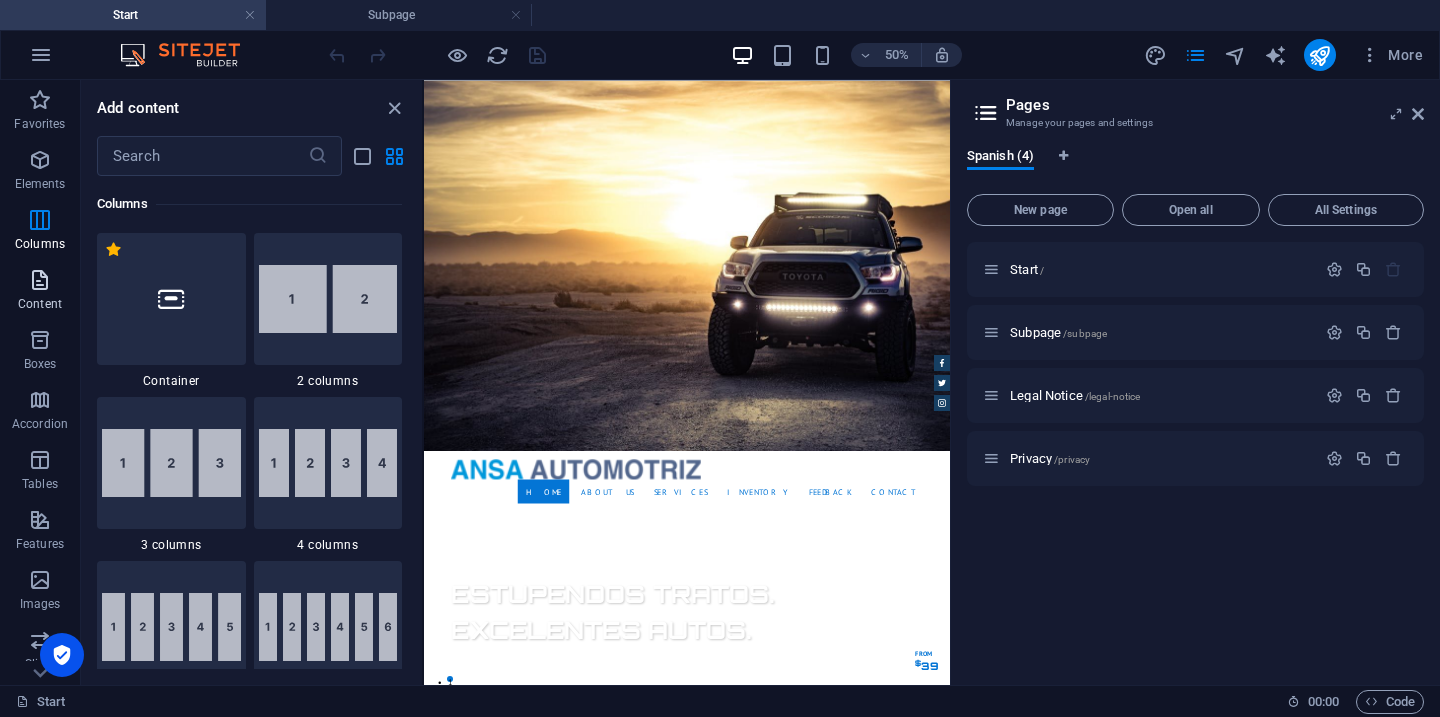 click at bounding box center [40, 280] 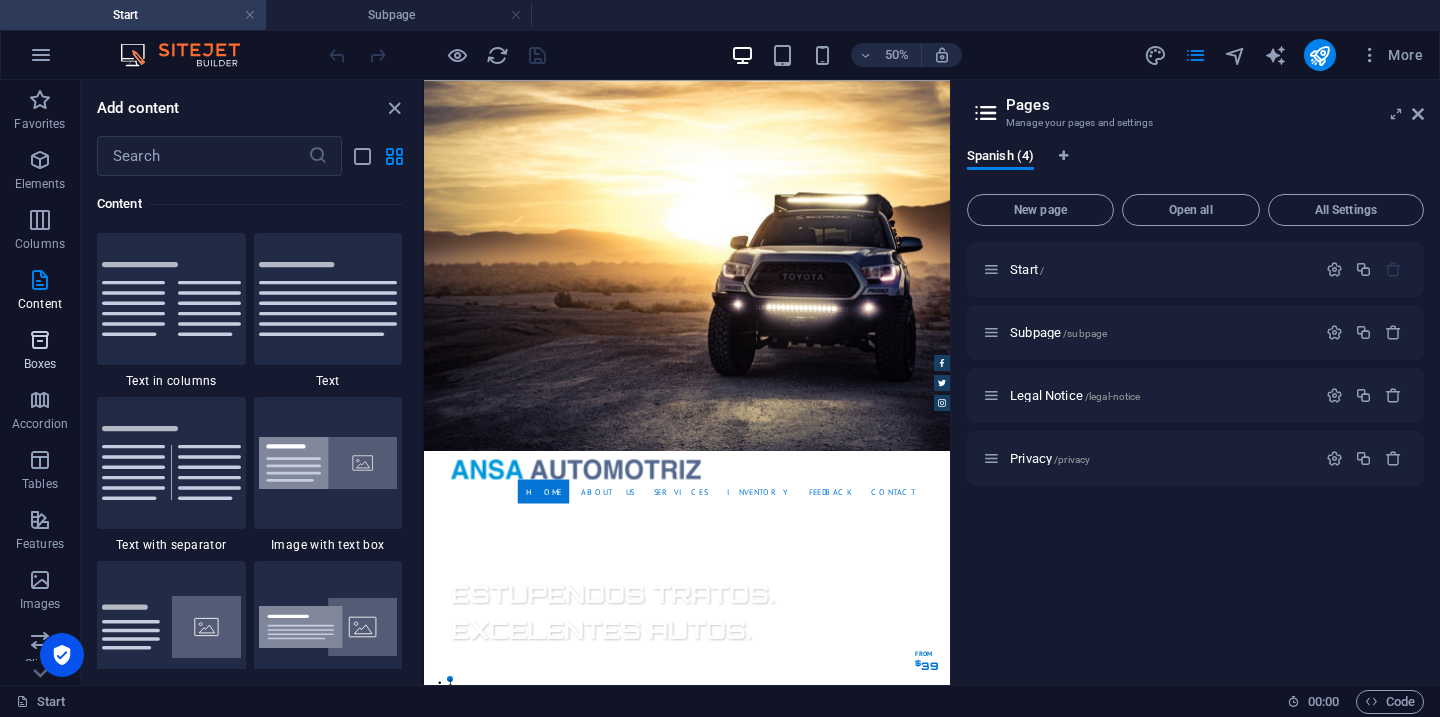 click at bounding box center (40, 340) 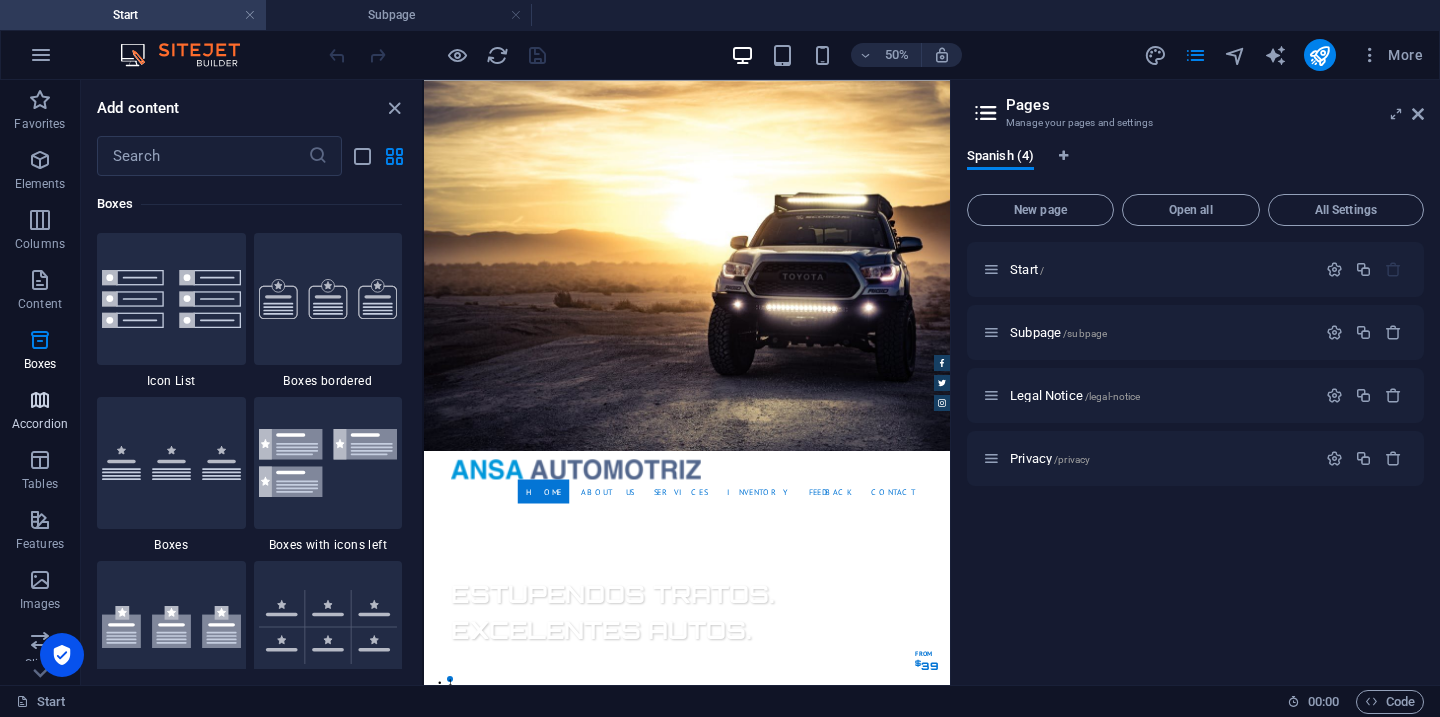 click at bounding box center (40, 400) 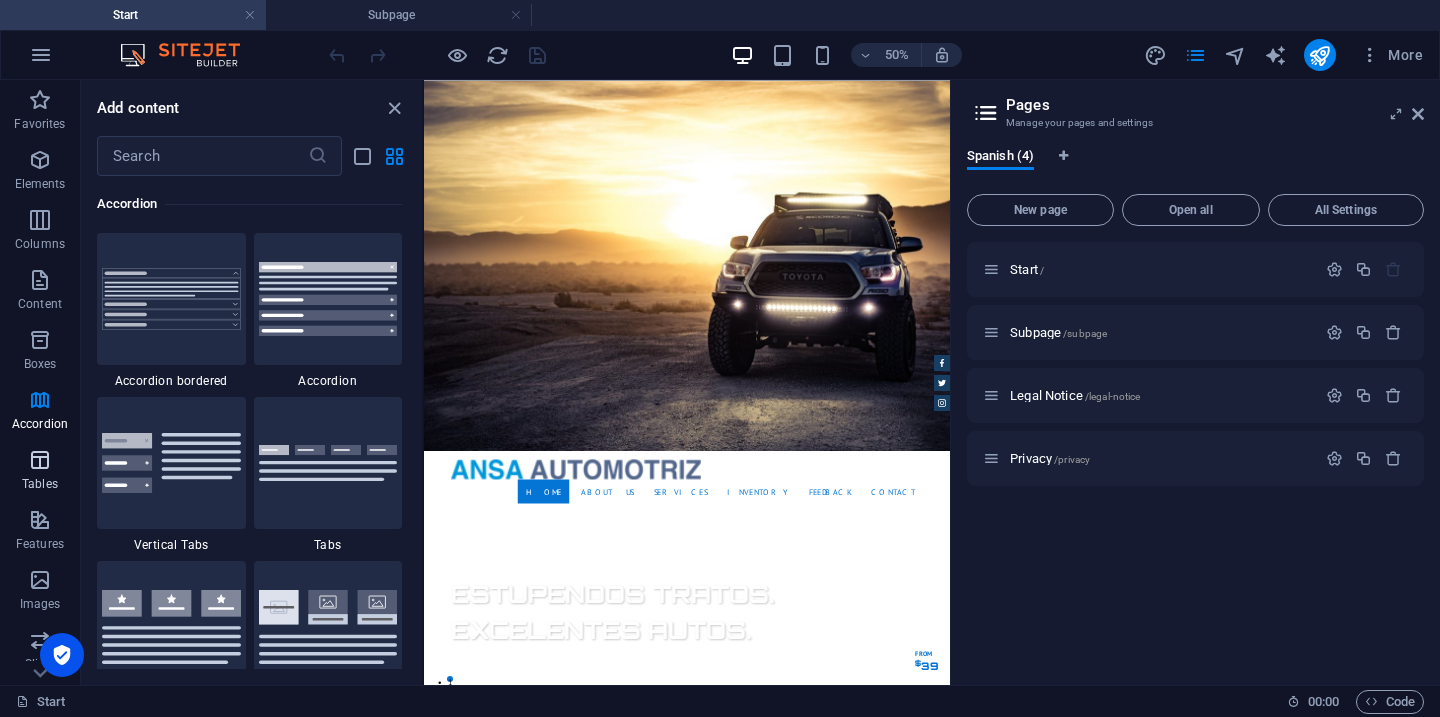 click at bounding box center [40, 460] 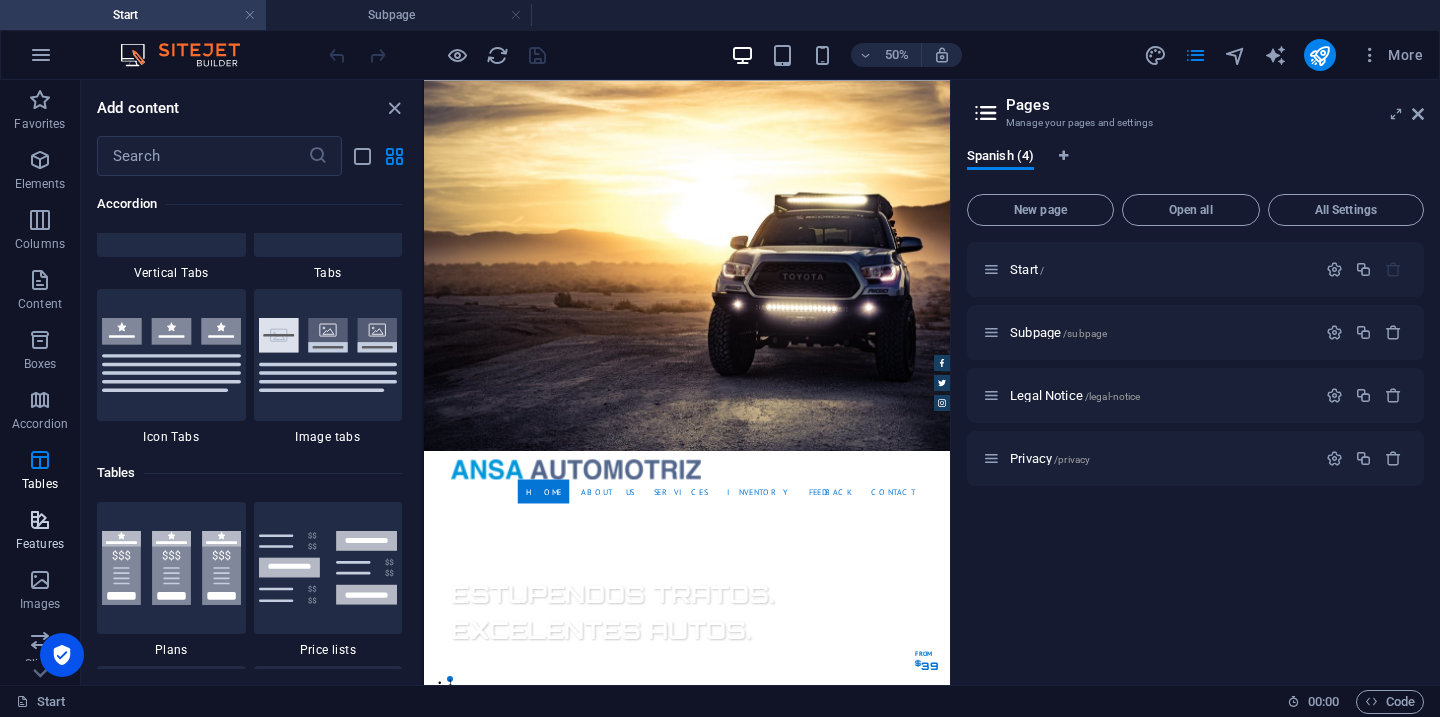 click on "Features" at bounding box center (40, 532) 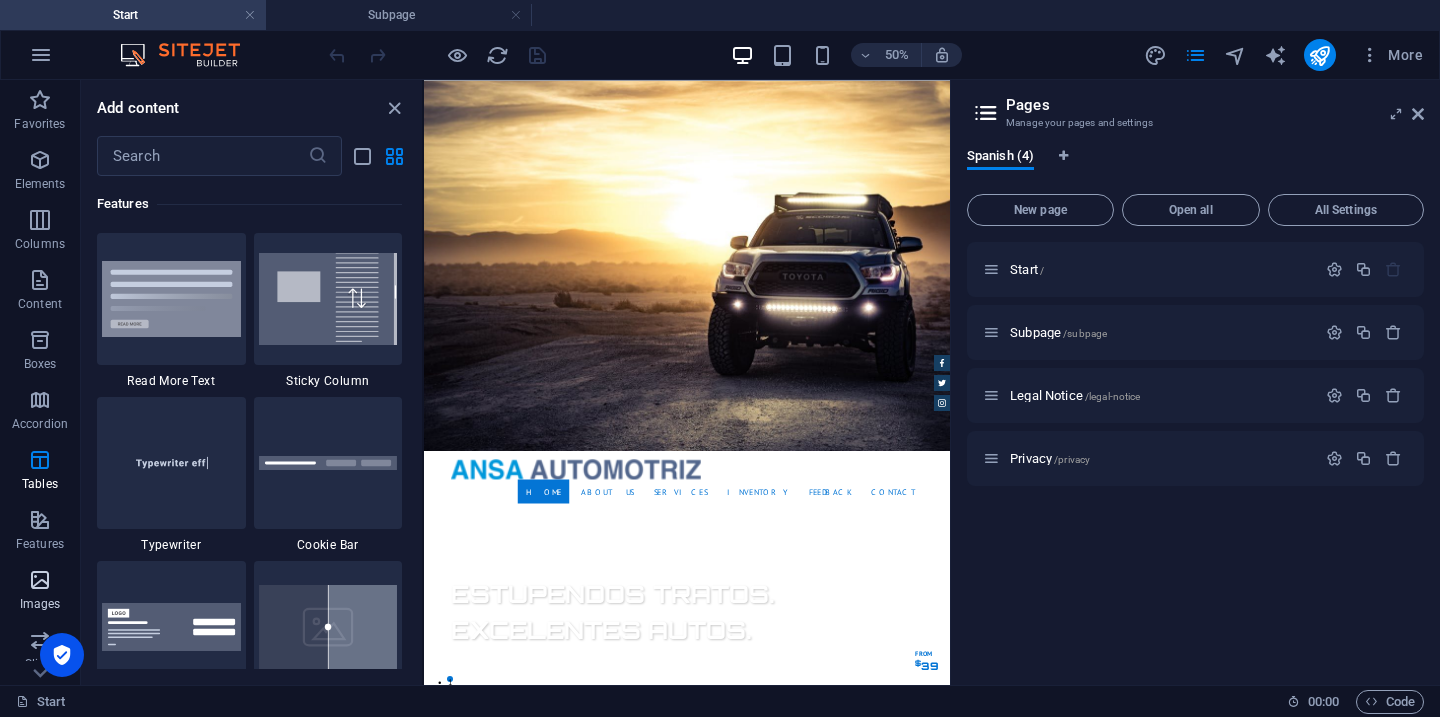 click at bounding box center [40, 580] 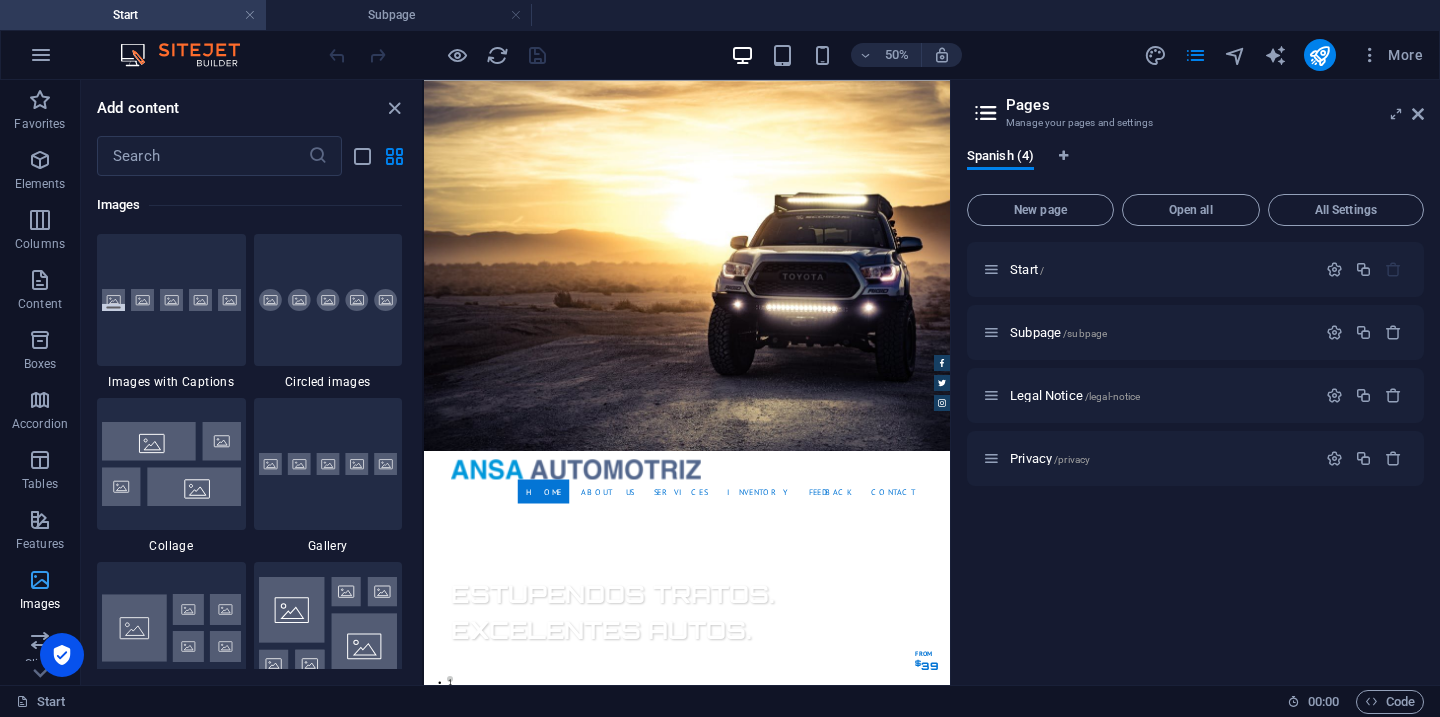scroll, scrollTop: 9976, scrollLeft: 0, axis: vertical 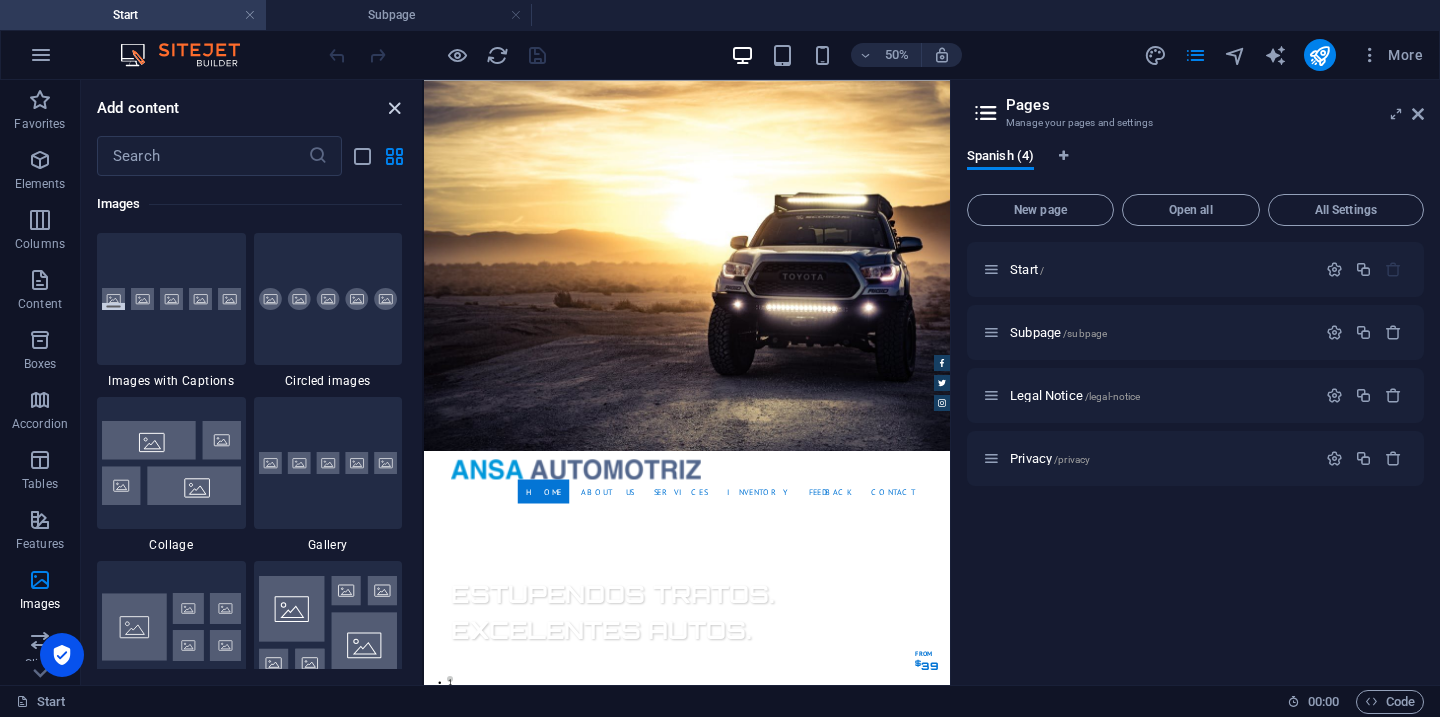 click at bounding box center [394, 108] 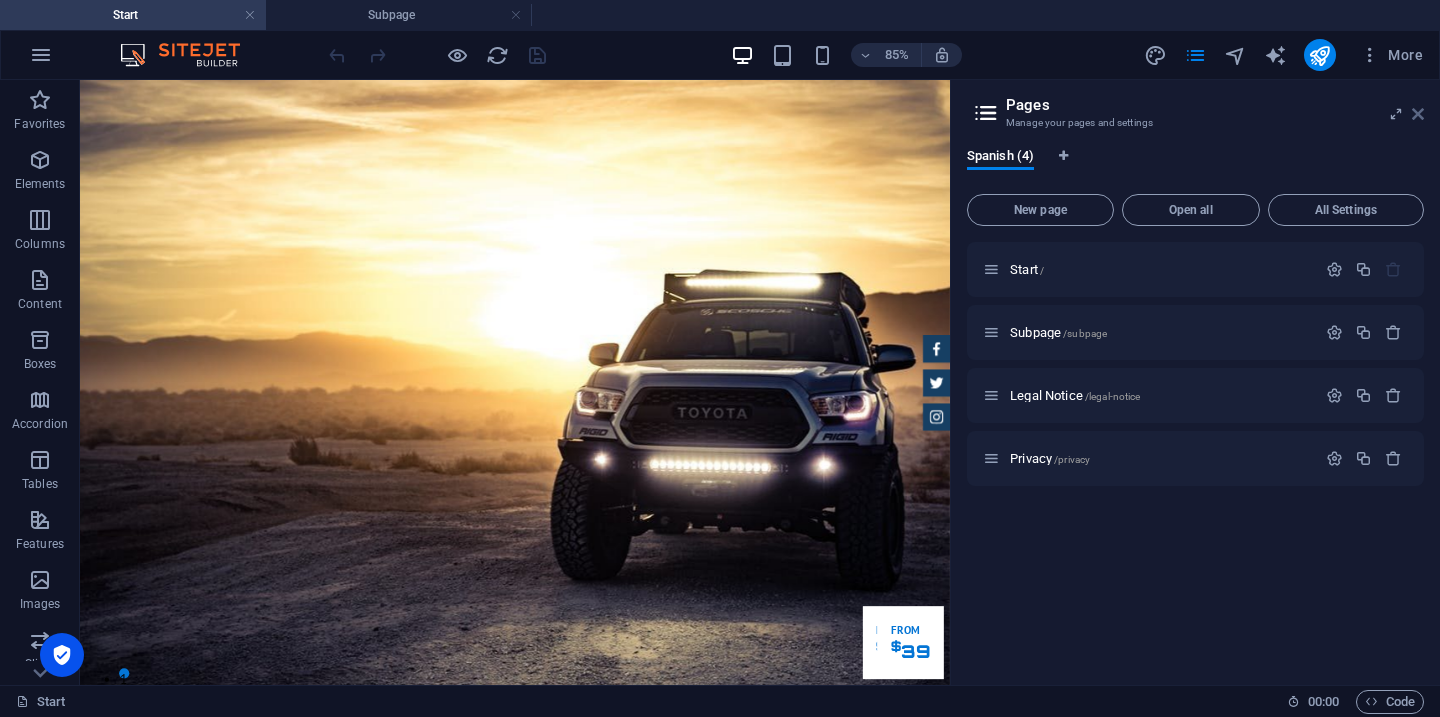 click at bounding box center [1418, 114] 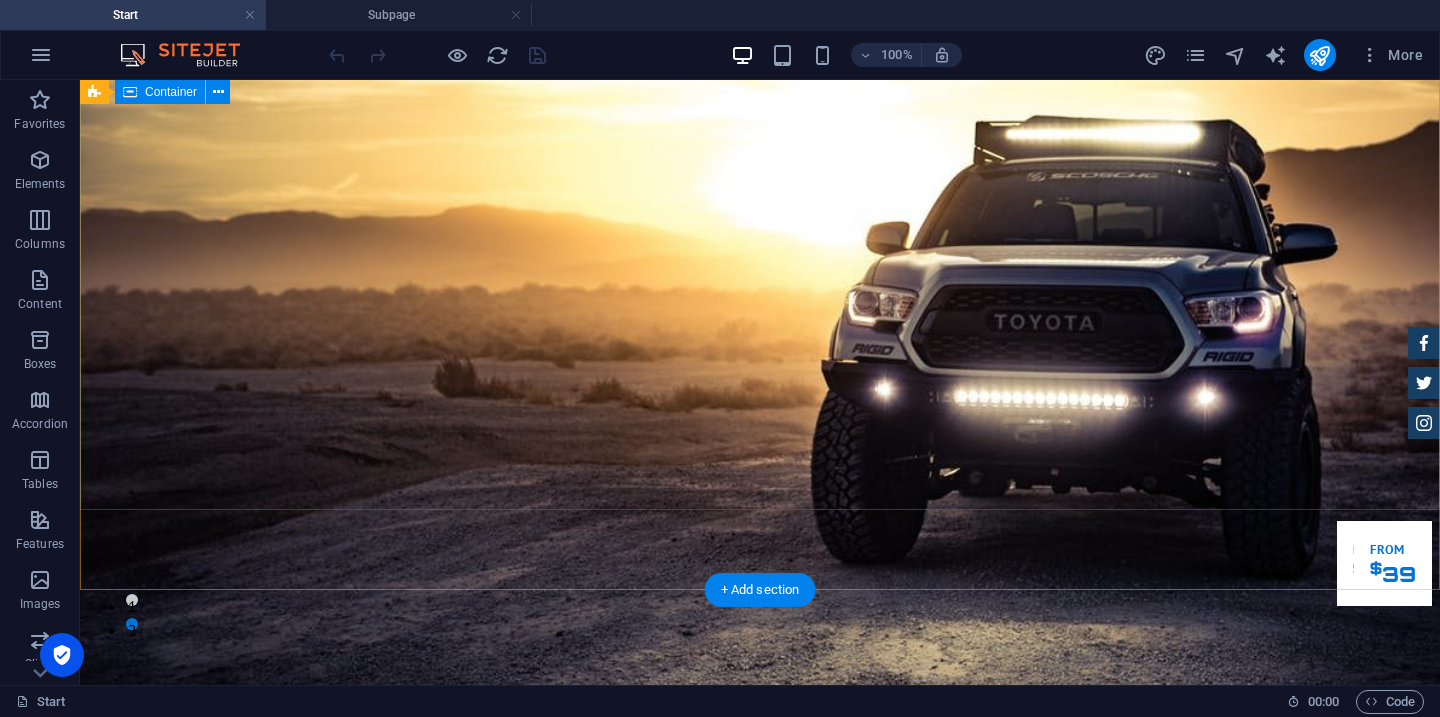 scroll, scrollTop: 0, scrollLeft: 0, axis: both 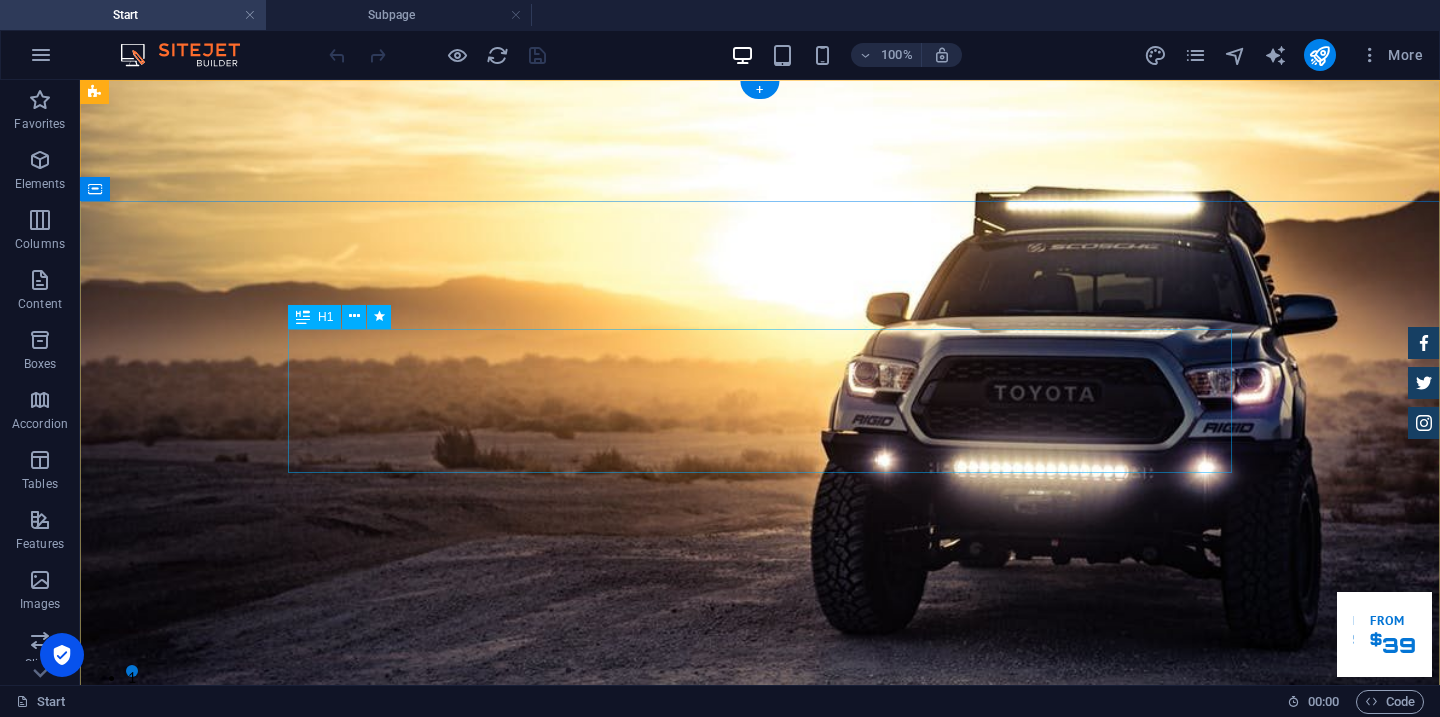click on "ESTUPENDOS TRATOS. EXCELENTES AUTOS." at bounding box center [760, 1141] 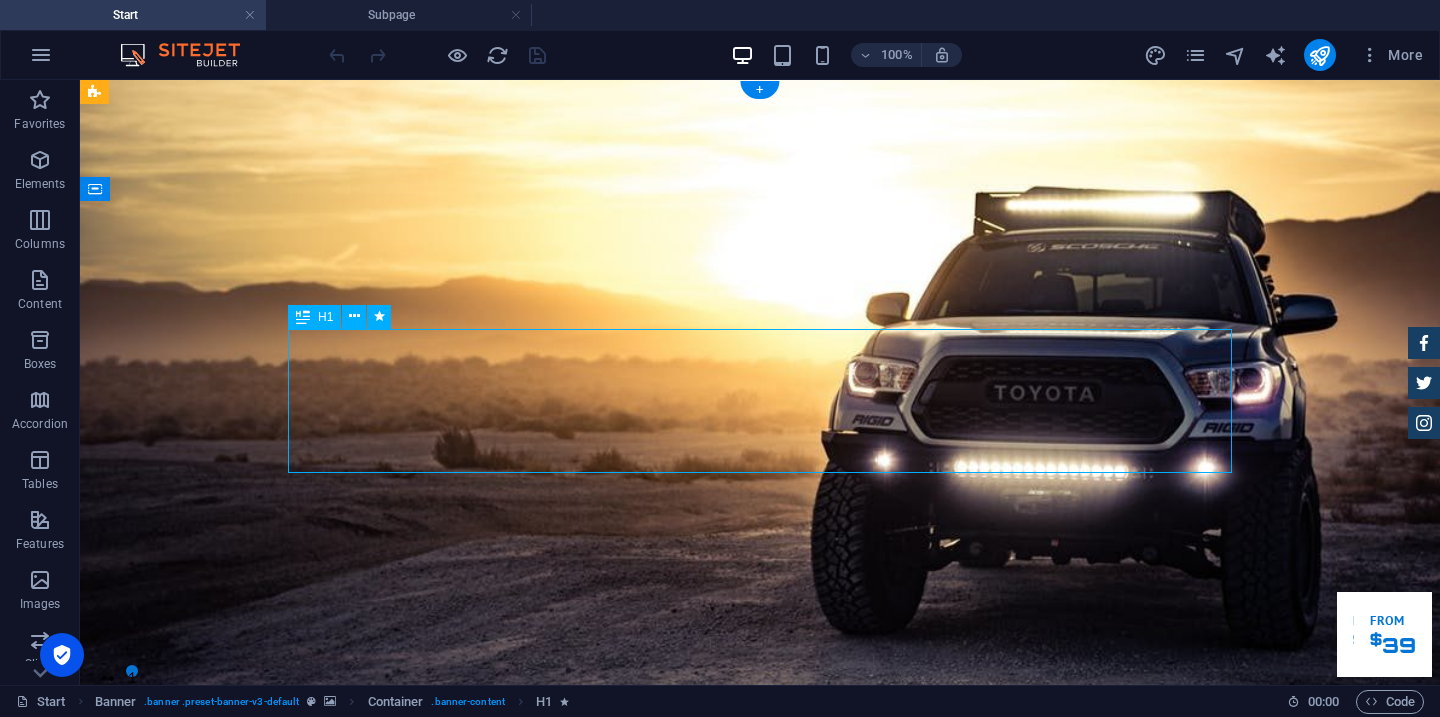 click on "ESTUPENDOS TRATOS. EXCELENTES AUTOS." at bounding box center (760, 1141) 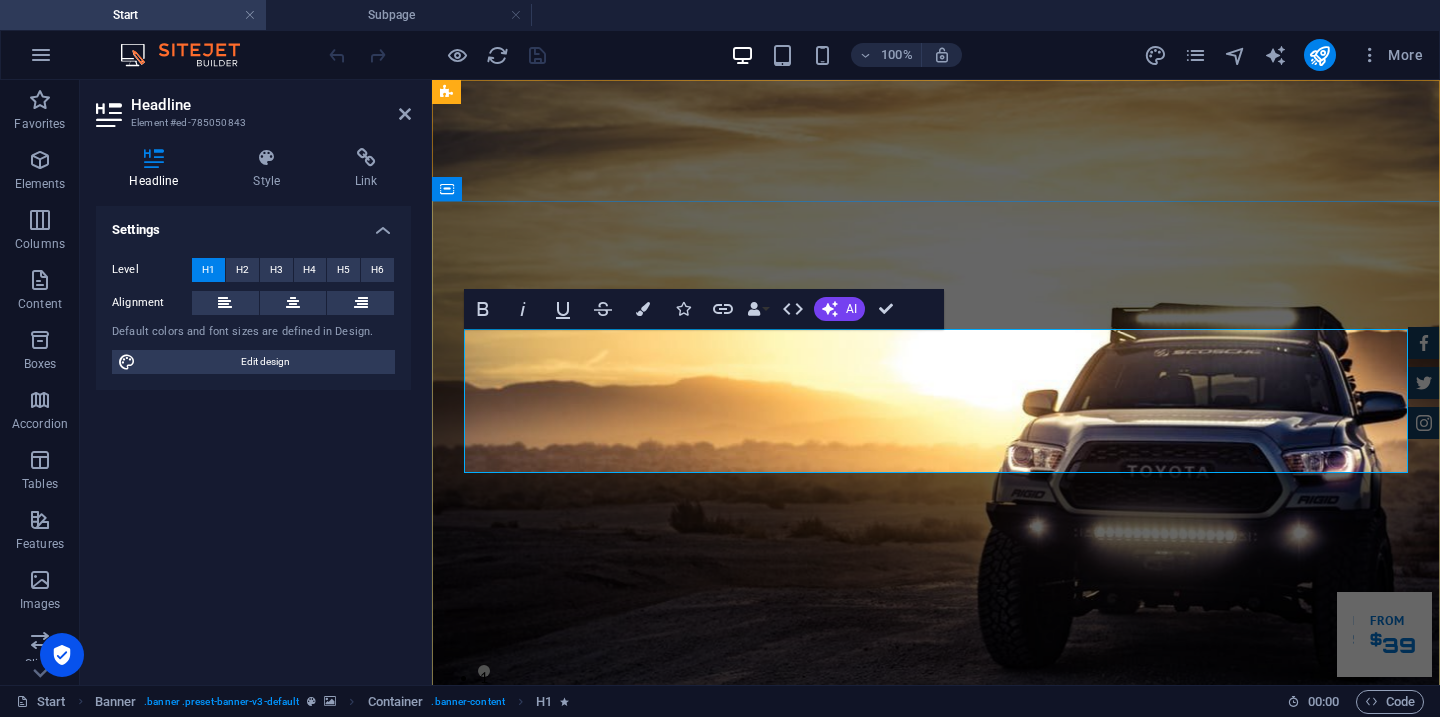 click on "ESTUPENDOS TRATOS. EXCELENTES AUTOS." at bounding box center (787, 1140) 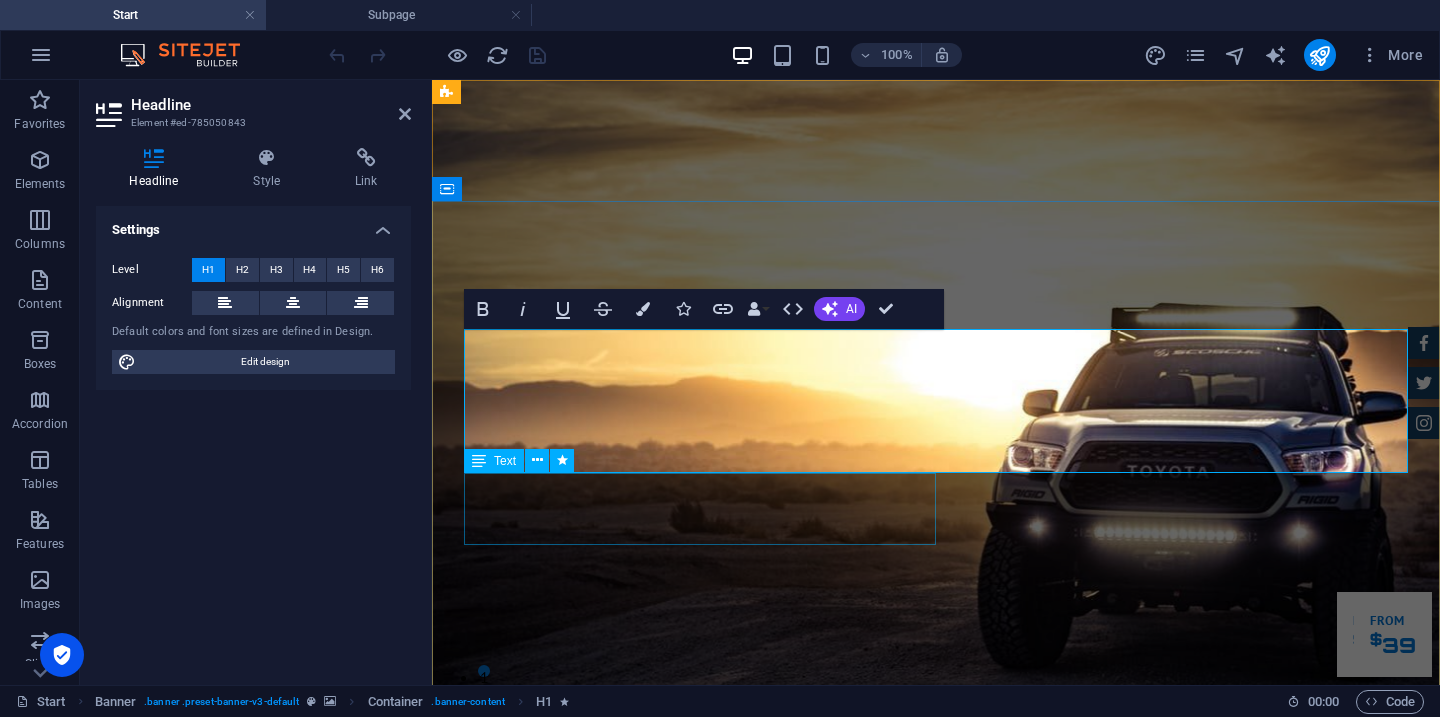 type 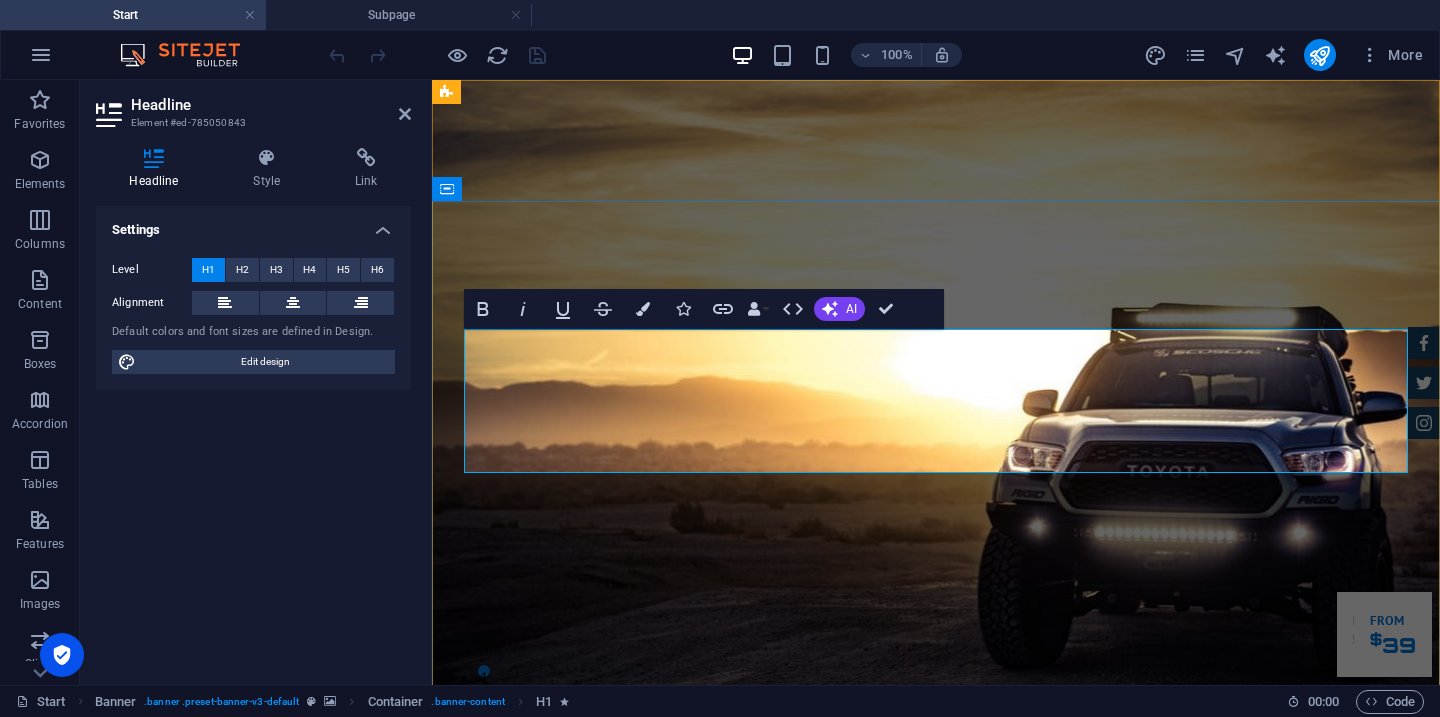 click on "EXCELENTES TRATOS. EXCELENTES AUTOS." at bounding box center [782, 1140] 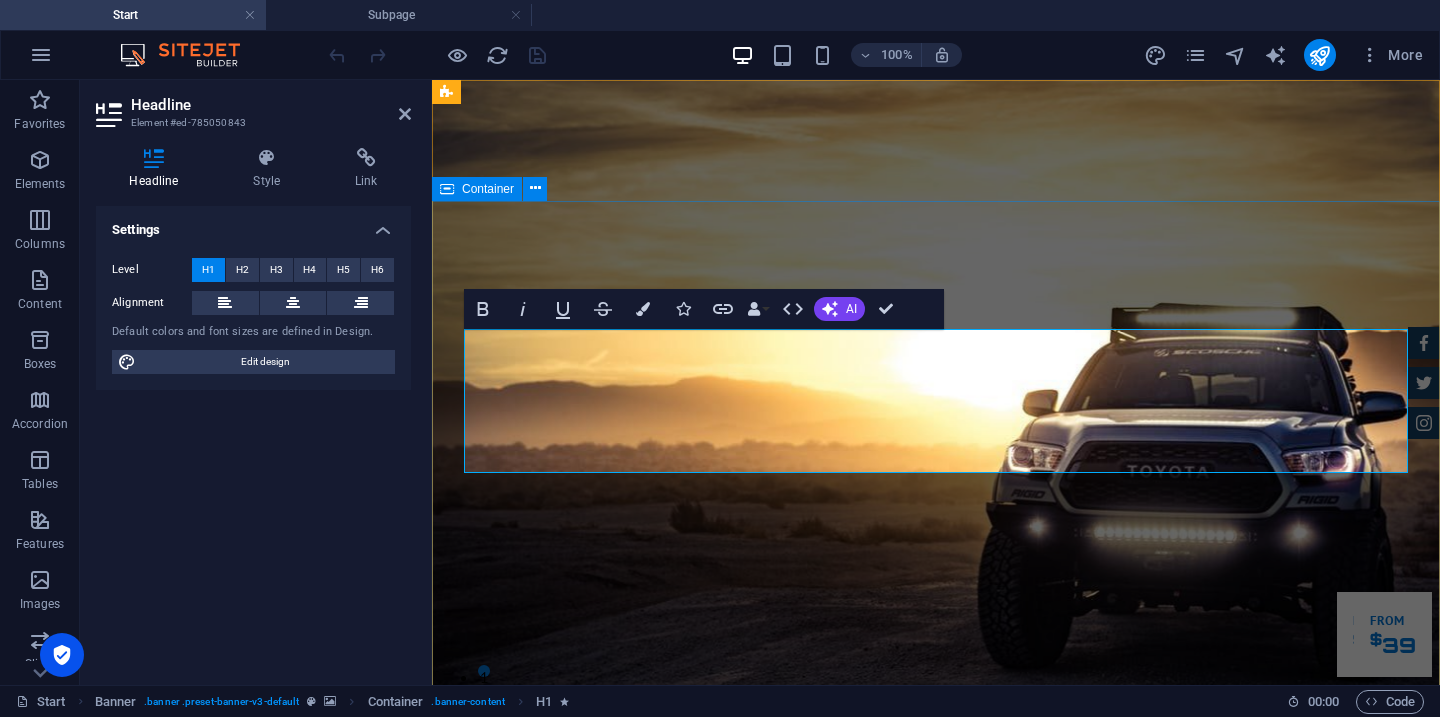 click on "EXCELENTES TRATOS. ESTUPENDOS AUTOS. Lorem ipsum dolor sit amet, consetetur sadipscing elitr, sed diam nonumy eirmod tempor invidunt ut labore et dolore magna aliquyam erat.  Our Inventory   Make an appointment" at bounding box center (936, 1237) 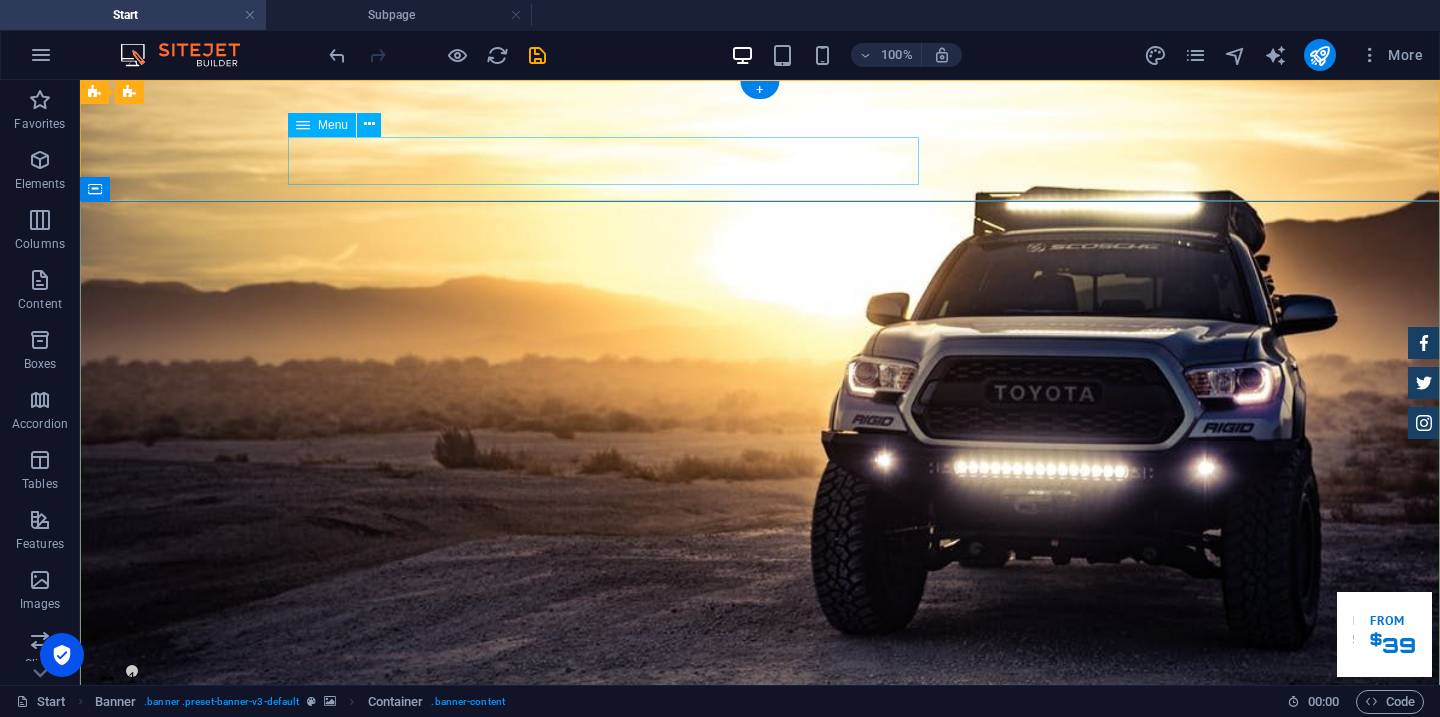 click on "Home About us Services Inventory Feedback Contact" at bounding box center [760, 901] 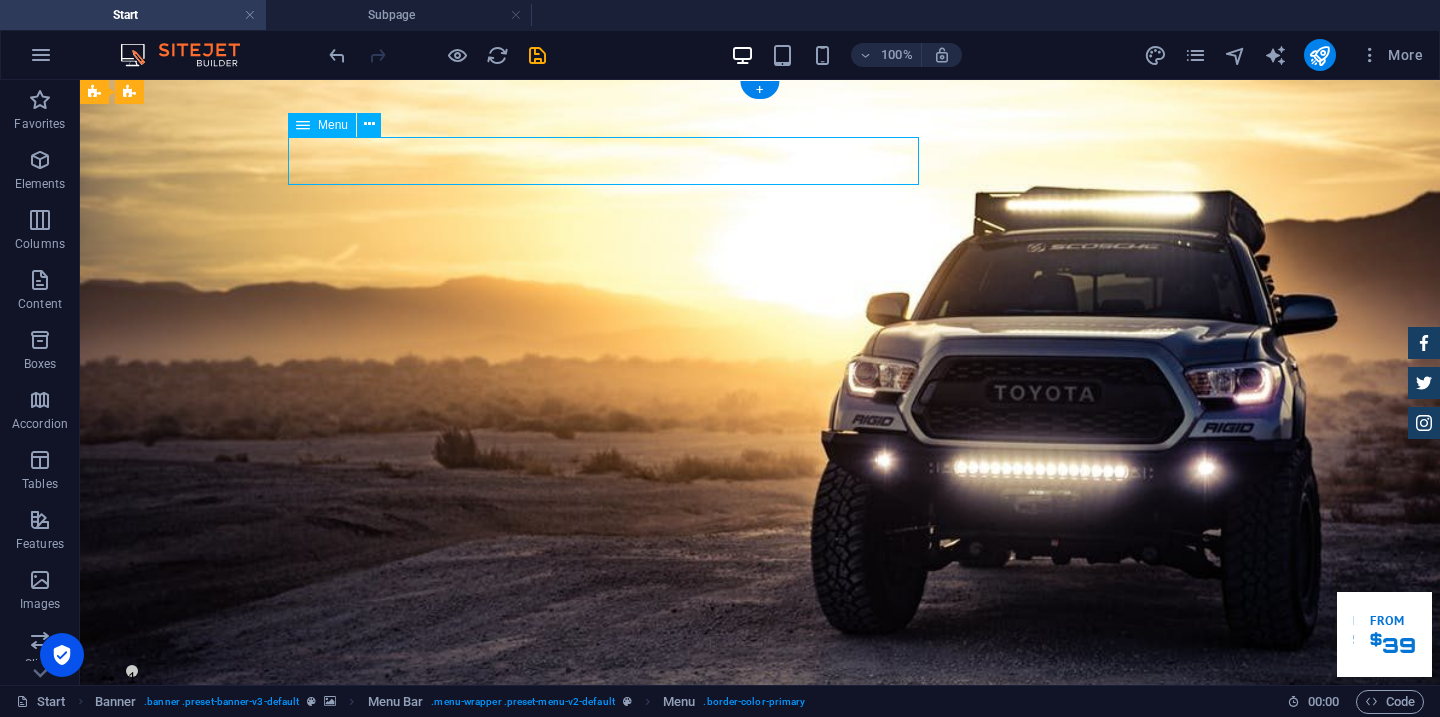 click on "Home About us Services Inventory Feedback Contact" at bounding box center [760, 901] 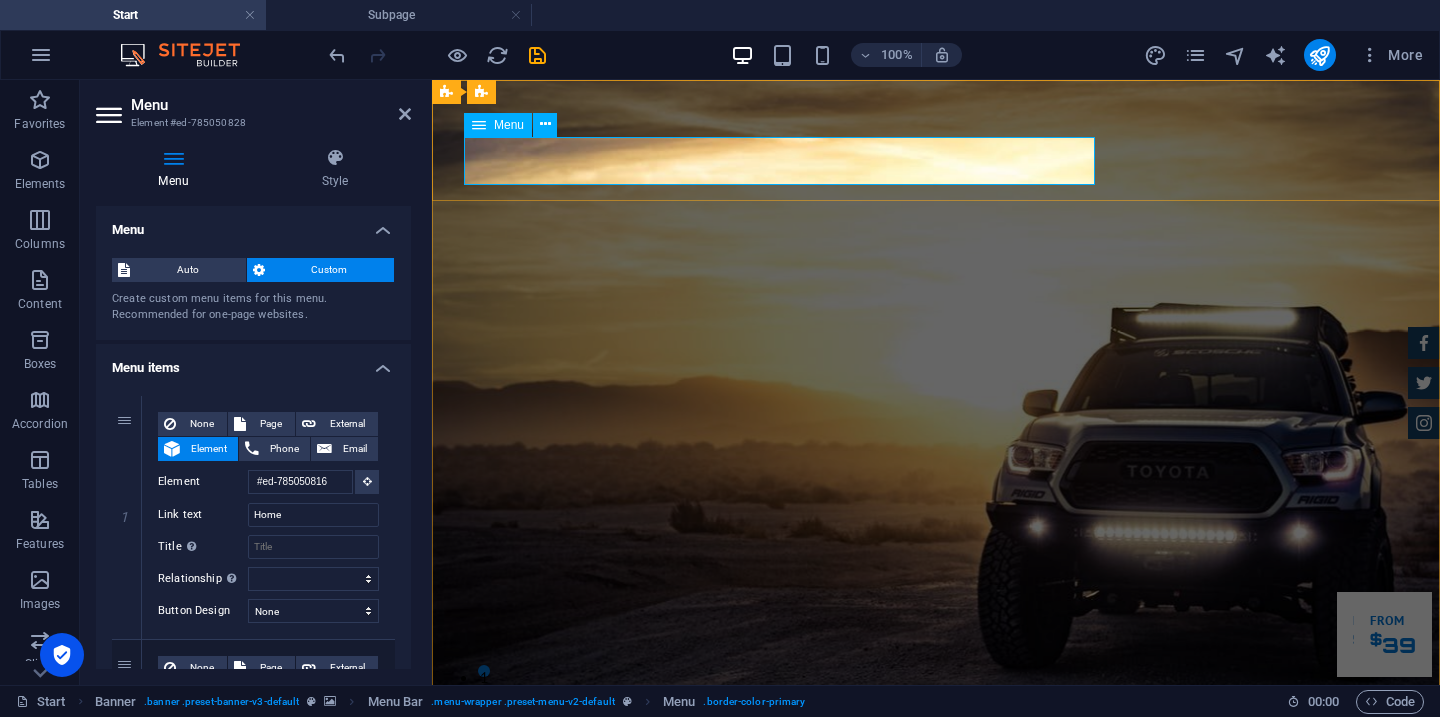 click on "Home About us Services Inventory Feedback Contact" at bounding box center [936, 901] 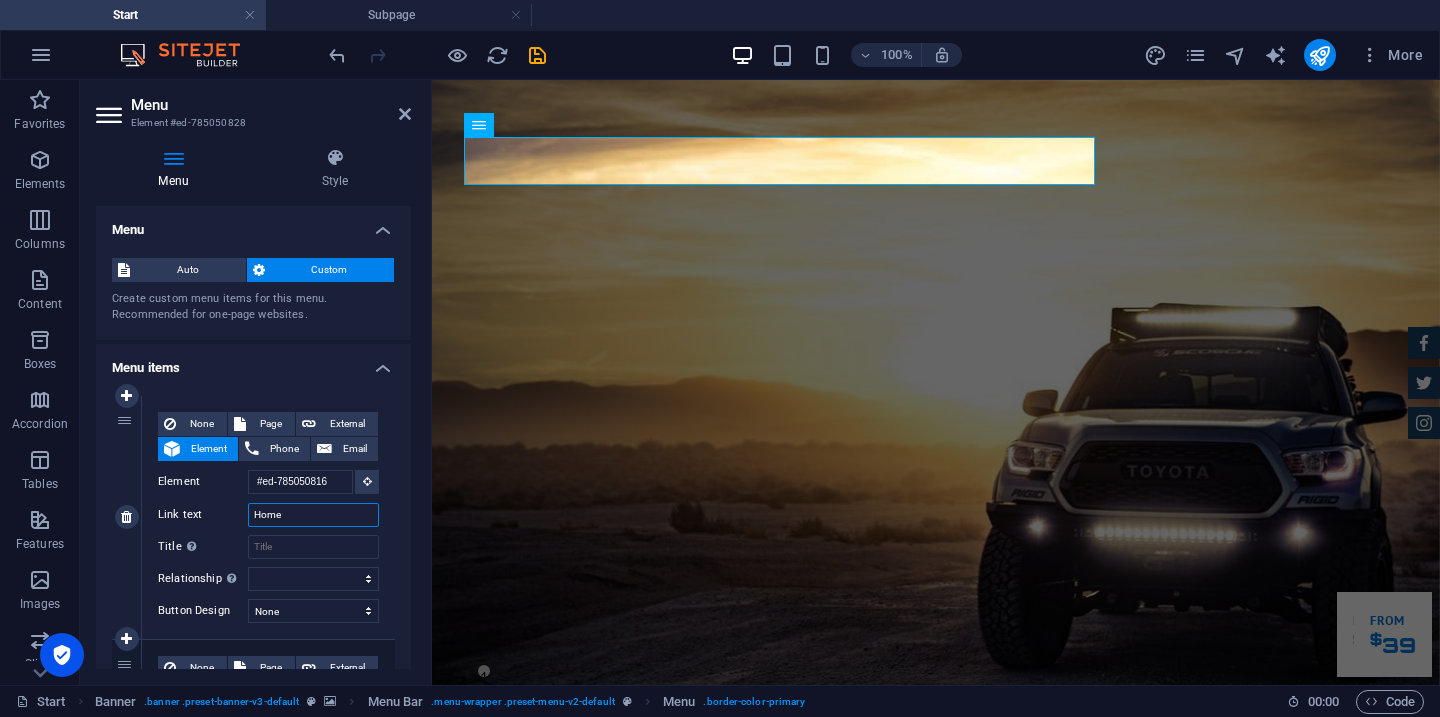 click on "Home" at bounding box center (313, 515) 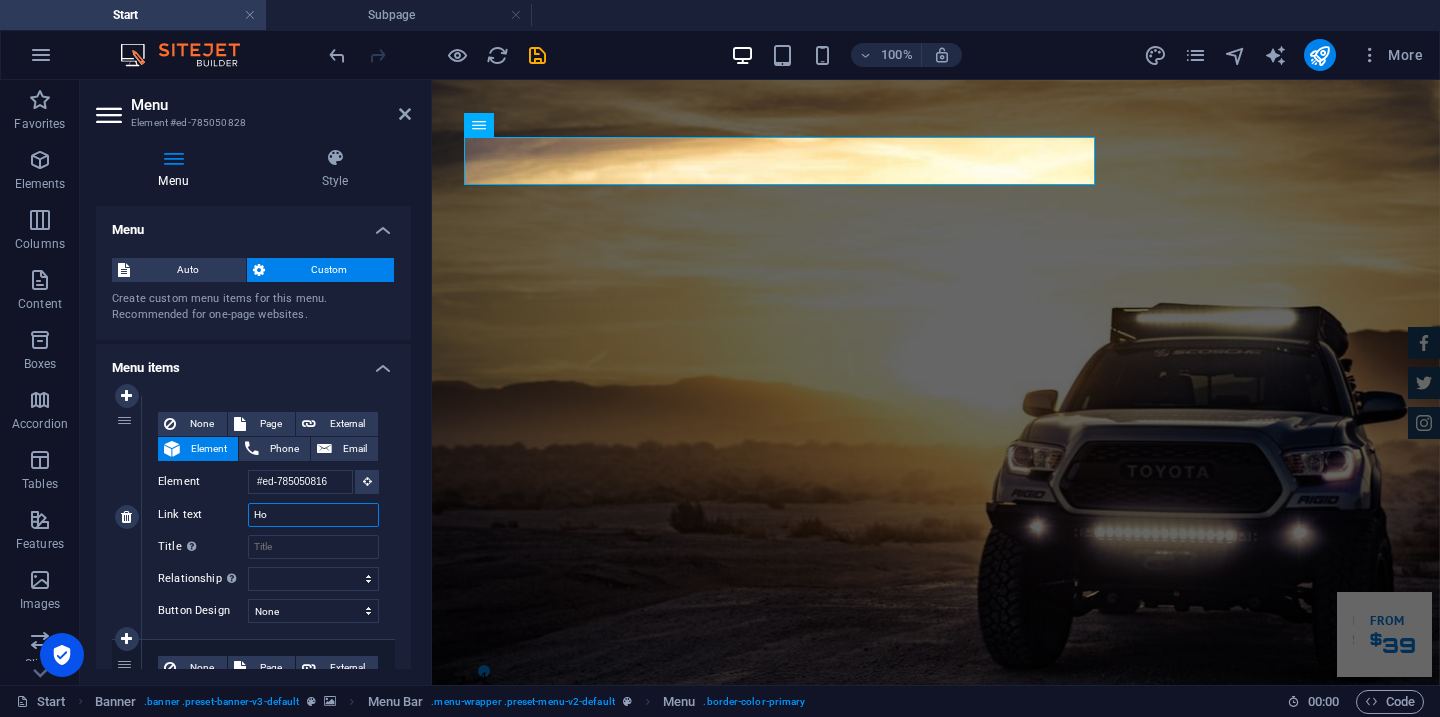 type on "H" 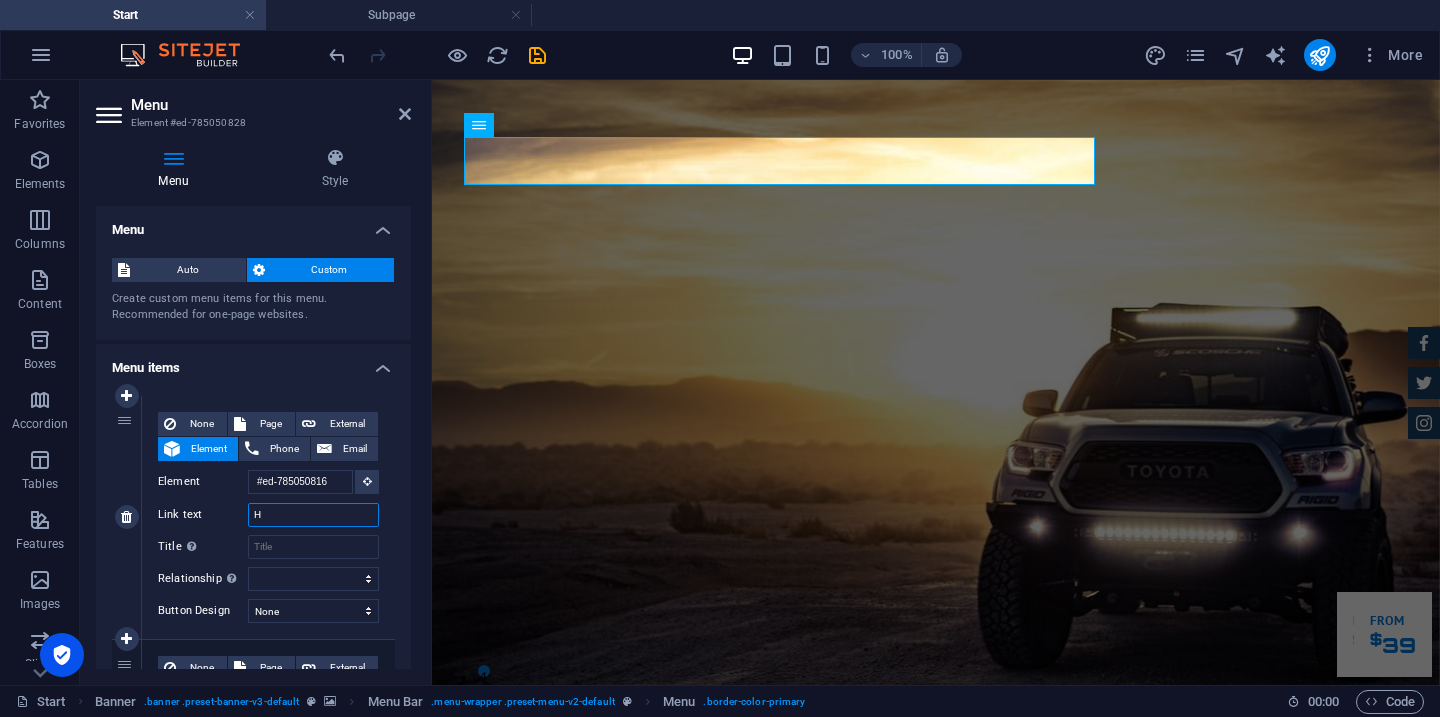 type 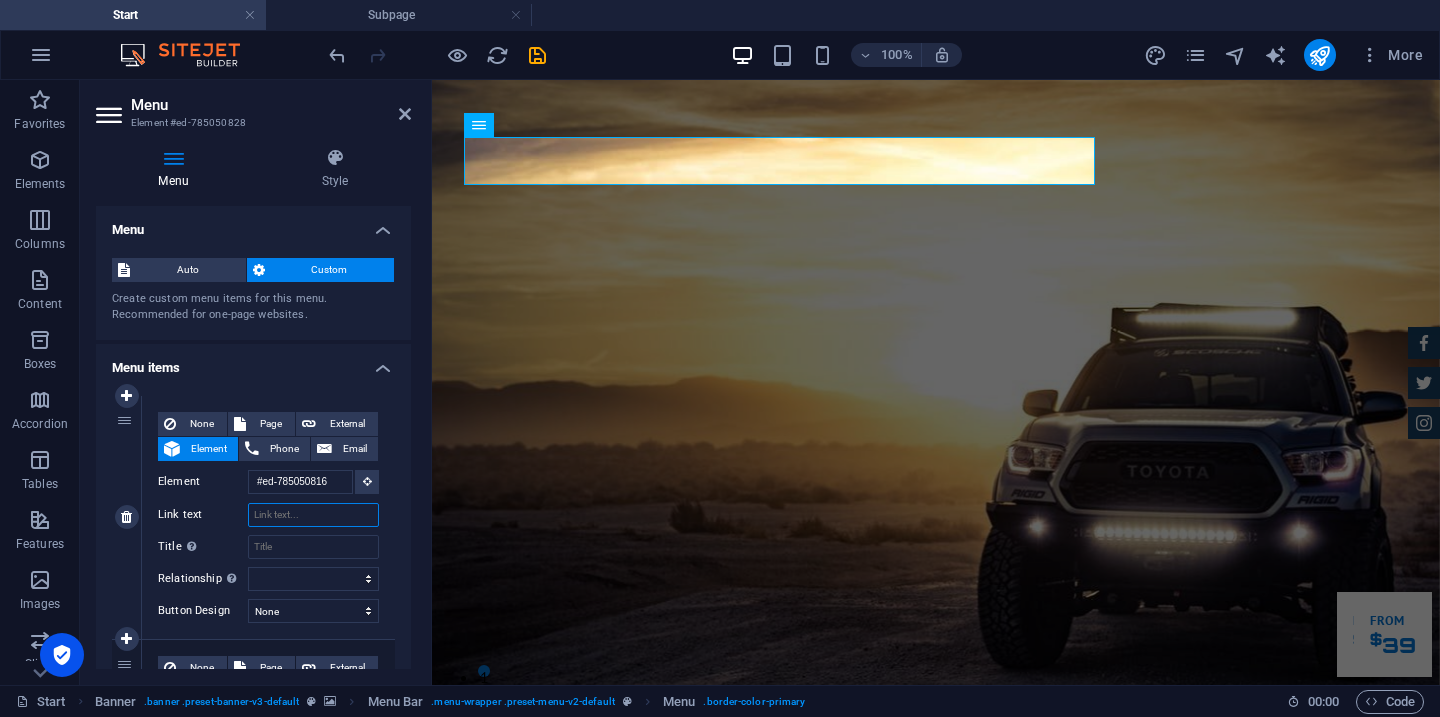select 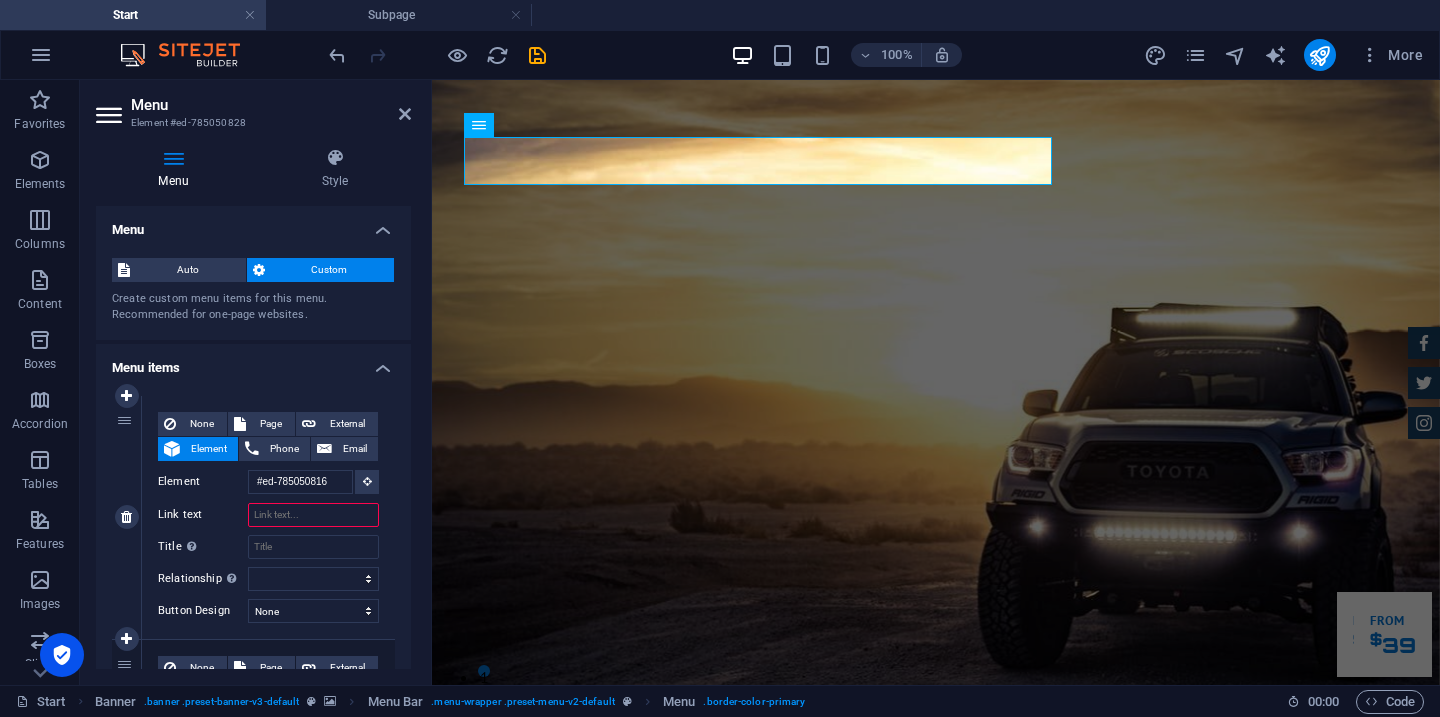 type on "I" 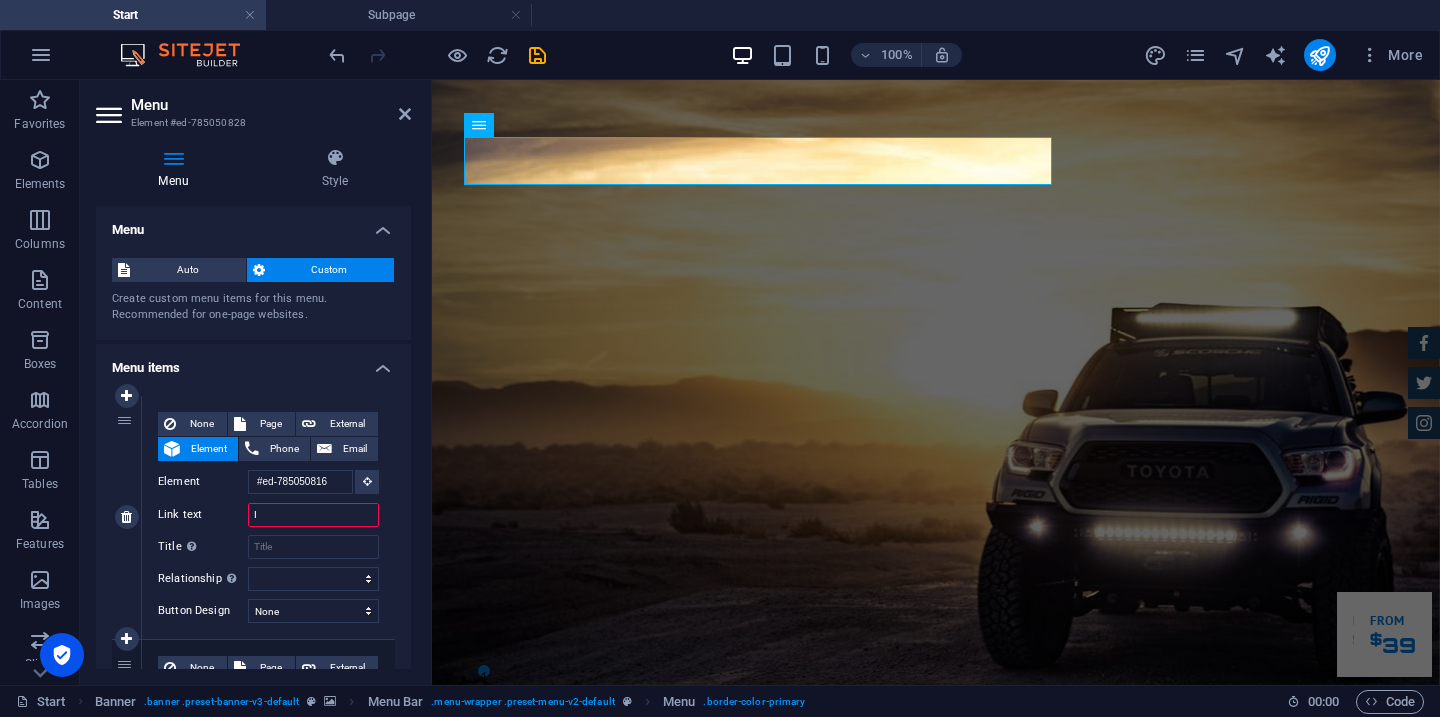 select 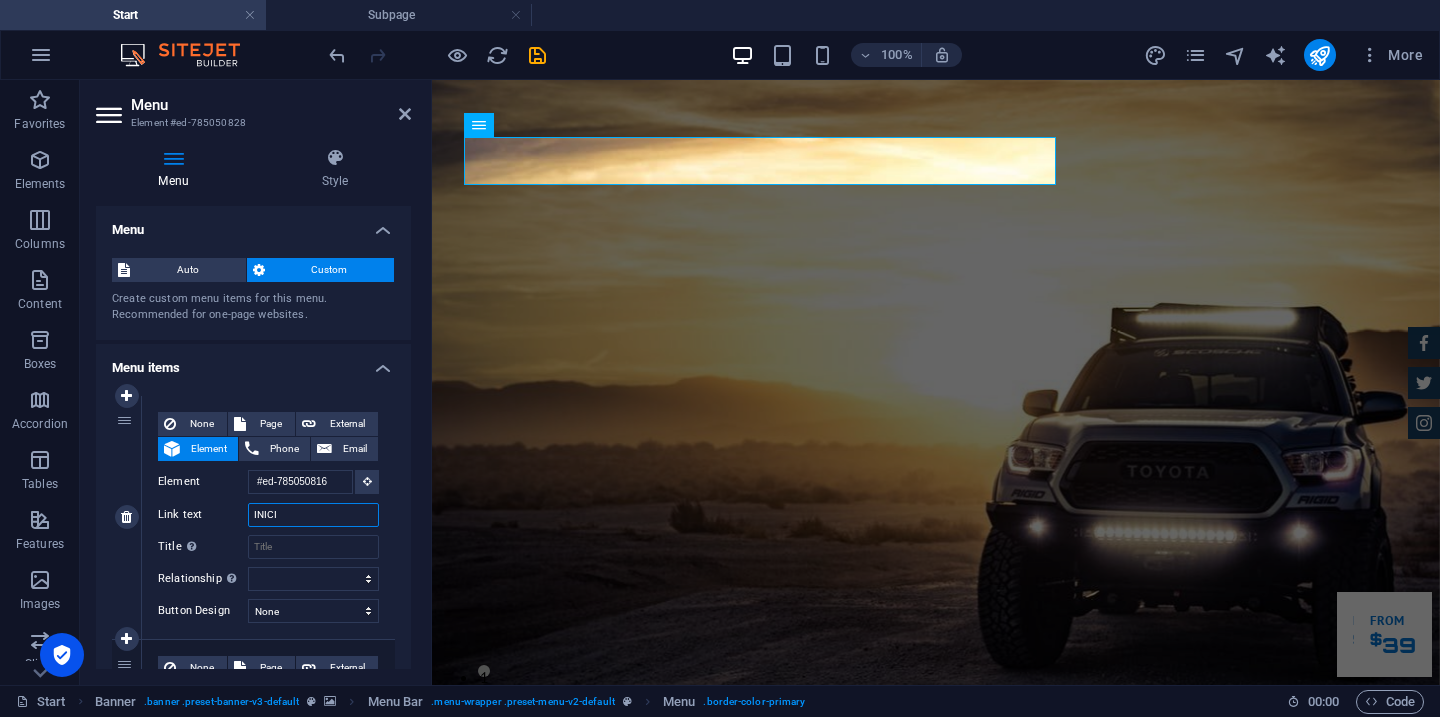 type on "INICIO" 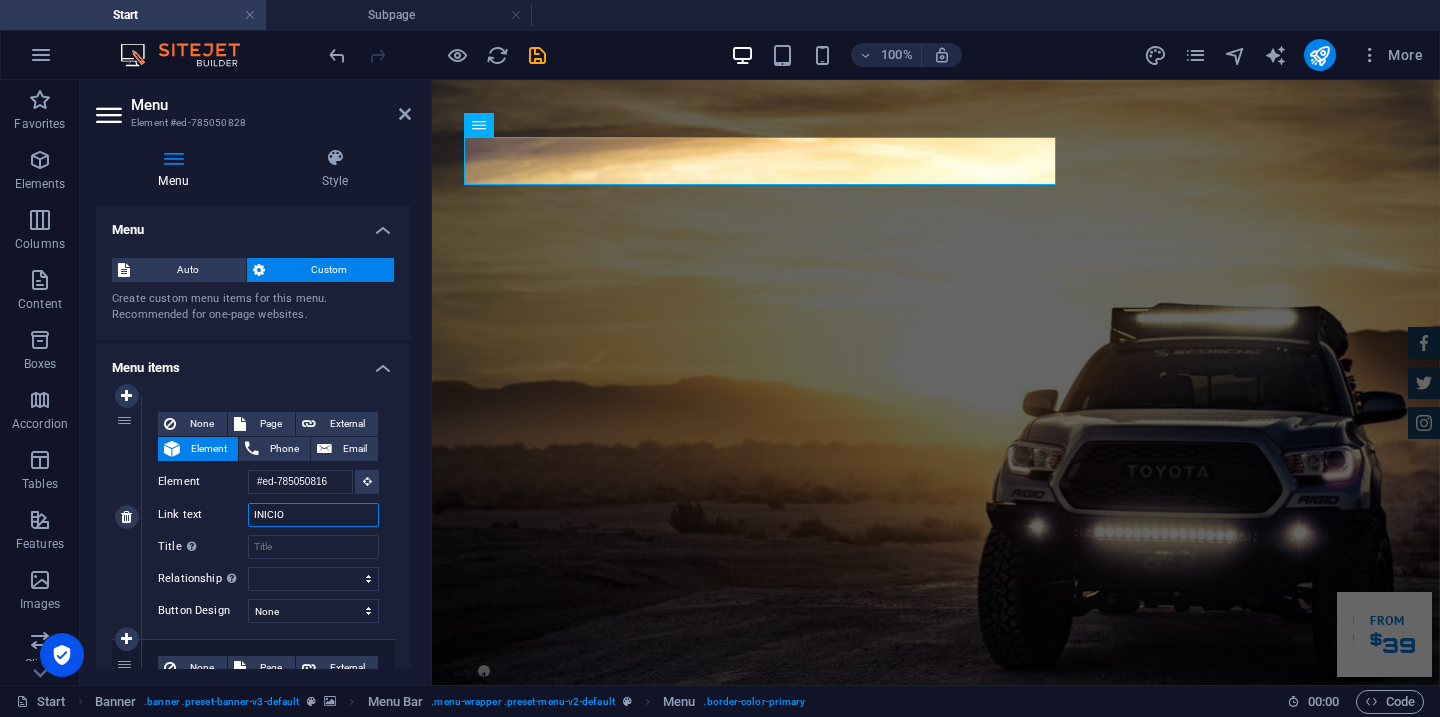 select 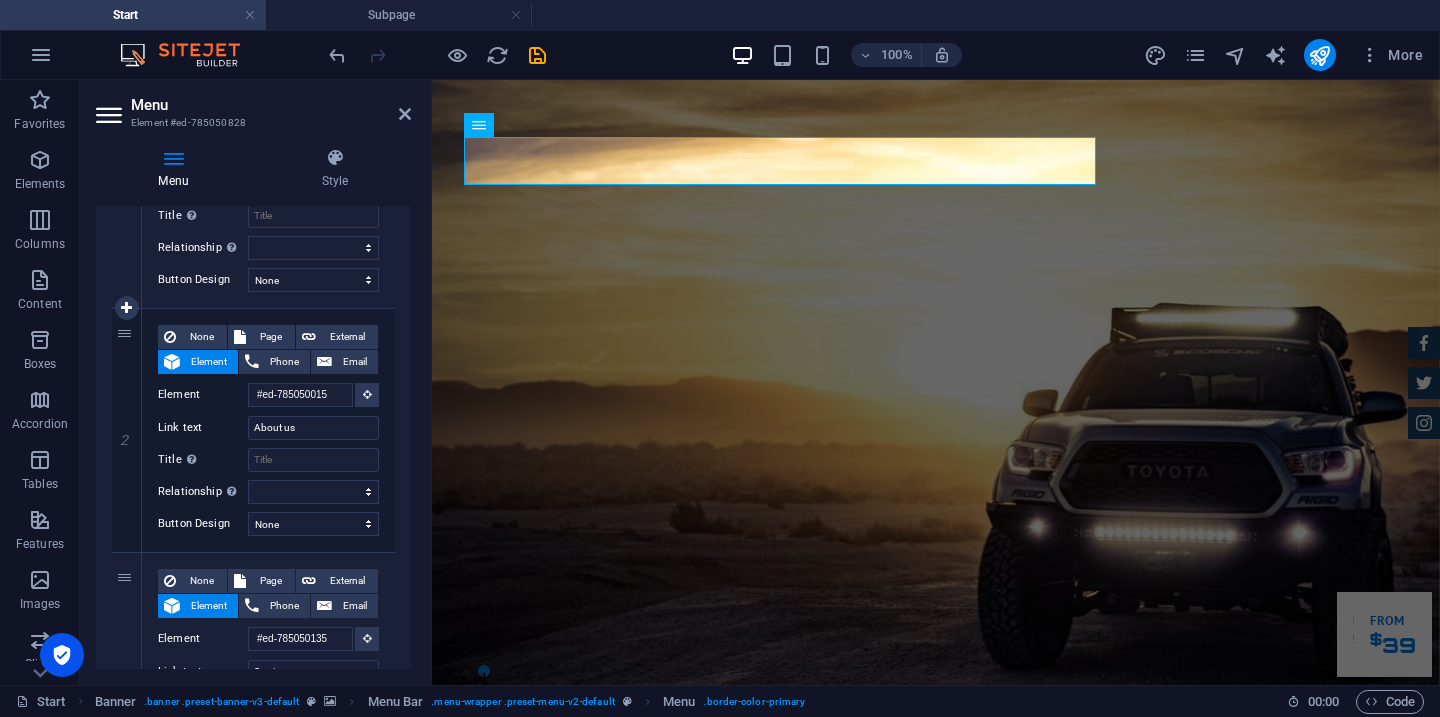 scroll, scrollTop: 403, scrollLeft: 0, axis: vertical 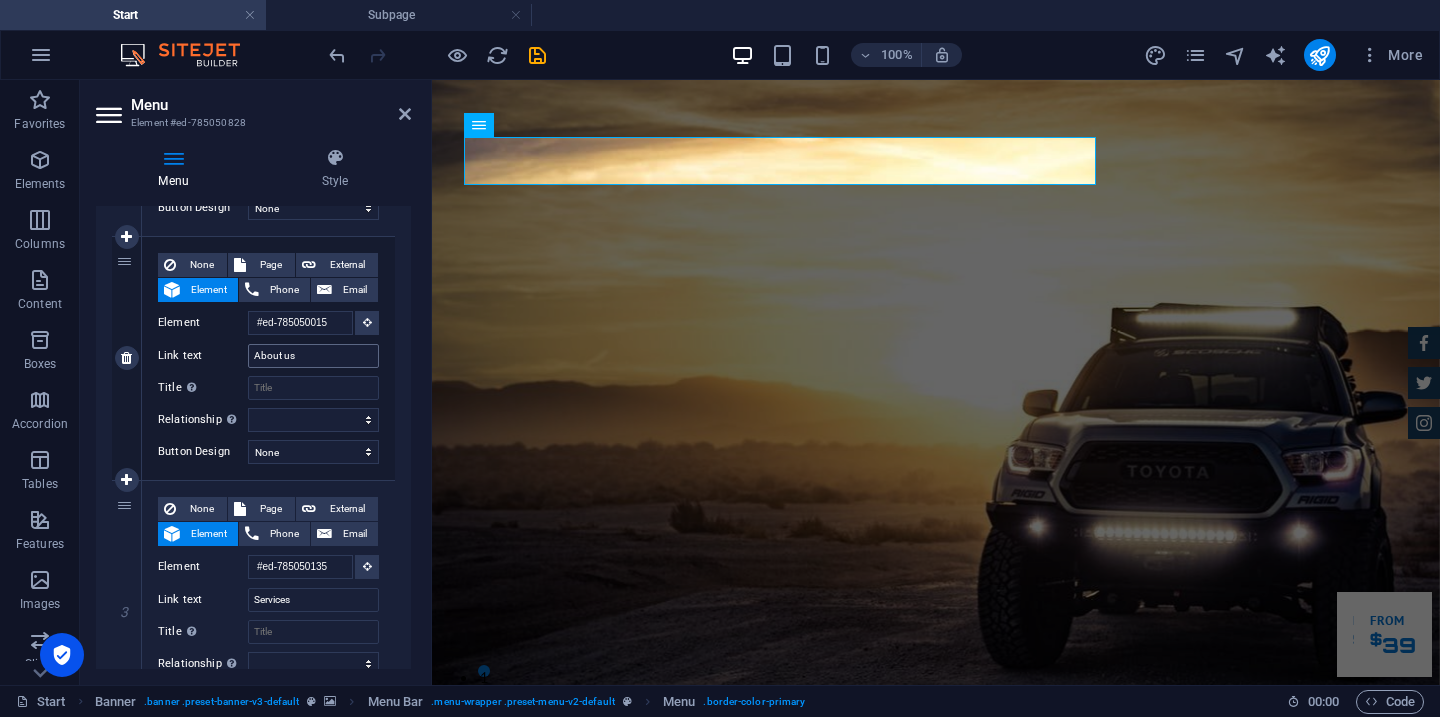 type on "INICIO" 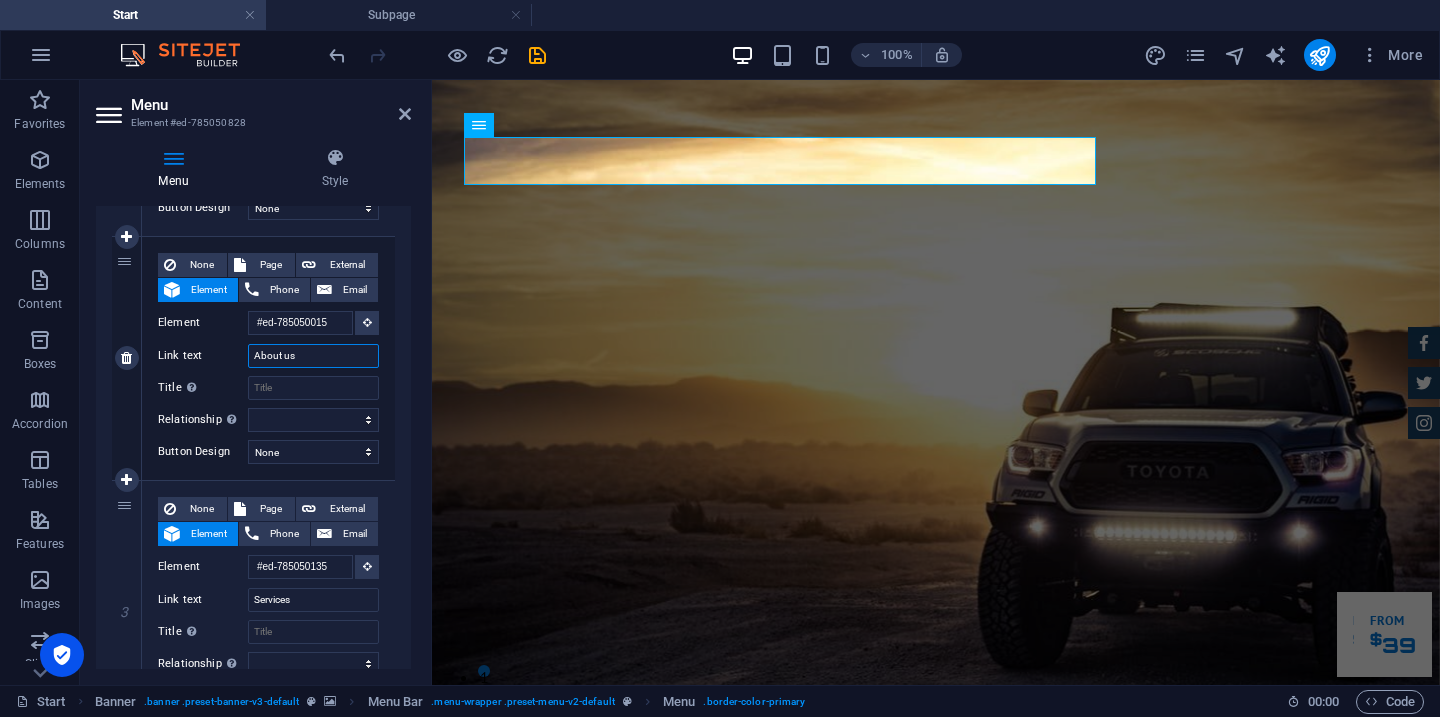 click on "About us" at bounding box center (313, 356) 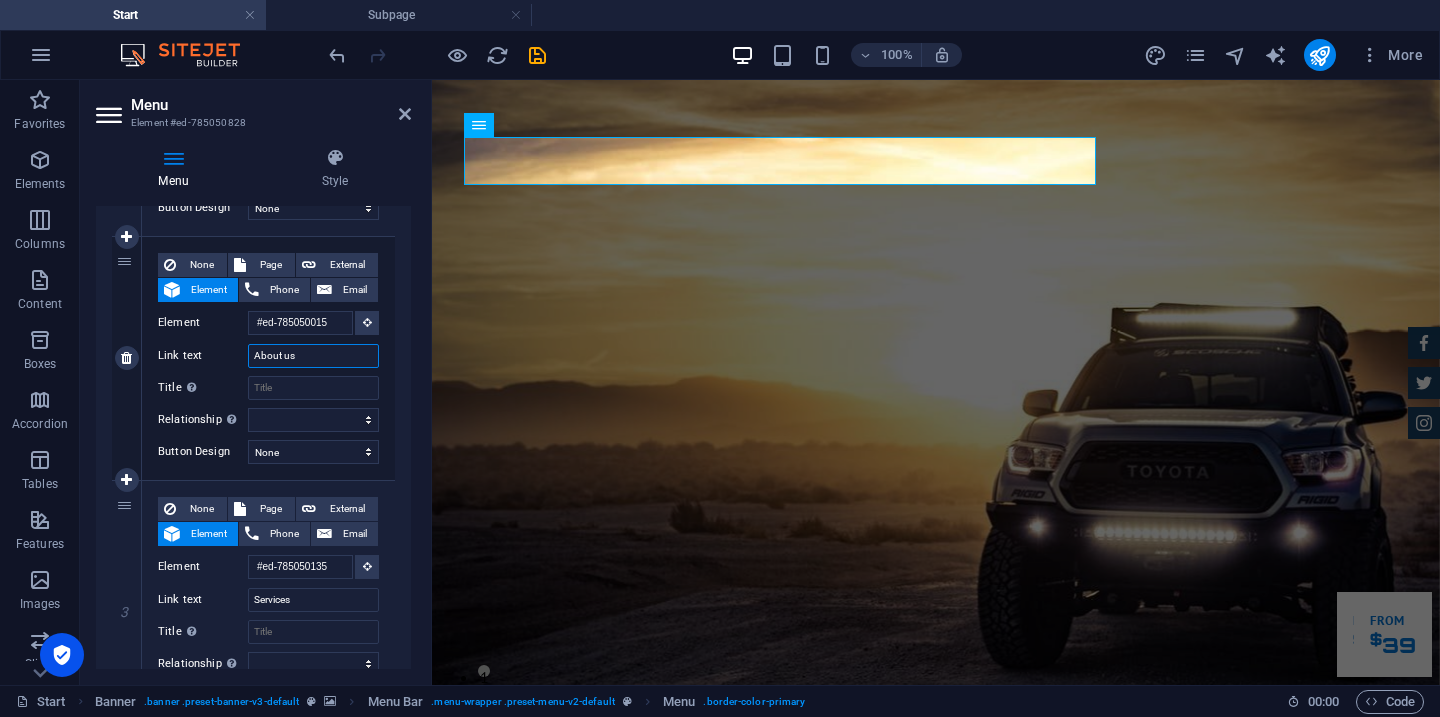 drag, startPoint x: 322, startPoint y: 353, endPoint x: 182, endPoint y: 363, distance: 140.35669 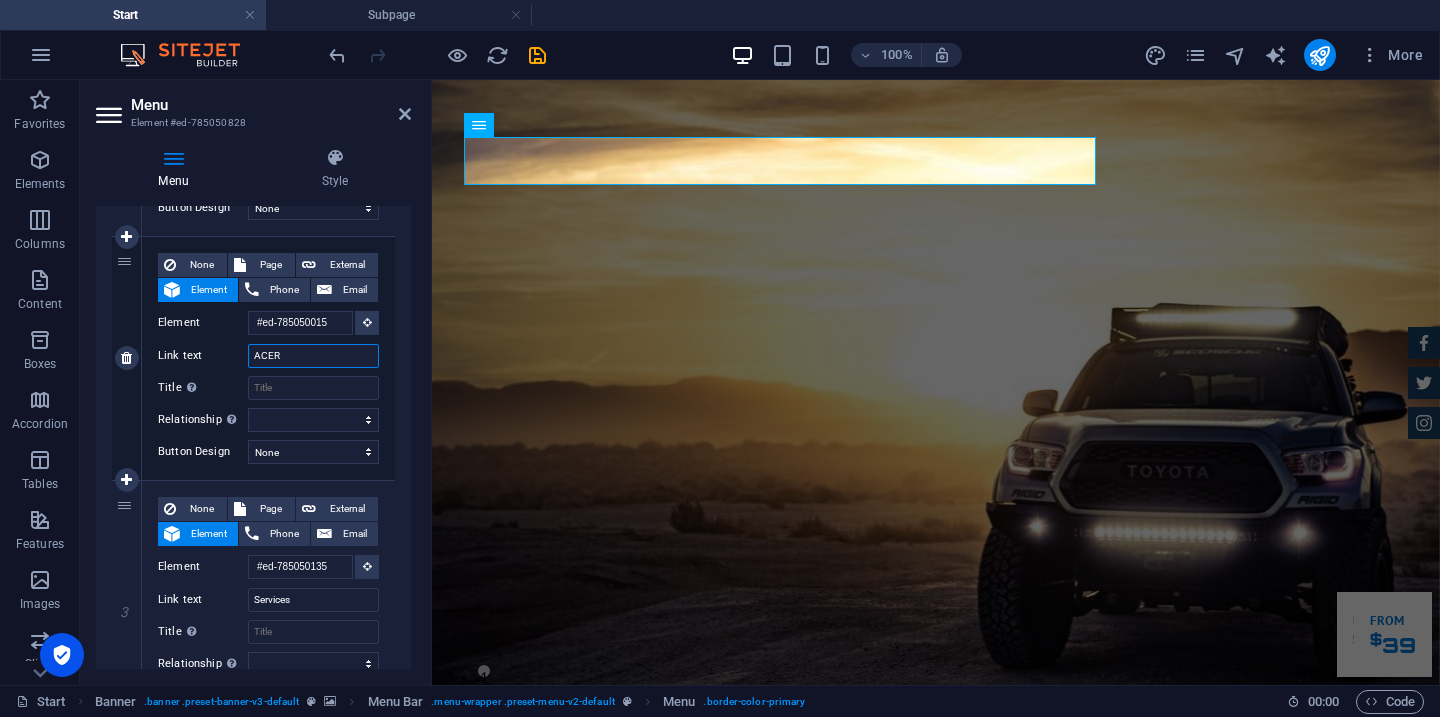 type on "ACERC" 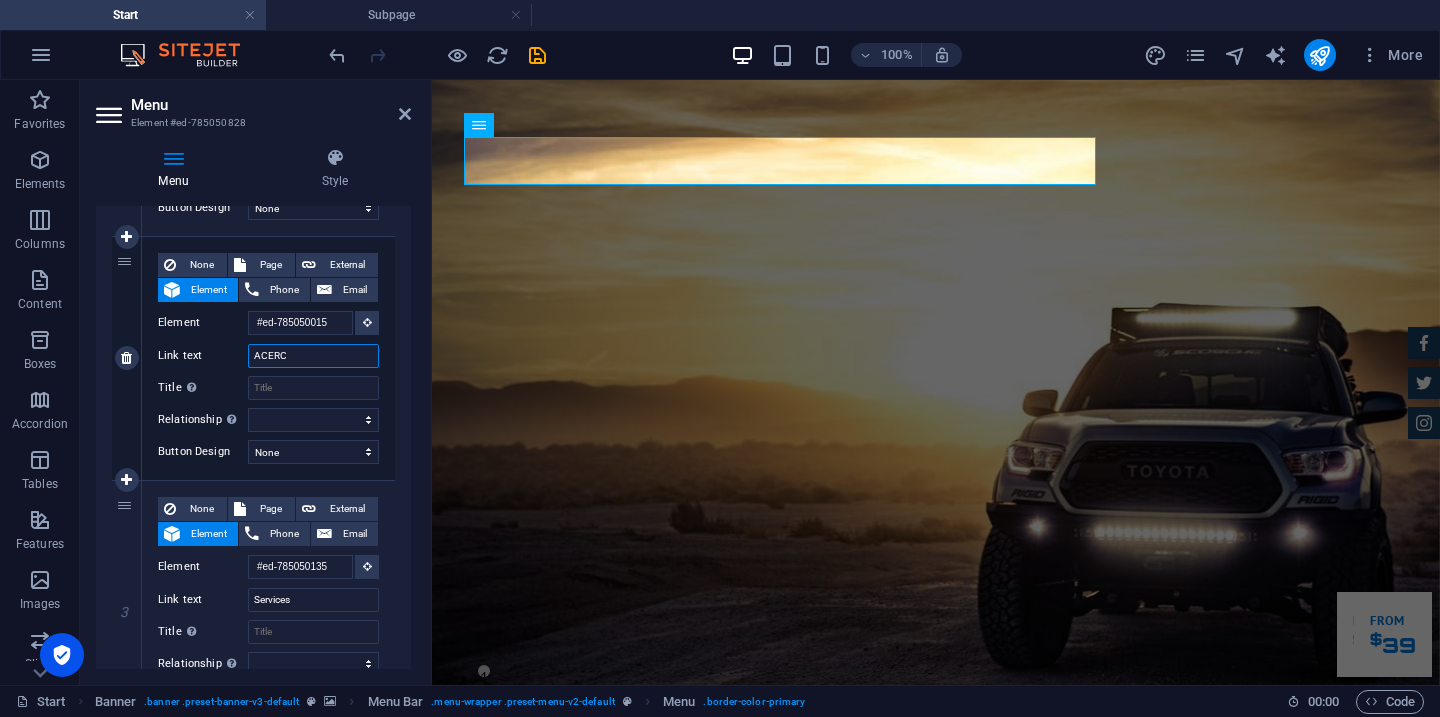 select 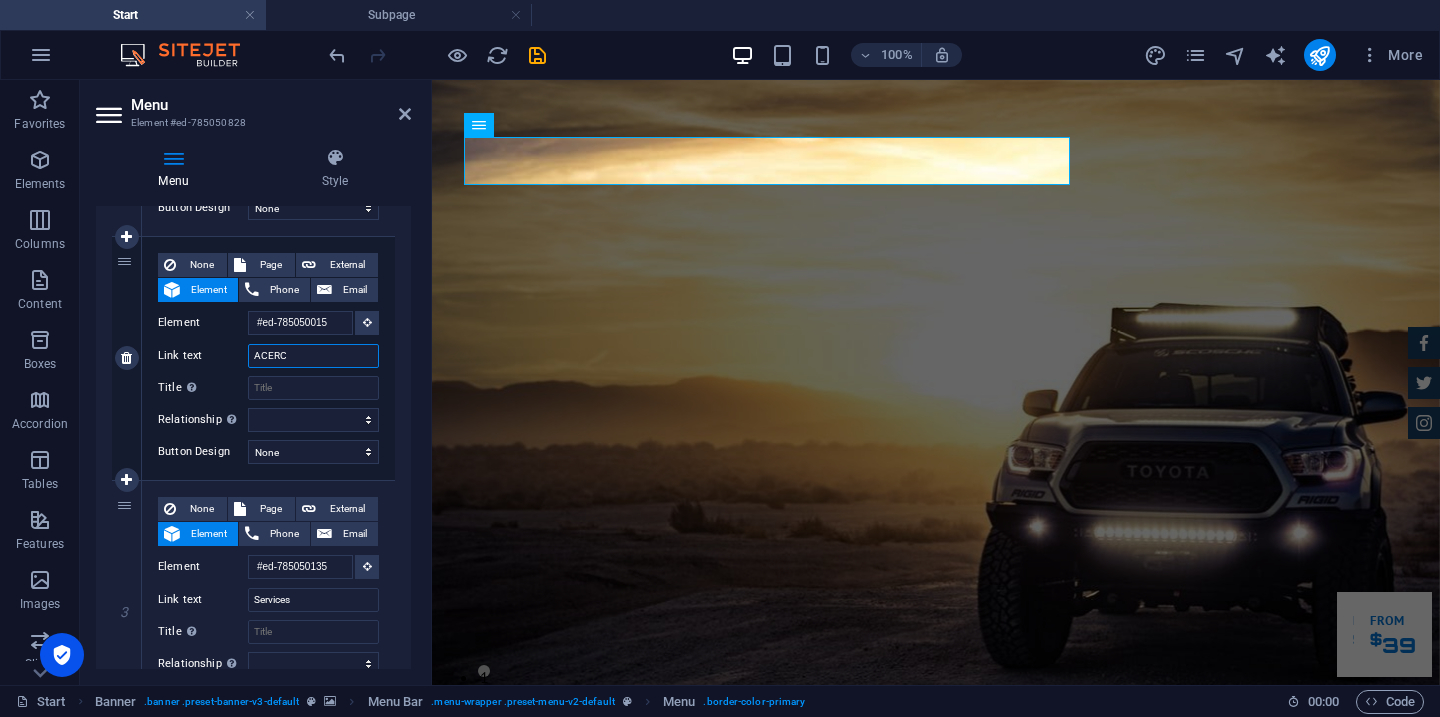 type on "ACERCA" 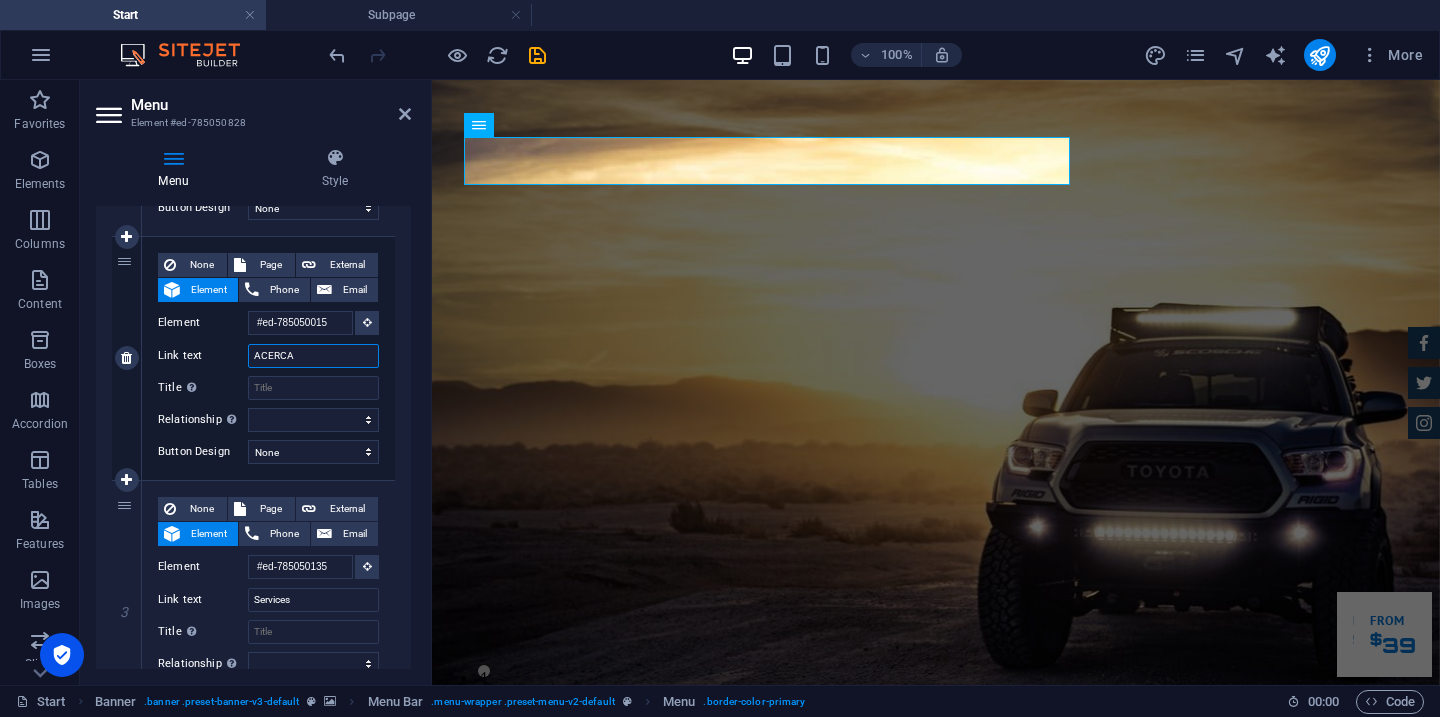 select 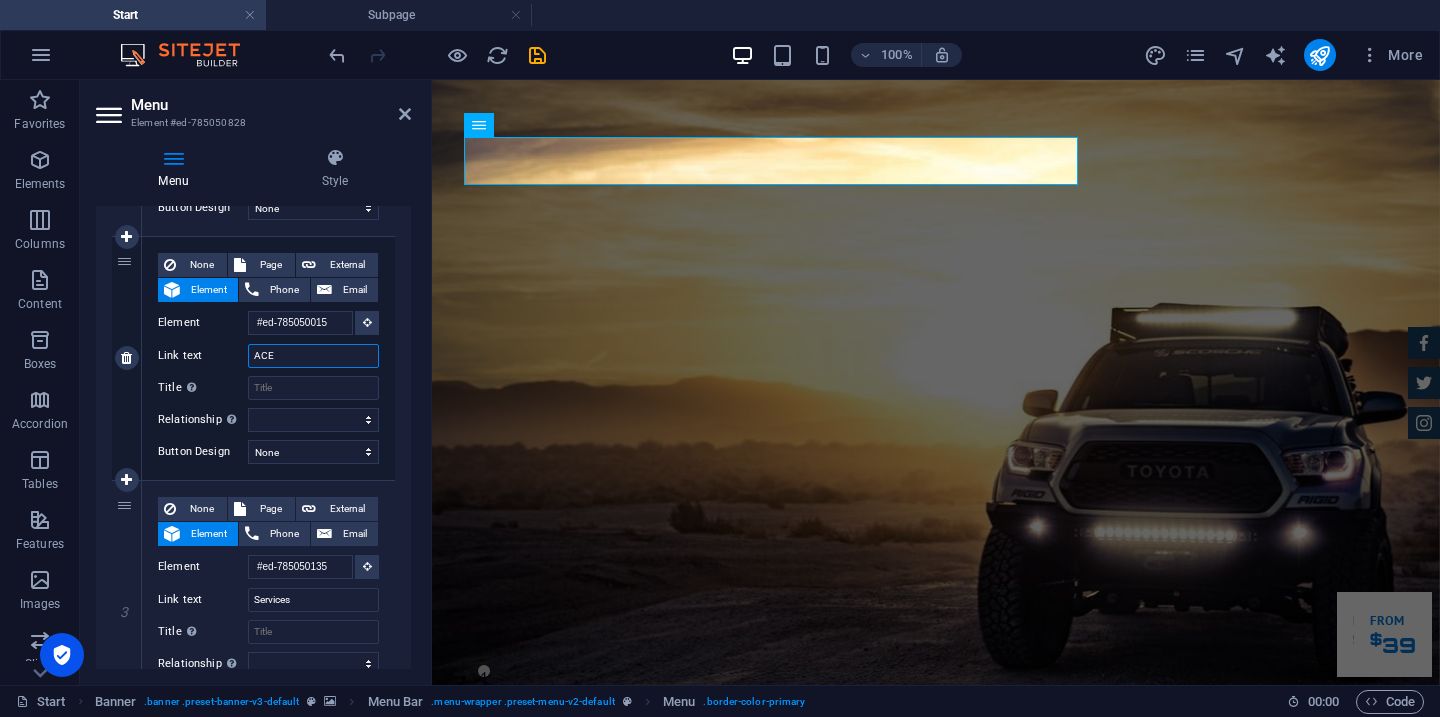 type on "AC" 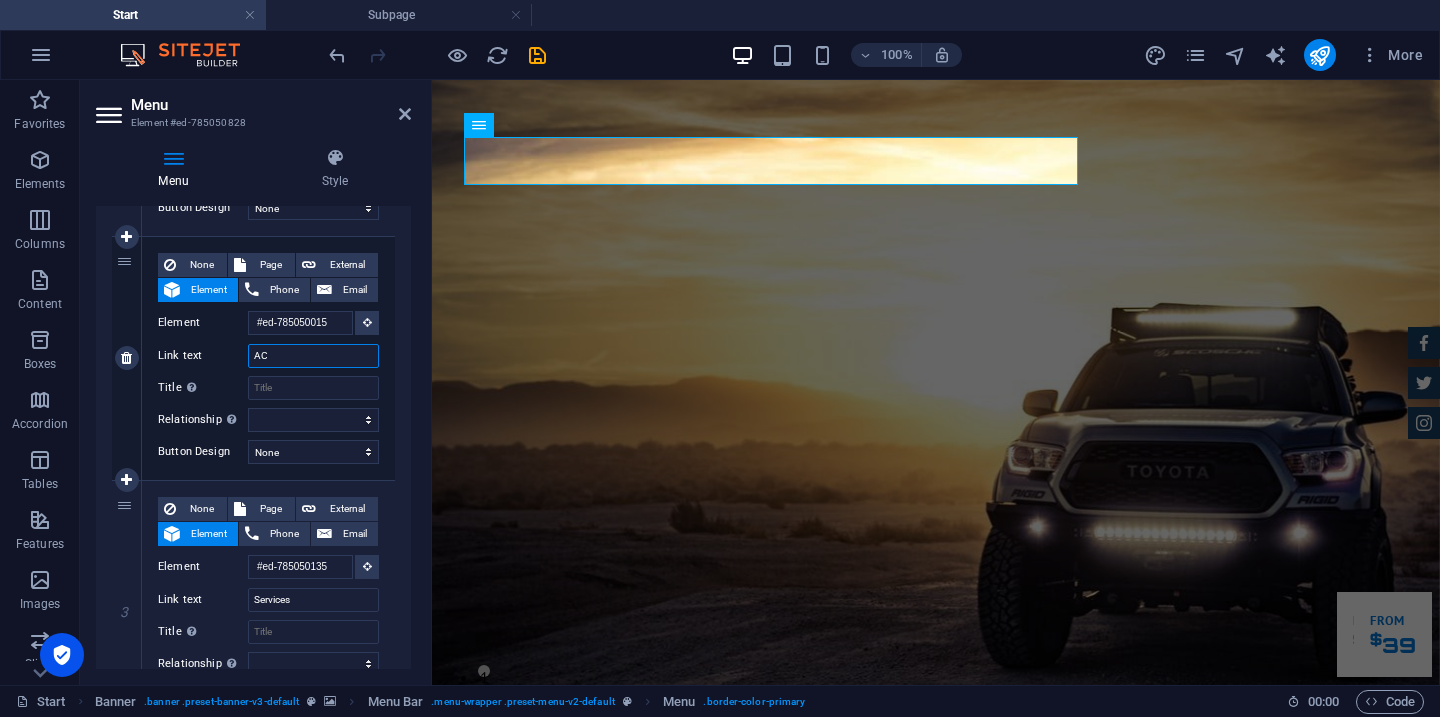 select 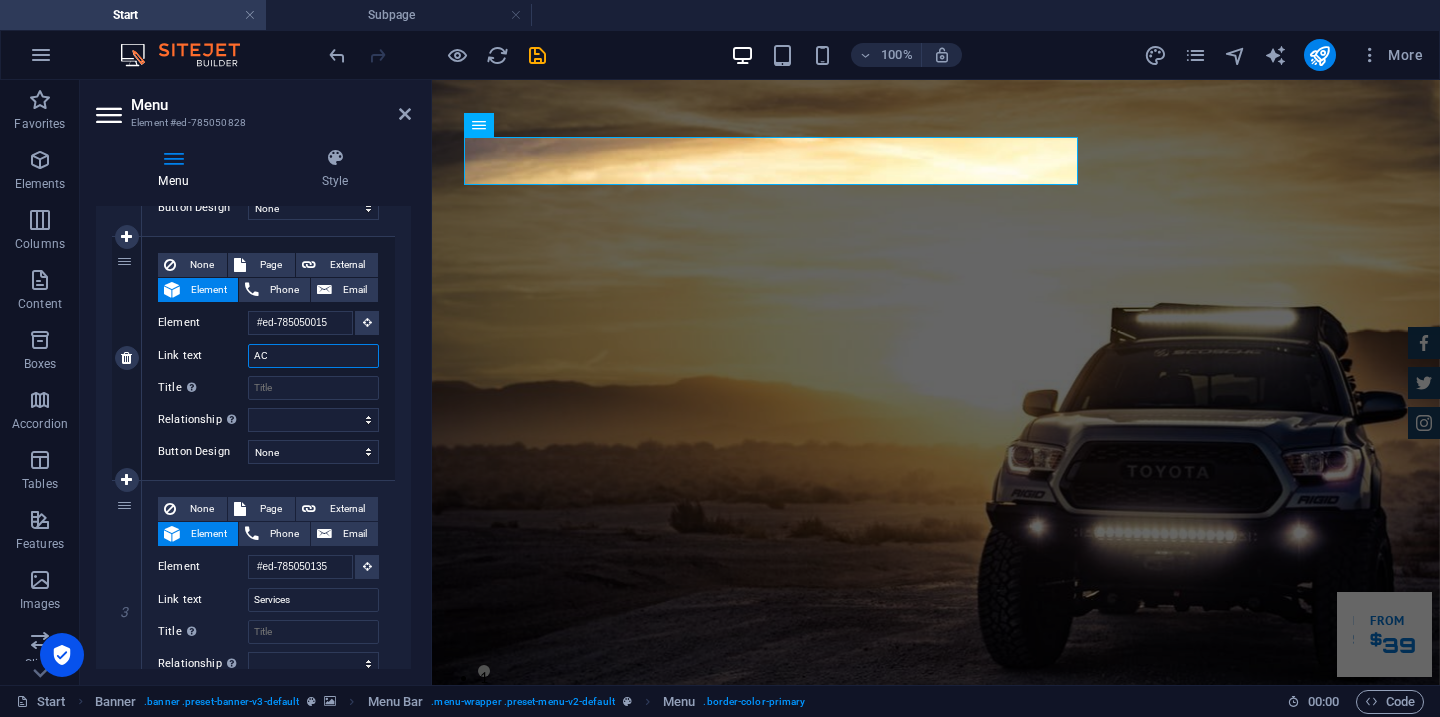 select 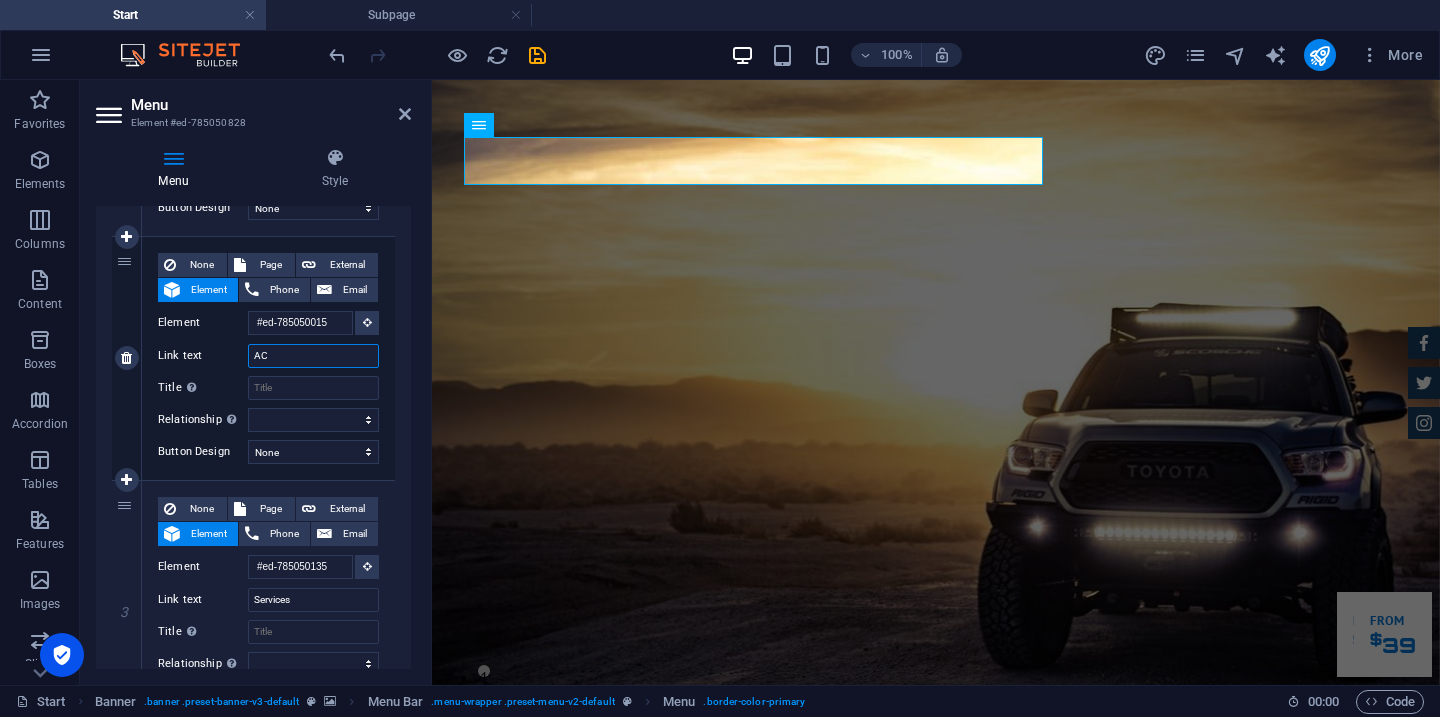 type on "A" 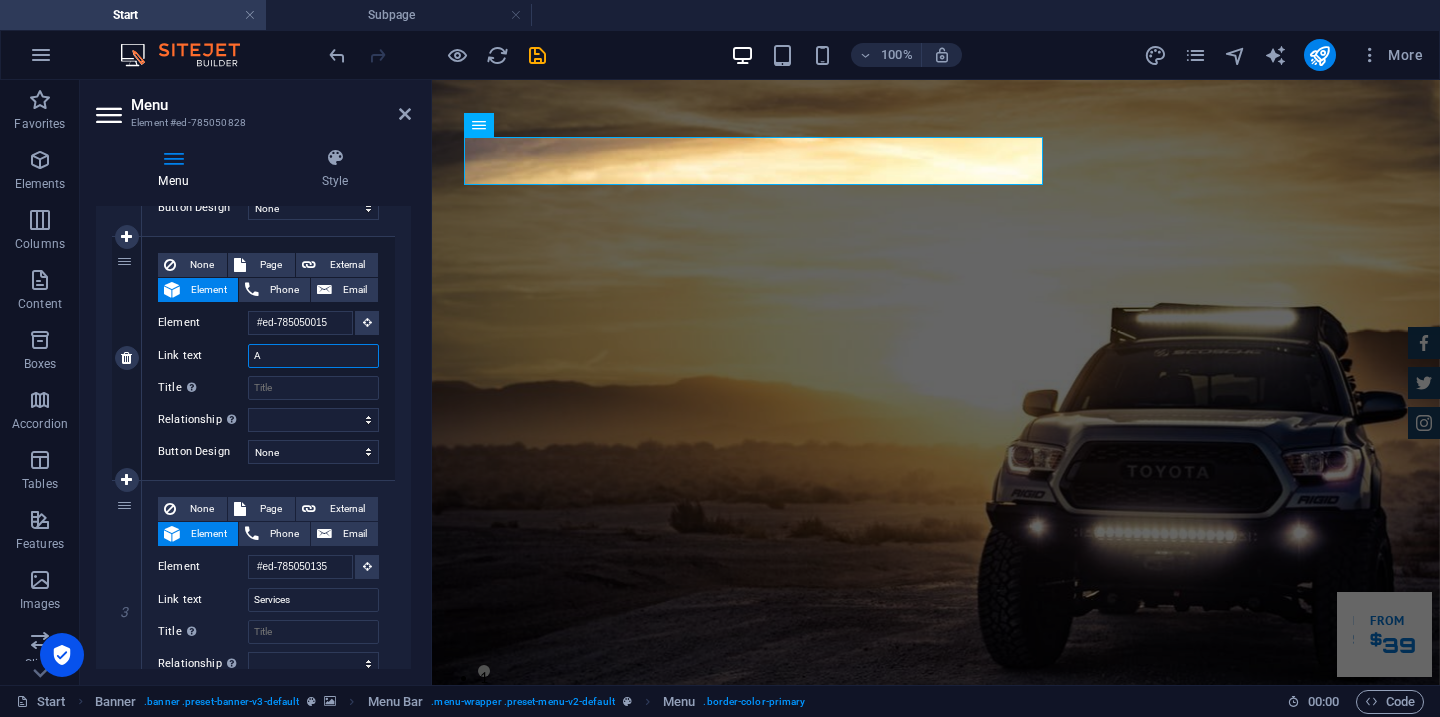 select 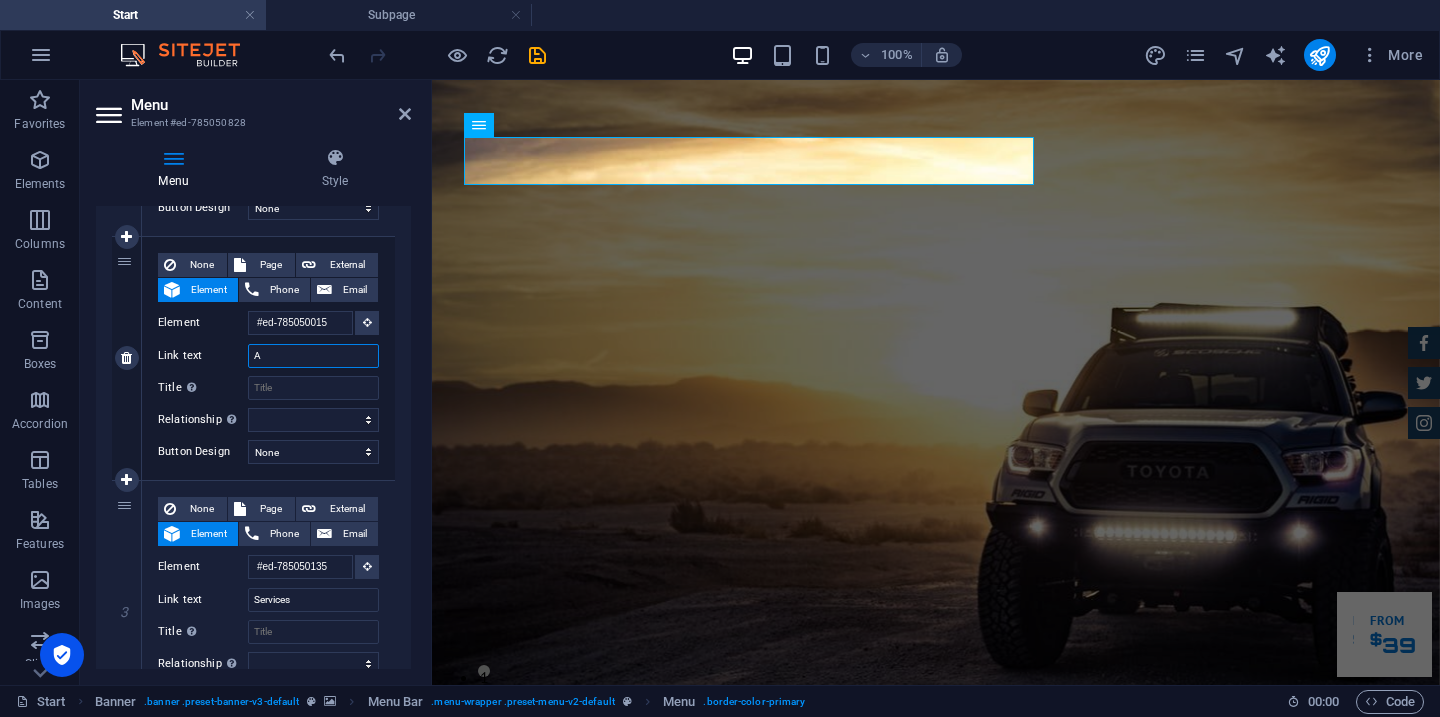 type 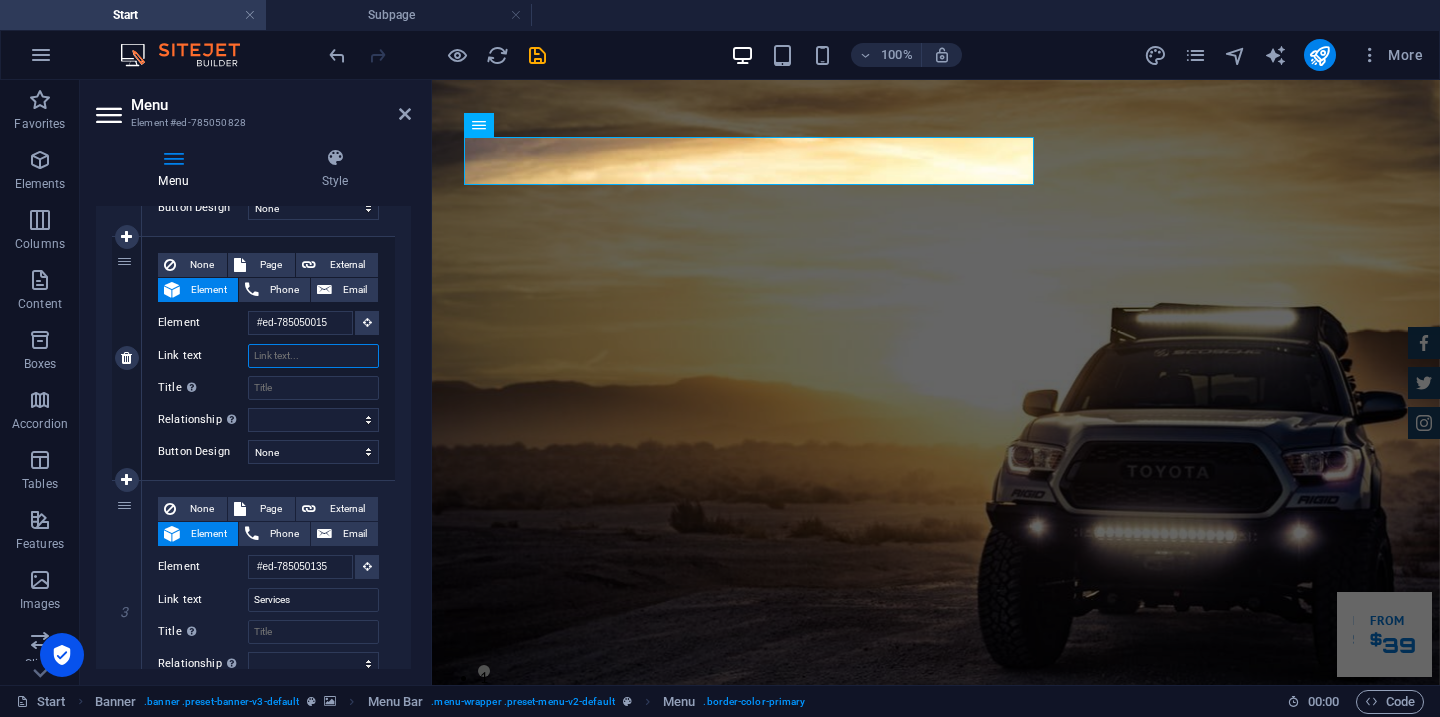 select 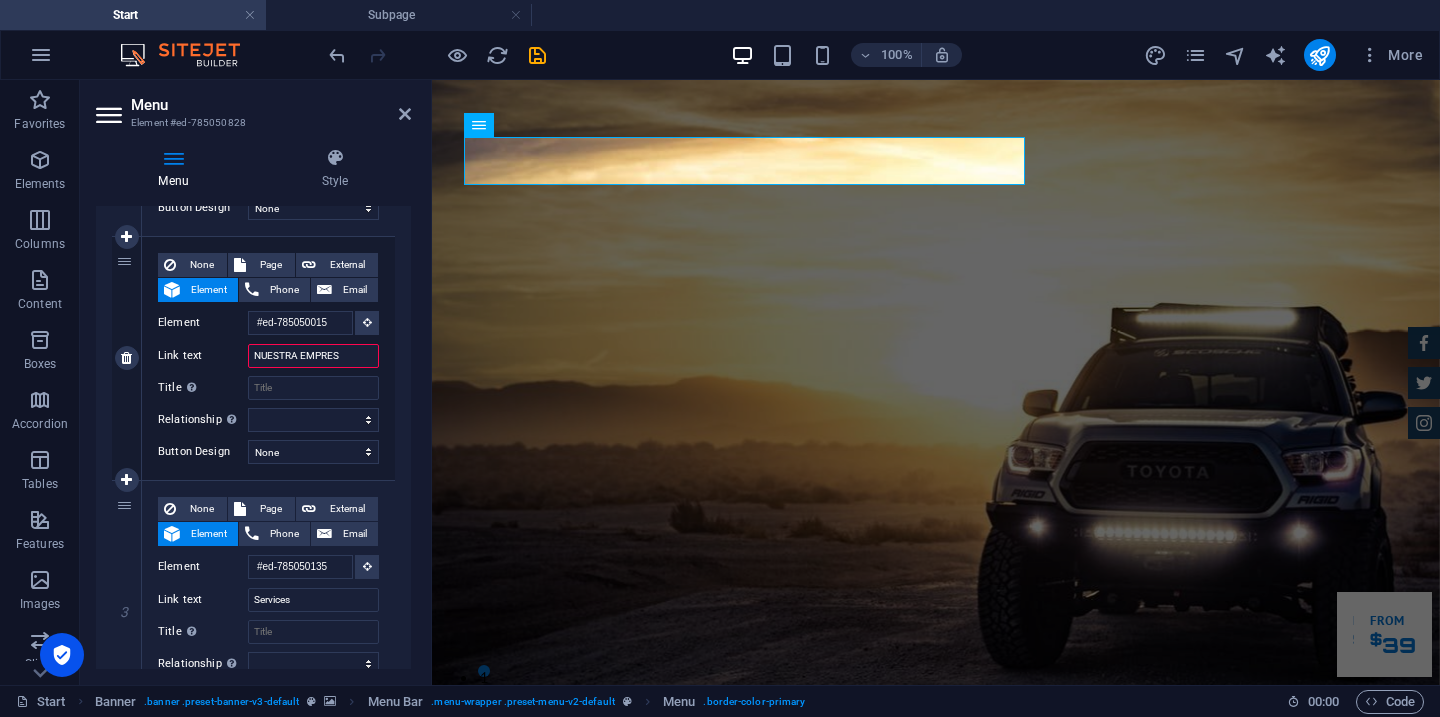 type on "NUESTRA EMPRESA" 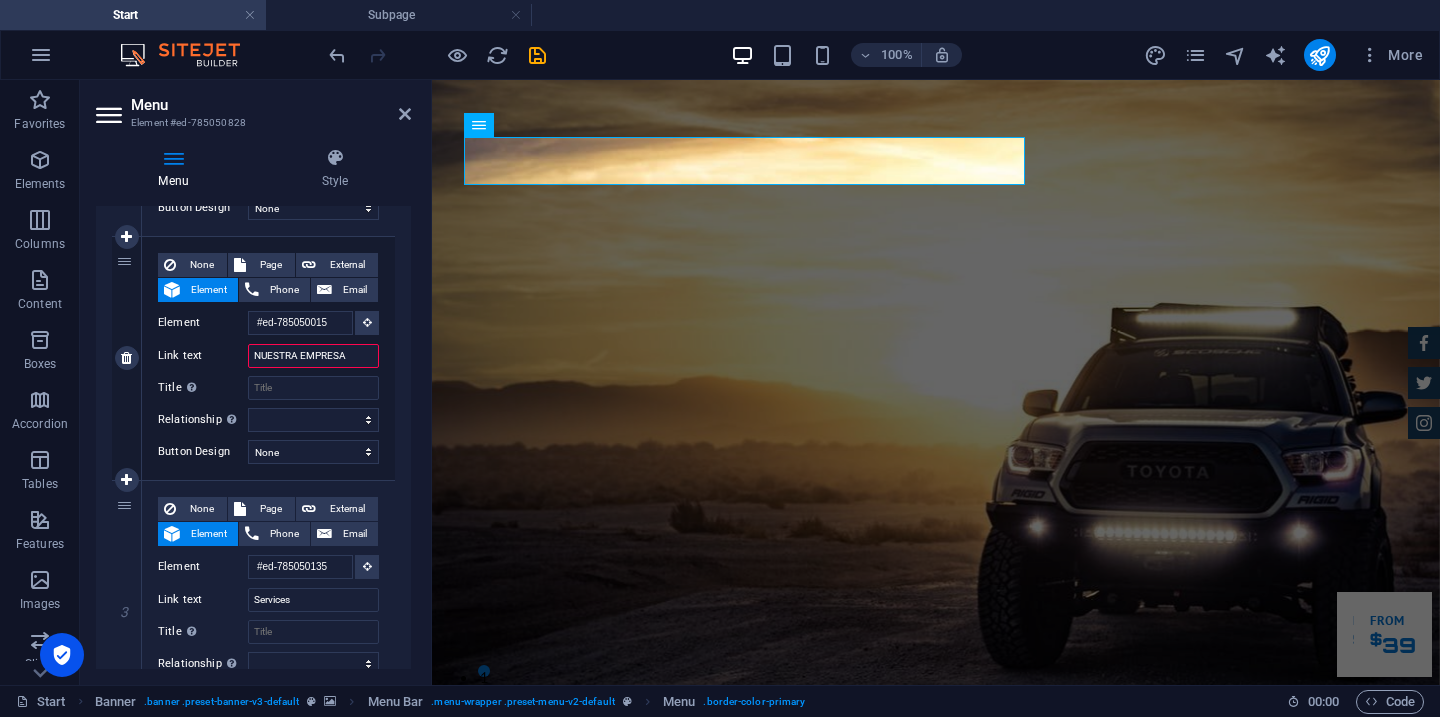 select 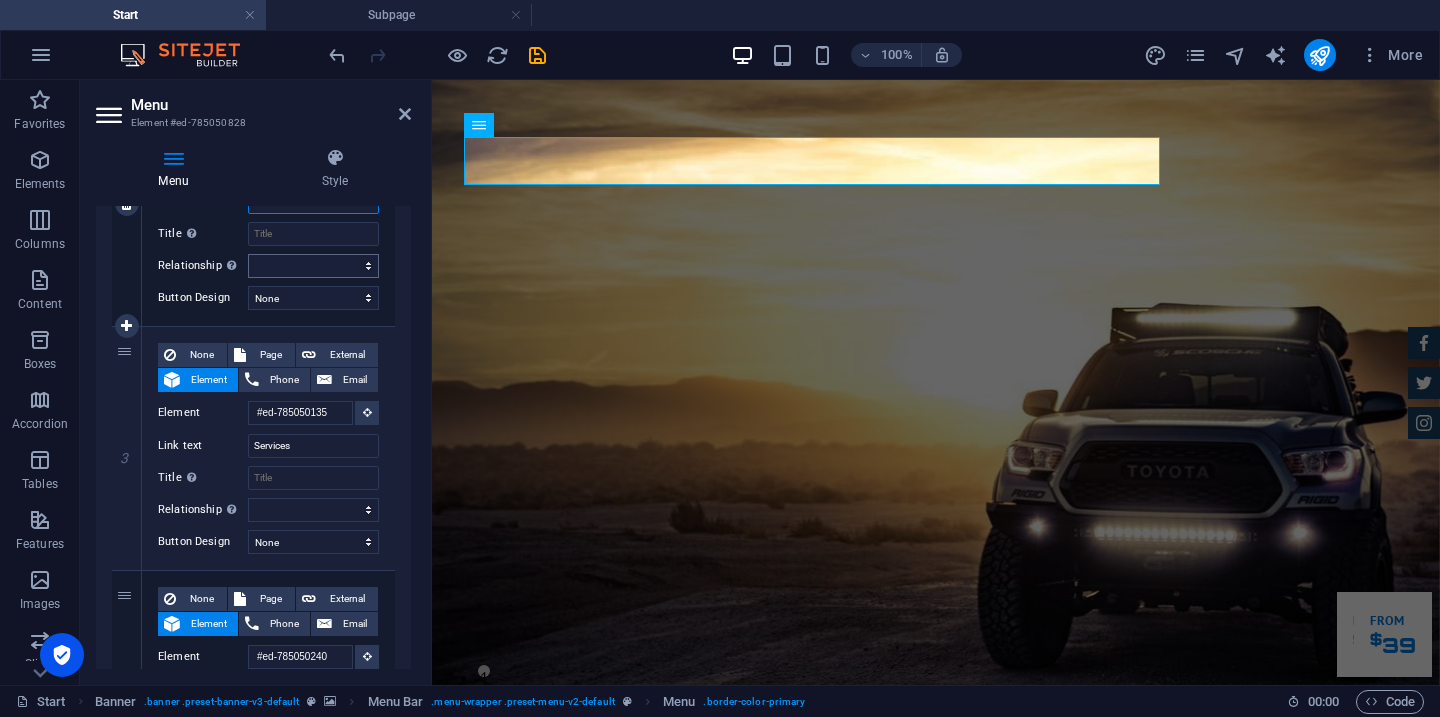 scroll, scrollTop: 558, scrollLeft: 0, axis: vertical 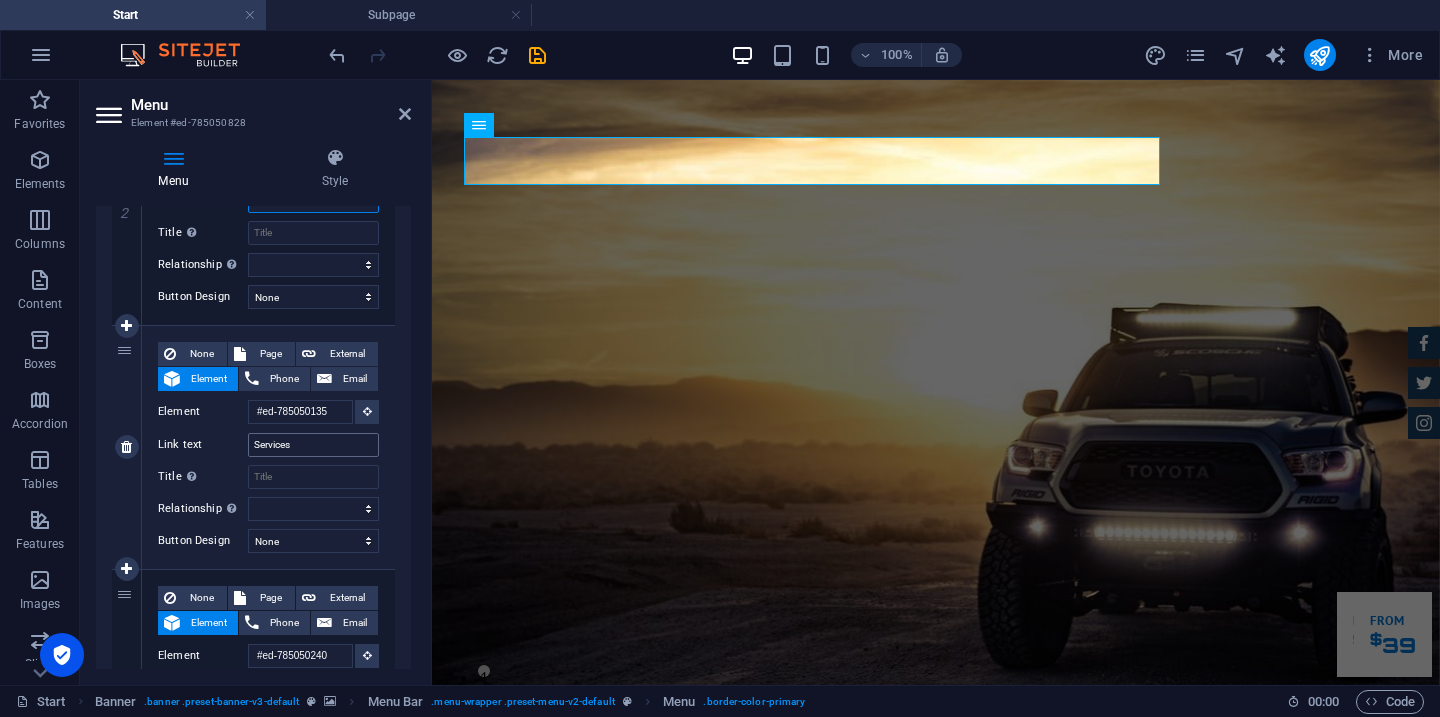 type on "NUESTRA EMPRESA" 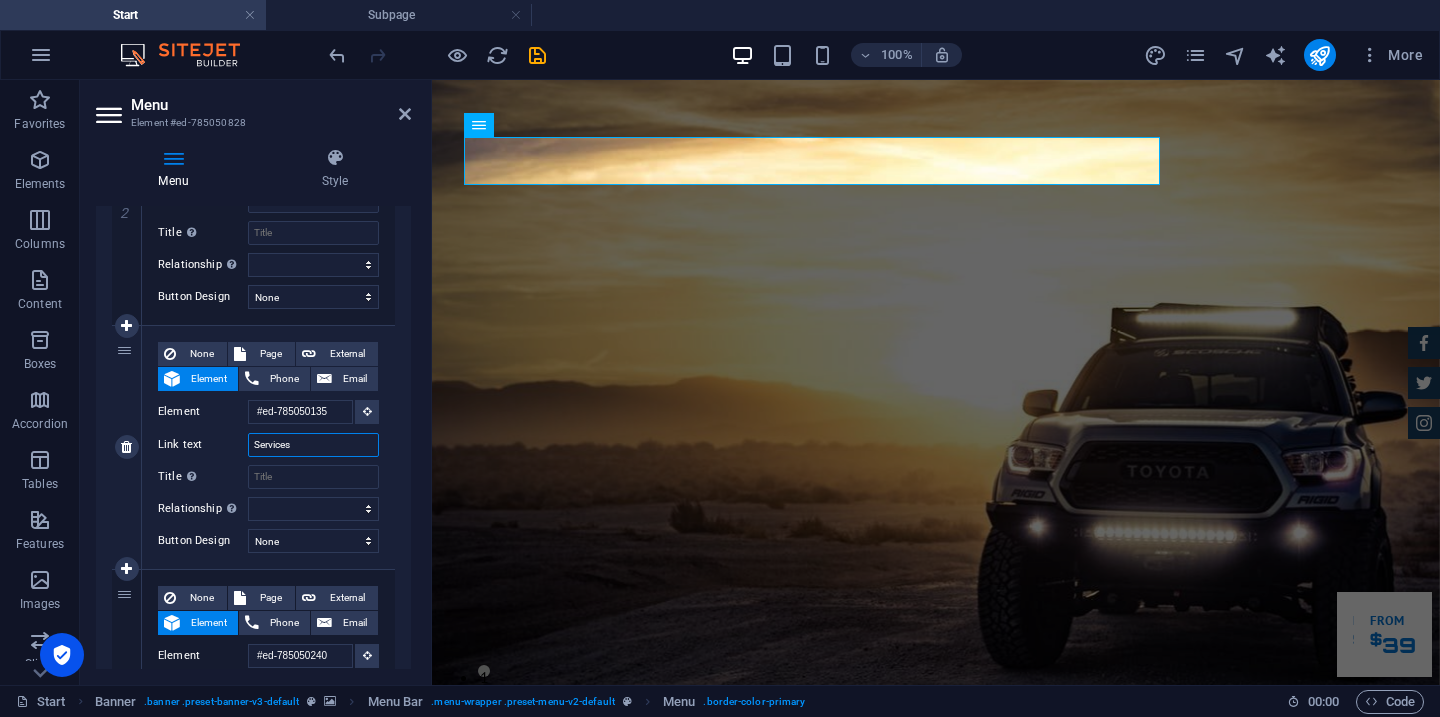 click on "Services" at bounding box center (313, 445) 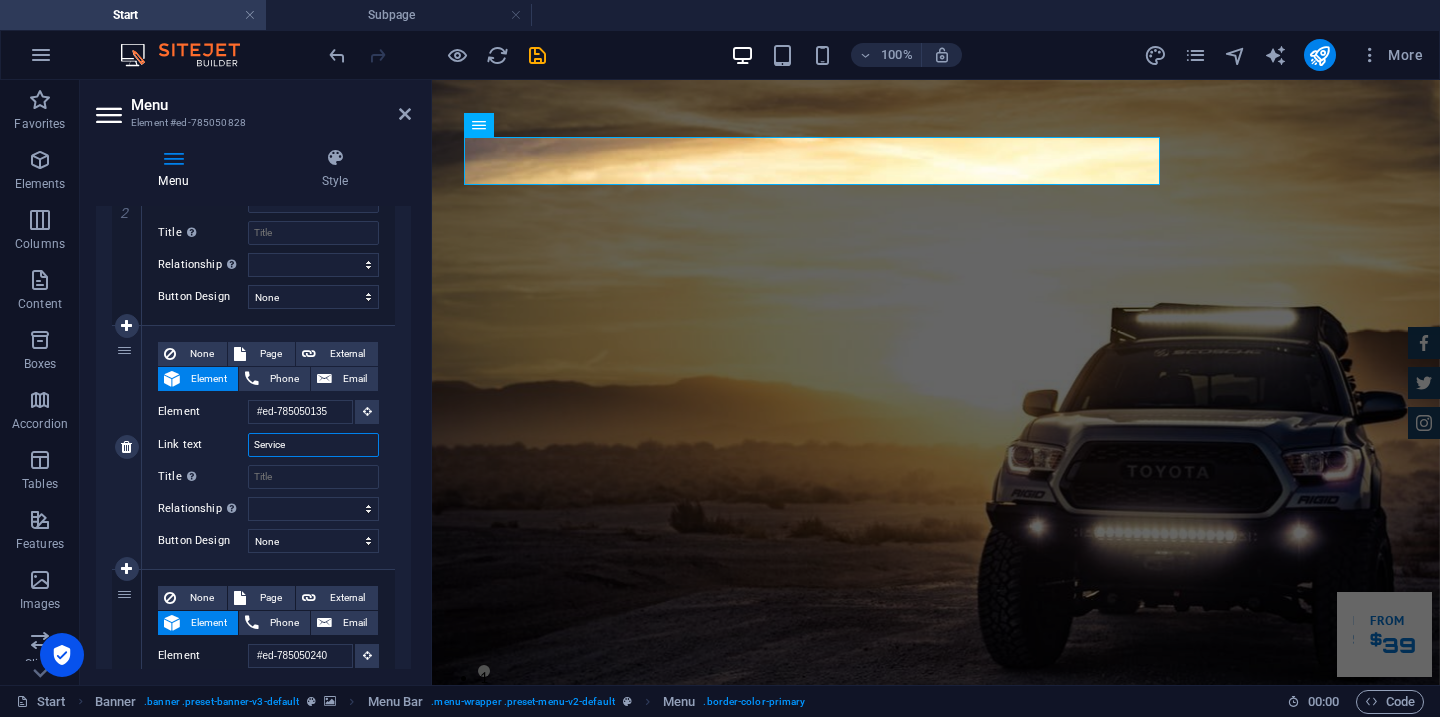 type on "Servic" 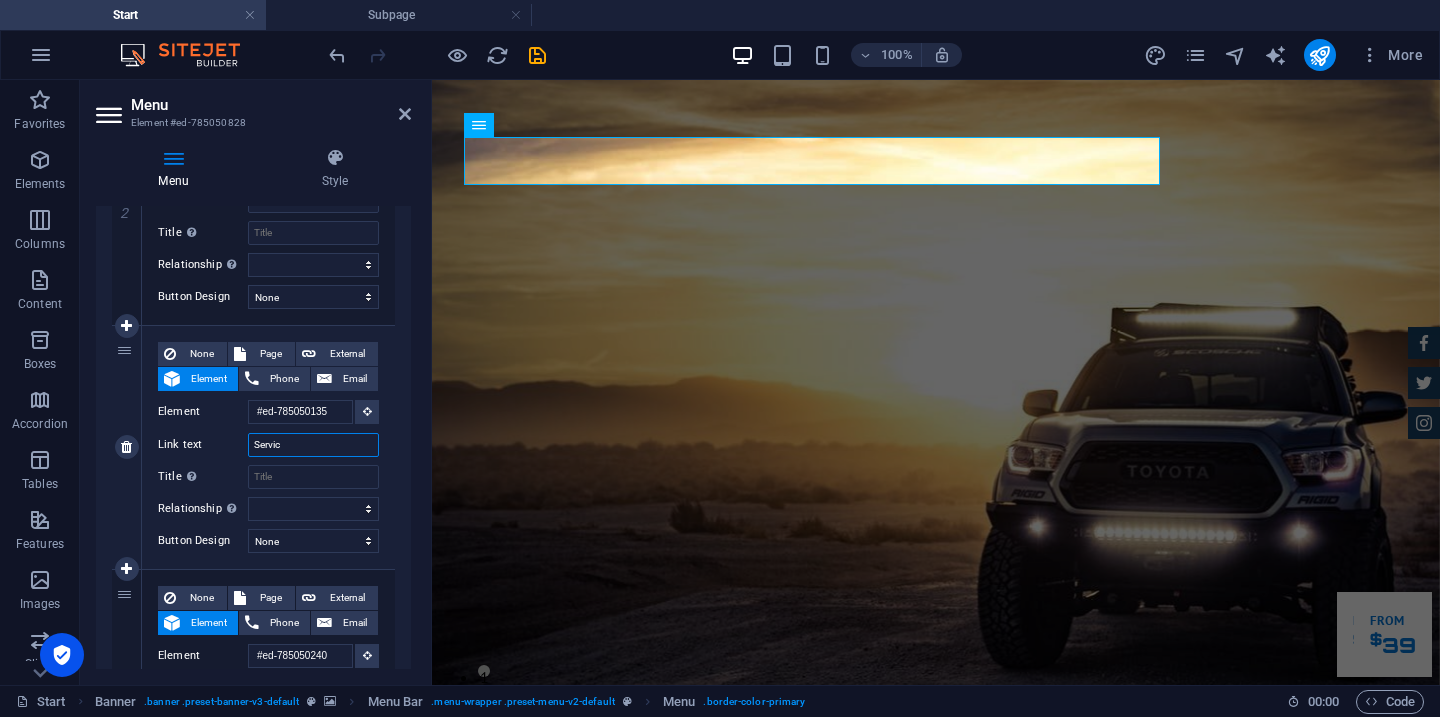 select 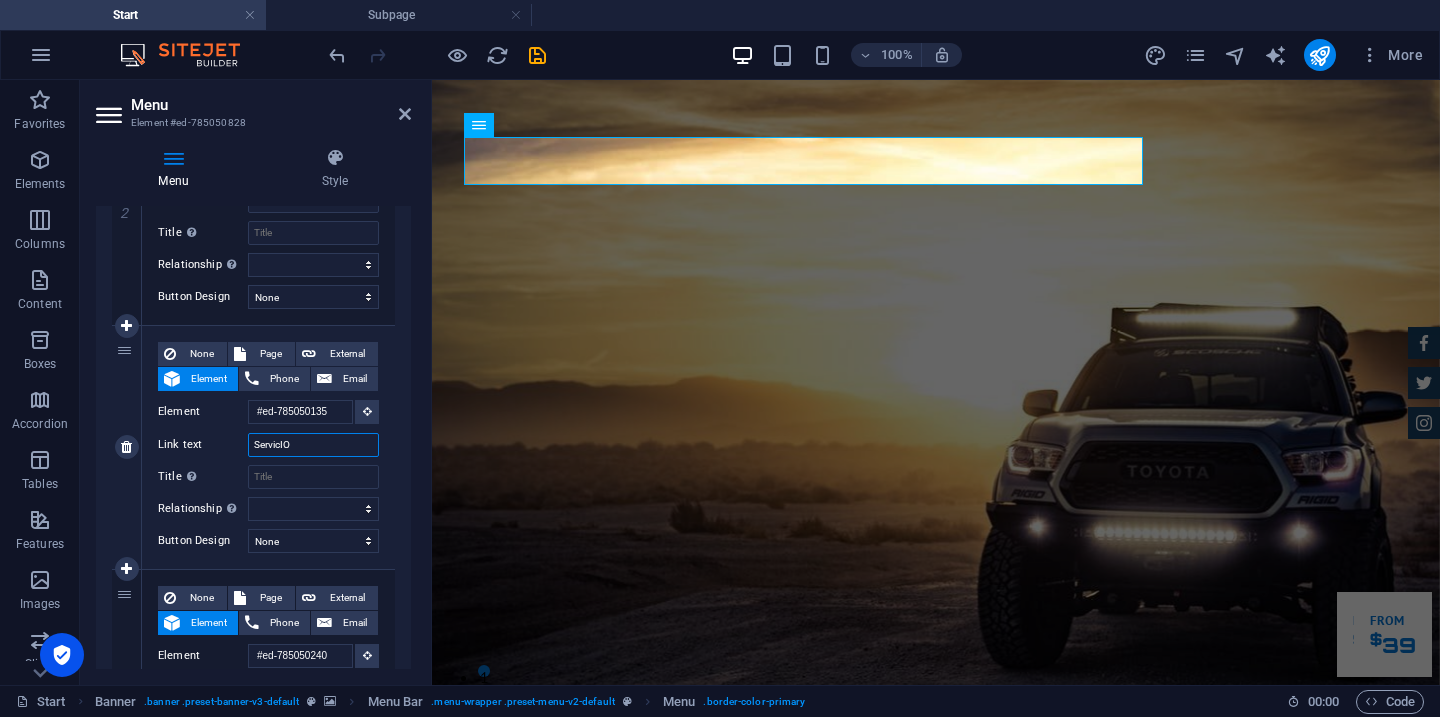 type on "ServicIOS" 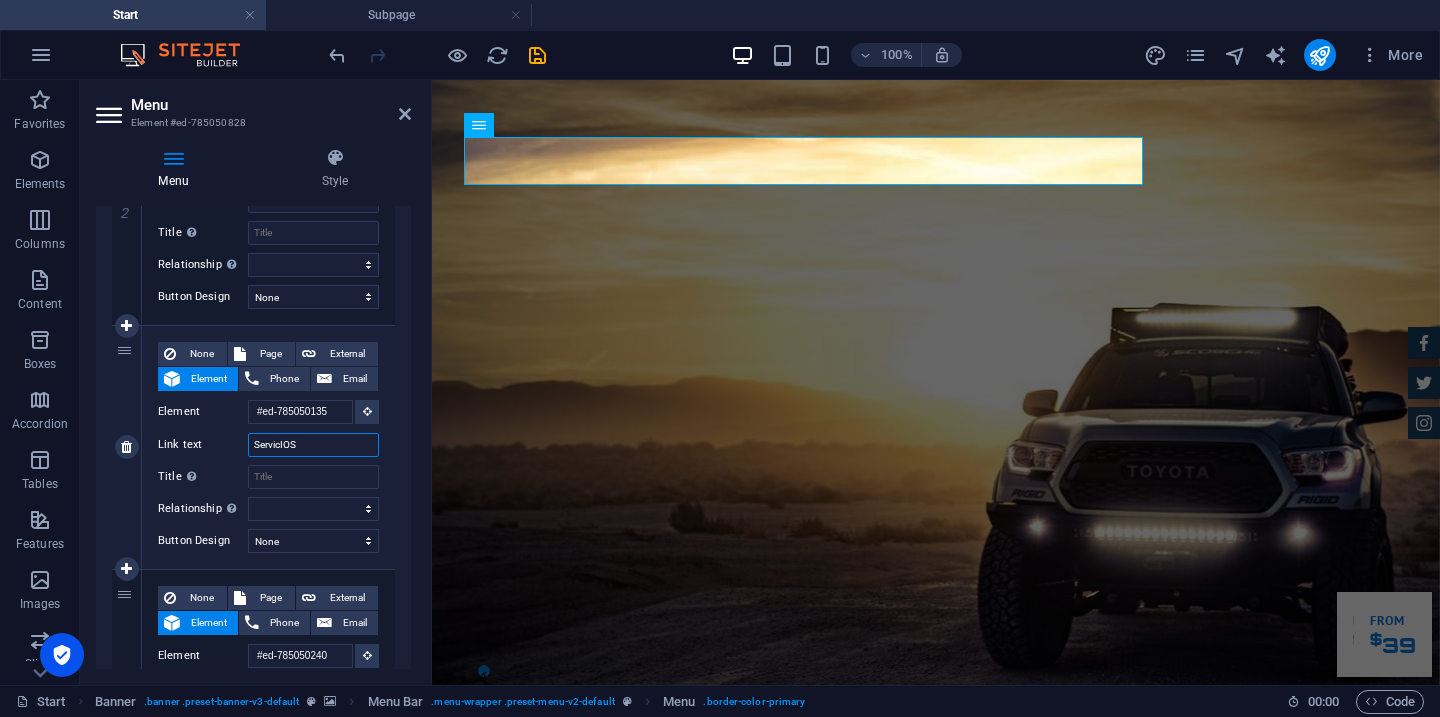 select 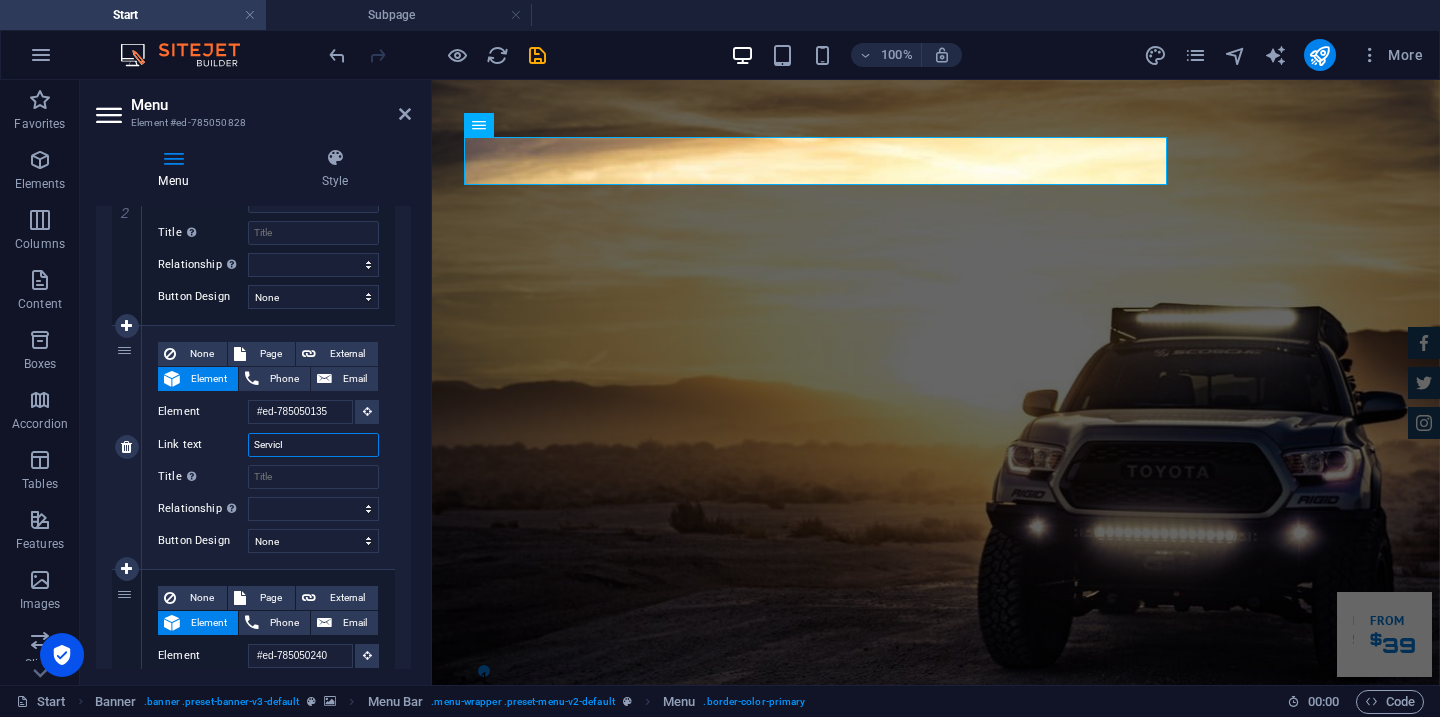type on "Servic" 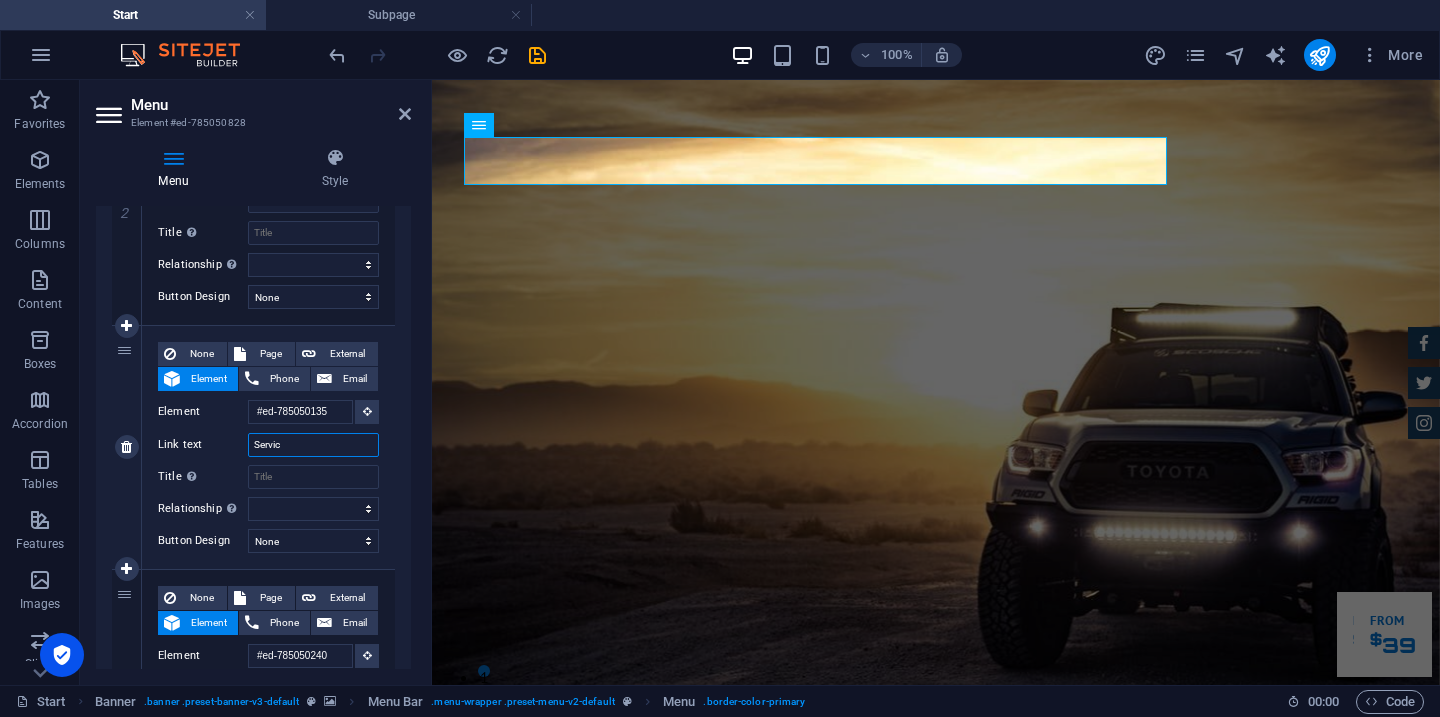 select 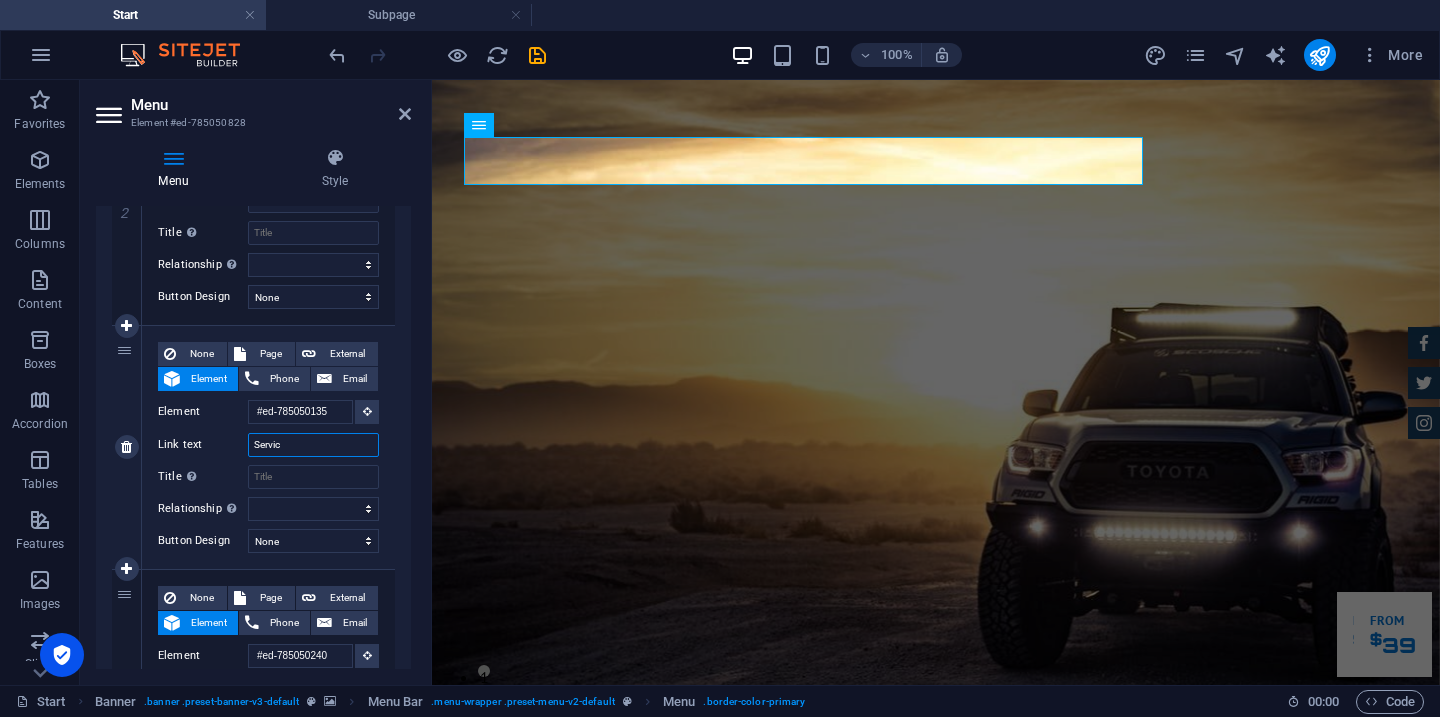 type on "Servici" 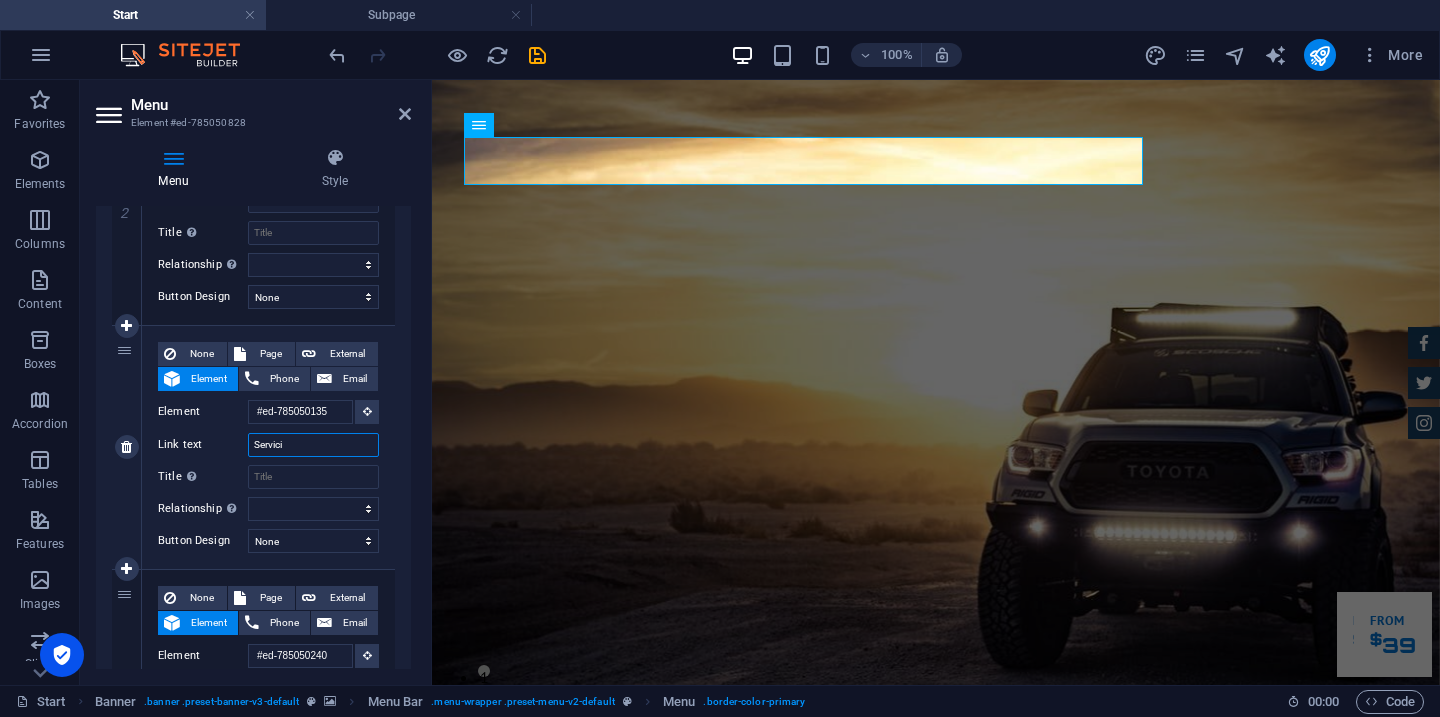 select 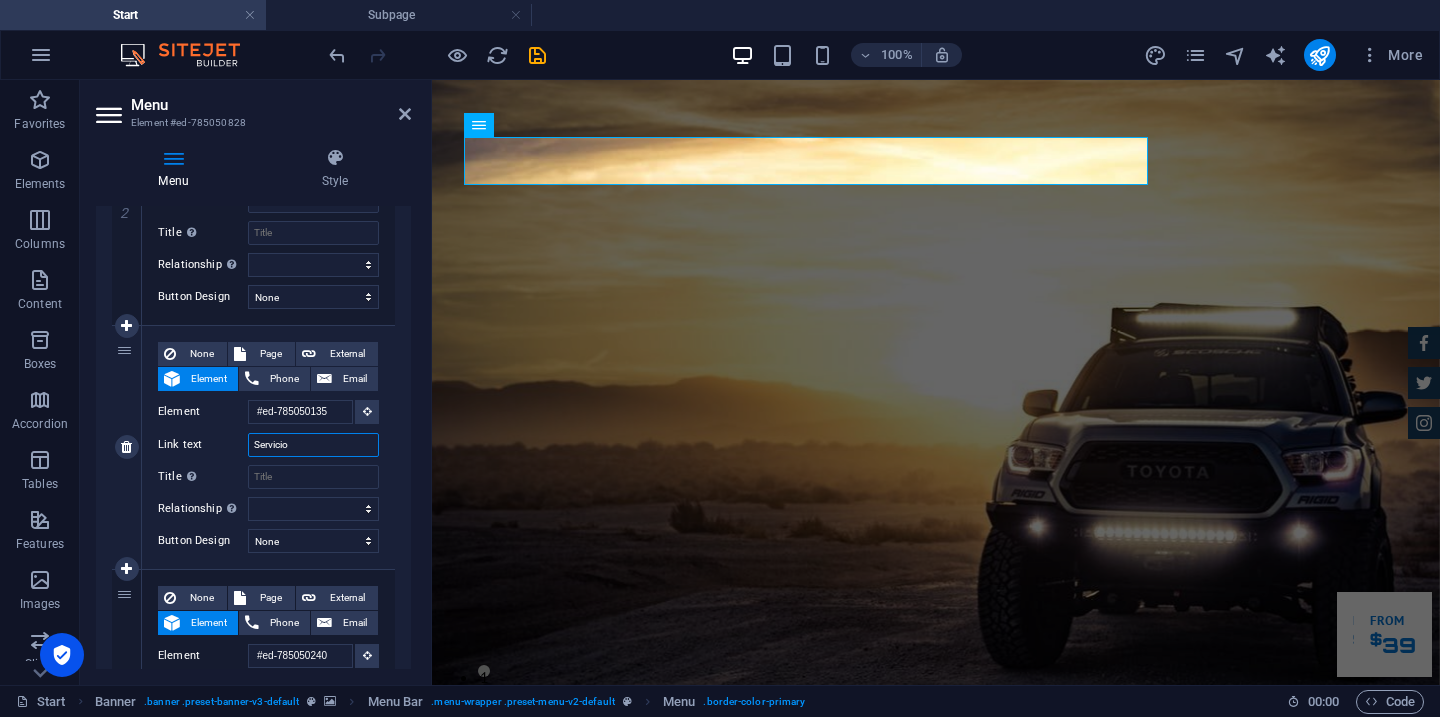 type on "Servicios" 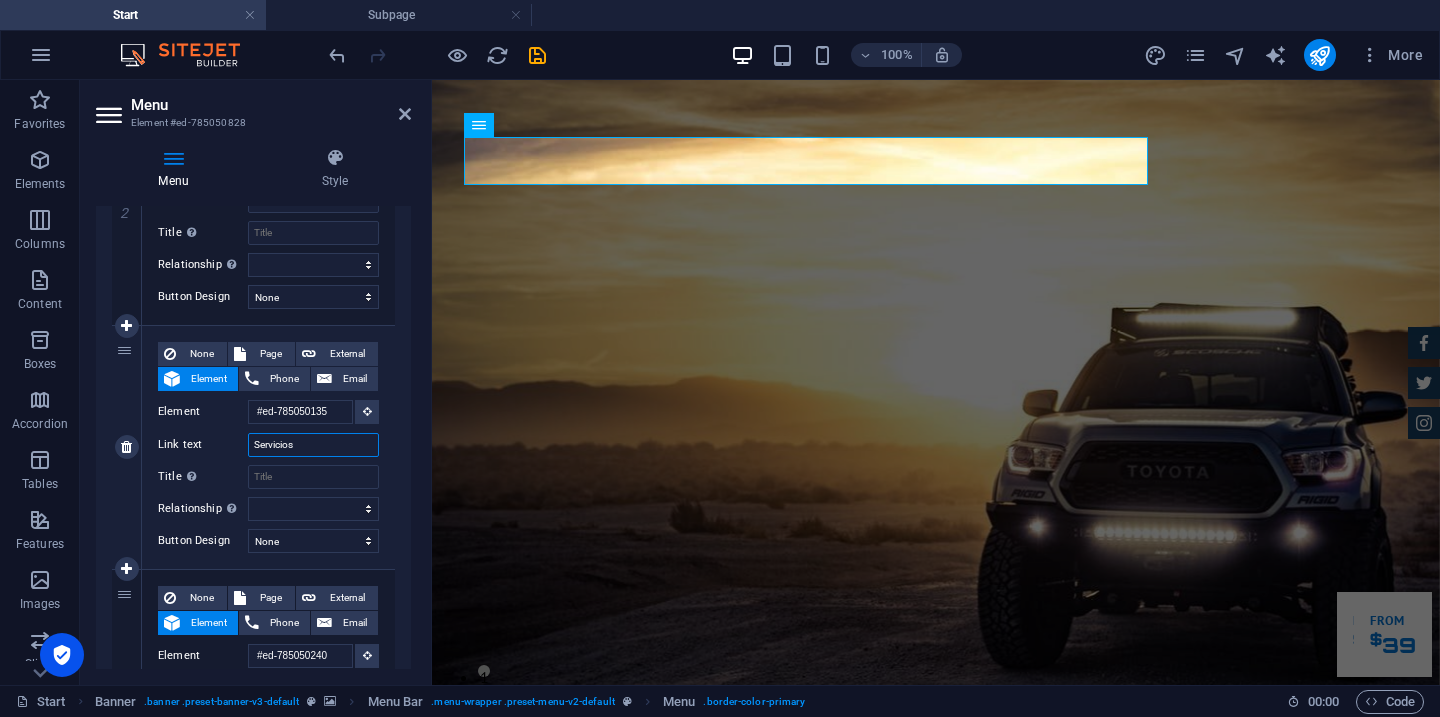 select 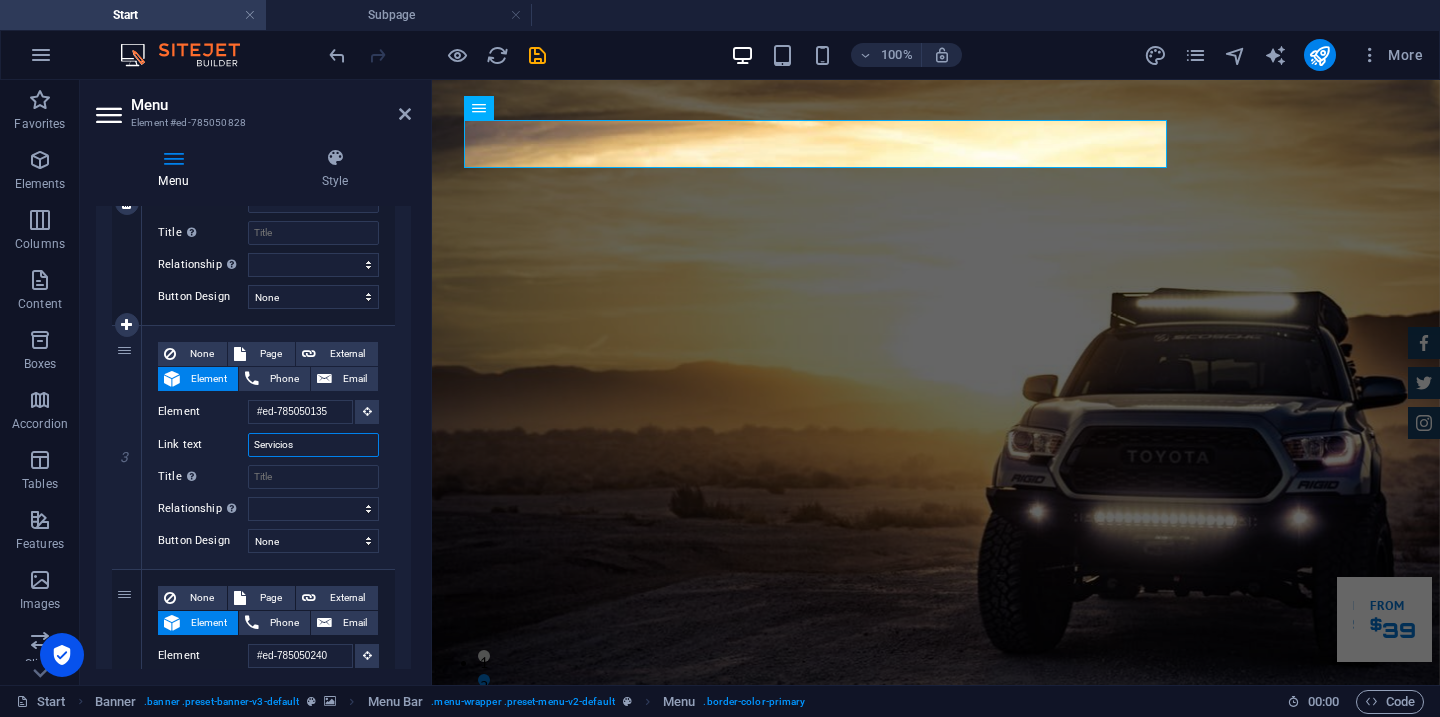 scroll, scrollTop: 0, scrollLeft: 0, axis: both 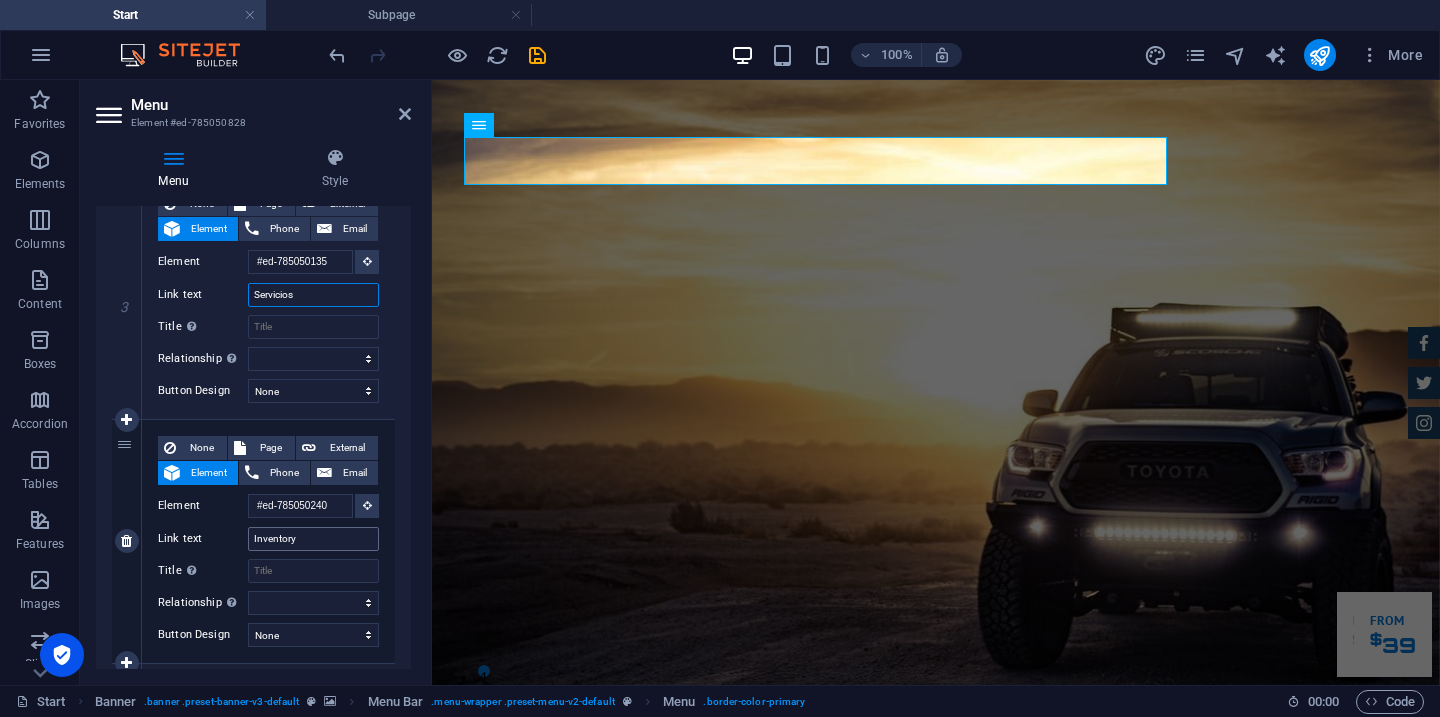type on "Servicios" 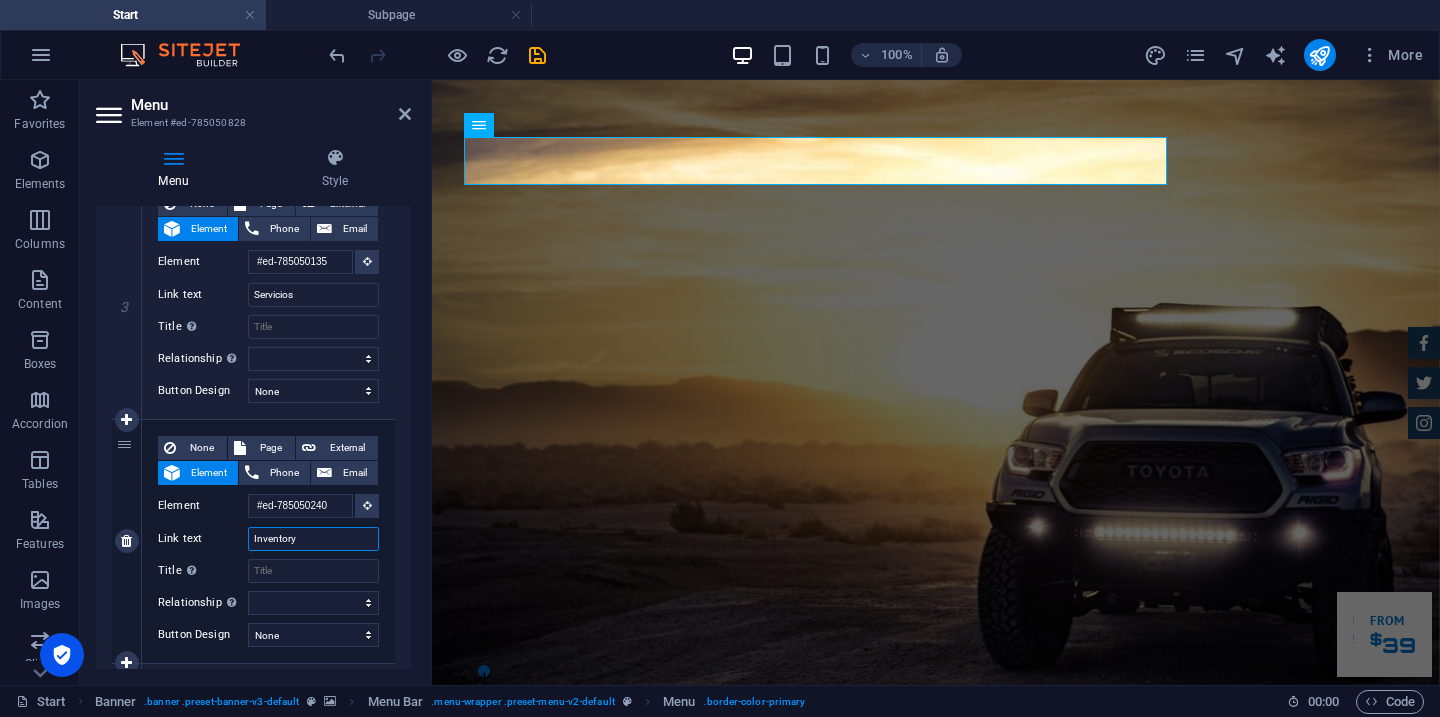 click on "Inventory" at bounding box center (313, 539) 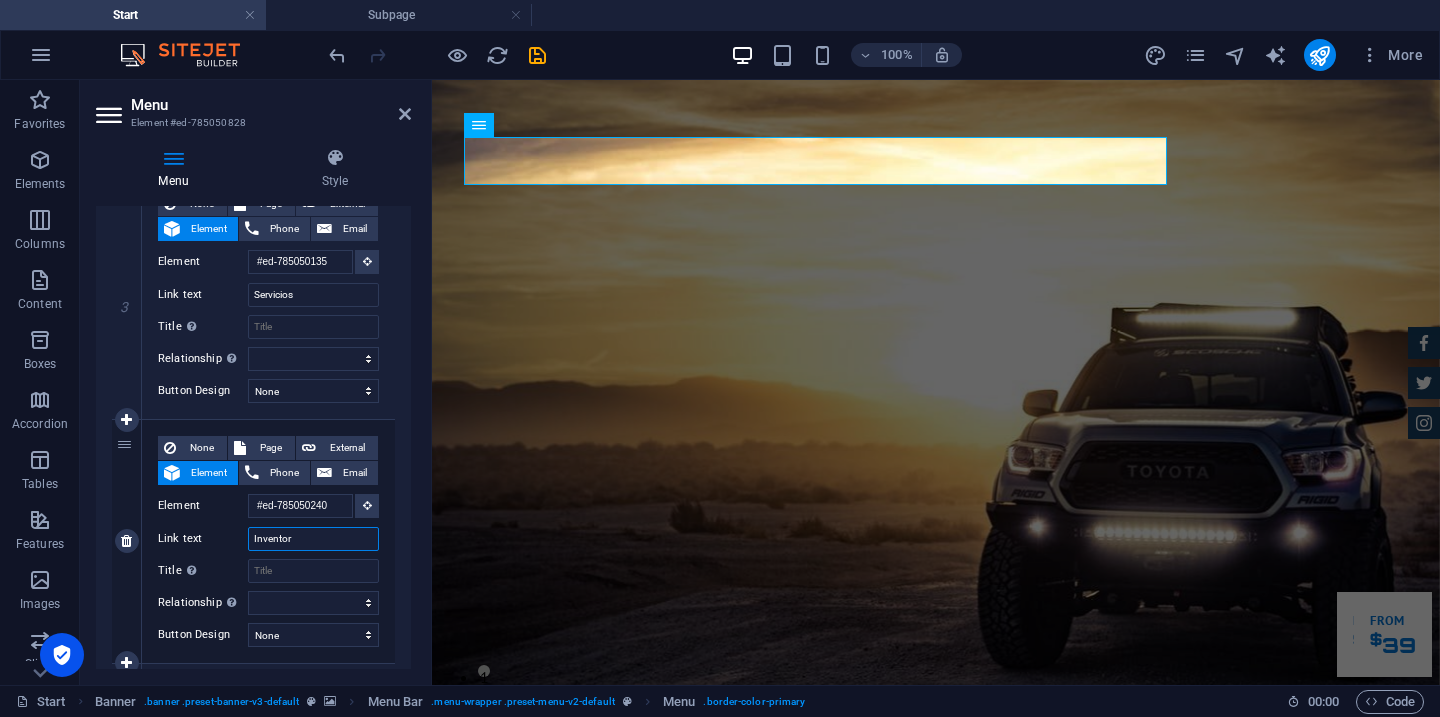 type on "Invento" 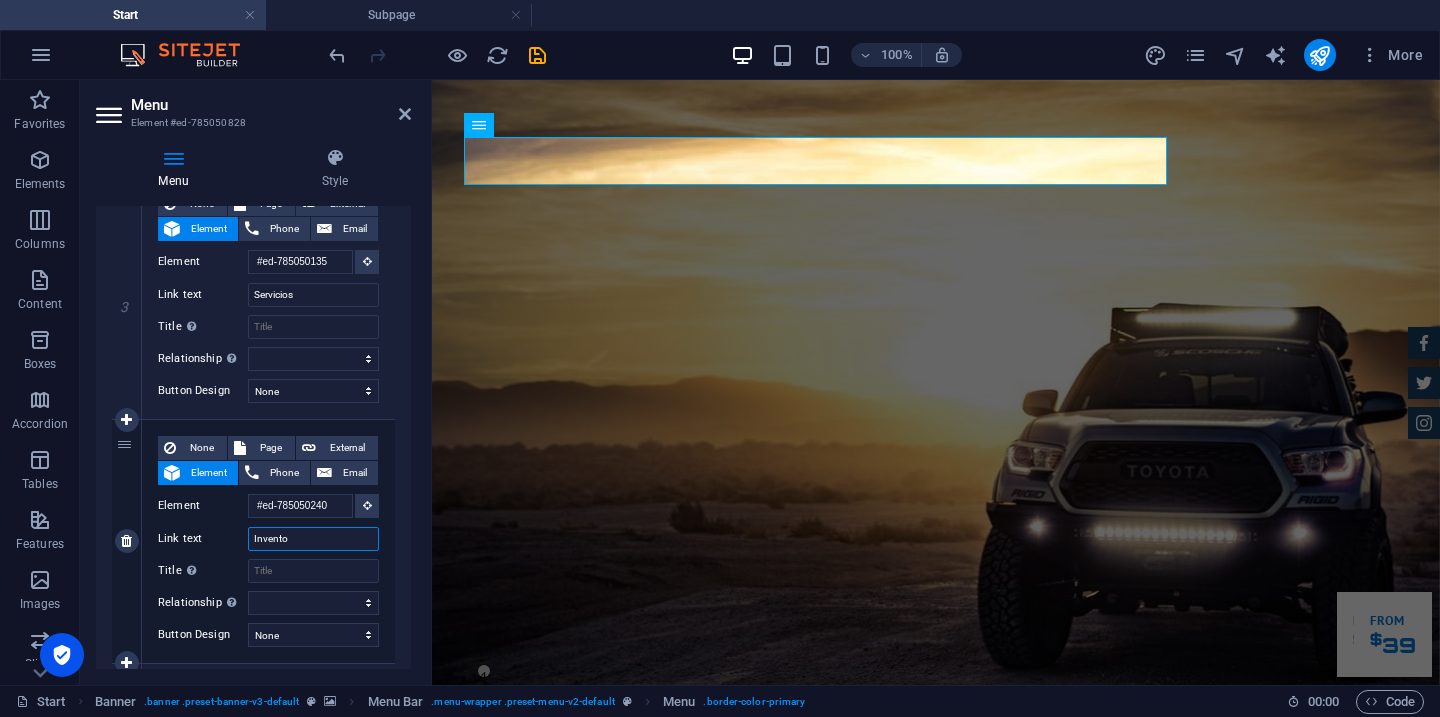 select 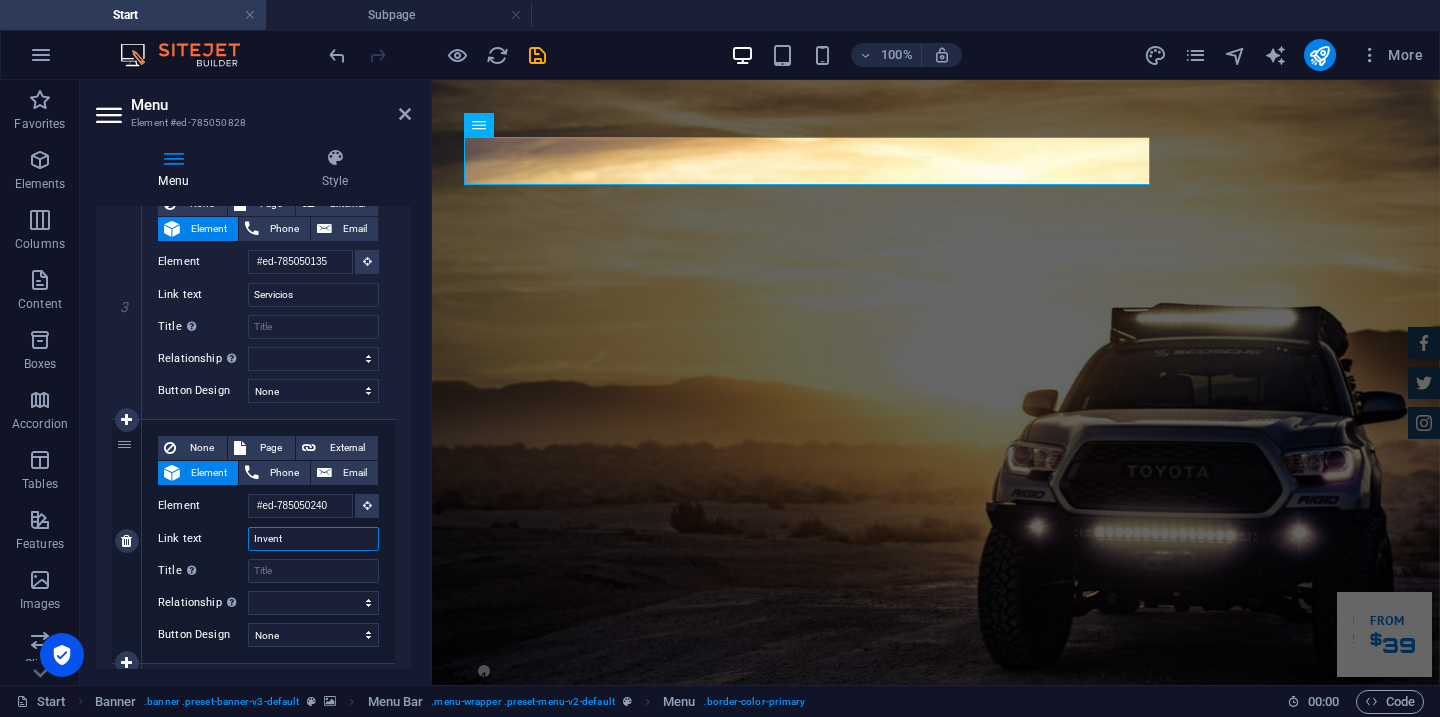type on "Inventa" 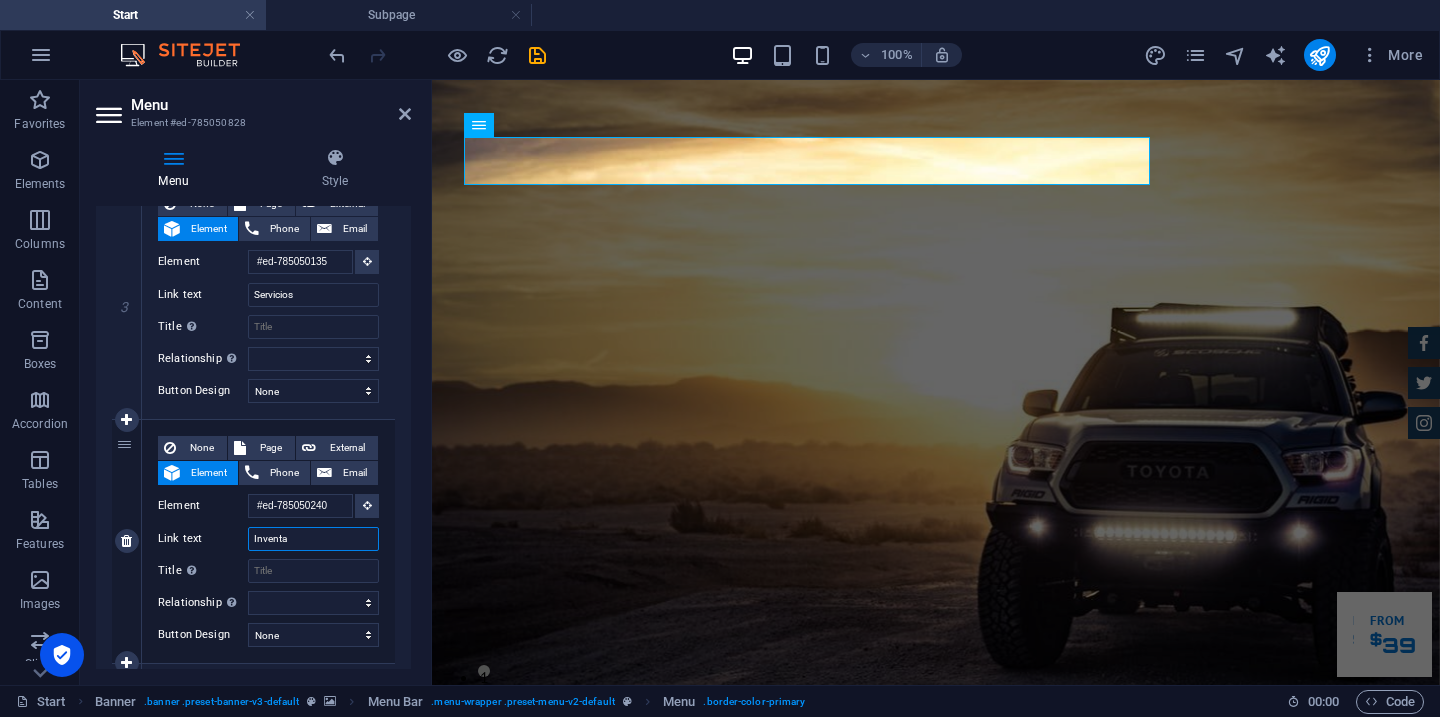 select 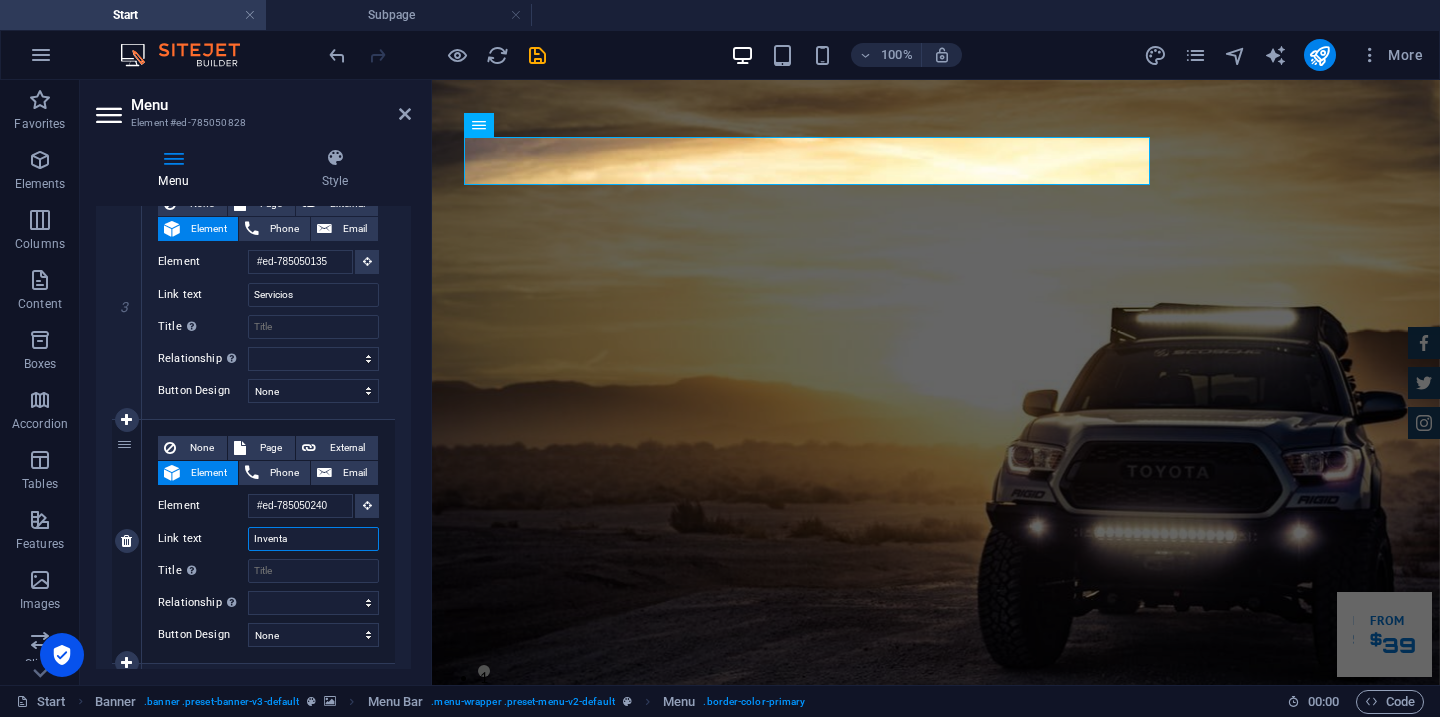 select 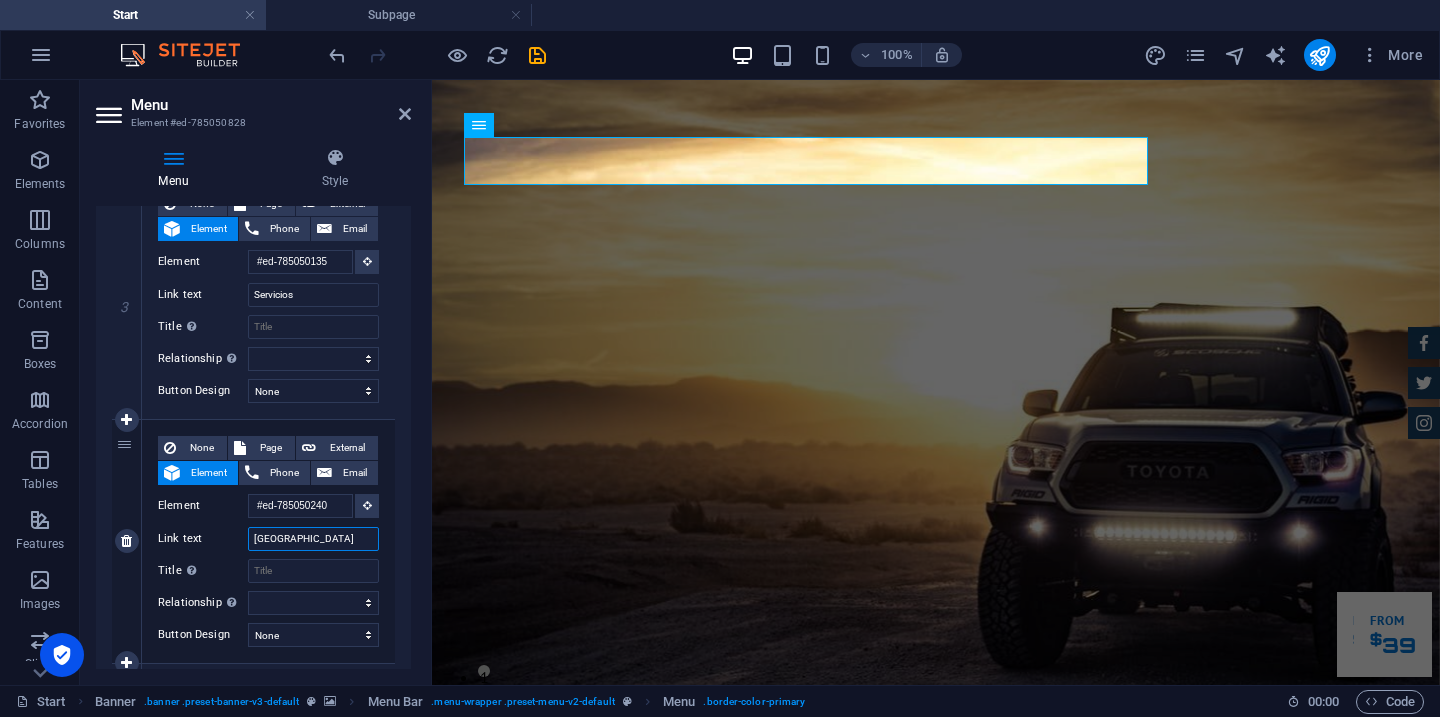type on "Inventario" 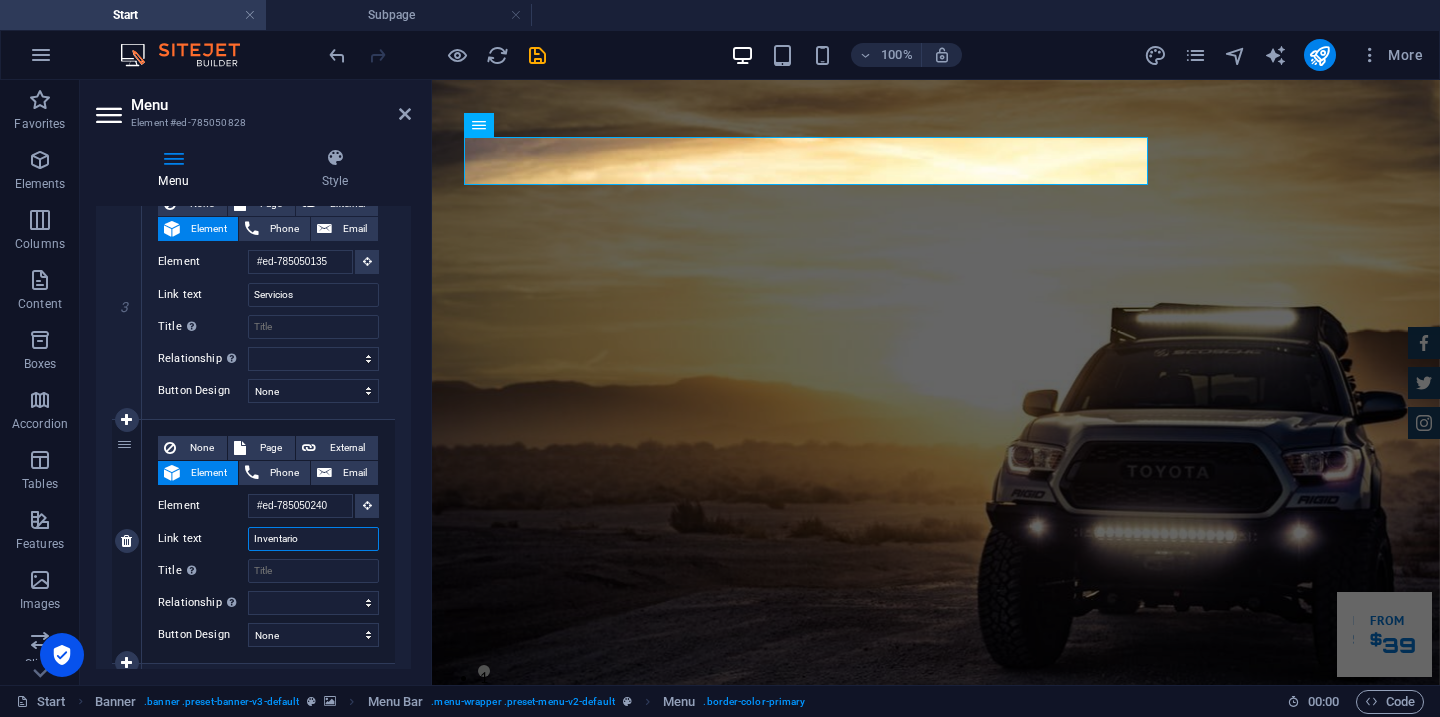 select 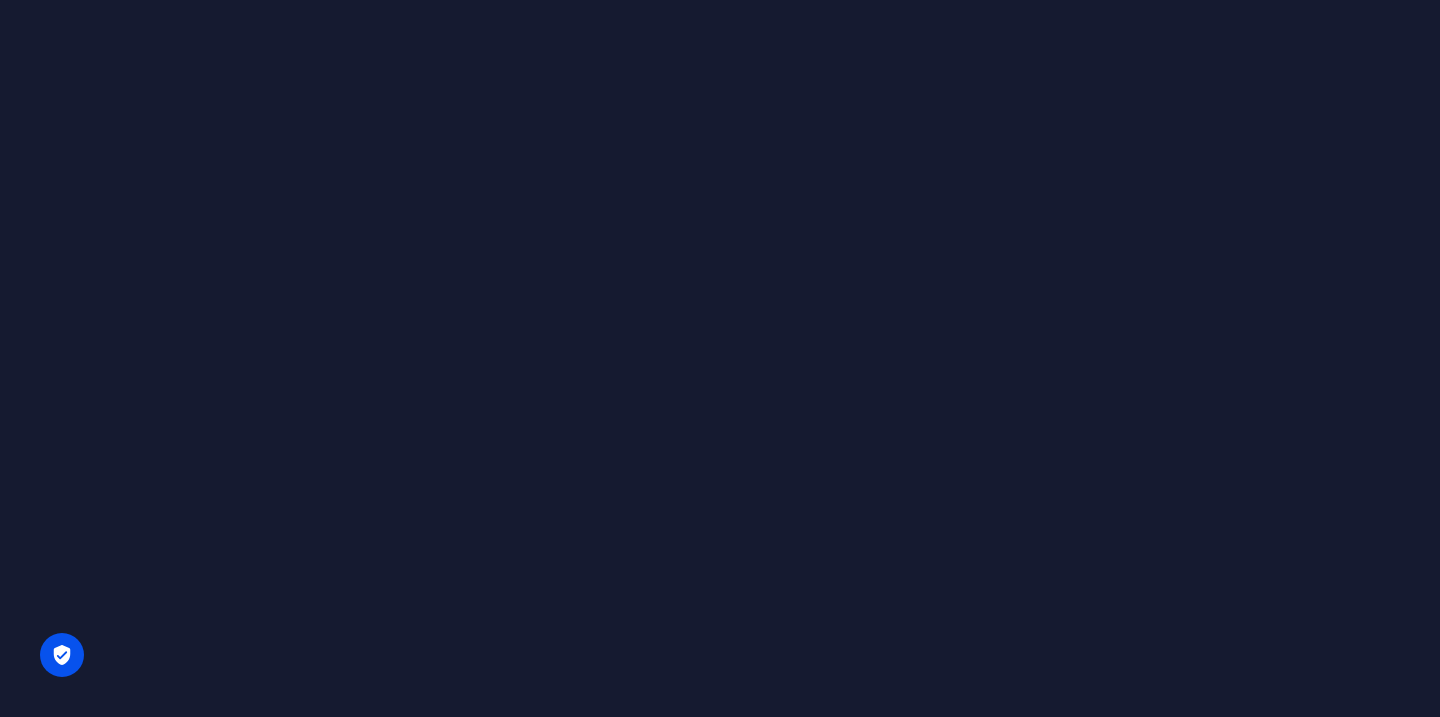 scroll, scrollTop: 0, scrollLeft: 0, axis: both 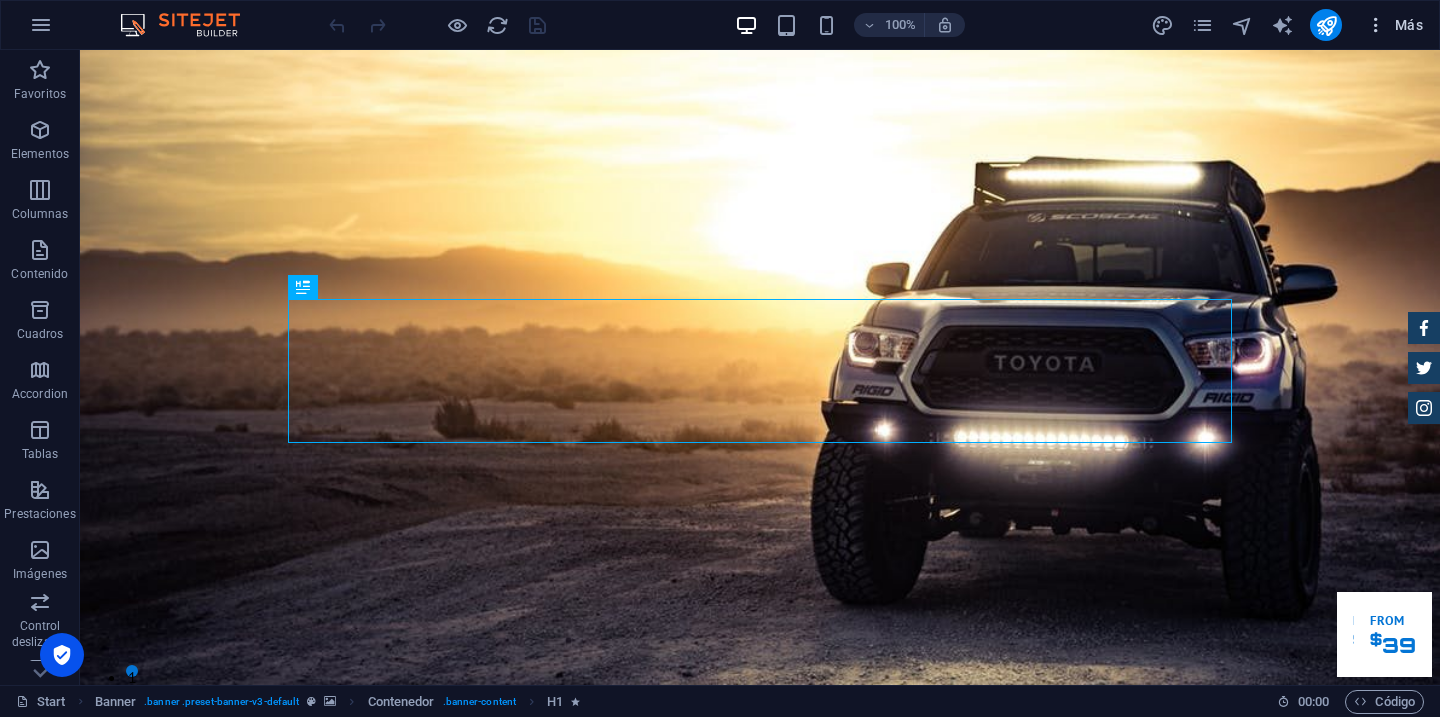 click at bounding box center [1376, 25] 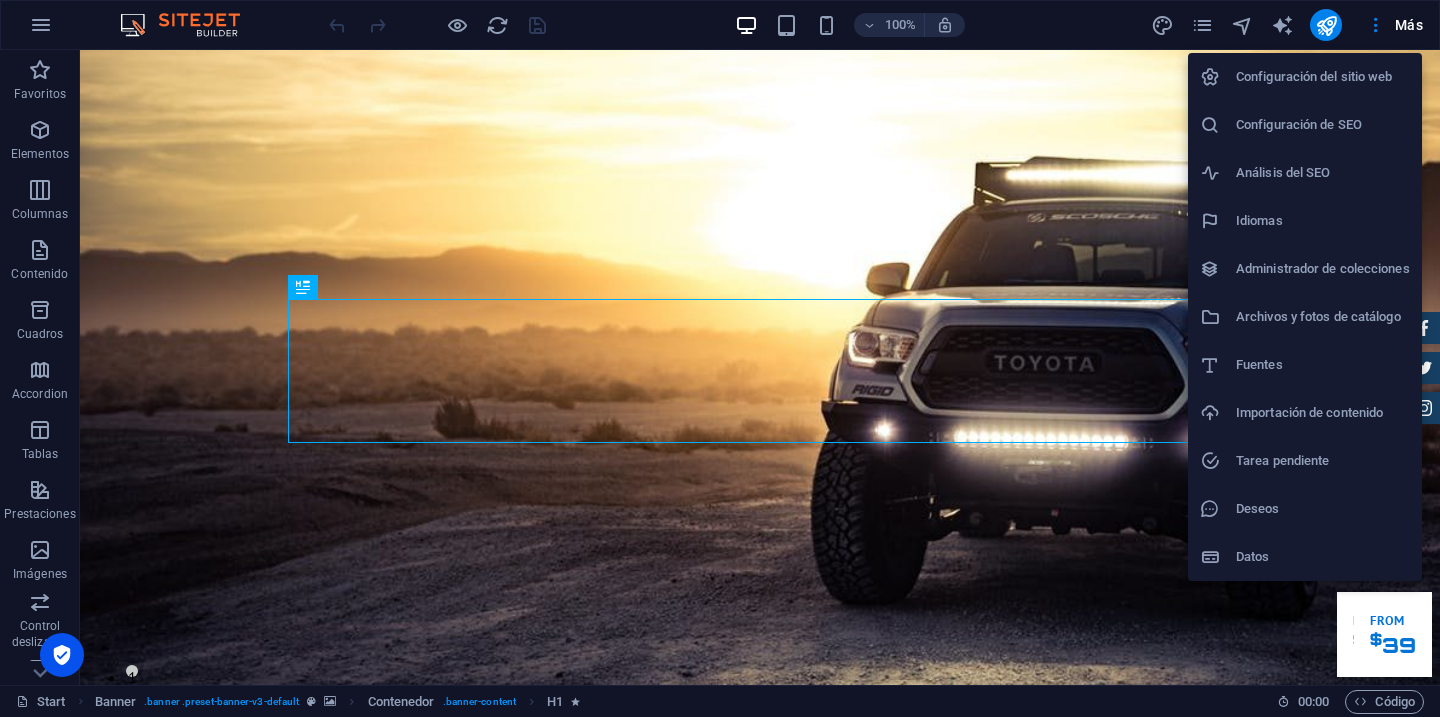 click on "Idiomas" at bounding box center [1323, 221] 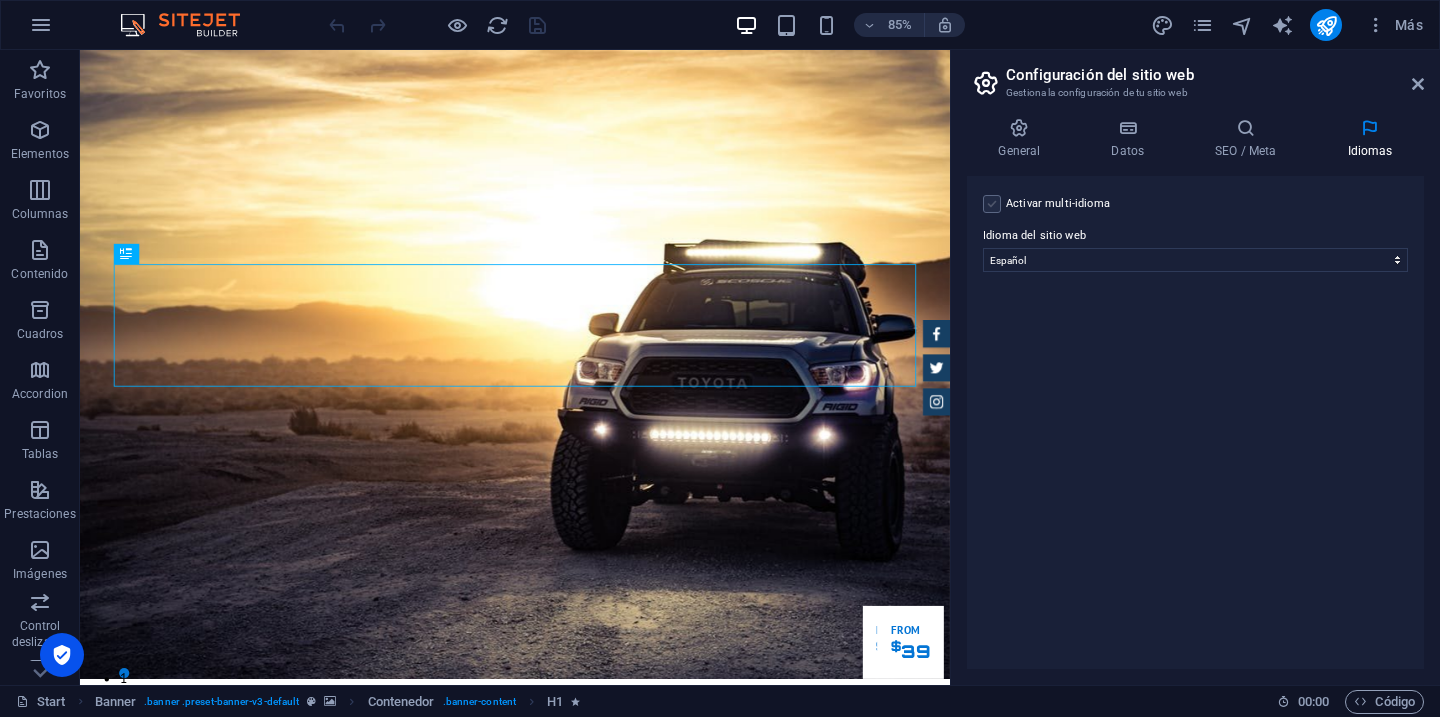 click at bounding box center [992, 204] 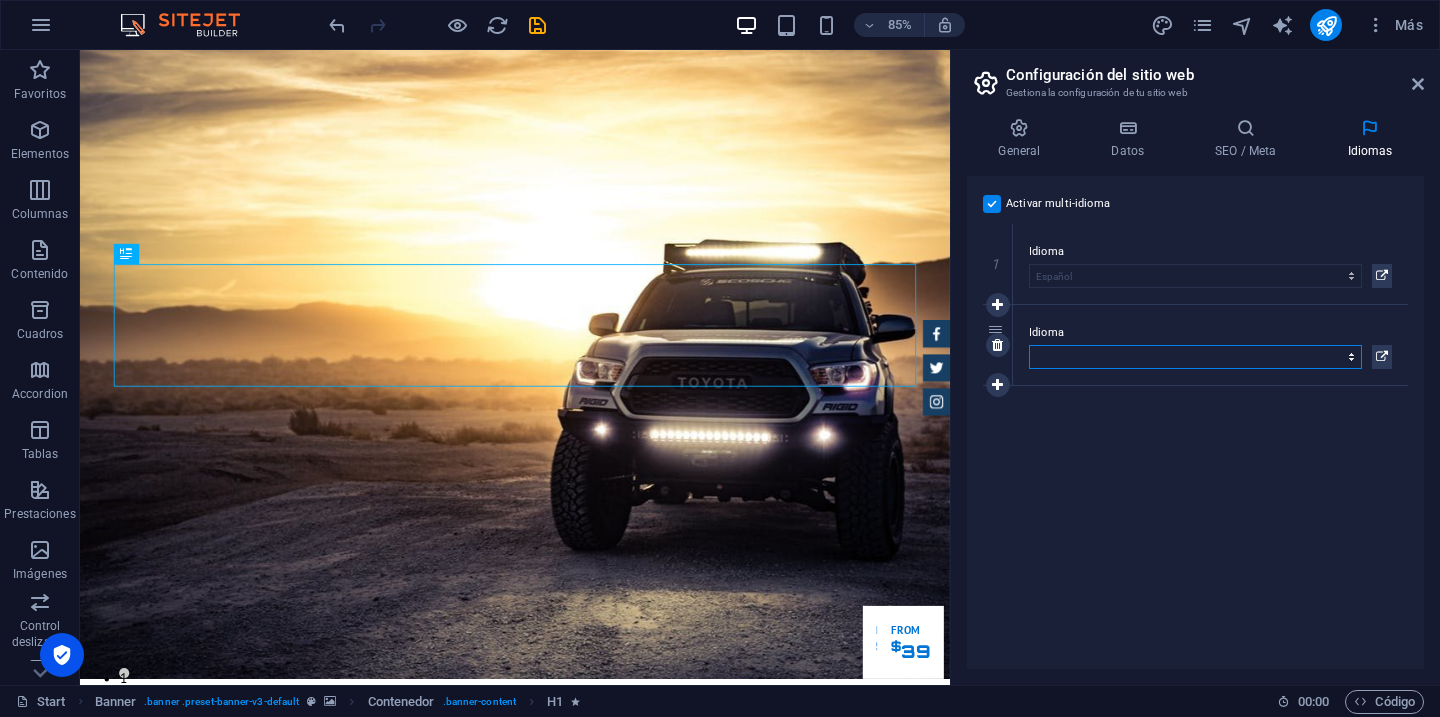 click on "Abkhazian Afar Afrikaans Akan Albanés Alemán Amharic Árabe Aragonese Armenian Assamese Avaric Avestan Aymara Azerbaijani Bambara Bashkir Basque Belarusian Bengalí Bihari languages Bislama Bokmål Bosnian Breton [GEOGRAPHIC_DATA] Burmese Catalán Central Khmer Chamorro Chechen [PERSON_NAME] Chino Church Slavic Chuvash Coreano Cornish Corsican Cree Croata Danés Dzongkha Eslovaco Esloveno Español Esperanto Estonian Ewe Faroese Farsi ([GEOGRAPHIC_DATA]) Fijian Finlandés [PERSON_NAME] Fulah Gaelic Galician Ganda Georgian Greenlandic [PERSON_NAME] Guaraní Gujarati Haitian Creole Hausa Hebreo Herero Hindi Hiri Motu Holandés Húngaro Ido Igbo Indonesio Inglés Interlingua Interlingue Inuktitut Inupiaq Irish Islandés Italiano Japonés Javanese Kannada Kanuri Kashmiri Kazakh Kikuyu Kinyarwanda Komi Kongo Kurdish Kwanyama Kyrgyz Lao Latín Letón Limburgish Lingala [GEOGRAPHIC_DATA] Luba-[GEOGRAPHIC_DATA] [GEOGRAPHIC_DATA] [GEOGRAPHIC_DATA] Malagasy Malay Malayalam Maldivian Maltés Manx Maori Marathi Marshallese Mongolian [GEOGRAPHIC_DATA] [GEOGRAPHIC_DATA] [GEOGRAPHIC_DATA] [GEOGRAPHIC_DATA] [GEOGRAPHIC_DATA] Northern Sami Pali" at bounding box center (1195, 357) 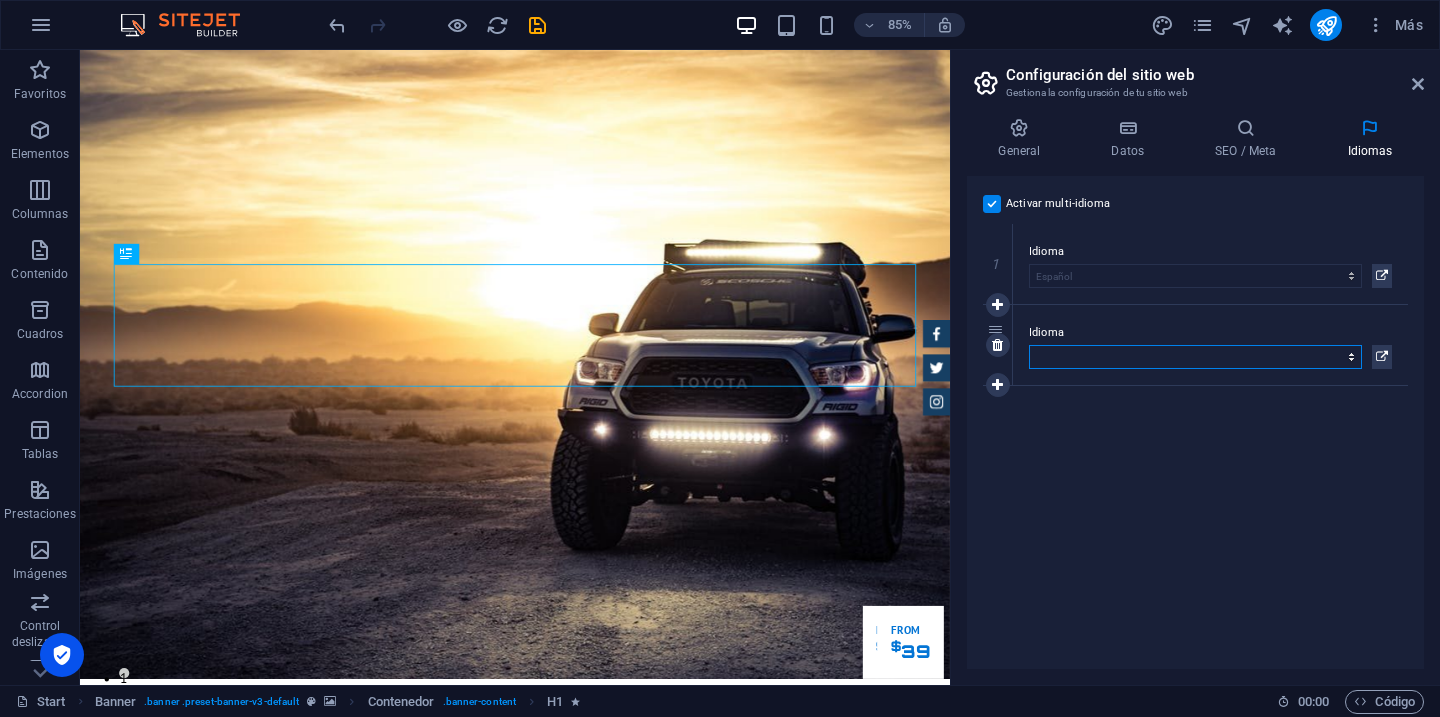 select on "73" 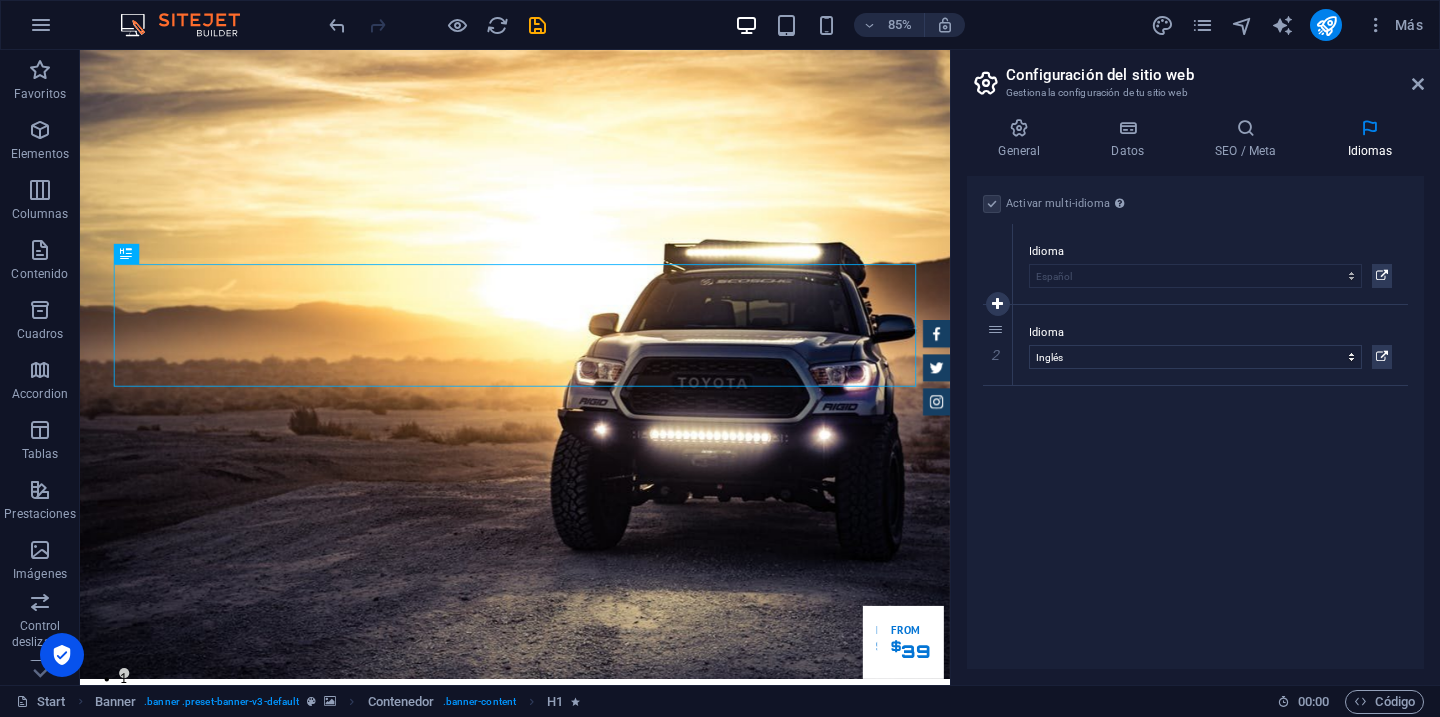 click on "Idioma Abkhazian Afar Afrikaans Akan Albanés Alemán Amharic Árabe Aragonese Armenian Assamese Avaric Avestan Aymara Azerbaijani Bambara Bashkir Basque Belarusian [GEOGRAPHIC_DATA] Bihari languages [GEOGRAPHIC_DATA] Bokmål [GEOGRAPHIC_DATA] Breton Búlgaro Burmese Catalán Central Khmer Chamorro Chechen [PERSON_NAME] Chino Church Slavic Chuvash Coreano Cornish Corsican Cree Croata Danés Dzongkha Eslovaco Esloveno Español Esperanto Estonian Ewe Faroese Farsi ([GEOGRAPHIC_DATA]) Fijian Finlandés [PERSON_NAME] Fulah Gaelic Galician Ganda Georgian Greenlandic [PERSON_NAME] Guaraní Gujarati Haitian Creole Hausa Hebreo Herero Hindi Hiri Motu Holandés Húngaro Ido Igbo Indonesio Inglés Interlingua Interlingue Inuktitut Inupiaq Irish Islandés Italiano [GEOGRAPHIC_DATA] Javanese Kannada Kanuri Kashmiri Kazakh Kikuyu Kinyarwanda Komi Kongo Kurdish Kwanyama Kyrgyz Lao Latín Letón Limburgish Lingala [GEOGRAPHIC_DATA] Luba-[GEOGRAPHIC_DATA] [GEOGRAPHIC_DATA] [GEOGRAPHIC_DATA] Malagasy Malay Malayalam Maldivian Maltés Manx Maori Marathi Marshallese Mongolian [GEOGRAPHIC_DATA] [GEOGRAPHIC_DATA] [GEOGRAPHIC_DATA] [GEOGRAPHIC_DATA] [GEOGRAPHIC_DATA] Noruego Twi" at bounding box center (1210, 264) 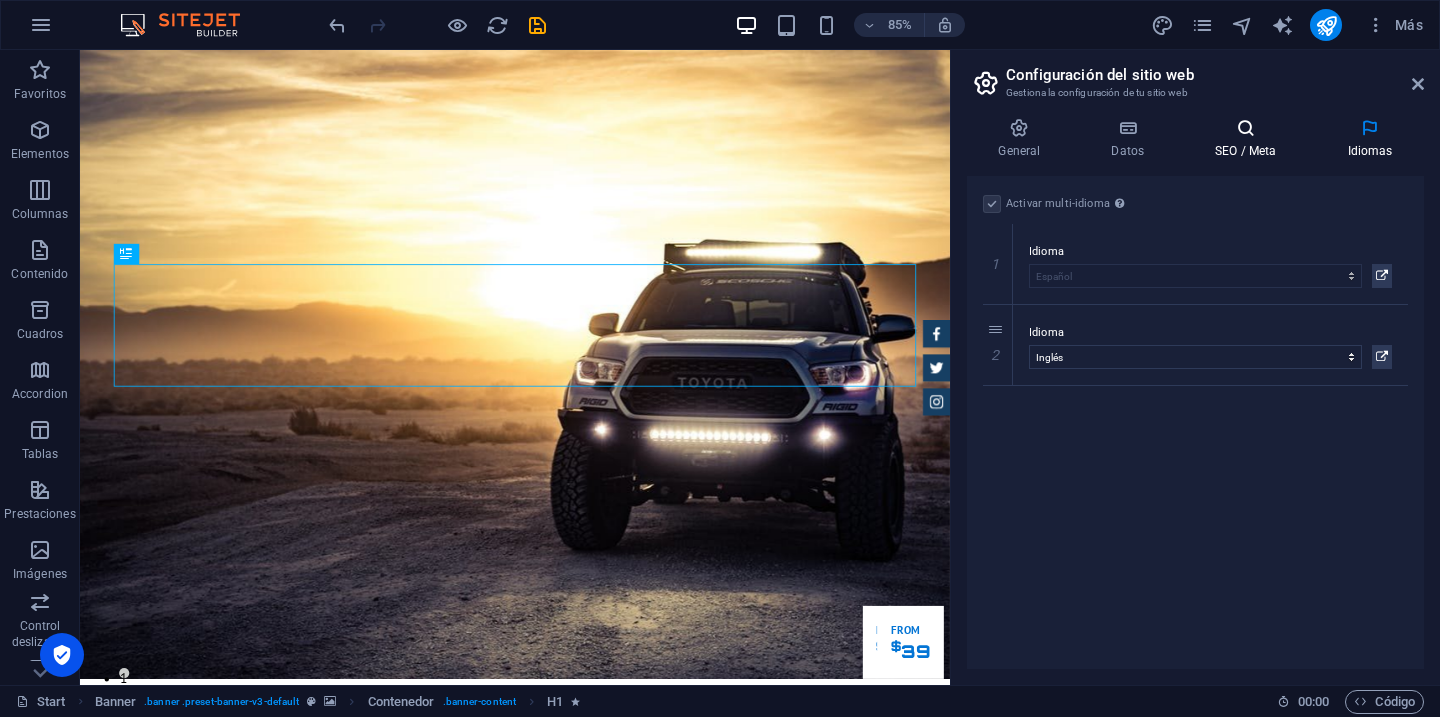 click on "SEO / Meta" at bounding box center [1250, 139] 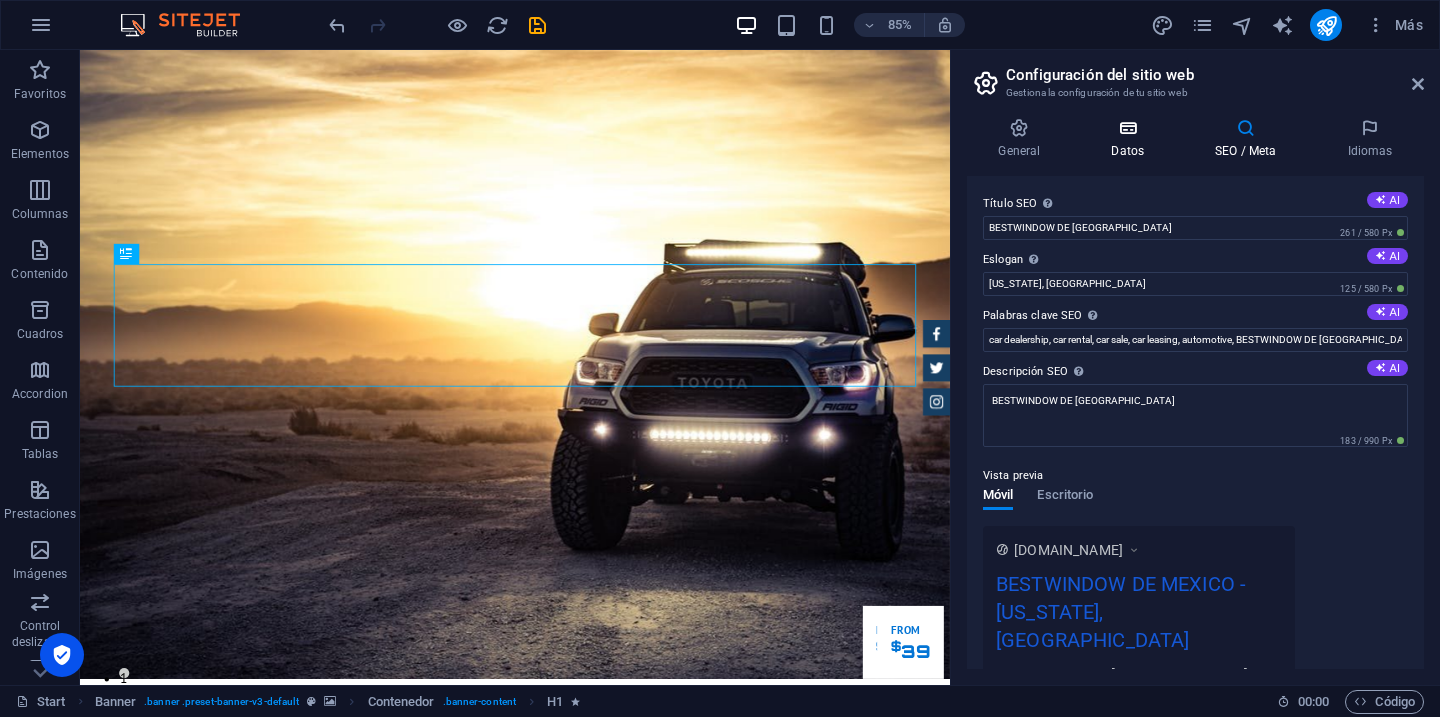 click on "Datos" at bounding box center [1132, 139] 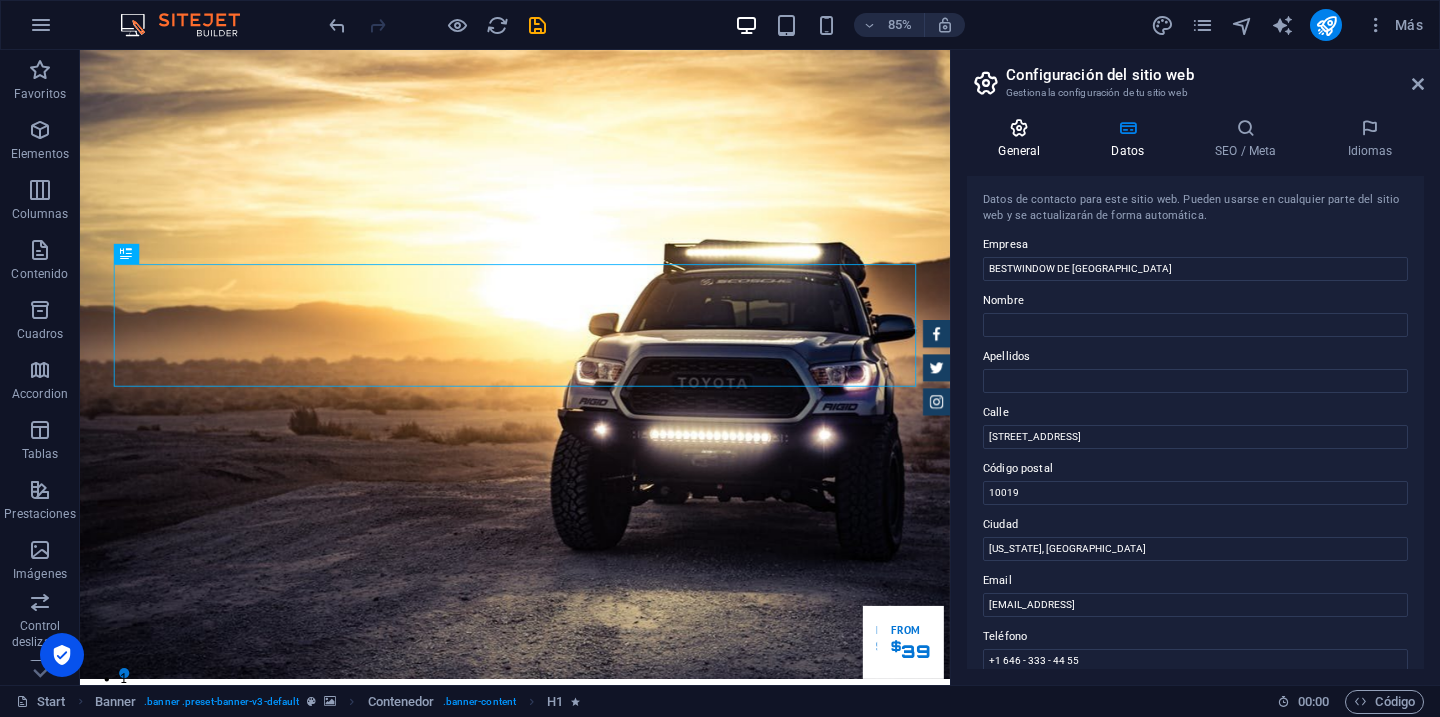 click at bounding box center [1019, 128] 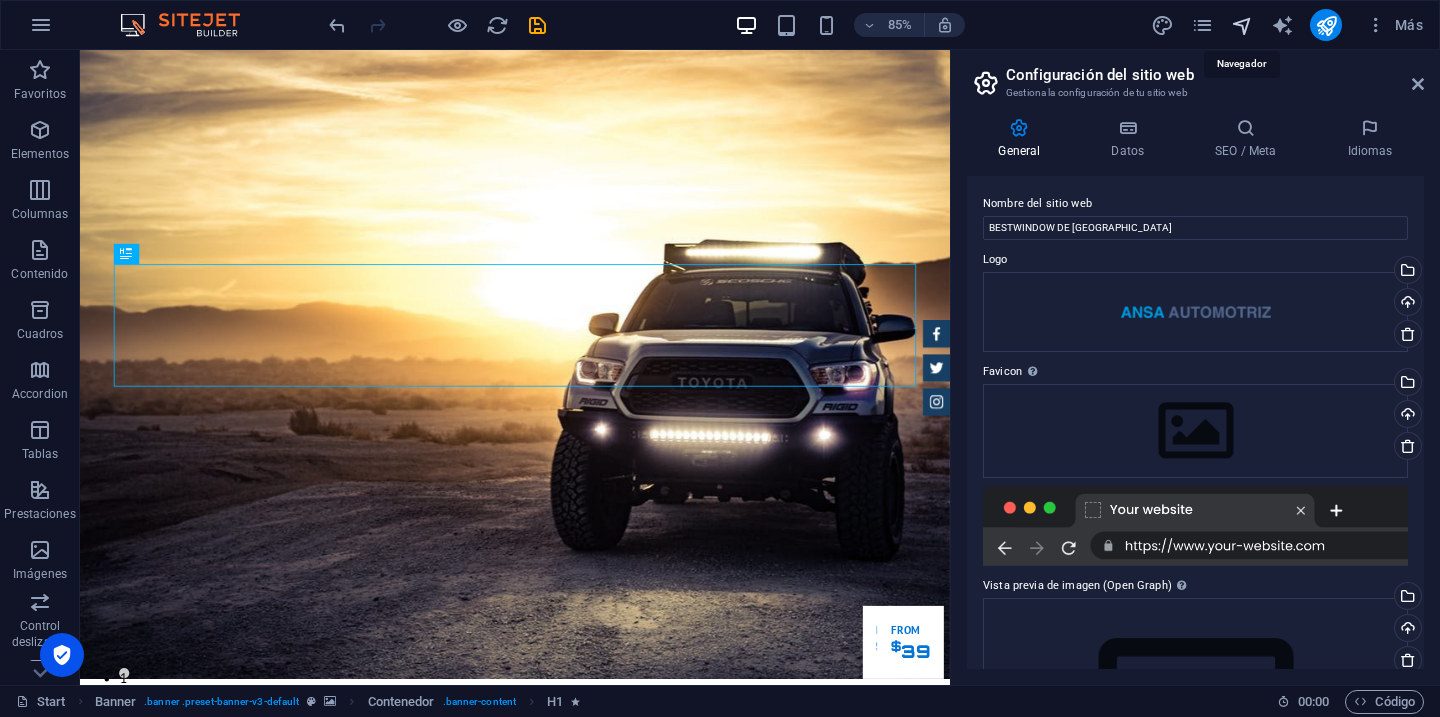 click at bounding box center (1242, 25) 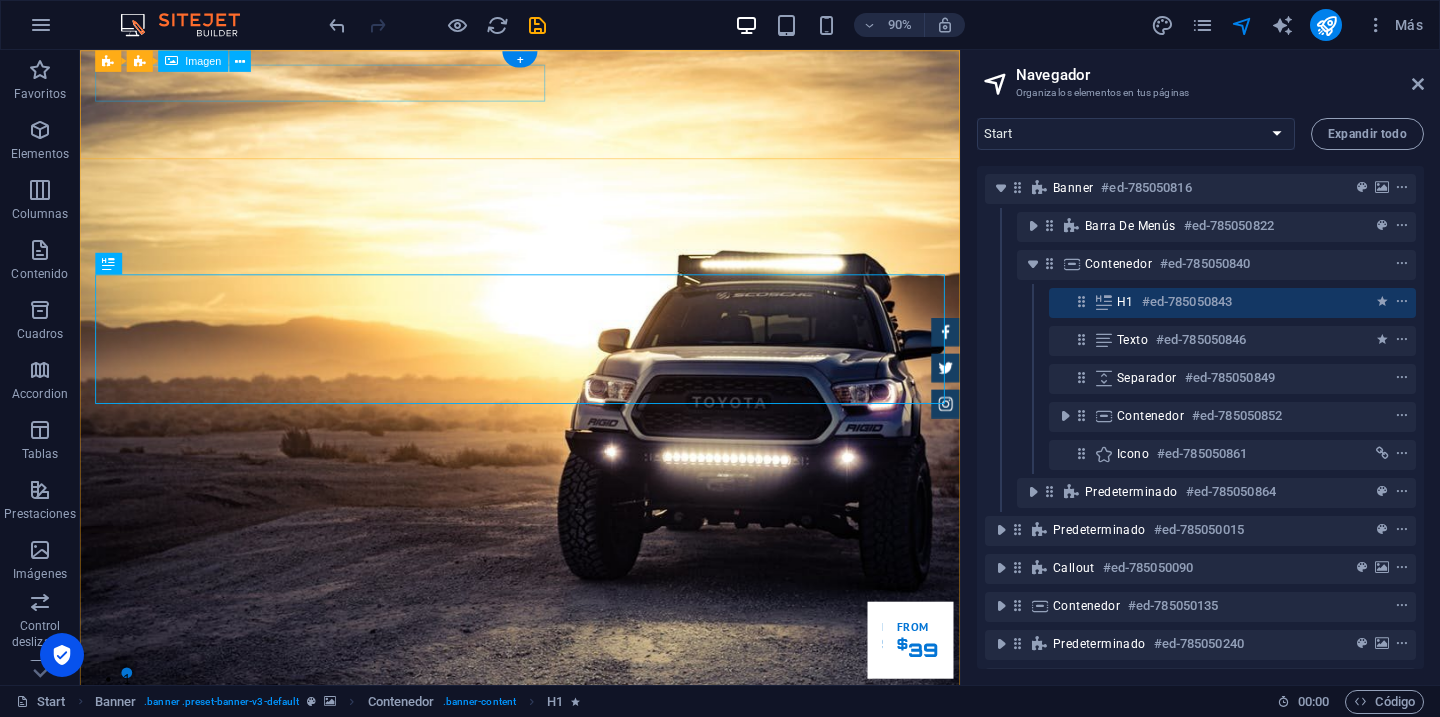 click at bounding box center (569, 826) 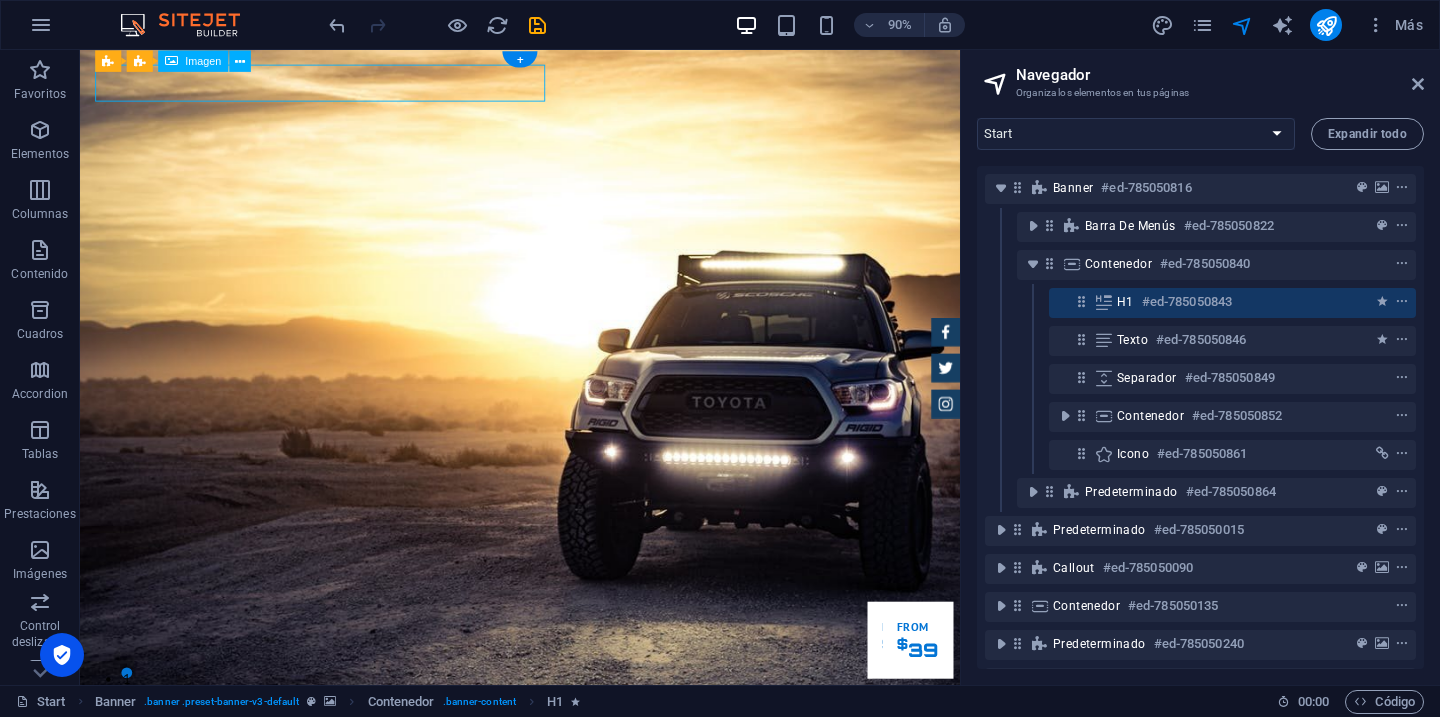 click at bounding box center (569, 826) 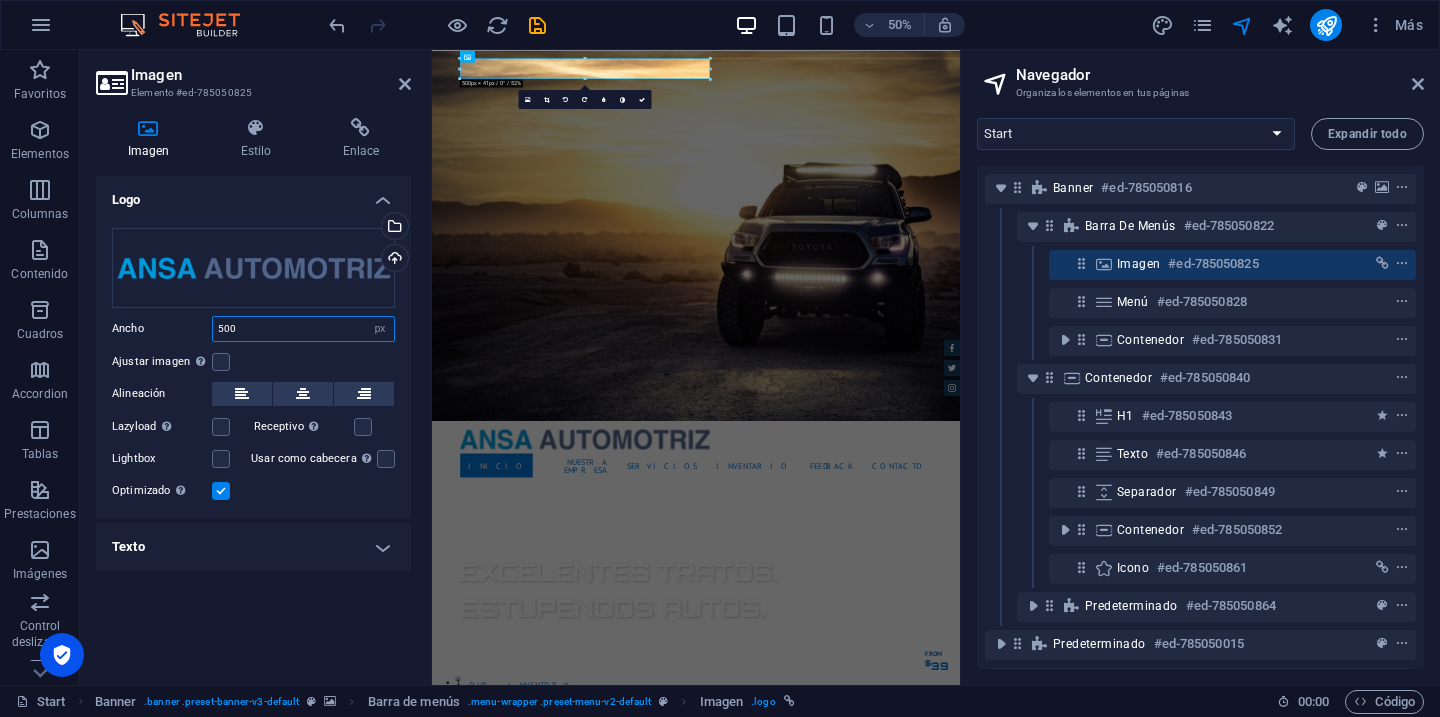 drag, startPoint x: 263, startPoint y: 331, endPoint x: 160, endPoint y: 324, distance: 103.23759 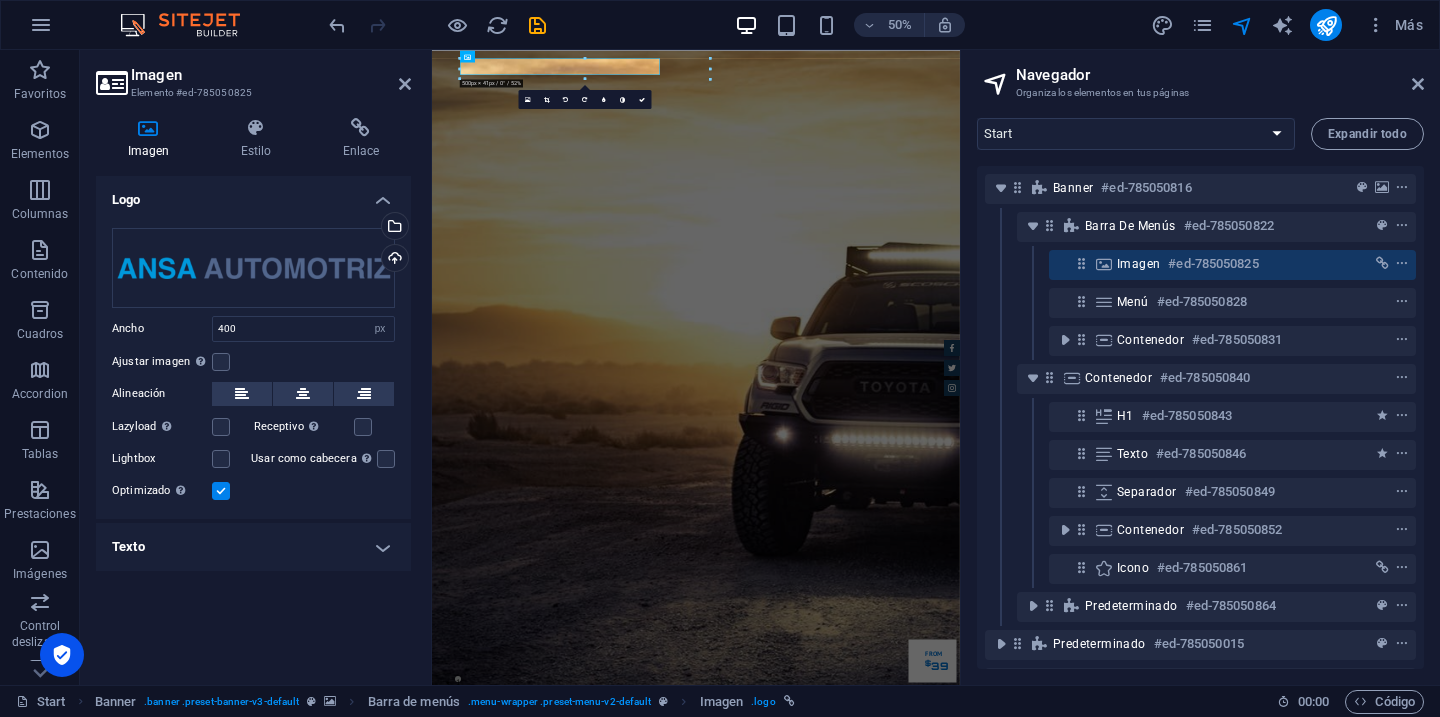 click on "Logo Arrastra archivos aquí, haz clic para escoger archivos o  selecciona archivos de Archivos o de nuestra galería gratuita de fotos y vídeos Selecciona archivos del administrador de archivos, de la galería de fotos o carga archivo(s) Cargar Ancho 400 Predeterminado automático px rem % em vh vw Ajustar imagen Ajustar imagen automáticamente a un ancho y alto fijo Altura Predeterminado automático px Alineación Lazyload La carga de imágenes tras la carga de la página mejora la velocidad de la página. Receptivo Automáticamente cargar tamaños optimizados de smartphone e imagen retina. Lightbox Usar como cabecera La imagen se ajustará en una etiqueta de cabecera H1. Resulta útil para dar al texto alternativo el peso de una cabecera H1, por ejemplo, para el logo. En caso [PERSON_NAME], dejar deseleccionado. Optimizado Las imágenes se comprimen para así mejorar la velocidad de las páginas. Posición Dirección Personalizado X offset 50 px rem % vh vw Y offset 50 px rem % vh vw Texto flotante No flotante" at bounding box center [253, 422] 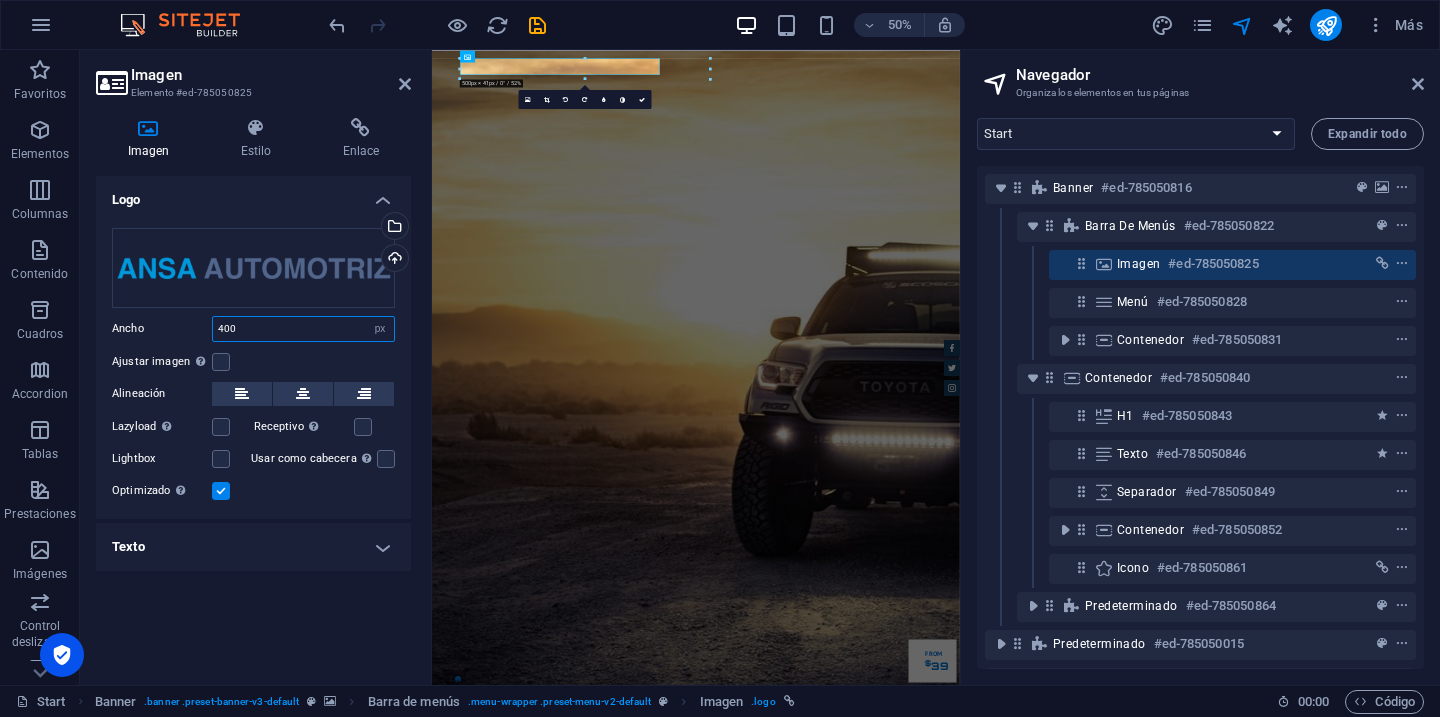 click on "400" at bounding box center (303, 329) 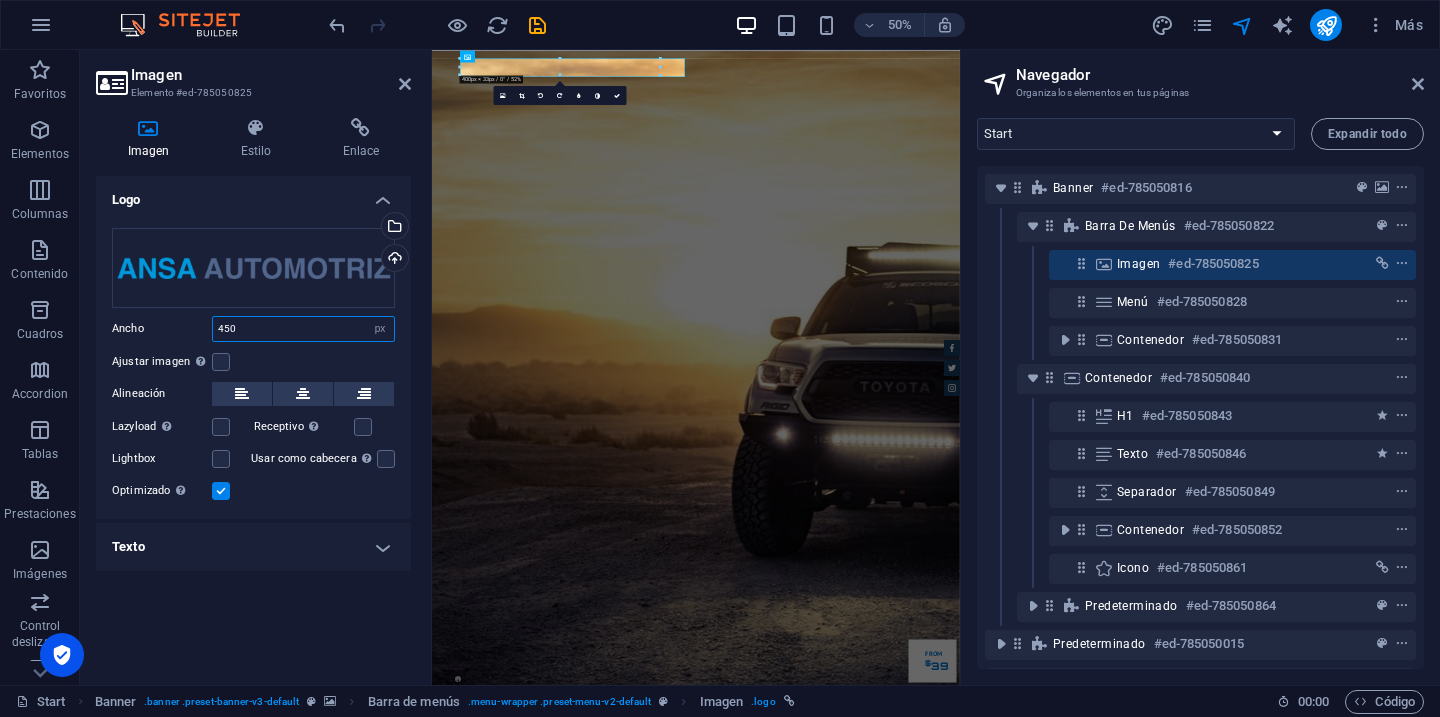 type on "450" 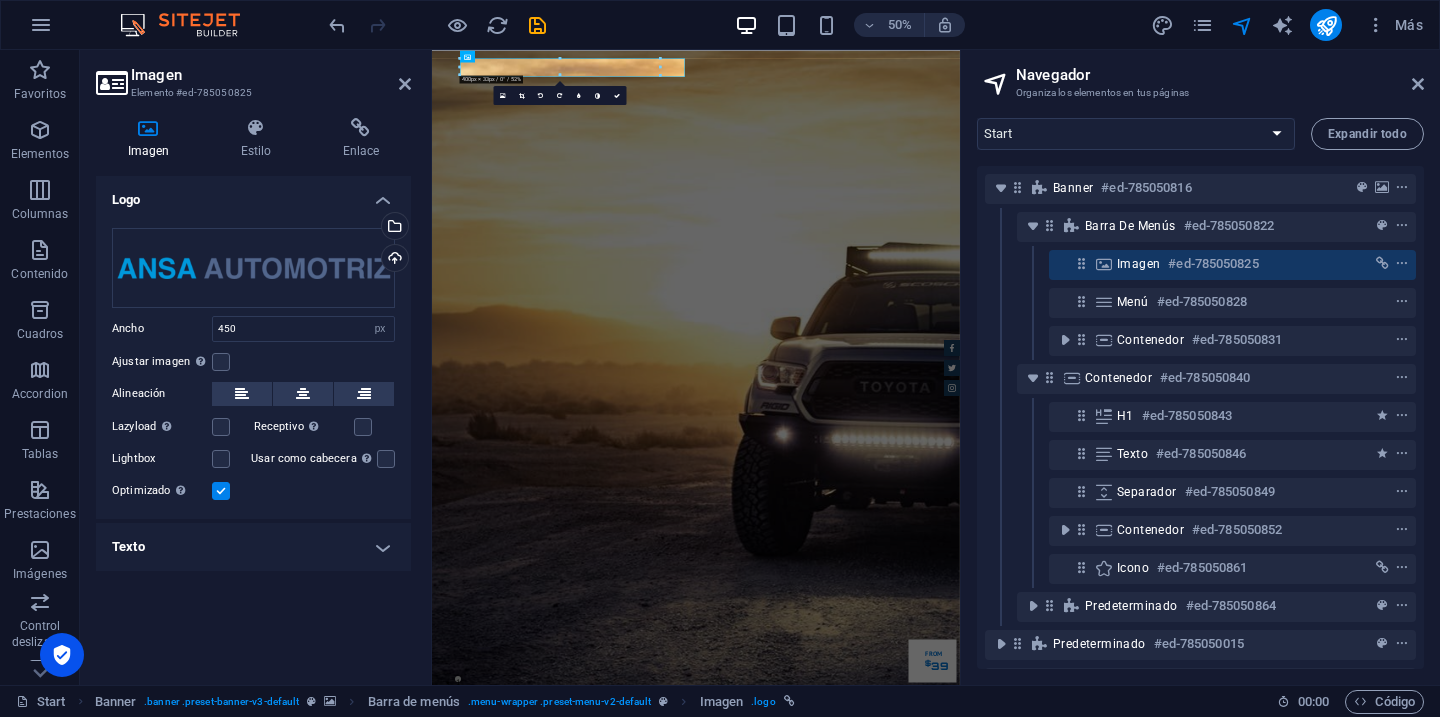 click on "Arrastra archivos aquí, haz clic para escoger archivos o  selecciona archivos de Archivos o de nuestra galería gratuita de fotos y vídeos Selecciona archivos del administrador de archivos, de la galería de fotos o carga archivo(s) Cargar Ancho 450 Predeterminado automático px rem % em vh vw Ajustar imagen Ajustar imagen automáticamente a un ancho y alto fijo Altura Predeterminado automático px Alineación Lazyload La carga de imágenes tras la carga de la página mejora la velocidad de la página. Receptivo Automáticamente cargar tamaños optimizados de smartphone e imagen retina. Lightbox Usar como cabecera La imagen se ajustará en una etiqueta de cabecera H1. Resulta útil para dar al texto alternativo el peso de una cabecera H1, por ejemplo, para el logo. En caso de duda, dejar deseleccionado. Optimizado Las imágenes se comprimen para así mejorar la velocidad de las páginas. Posición Dirección Personalizado X offset 50 px rem % vh vw Y offset 50 px rem % vh vw" at bounding box center [253, 365] 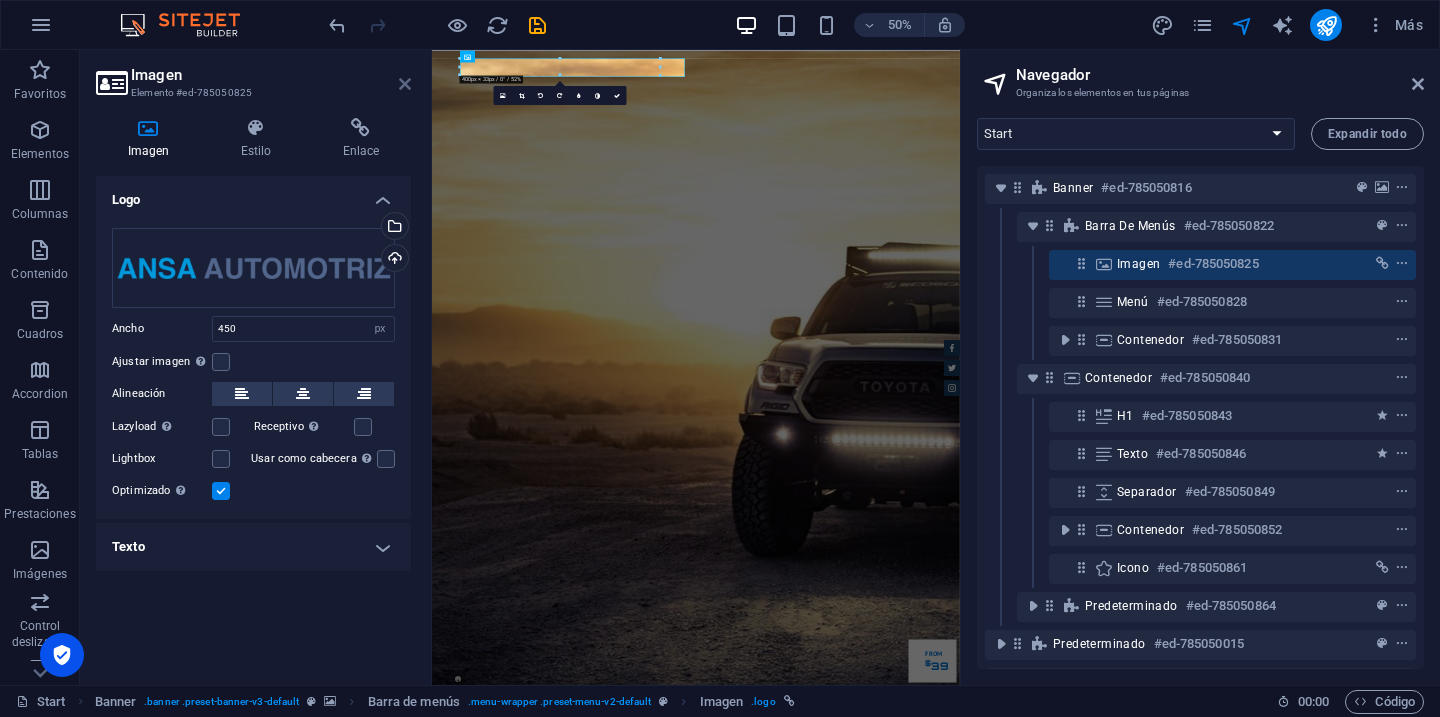 click at bounding box center [405, 84] 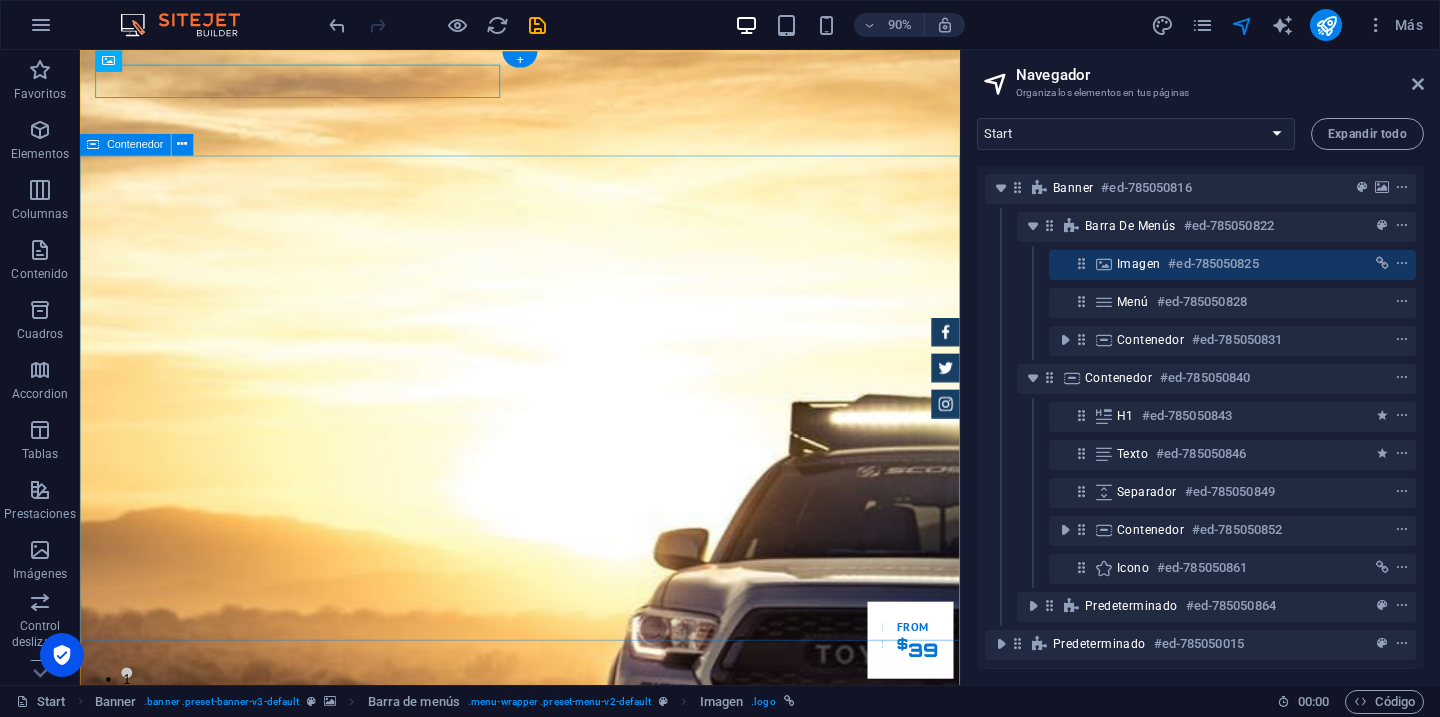 click on "EXCELENTES TRATOS. ESTUPENDOS AUTOS. Lorem ipsum dolor sit amet, consetetur sadipscing elitr, sed diam nonumy eirmod tempor invidunt ut labore et dolore magna aliquyam erat.  Our Inventory   Make an appointment" at bounding box center [569, 1749] 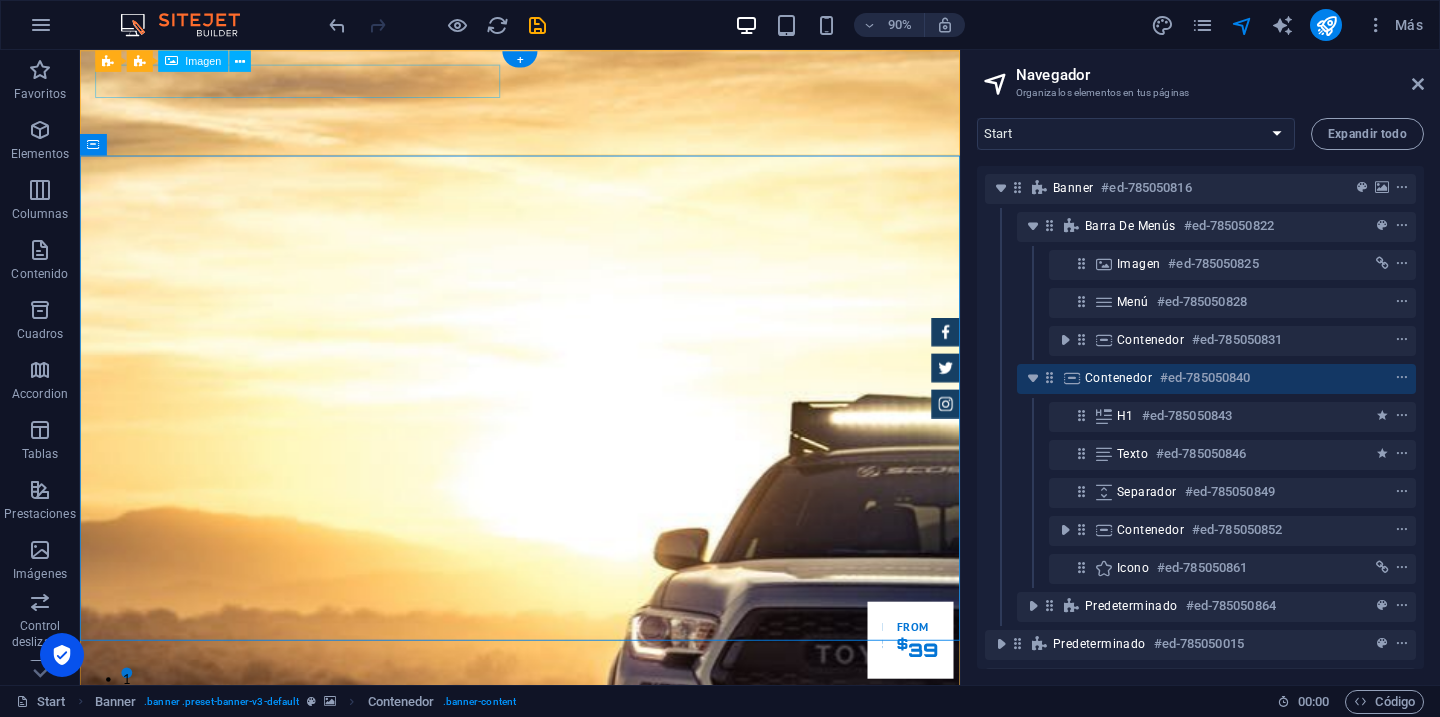click at bounding box center [569, 1354] 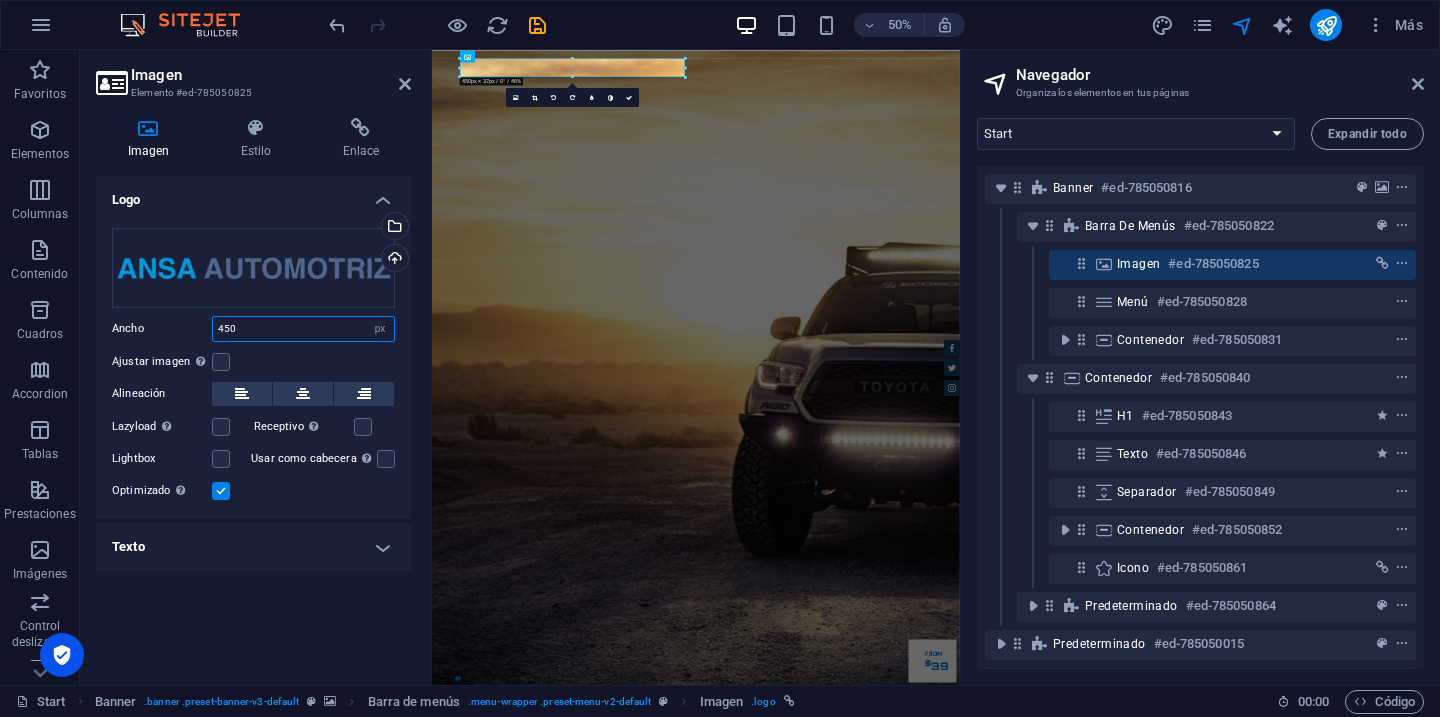 click on "450" at bounding box center [303, 329] 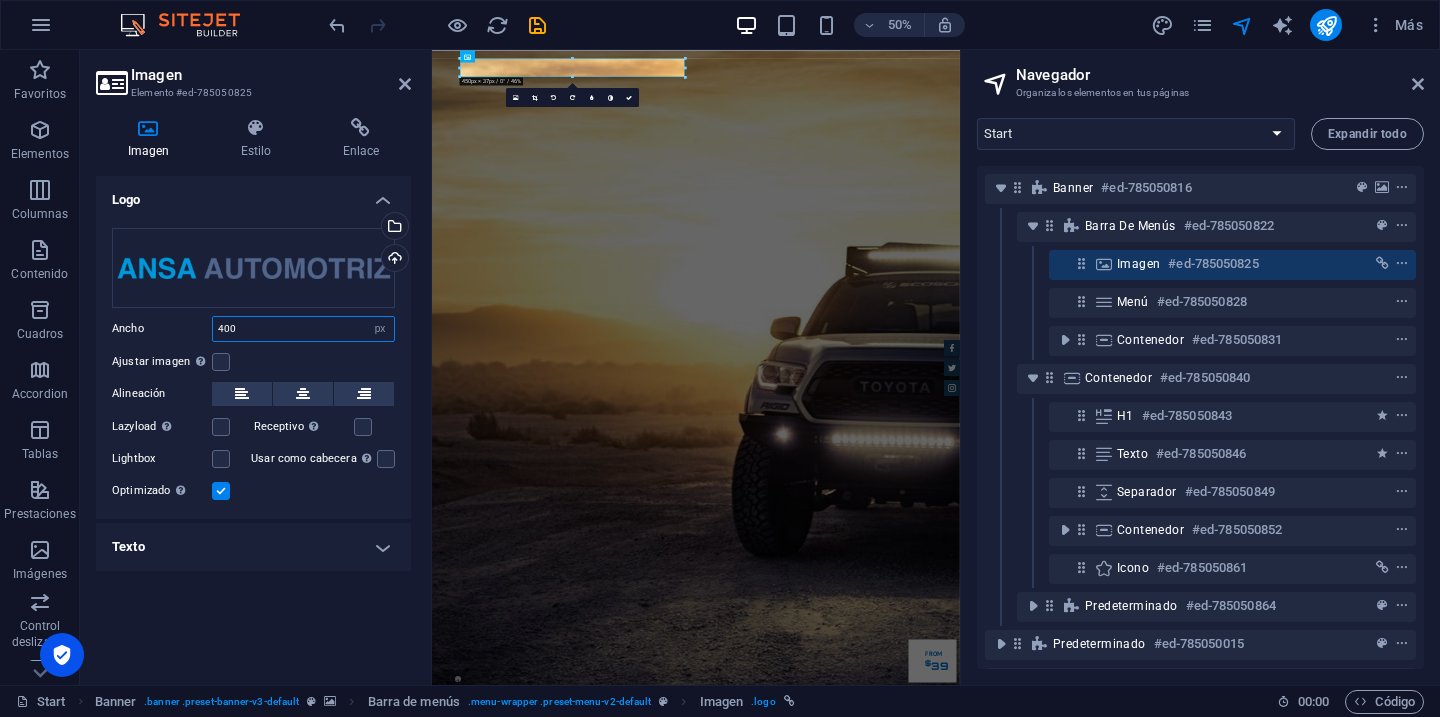 type on "400" 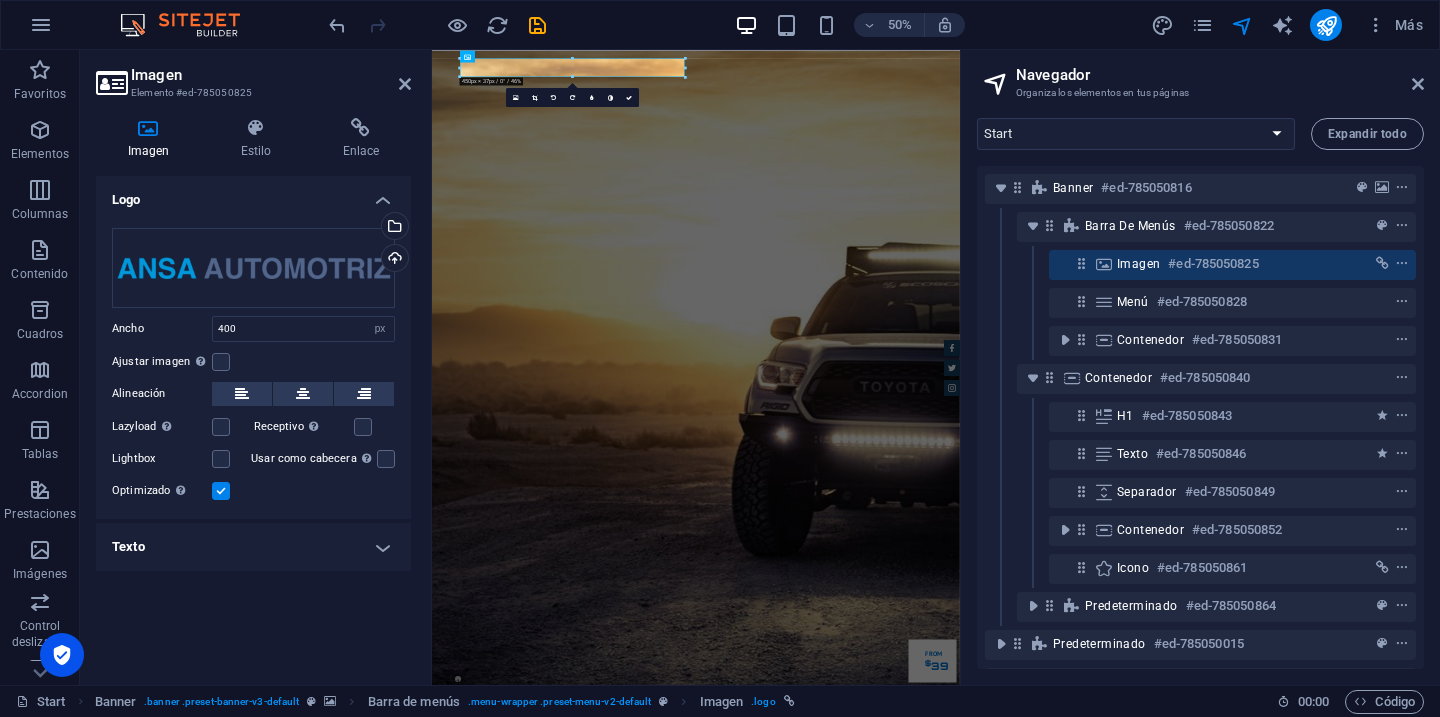 click on "Optimizado Las imágenes se comprimen para así mejorar la velocidad de las páginas." at bounding box center [253, 491] 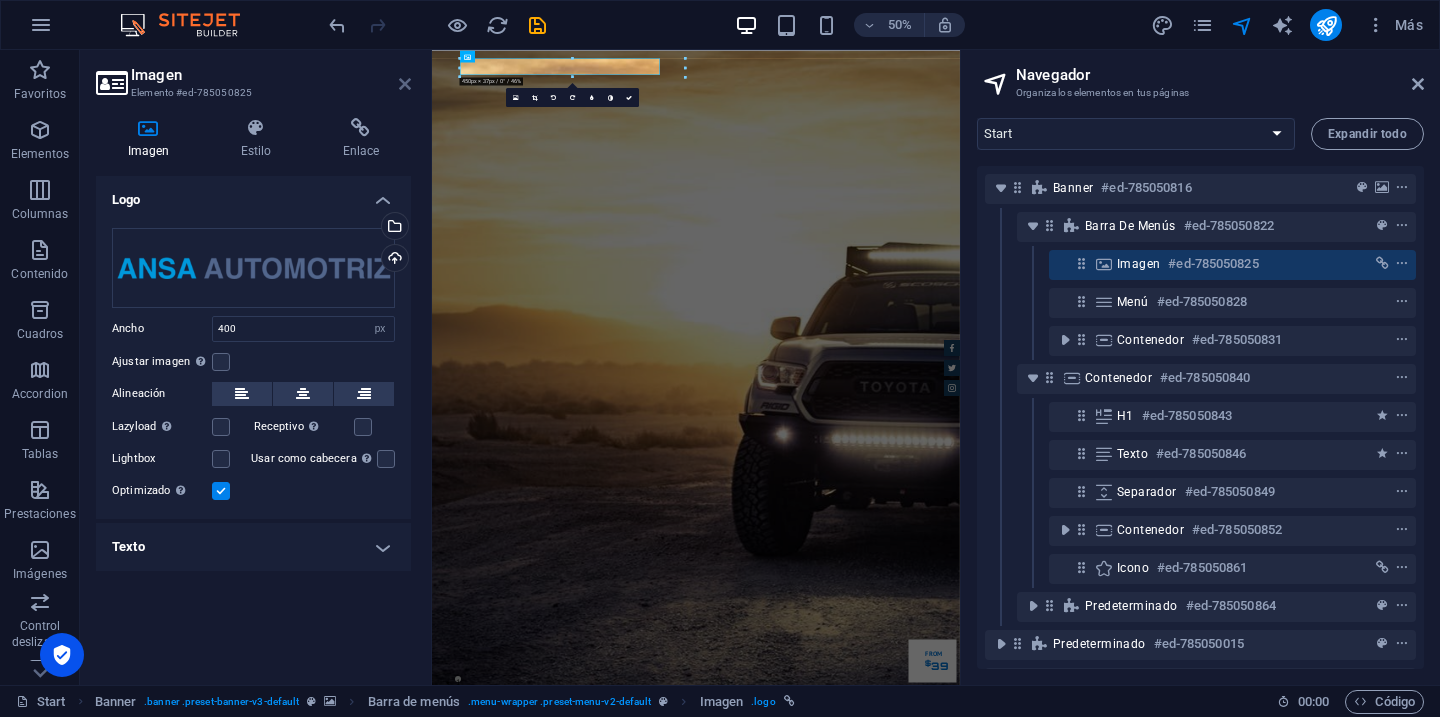 click at bounding box center (405, 84) 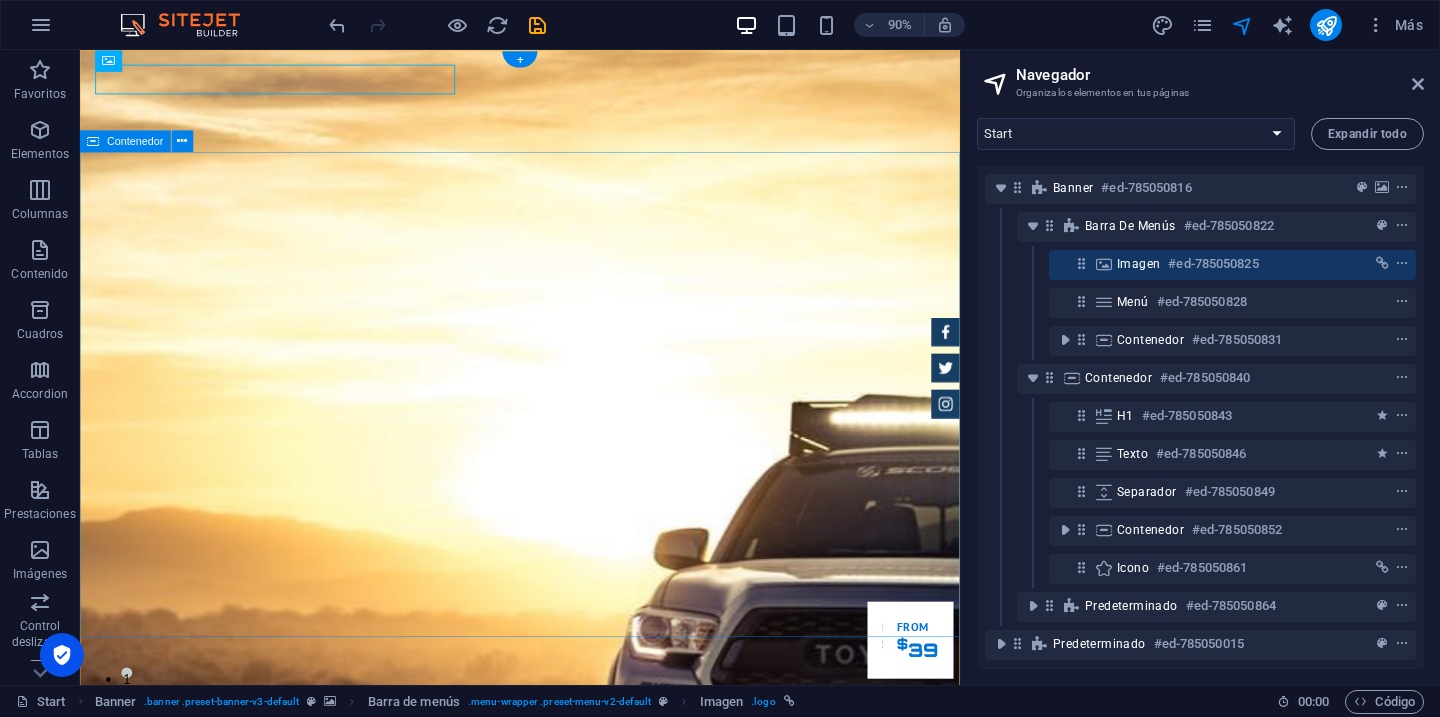 click on "EXCELENTES TRATOS. ESTUPENDOS AUTOS. Lorem ipsum dolor sit amet, consetetur sadipscing elitr, sed diam nonumy eirmod tempor invidunt ut labore et dolore magna aliquyam erat.  Our Inventory   Make an appointment" at bounding box center [569, 1745] 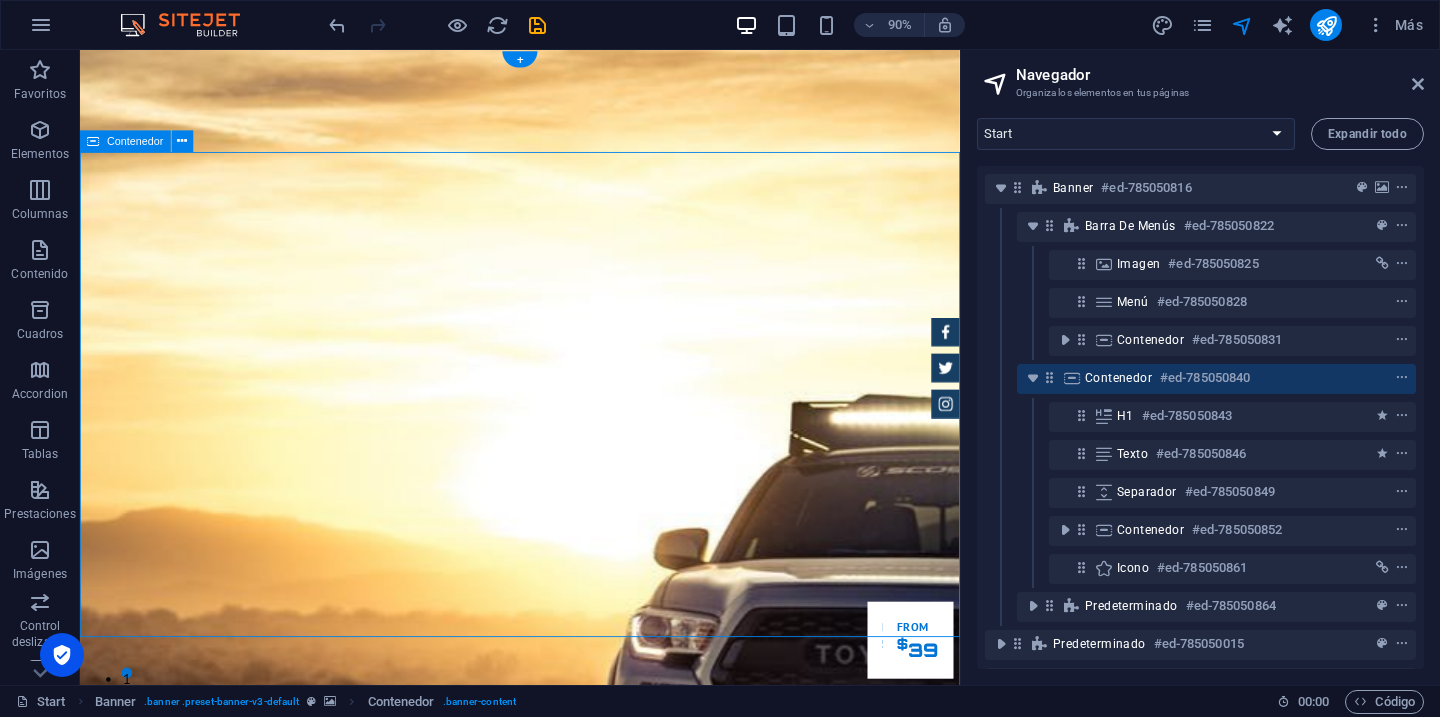 click on "EXCELENTES TRATOS. ESTUPENDOS AUTOS. Lorem ipsum dolor sit amet, consetetur sadipscing elitr, sed diam nonumy eirmod tempor invidunt ut labore et dolore magna aliquyam erat.  Our Inventory   Make an appointment" at bounding box center (569, 1745) 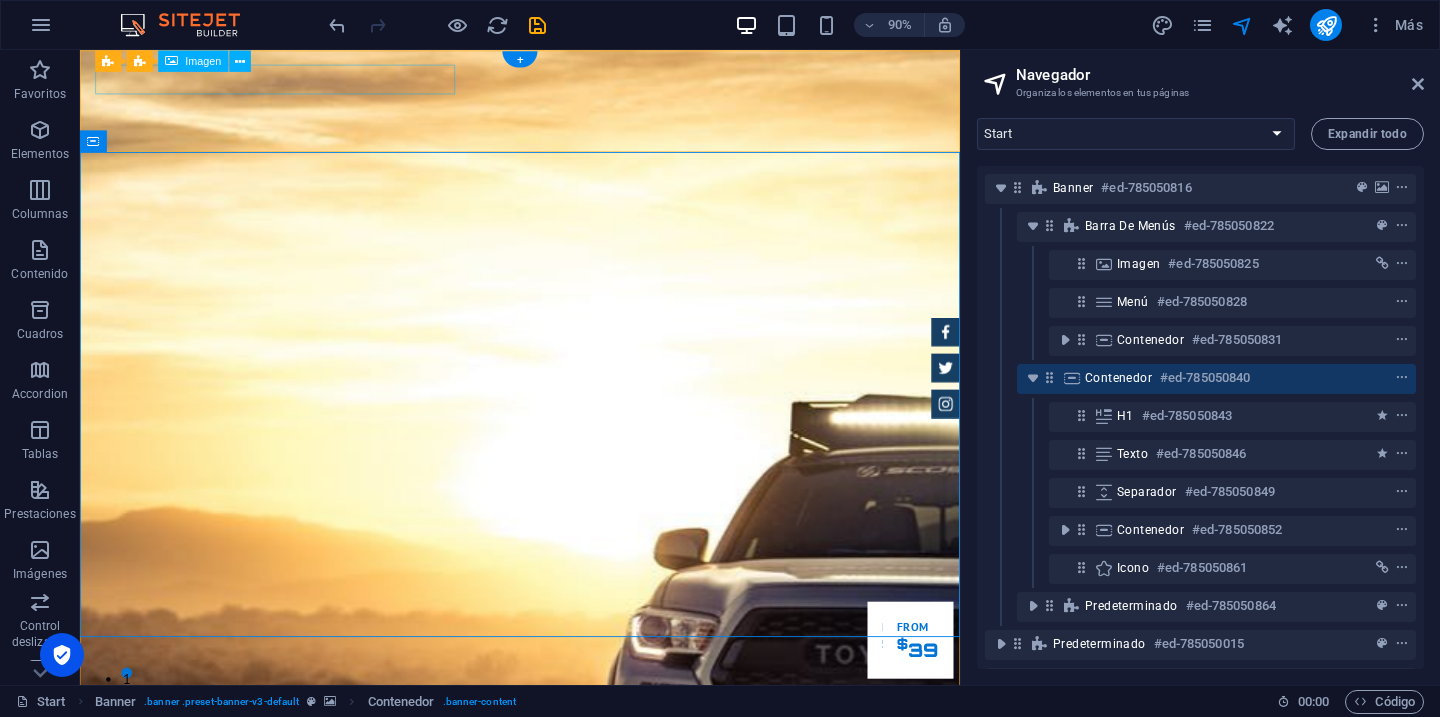 click at bounding box center [569, 1352] 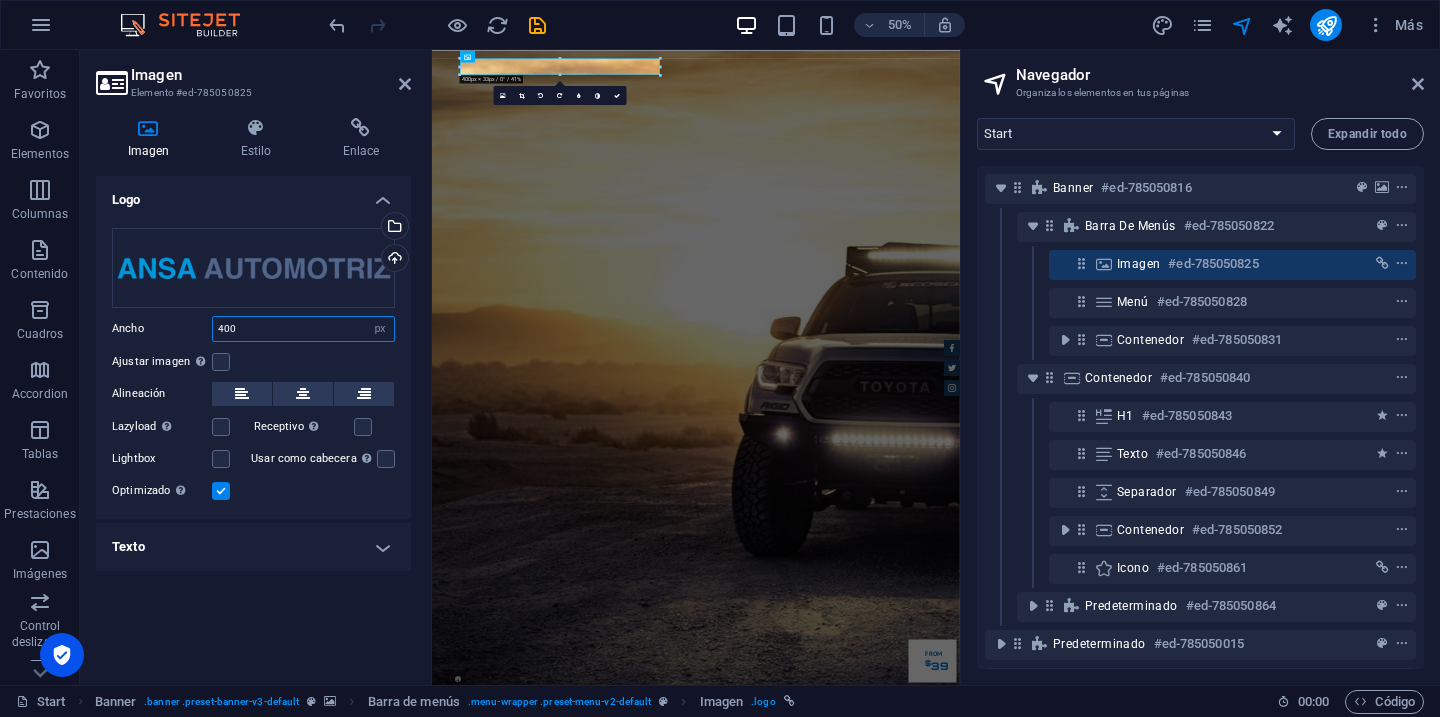 click on "400" at bounding box center (303, 329) 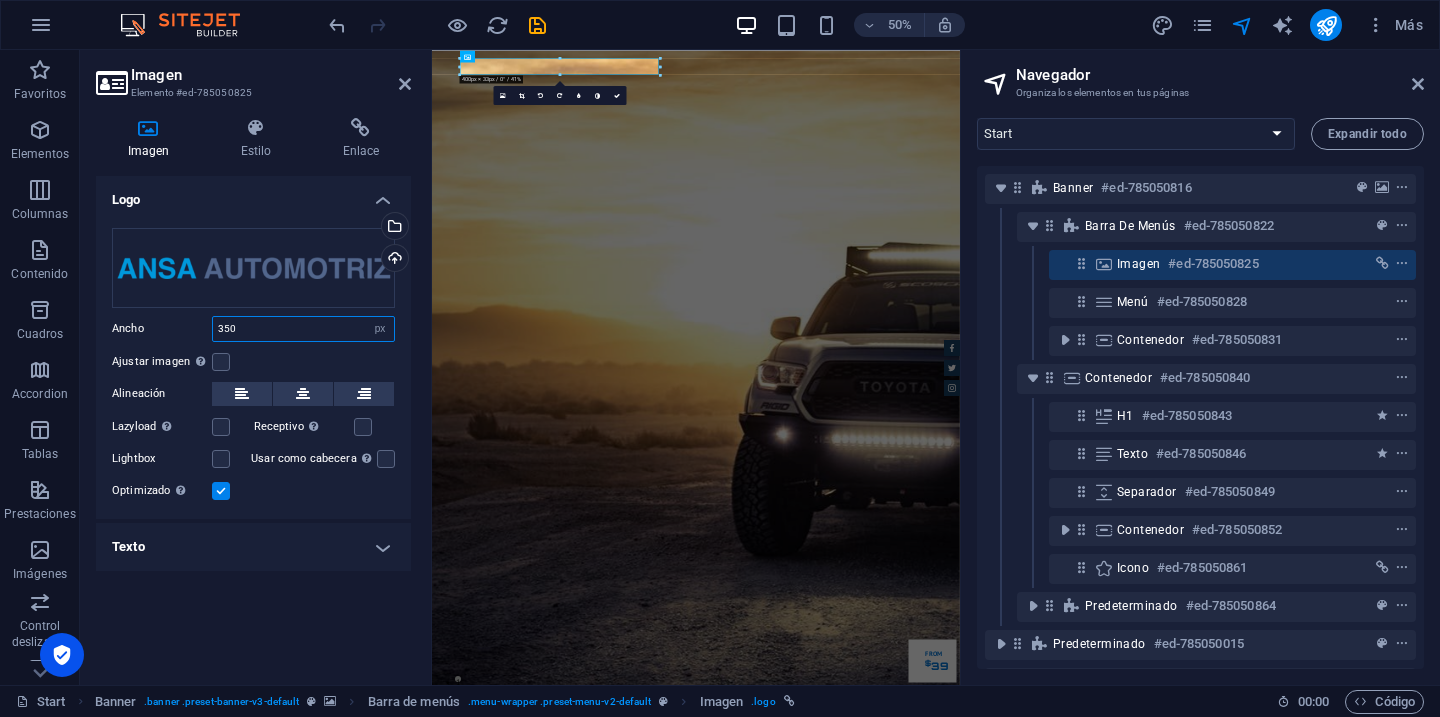 type on "350" 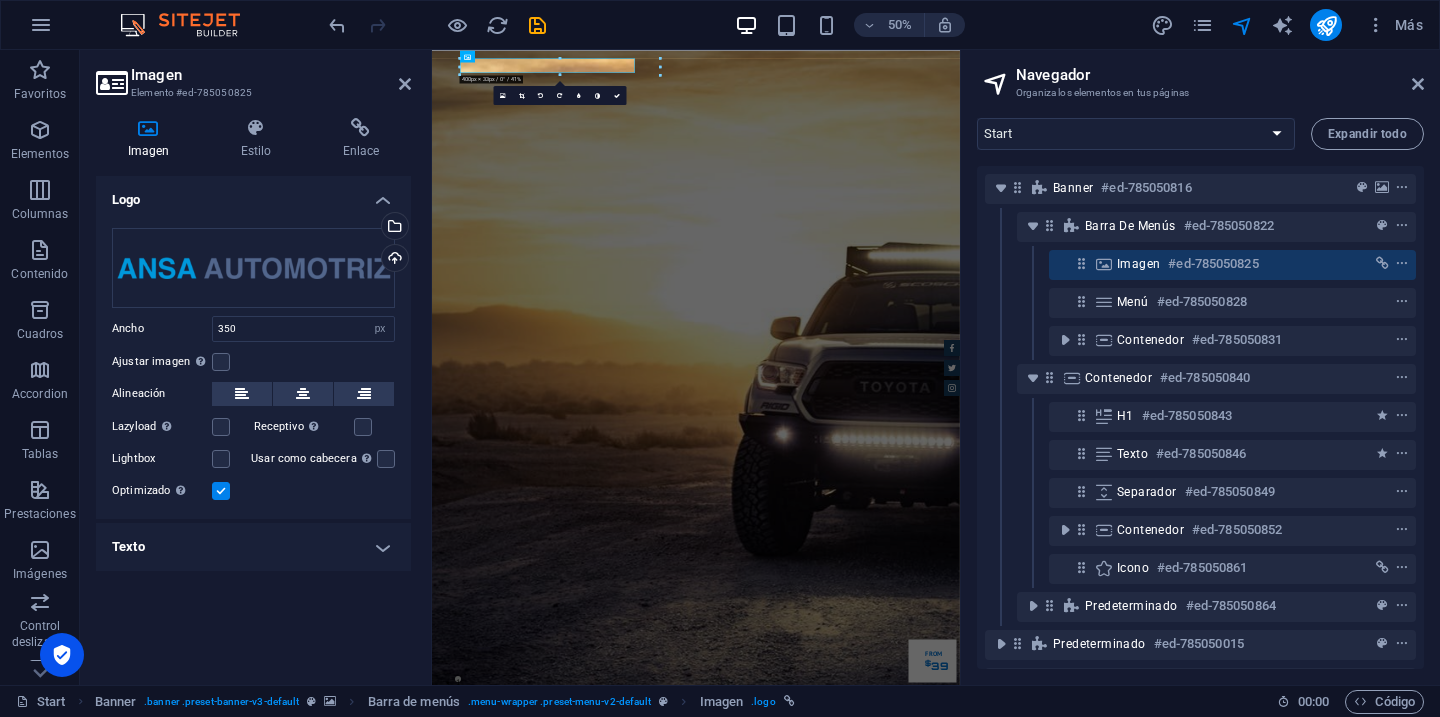 click on "Ajustar imagen Ajustar imagen automáticamente a un ancho y alto fijo" at bounding box center (253, 362) 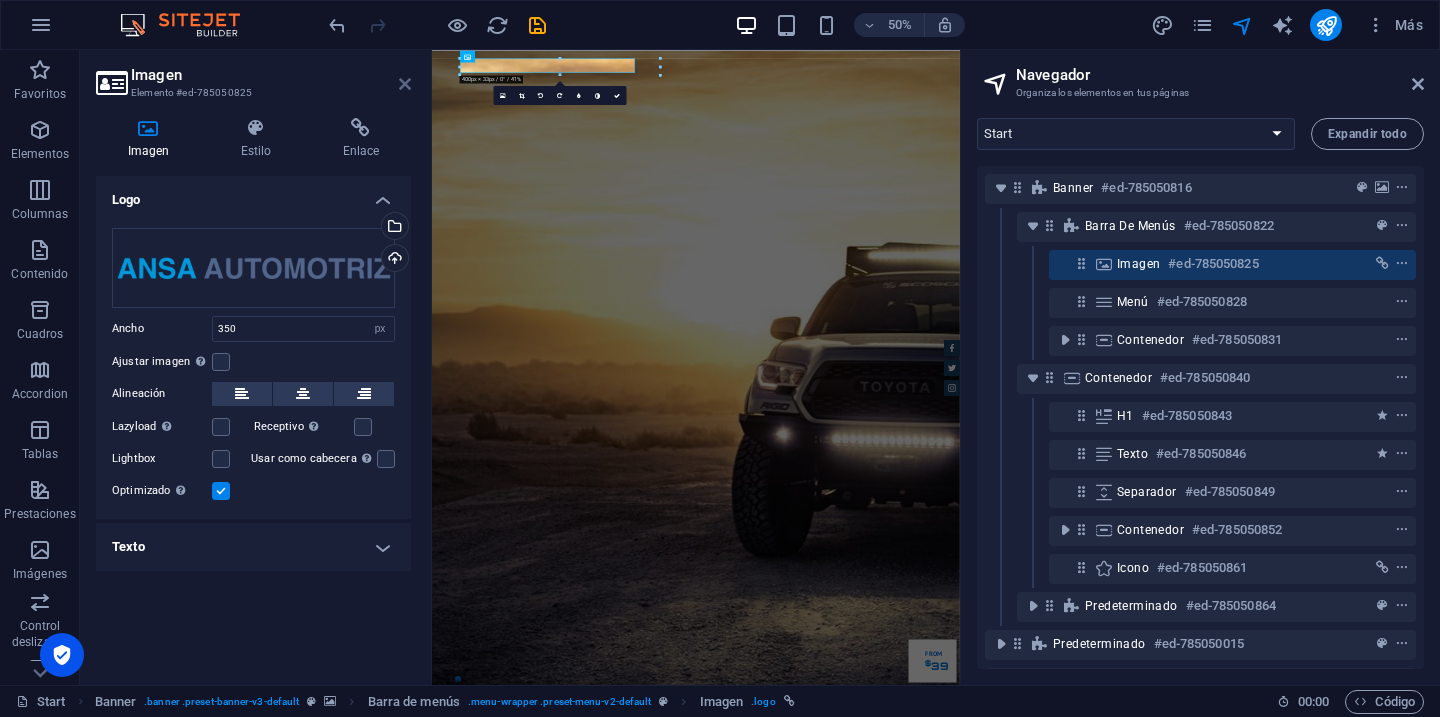 click at bounding box center [405, 84] 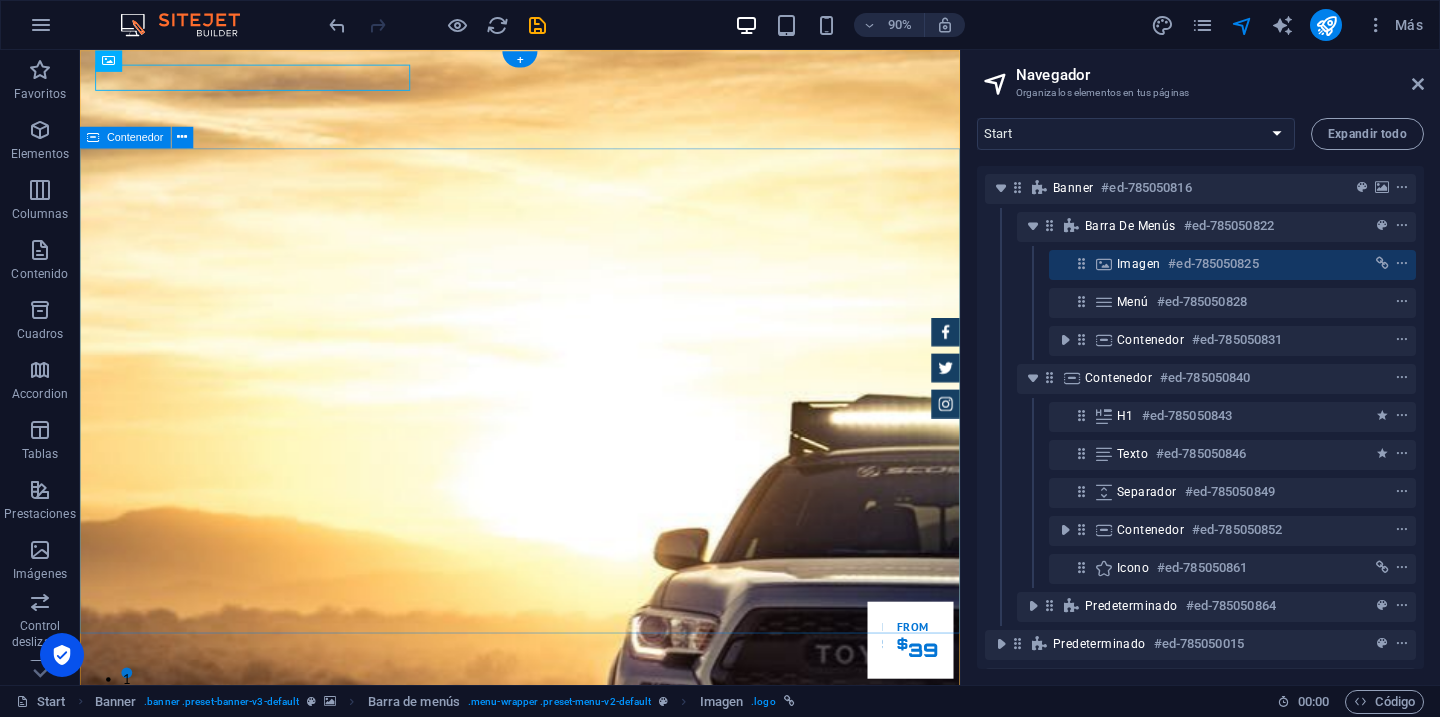 click on "EXCELENTES TRATOS. ESTUPENDOS AUTOS. Lorem ipsum dolor sit amet, consetetur sadipscing elitr, sed diam nonumy eirmod tempor invidunt ut labore et dolore magna aliquyam erat.  Our Inventory   Make an appointment" at bounding box center [569, 1741] 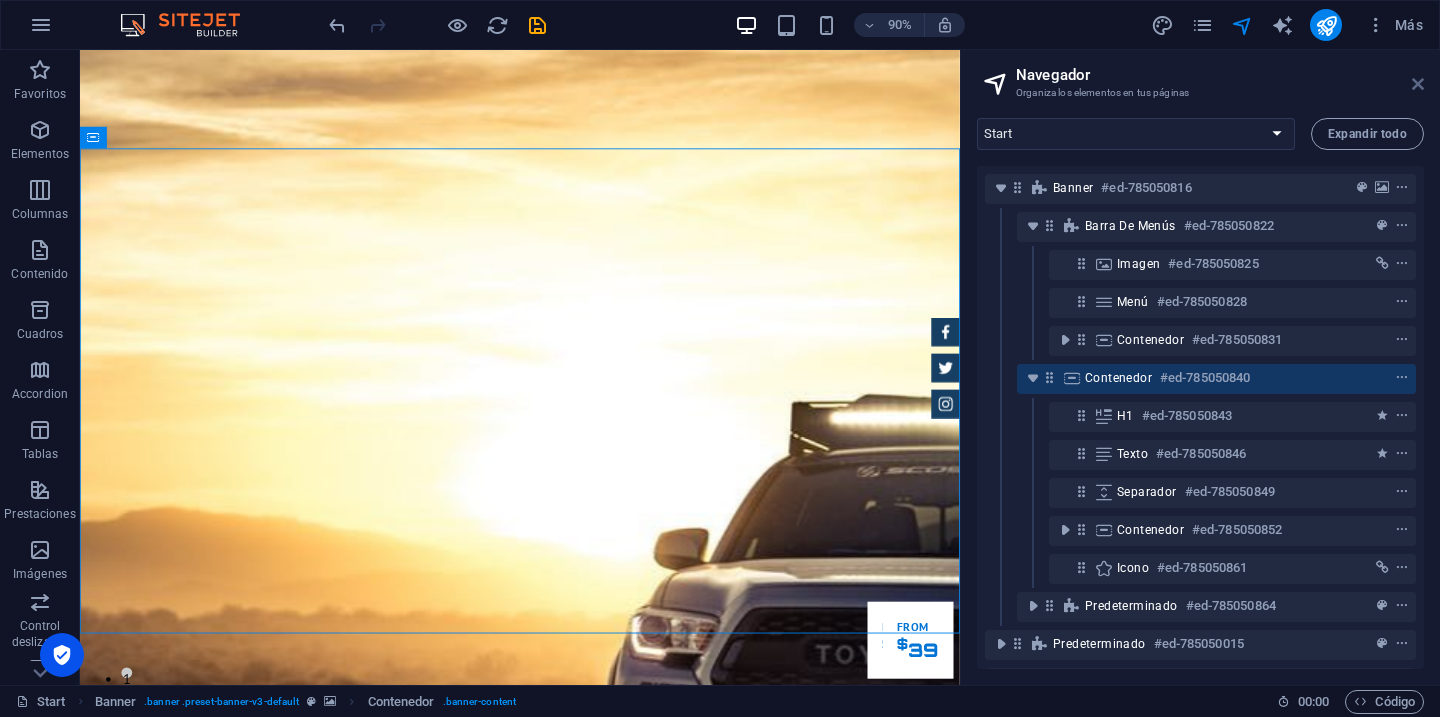 click at bounding box center (1418, 84) 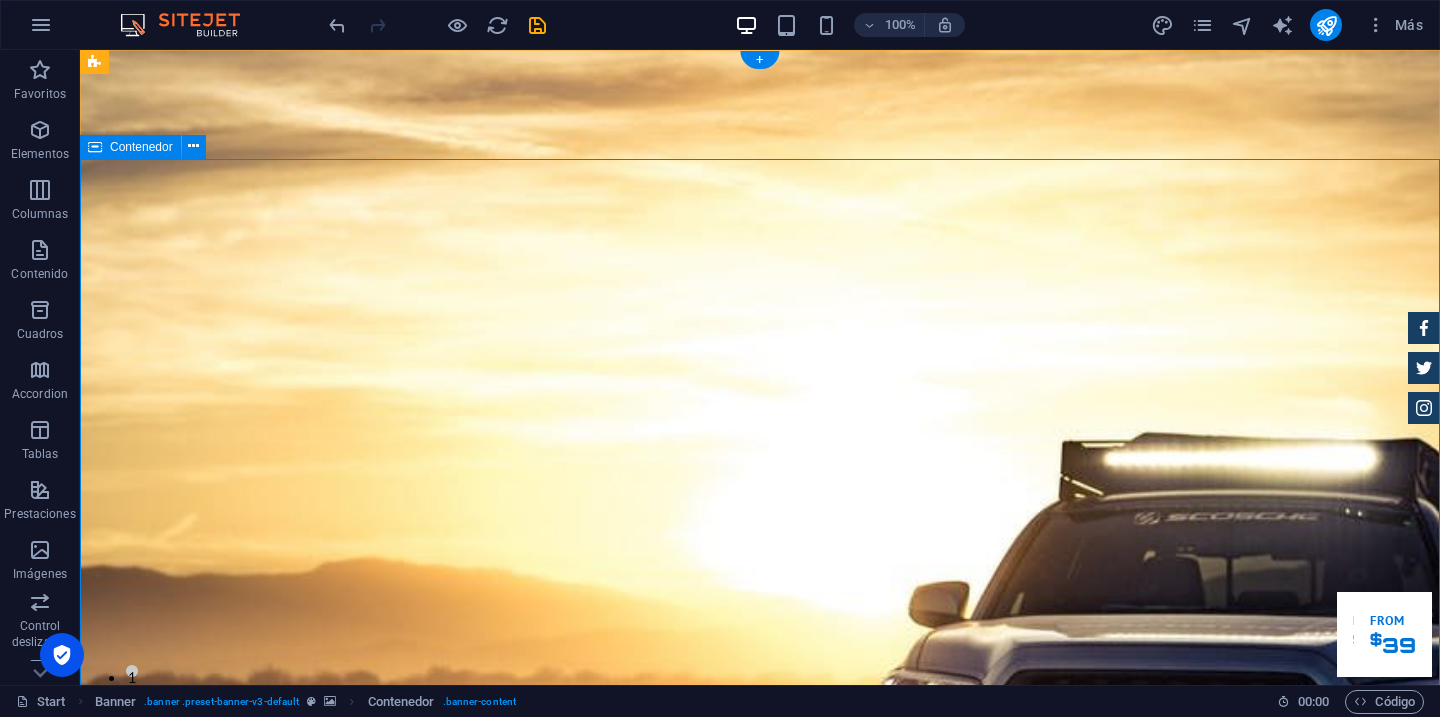 click on "EXCELENTES TRATOS. ESTUPENDOS AUTOS. Lorem ipsum dolor sit amet, consetetur sadipscing elitr, sed diam nonumy eirmod tempor invidunt ut labore et dolore magna aliquyam erat.  Our Inventory   Make an appointment" at bounding box center (760, 1741) 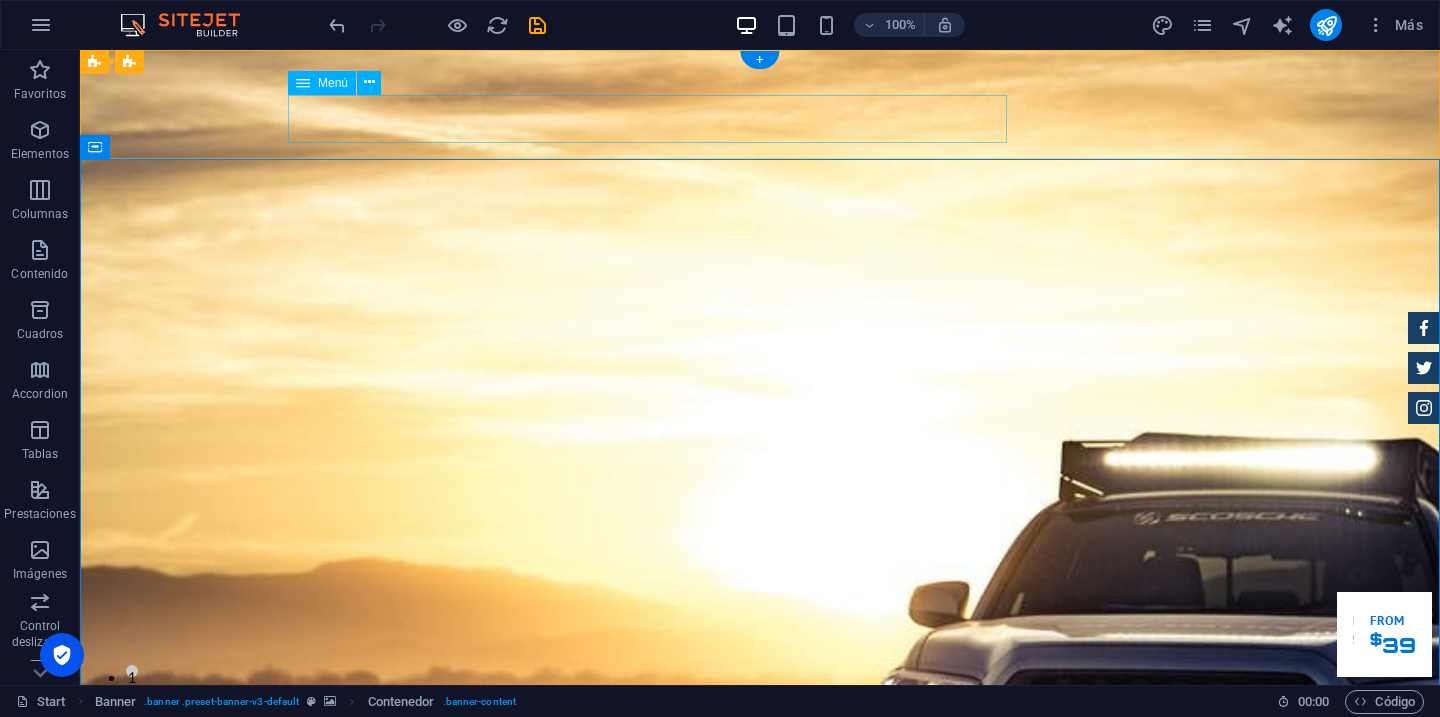 click on "INICIO NUESTRA EMPRESA Servicios Inventario Feedback Contacto" at bounding box center [760, 1397] 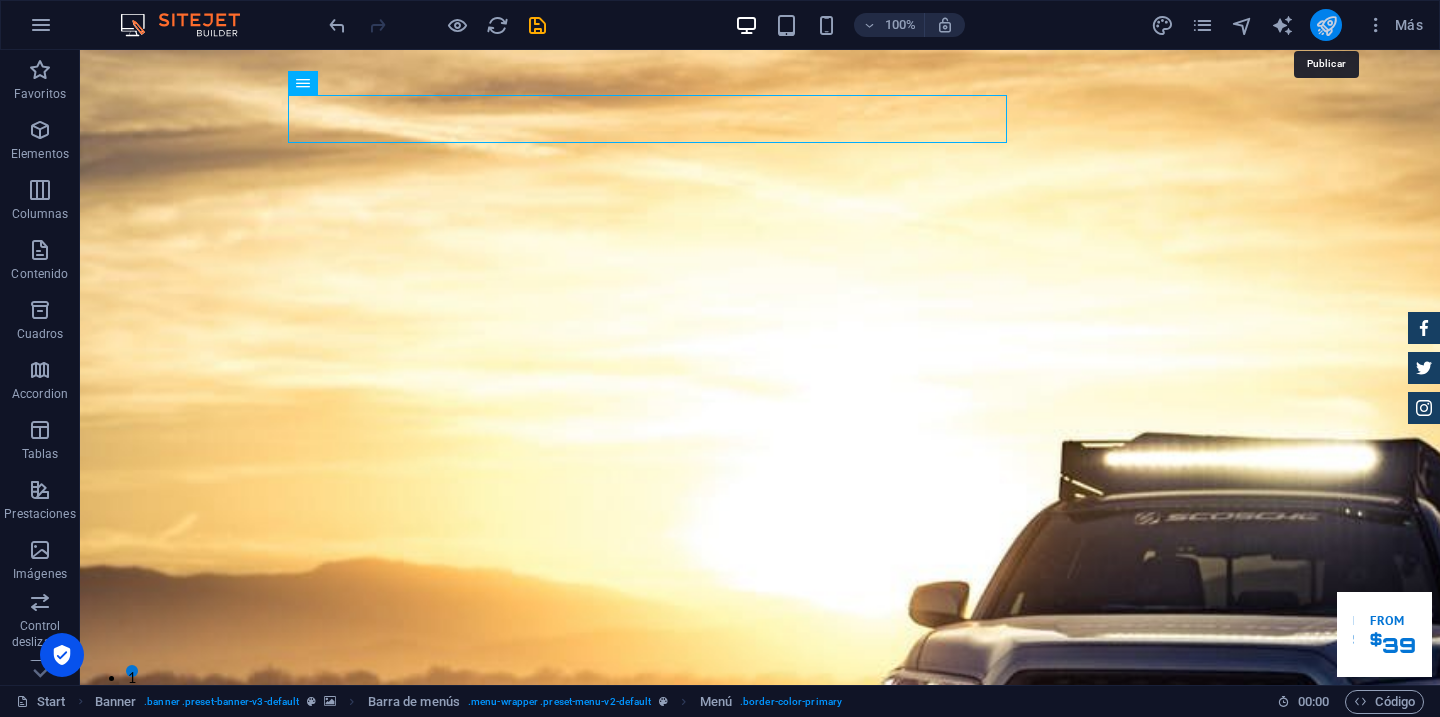 click at bounding box center (1326, 25) 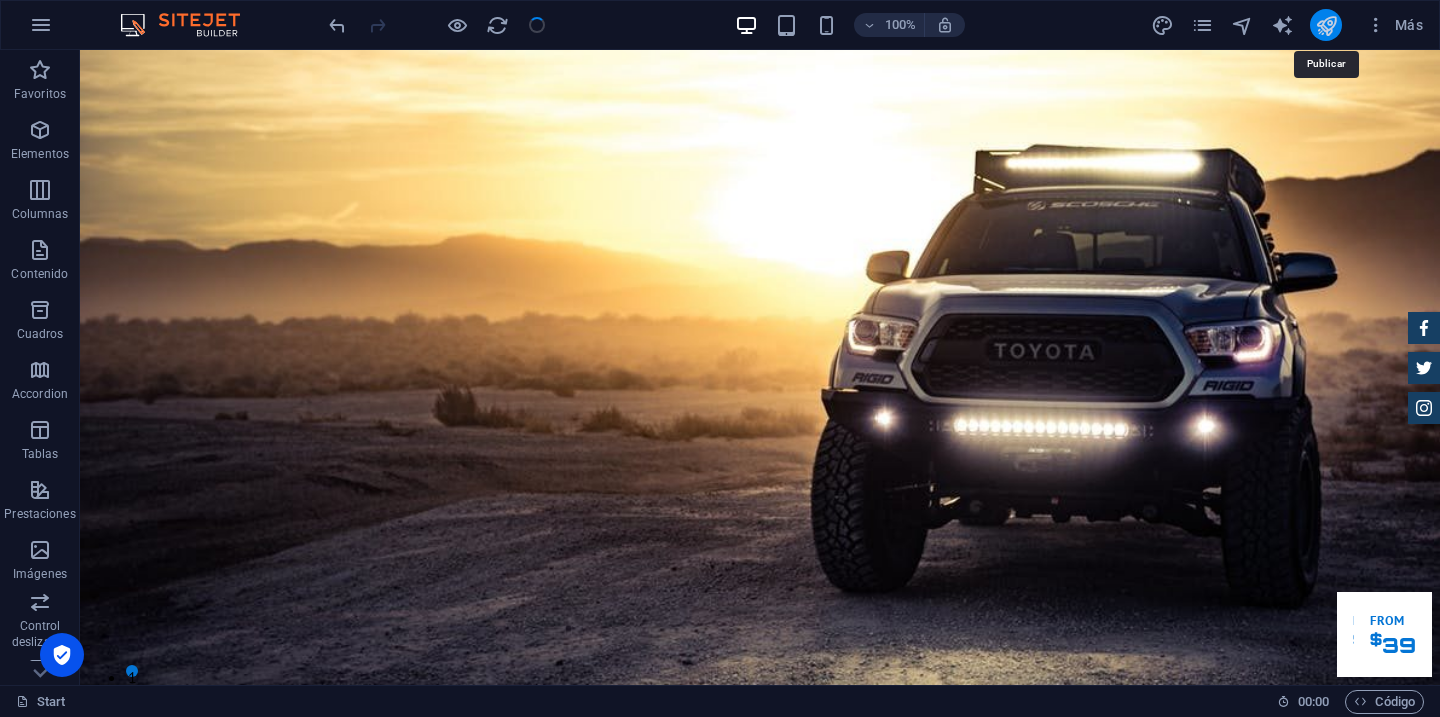 click at bounding box center [1326, 25] 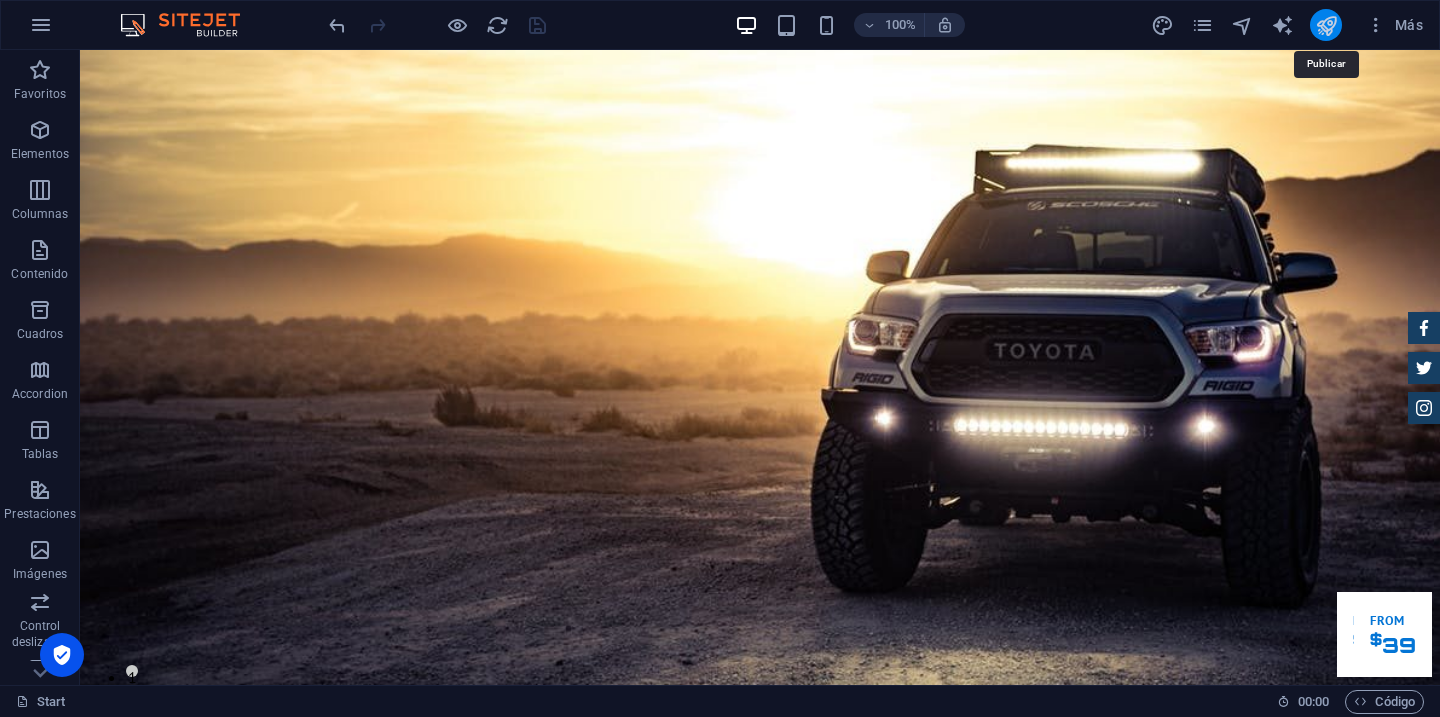 click at bounding box center [1326, 25] 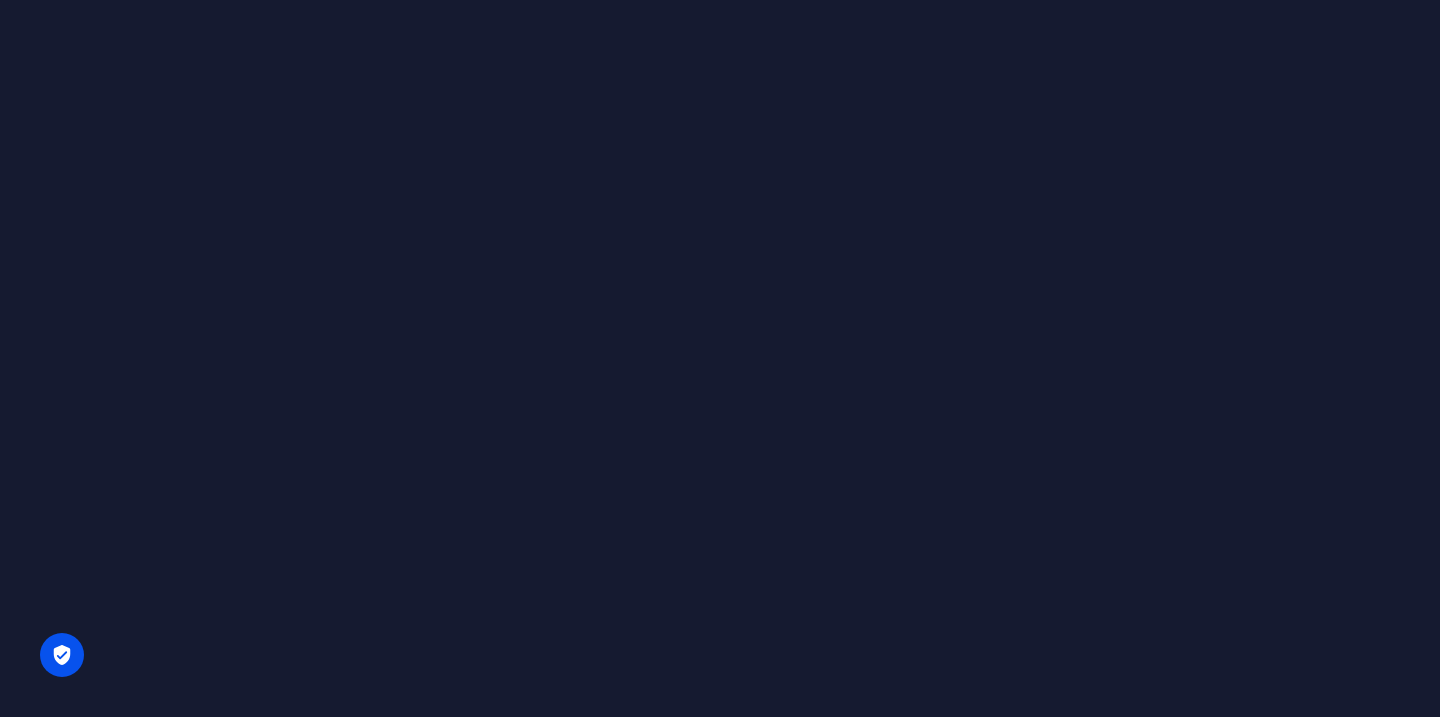 scroll, scrollTop: 0, scrollLeft: 0, axis: both 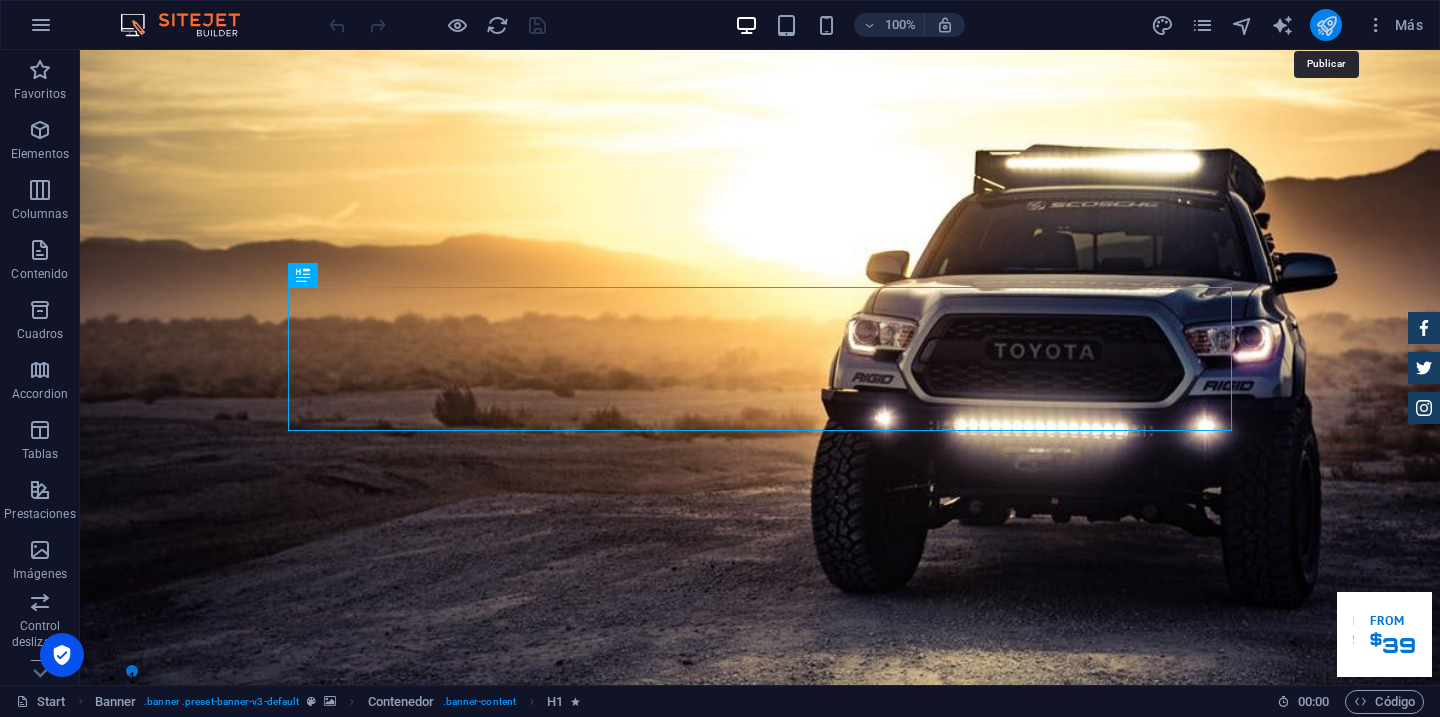 click at bounding box center (1326, 25) 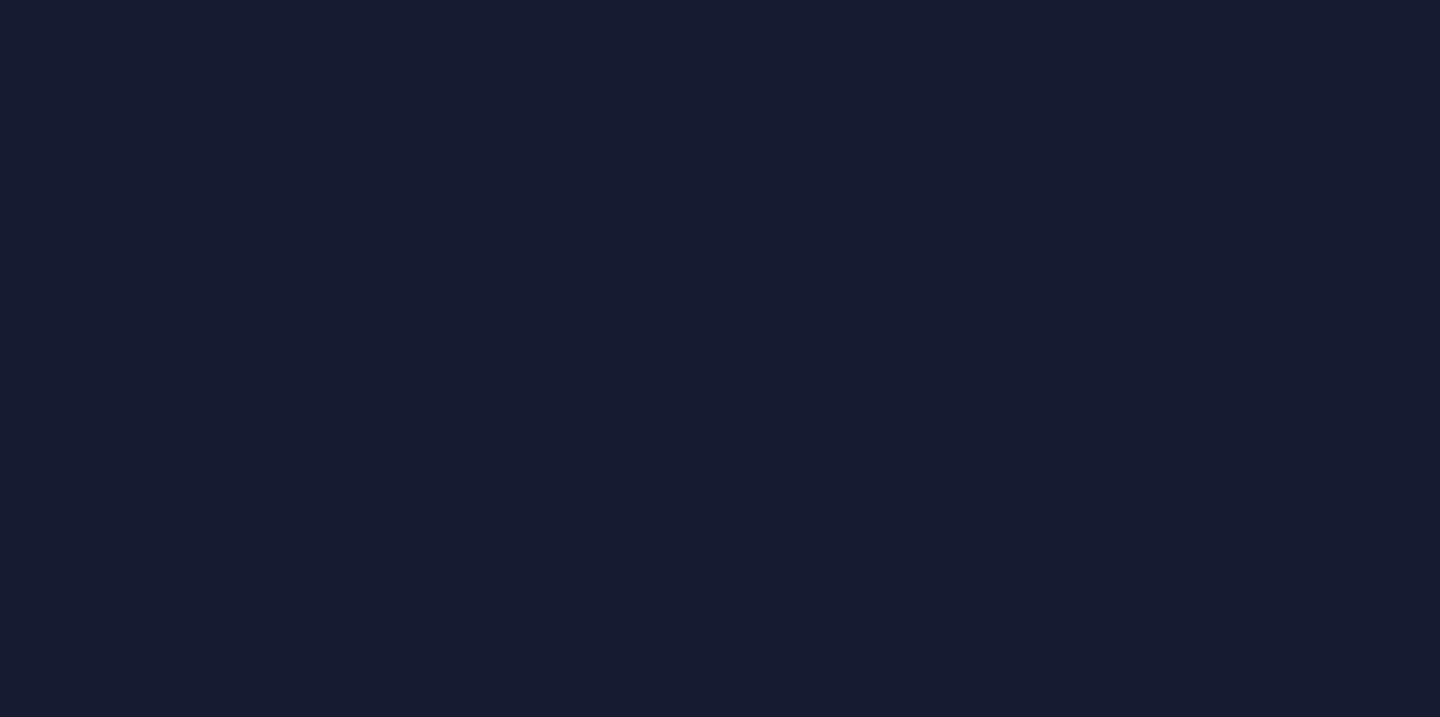 scroll, scrollTop: 0, scrollLeft: 0, axis: both 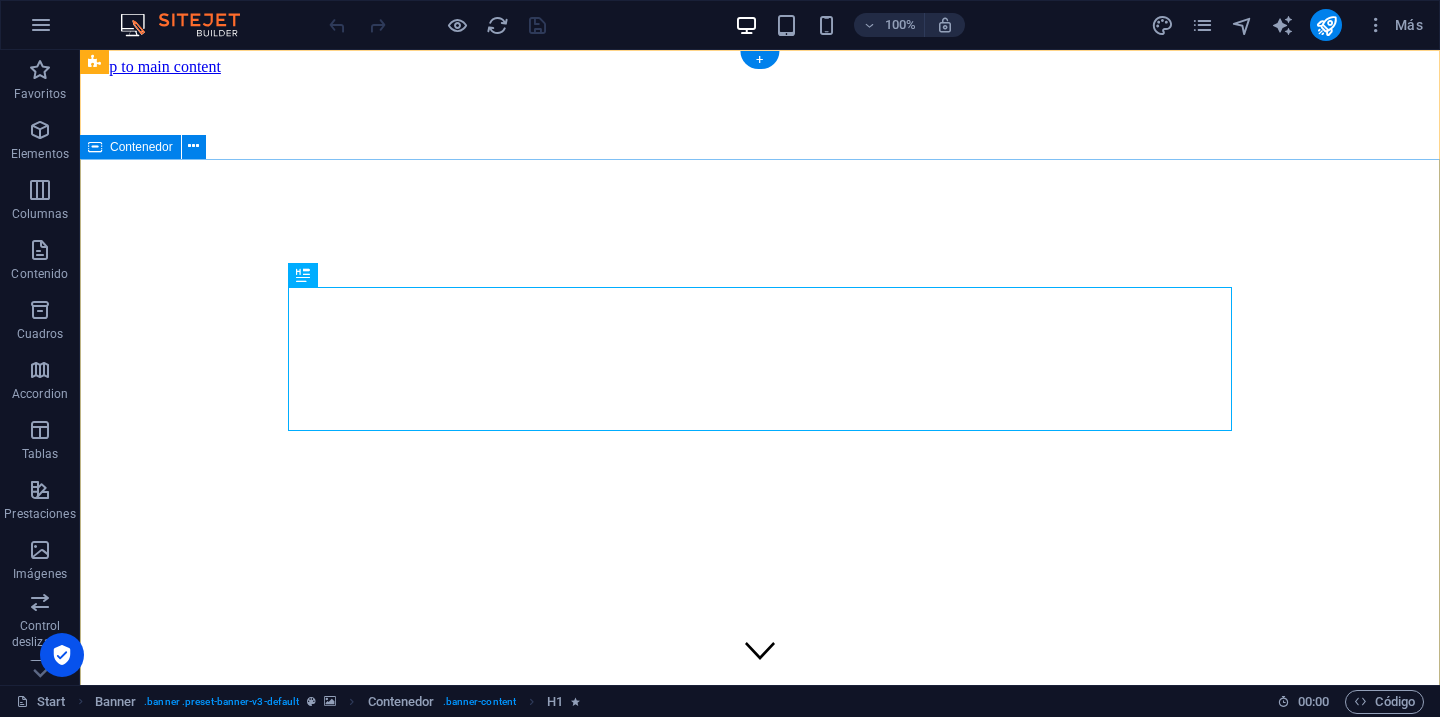 click on "EXCELENTES TRATOS. ESTUPENDOS AUTOS. Lorem ipsum dolor sit amet, consetetur sadipscing elitr, sed diam nonumy eirmod tempor invidunt ut labore et dolore magna aliquyam erat.  Our Inventory   Make an appointment" at bounding box center [760, 2868] 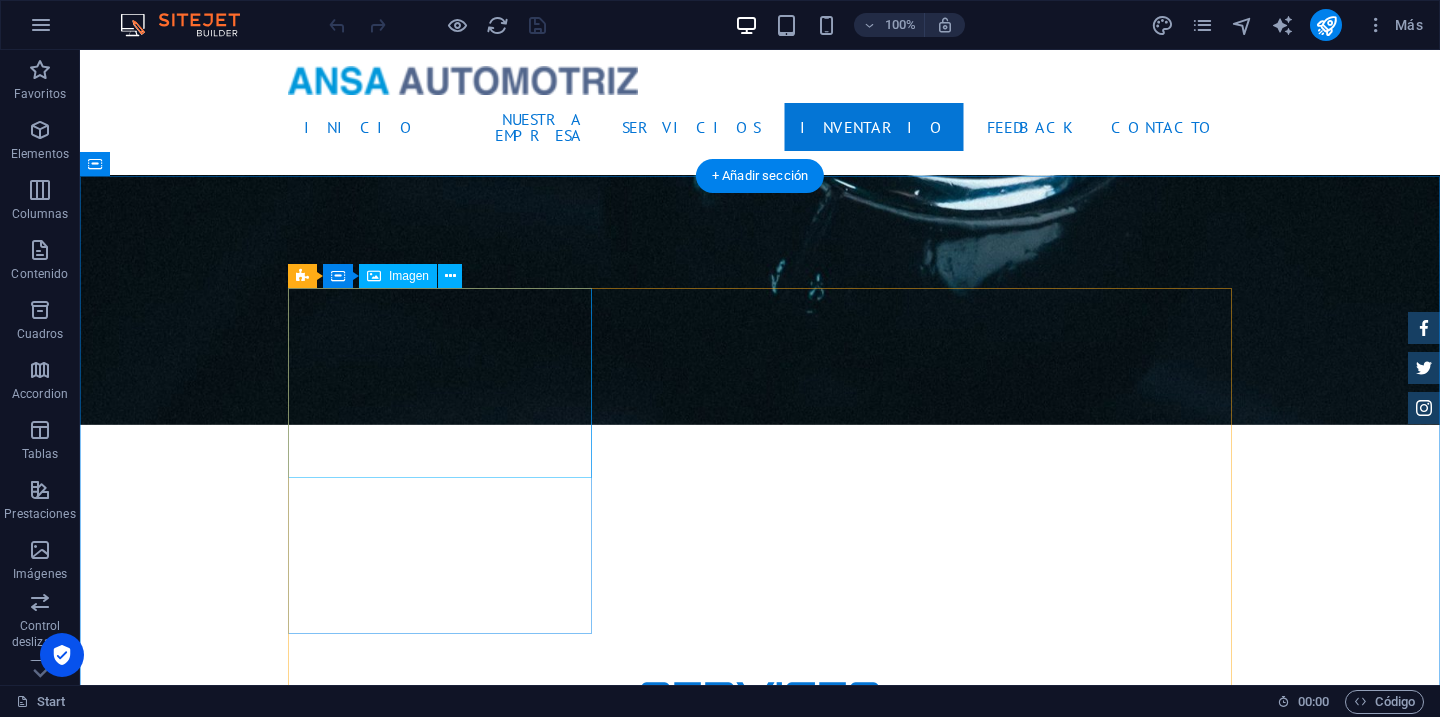 scroll, scrollTop: 3148, scrollLeft: 0, axis: vertical 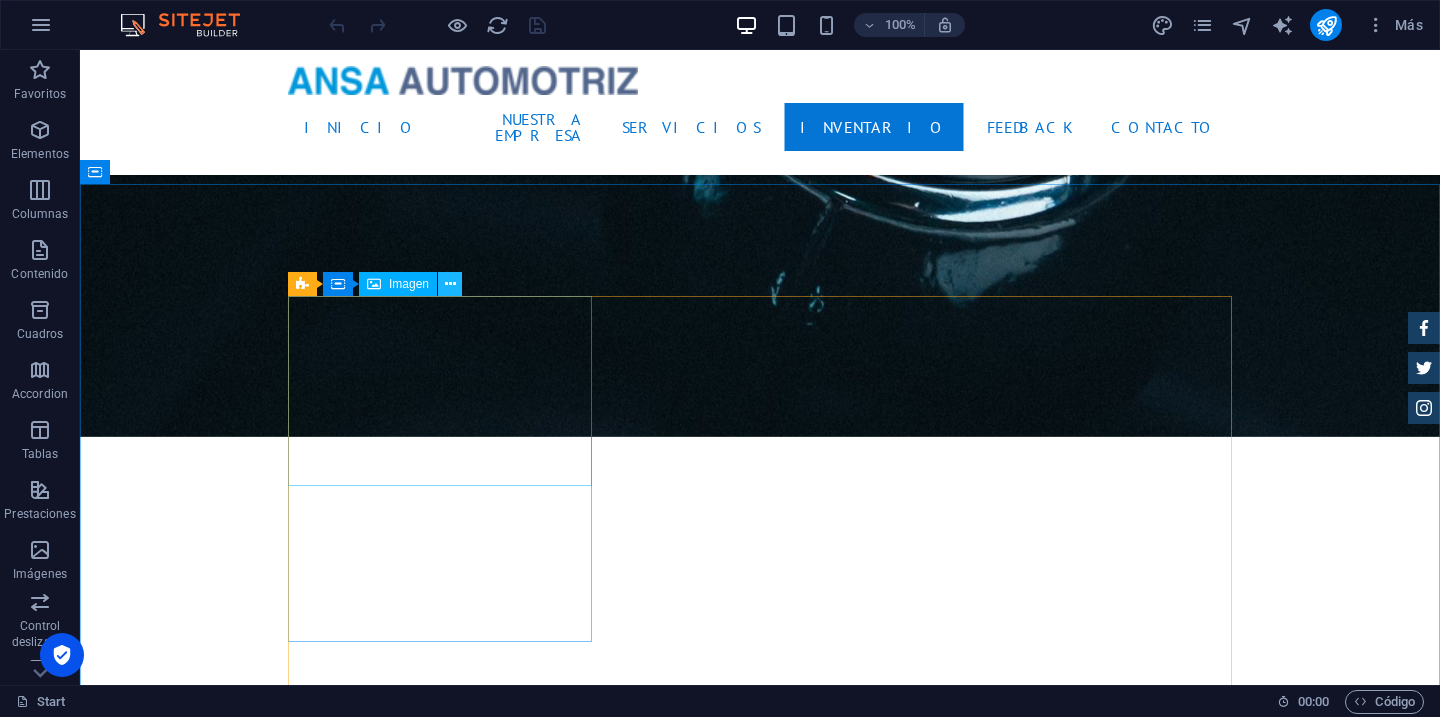 click at bounding box center [450, 284] 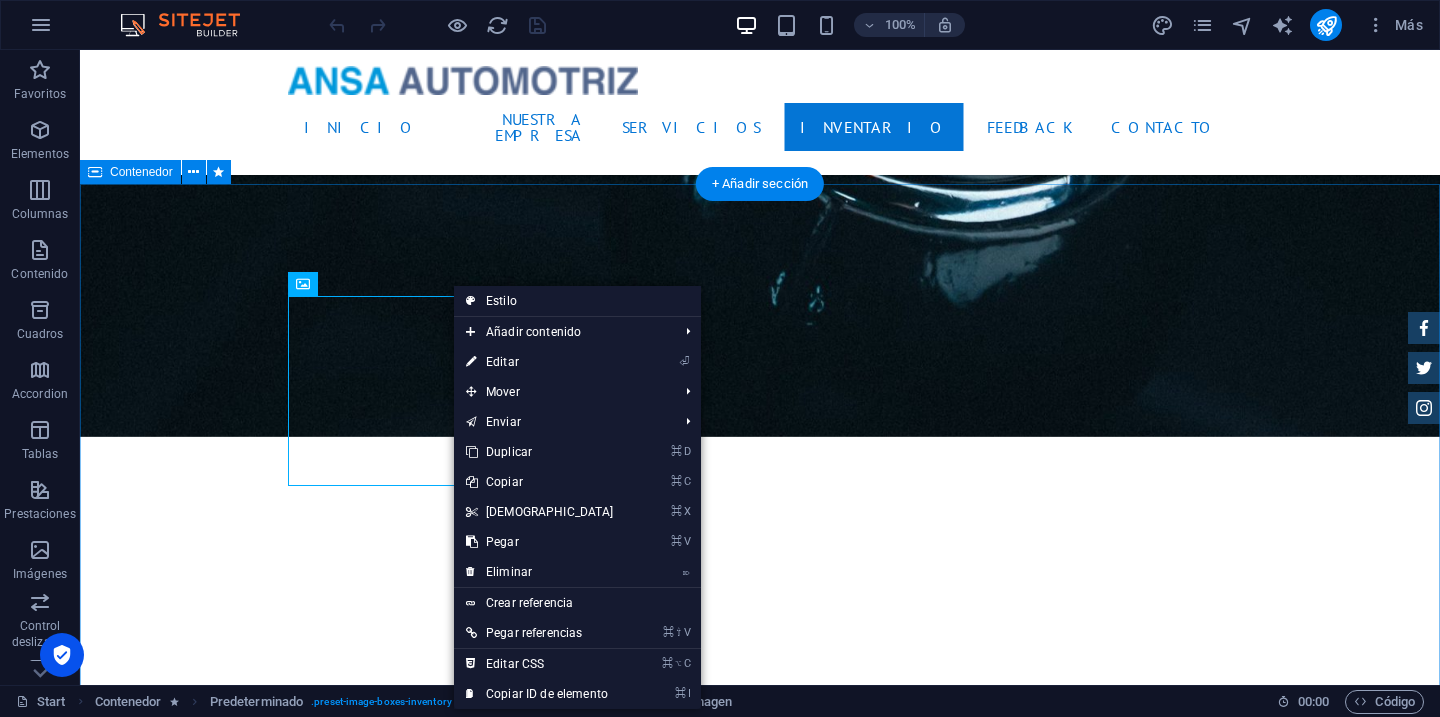 click on "New Cars BMW 535I Individual $ 49.999 Automatic  Transmission  | Vivid Blue More Details Land rover Range $ 49.999 Automatic  Transmission  | Pearl white More Details Aston martin  DB9 $ 49.999 Automatic  Transmission  | Coupe More Details Mercedes AMG $ 49.999 Automatic  Transmission  | Coupe More Details Audi RS7 $ 49.999 Automatic  Transmission  | Coupe More Details Jeep Compass $ 49.999 Automatic  Transmission  | Coupe More Details" at bounding box center [760, 5844] 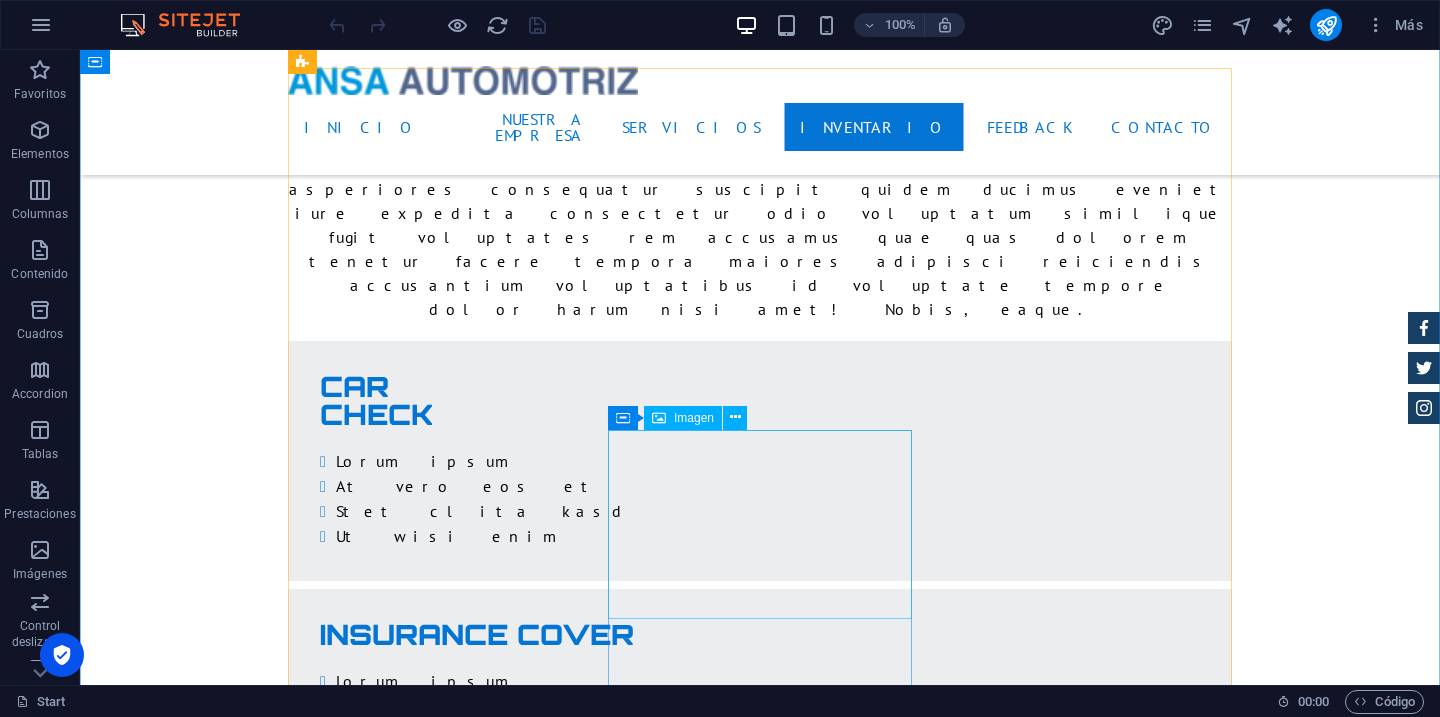 scroll, scrollTop: 3125, scrollLeft: 0, axis: vertical 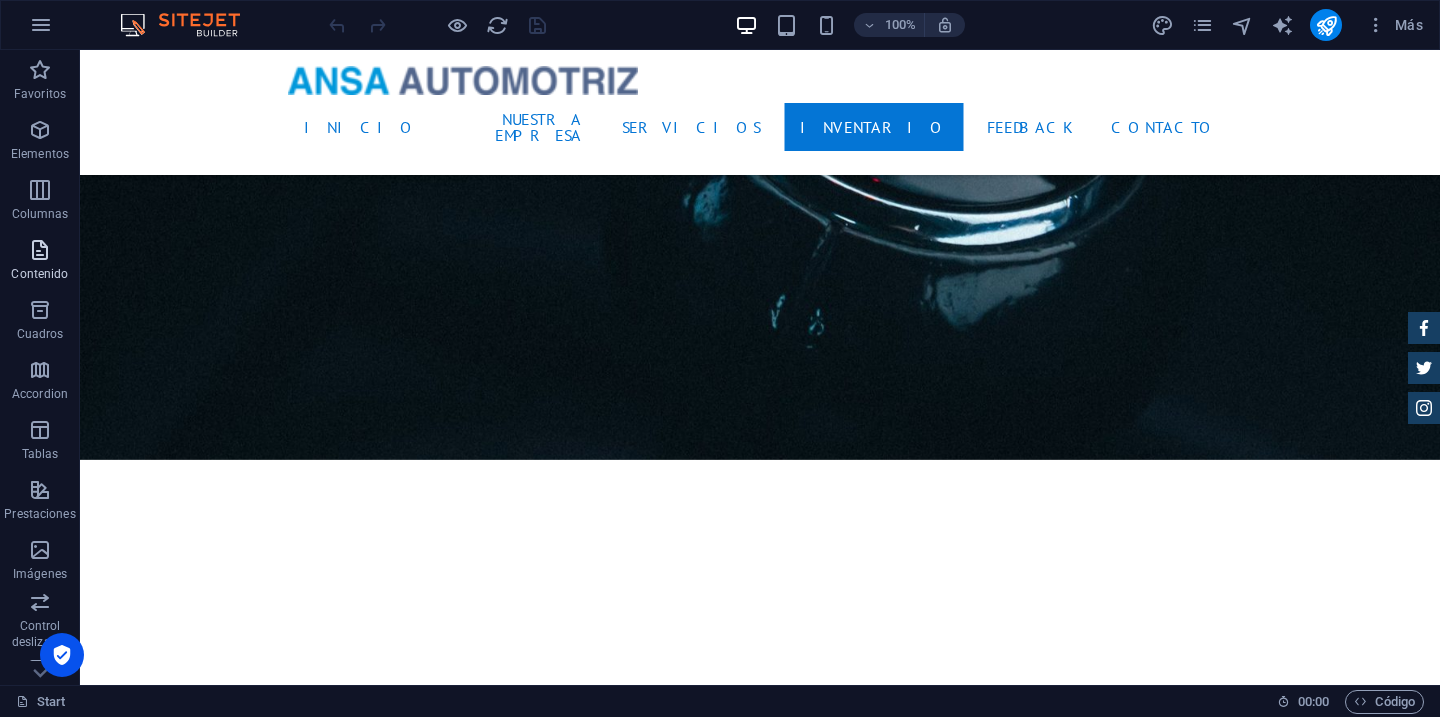 click at bounding box center [40, 250] 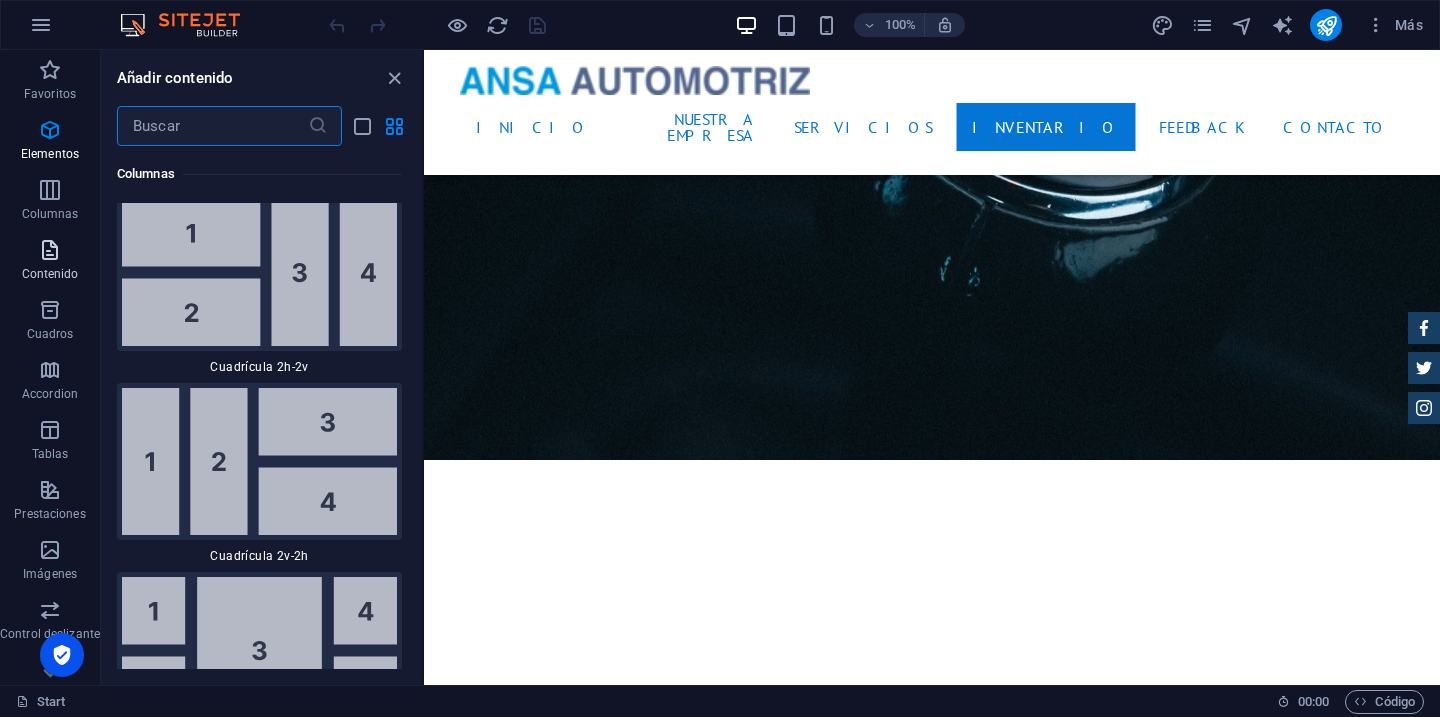 scroll, scrollTop: 6137, scrollLeft: 0, axis: vertical 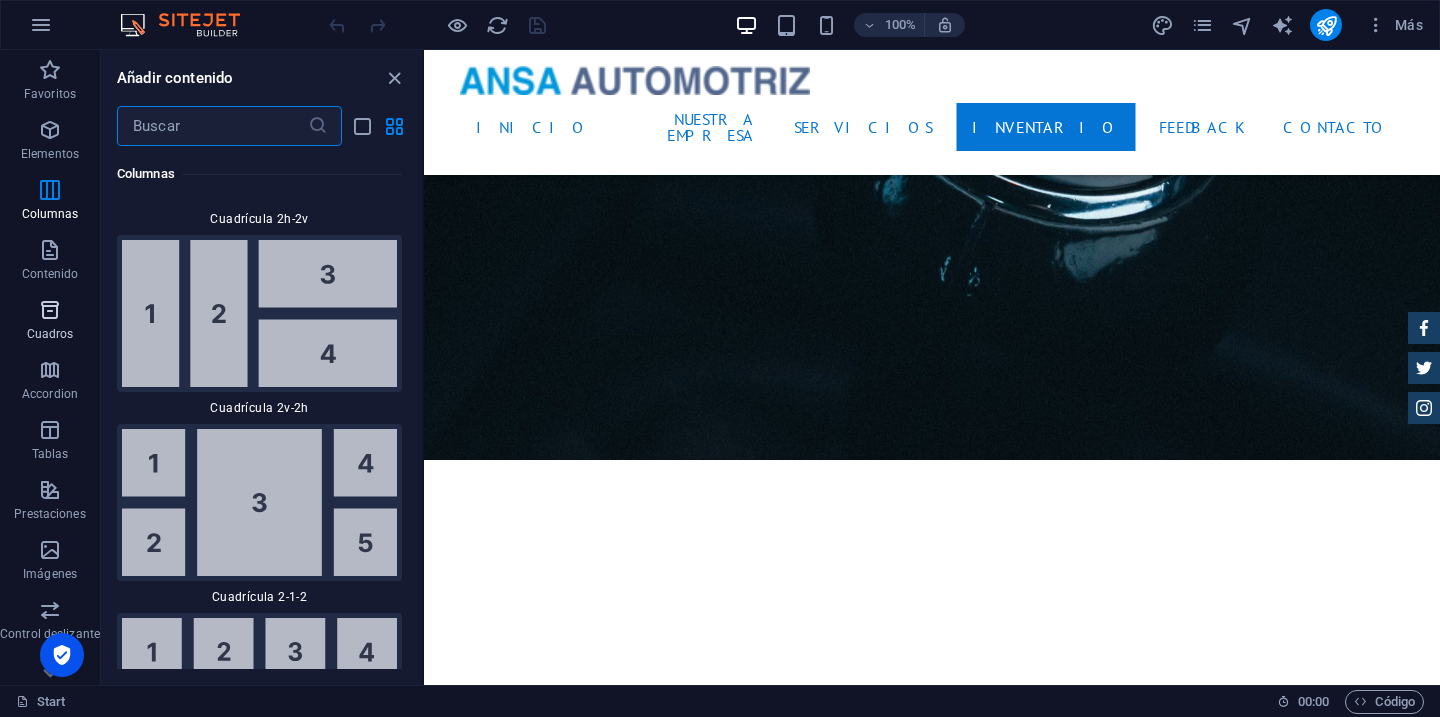 click on "Cuadros" at bounding box center (50, 334) 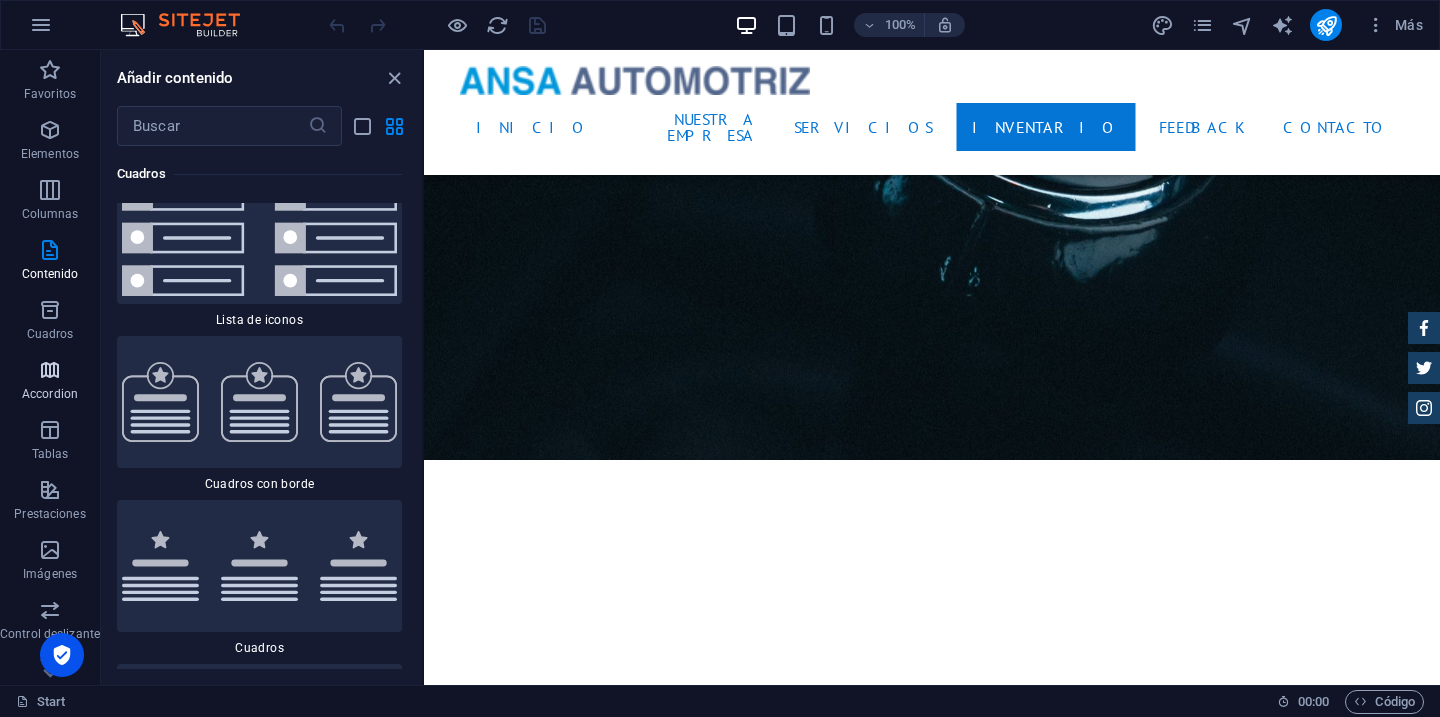 click at bounding box center (50, 370) 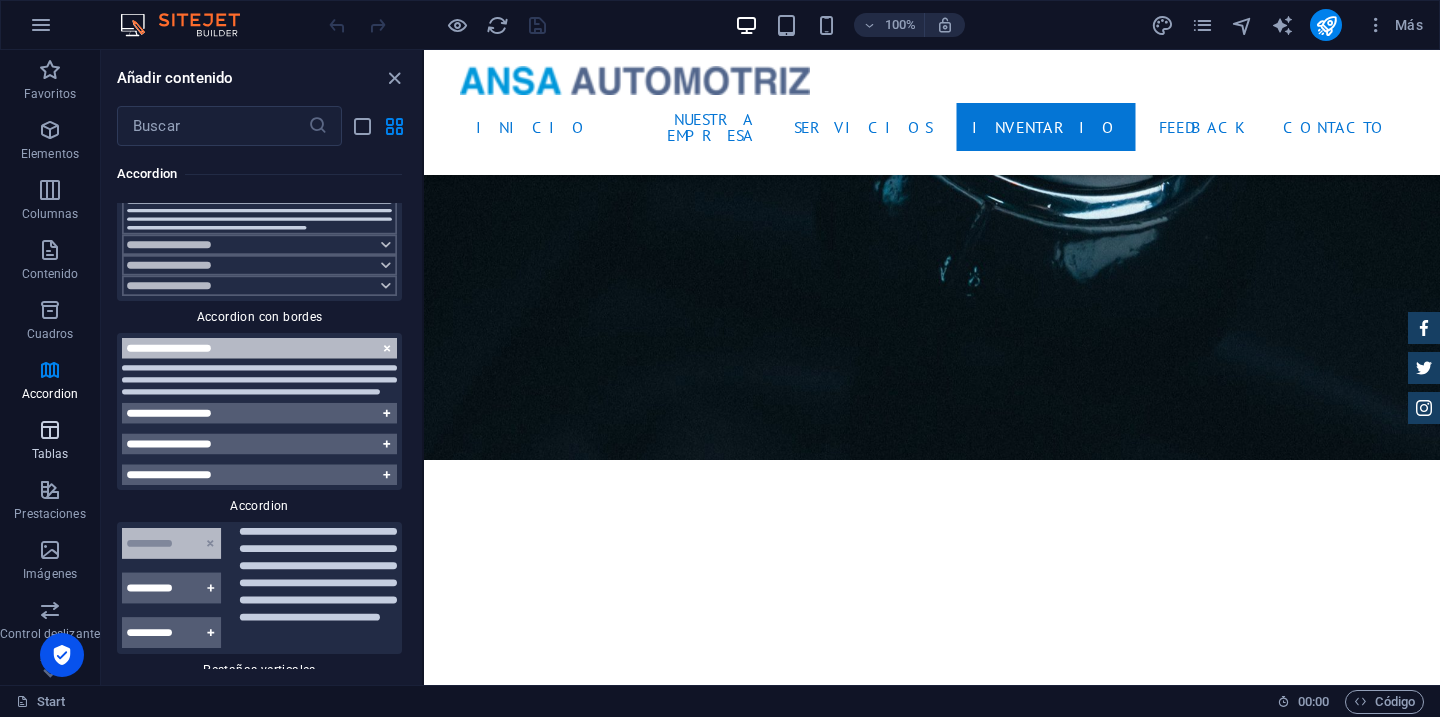 click at bounding box center [50, 430] 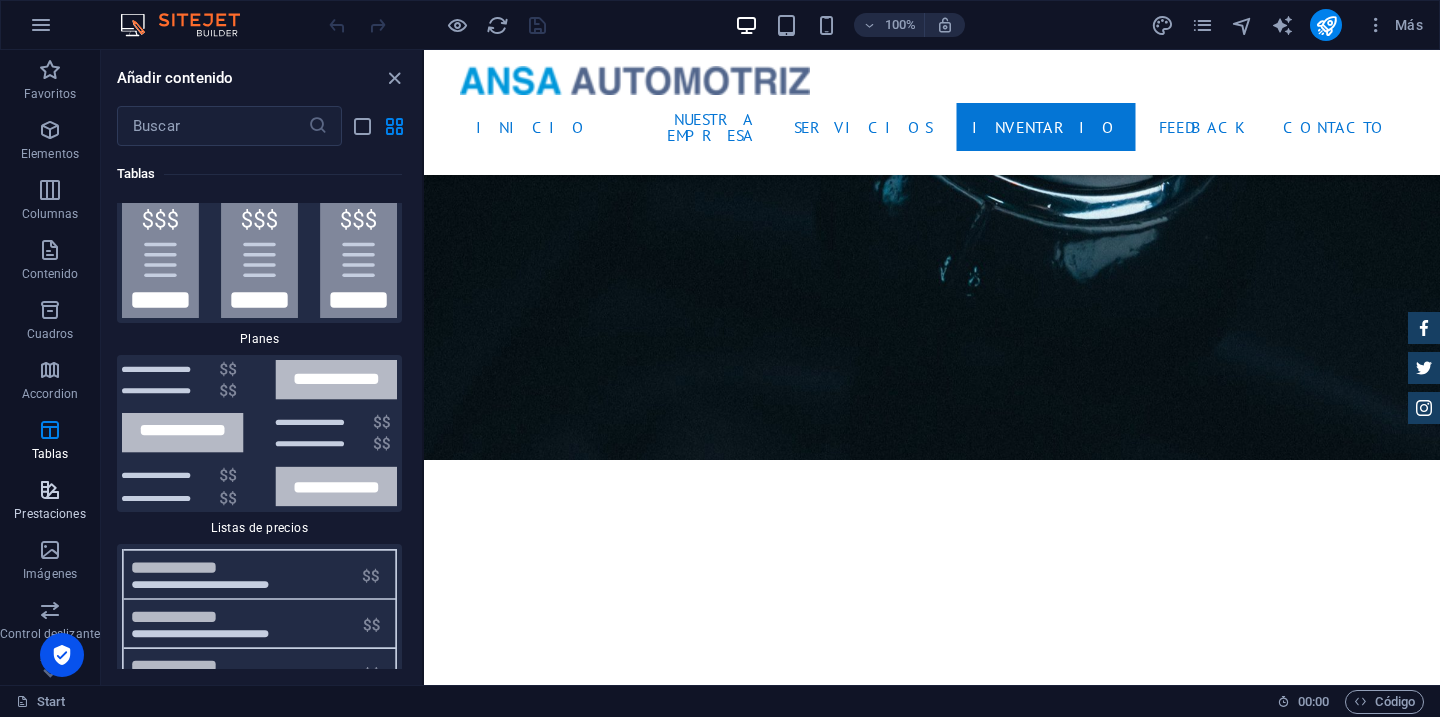 click at bounding box center (50, 490) 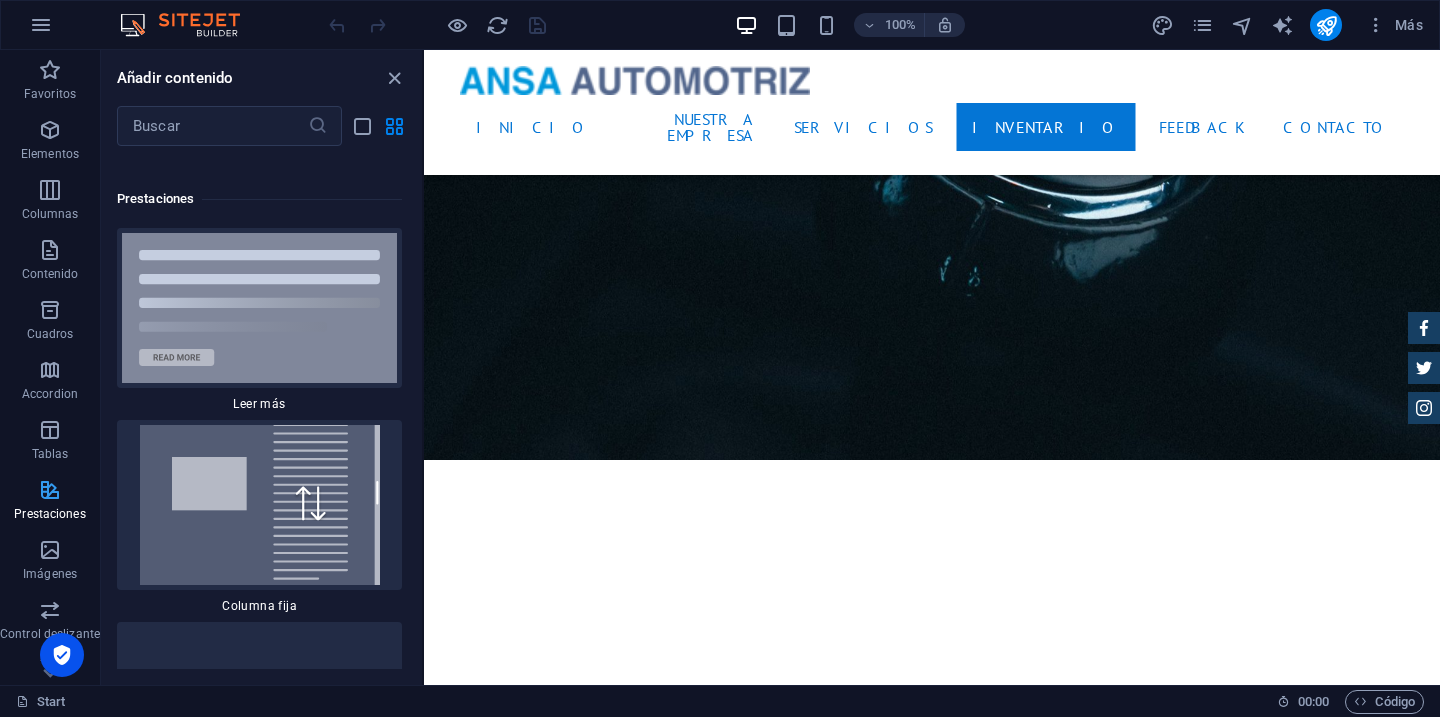 scroll, scrollTop: 15083, scrollLeft: 0, axis: vertical 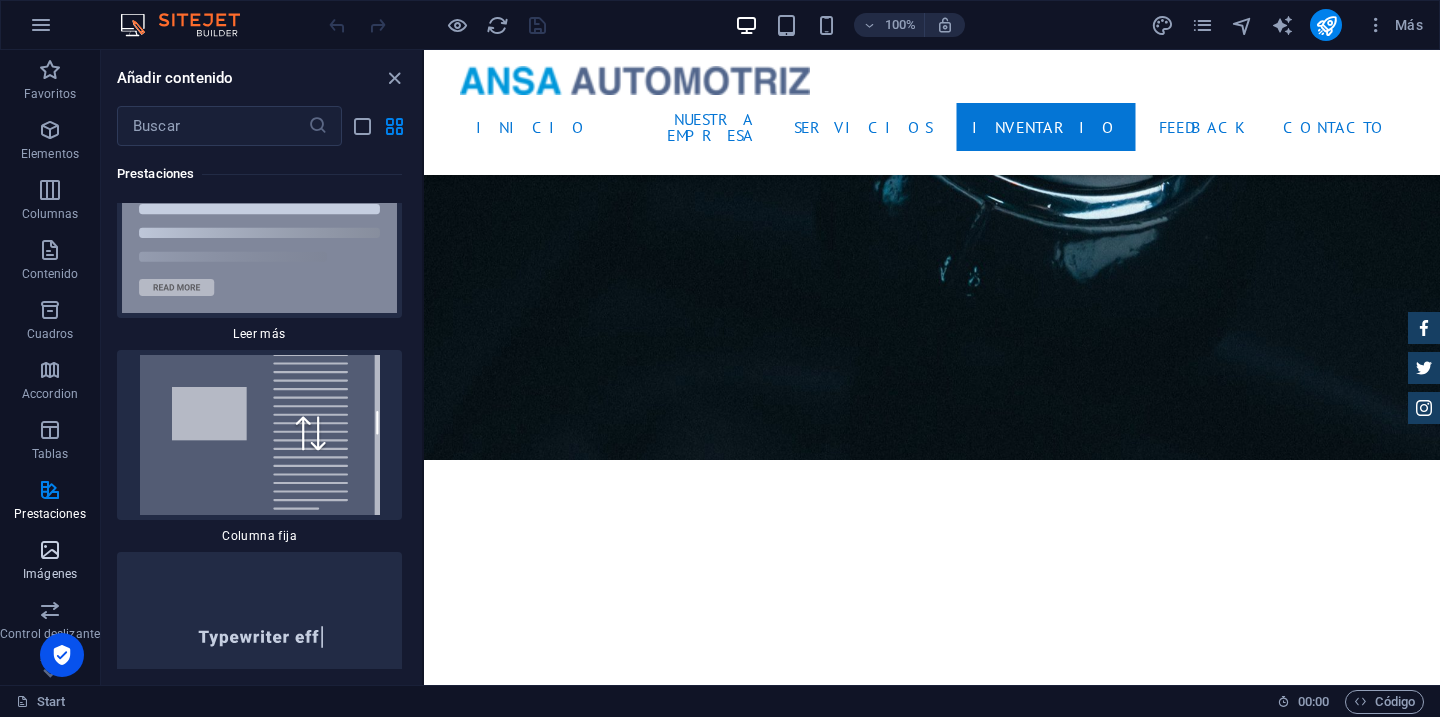 click at bounding box center (50, 550) 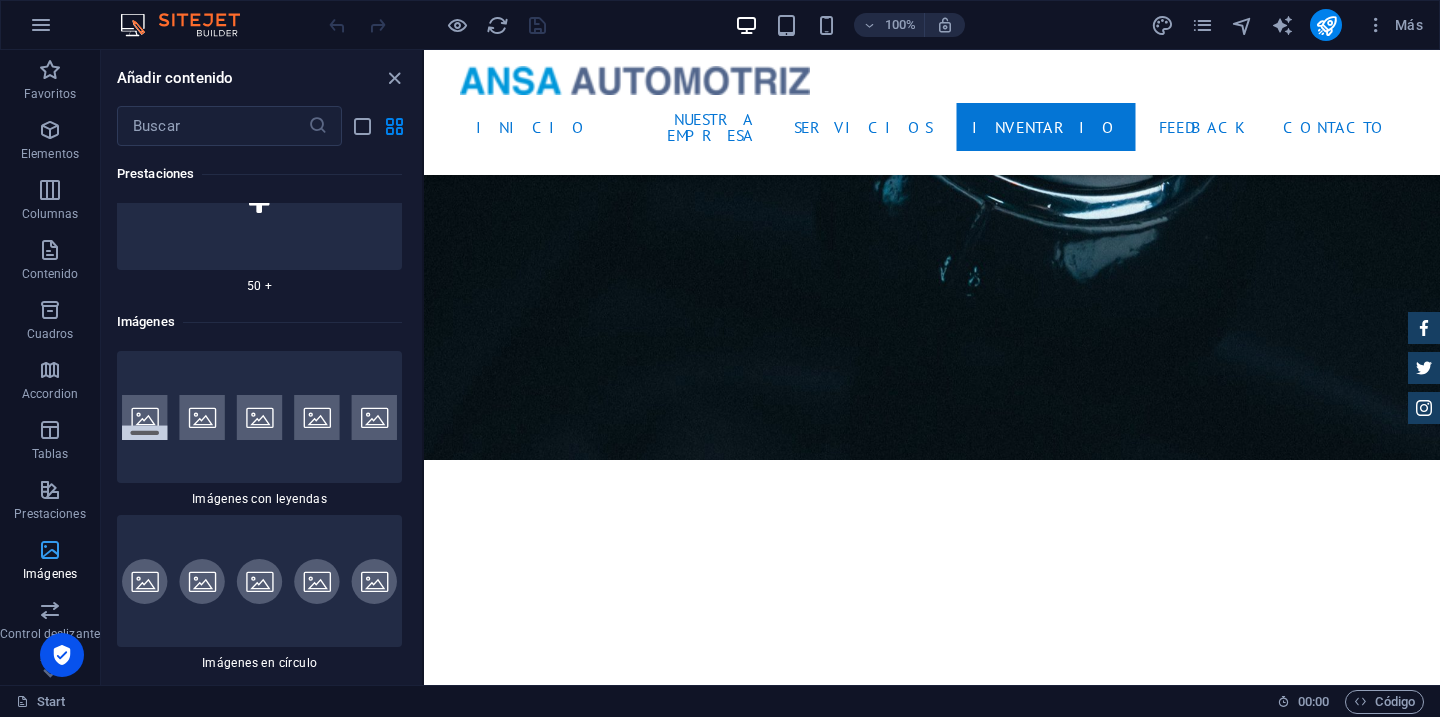 scroll, scrollTop: 19936, scrollLeft: 0, axis: vertical 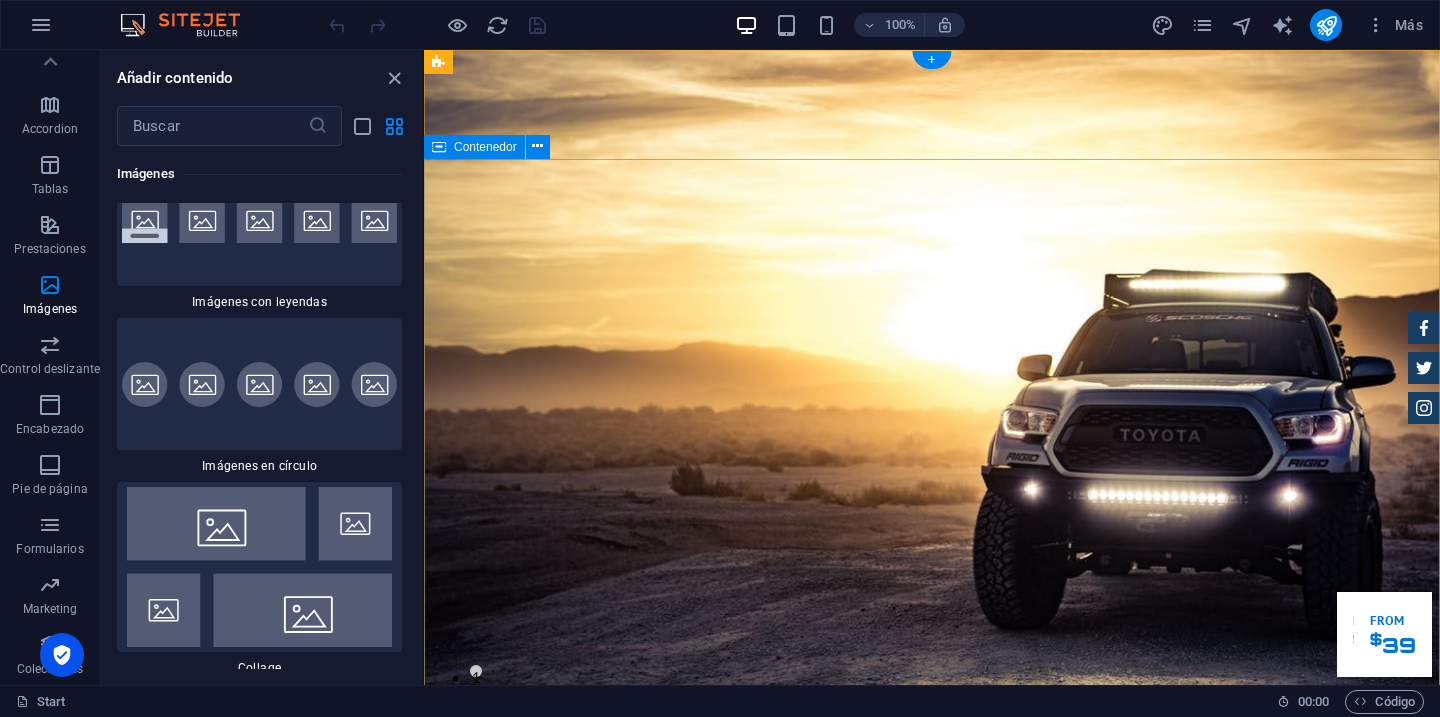 click on "EXCELENTES TRATOS. ESTUPENDOS AUTOS. Lorem ipsum dolor sit amet, consetetur sadipscing elitr, sed diam nonumy eirmod tempor invidunt ut labore et dolore magna aliquyam erat.  Our Inventory   Make an appointment" at bounding box center [932, 1199] 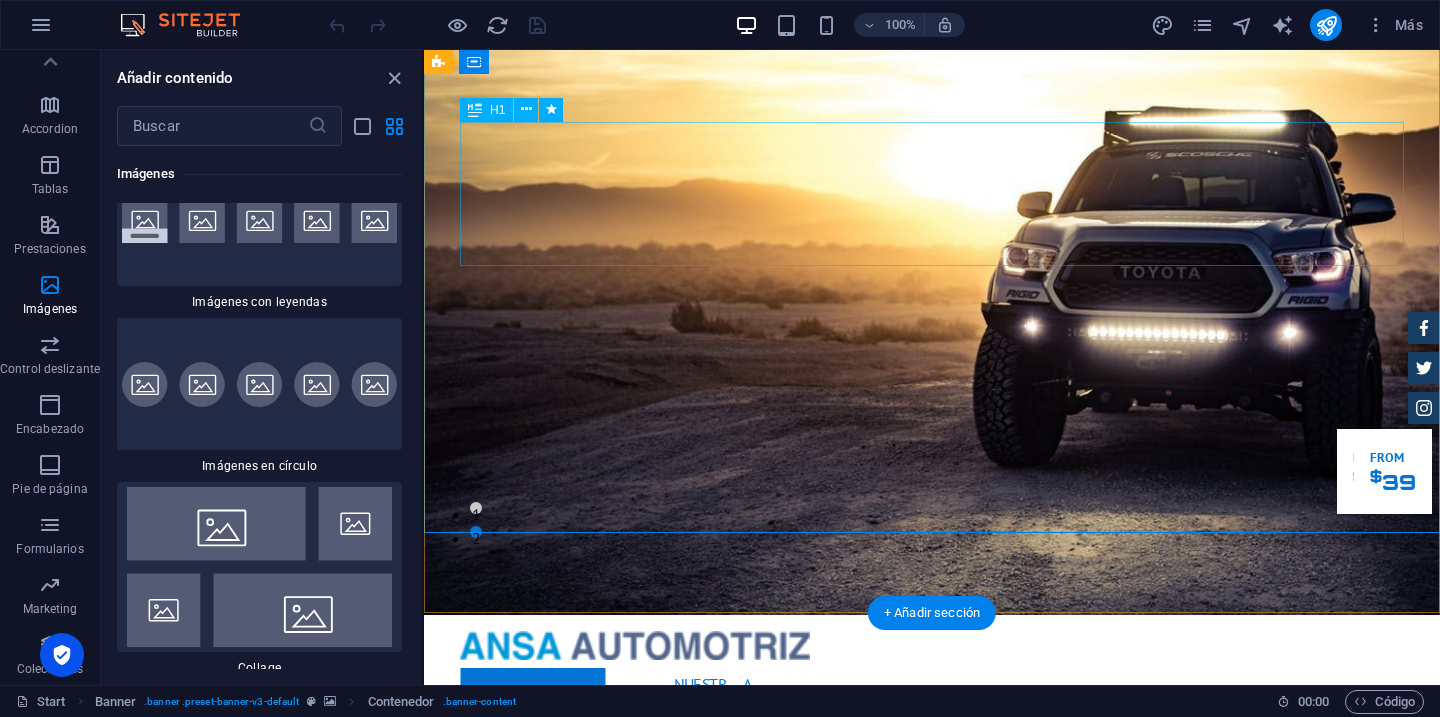 scroll, scrollTop: 165, scrollLeft: 0, axis: vertical 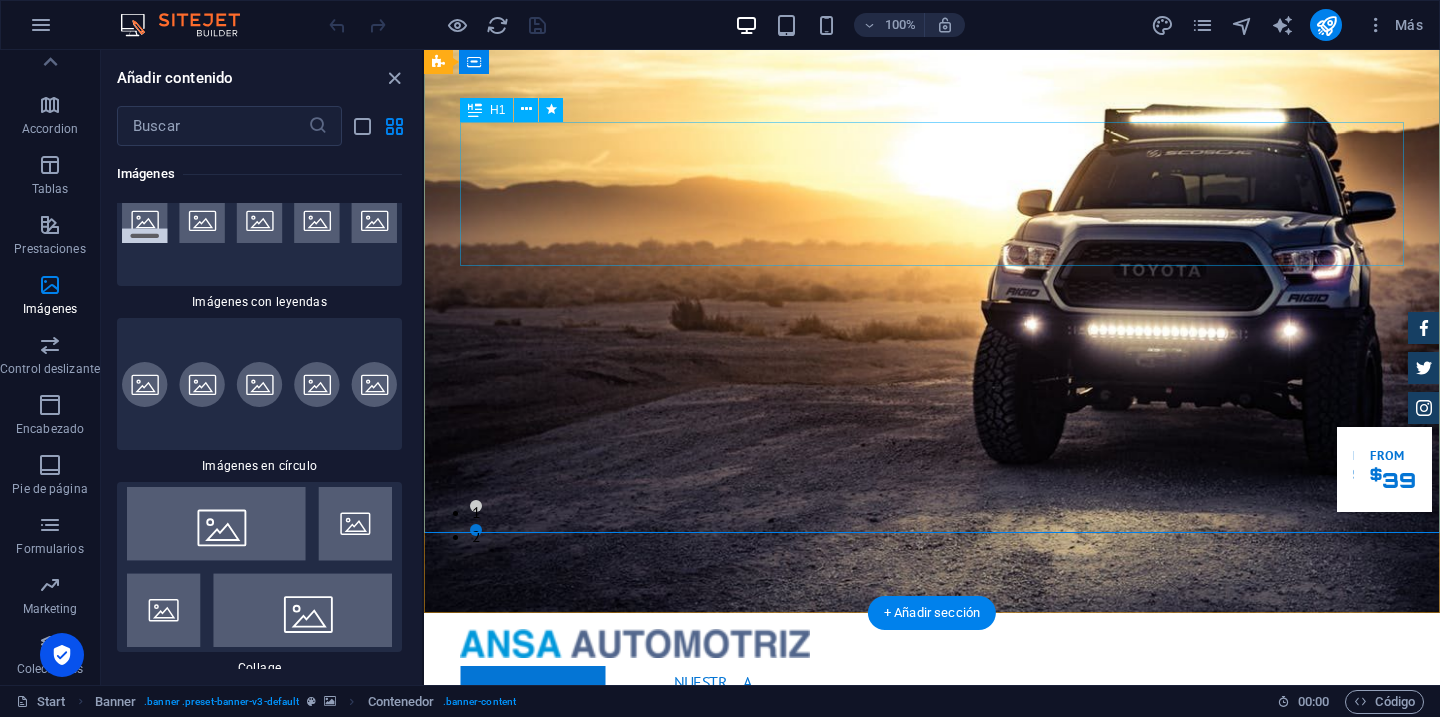 click on "EXCELENTES TRATOS. ESTUPENDOS AUTOS." at bounding box center [932, 938] 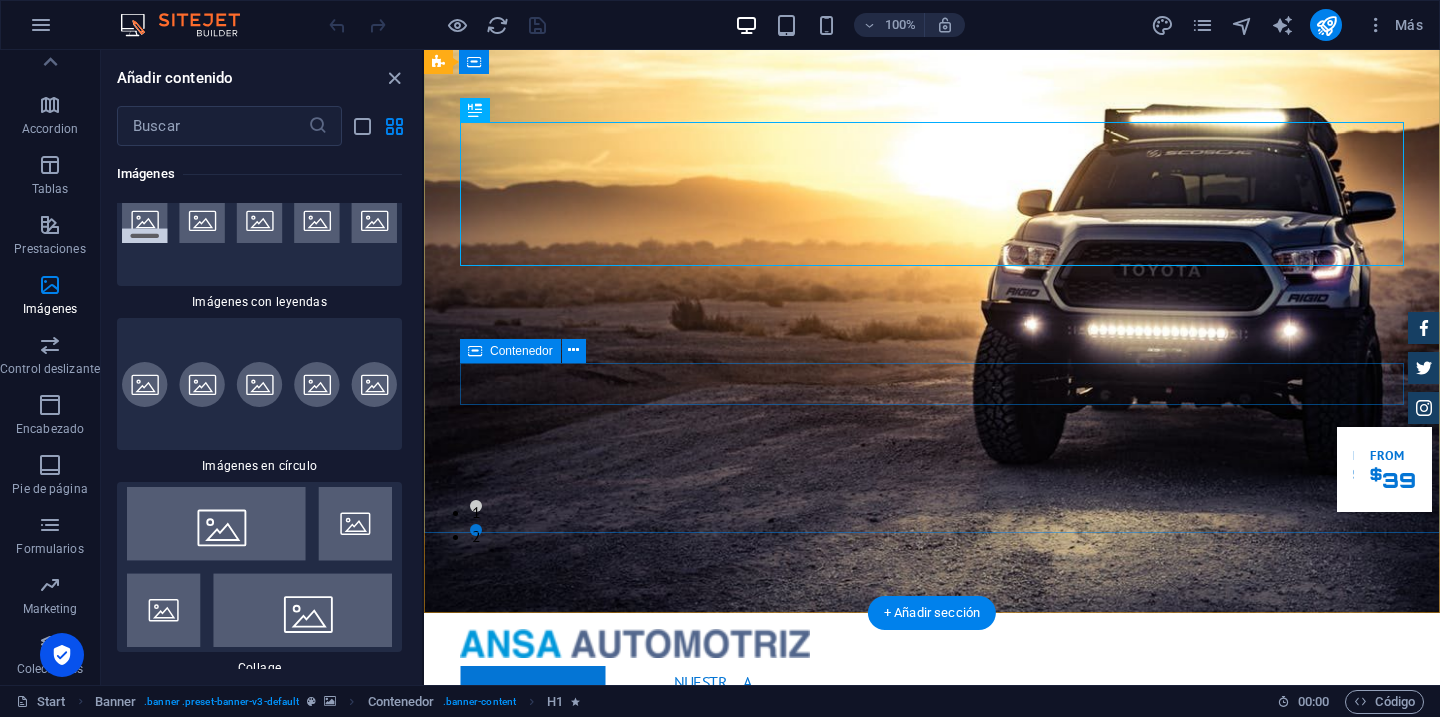 click on "Our Inventory   Make an appointment" at bounding box center [932, 1155] 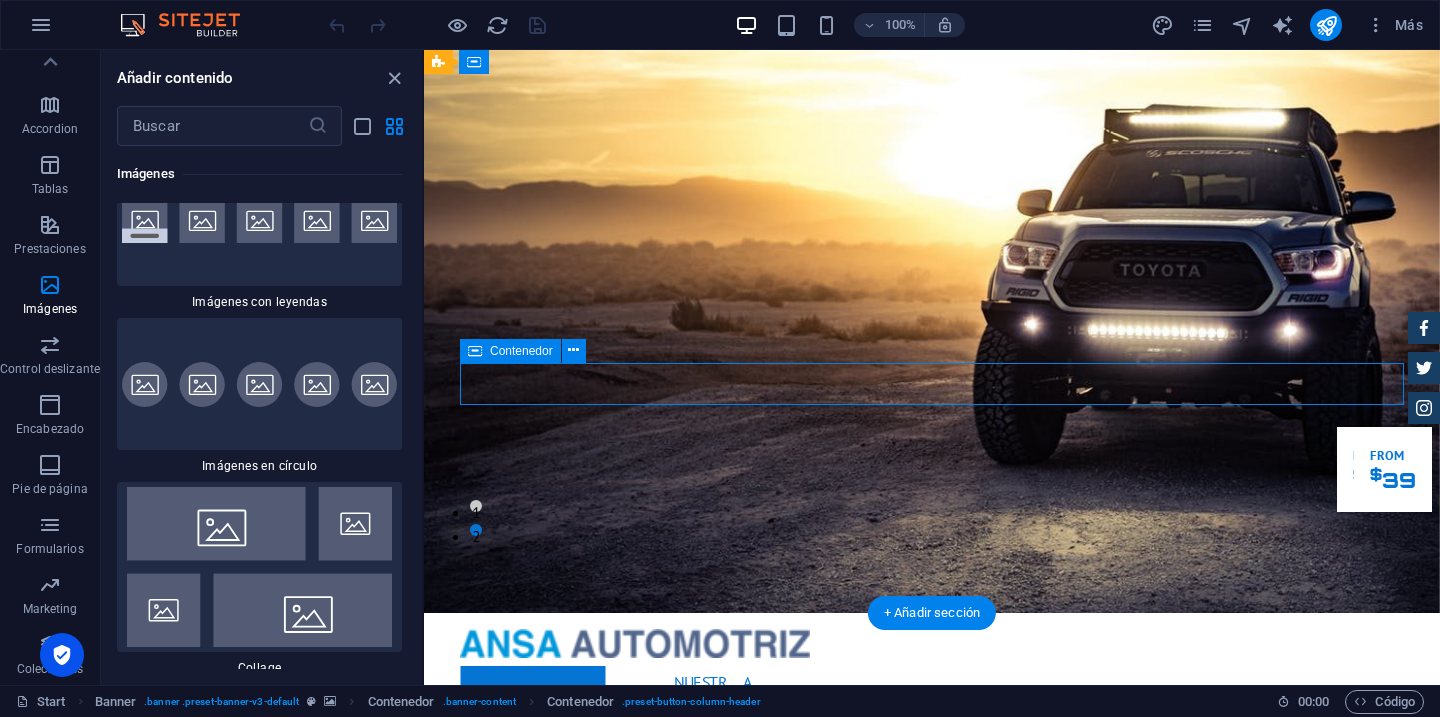 scroll, scrollTop: 0, scrollLeft: 0, axis: both 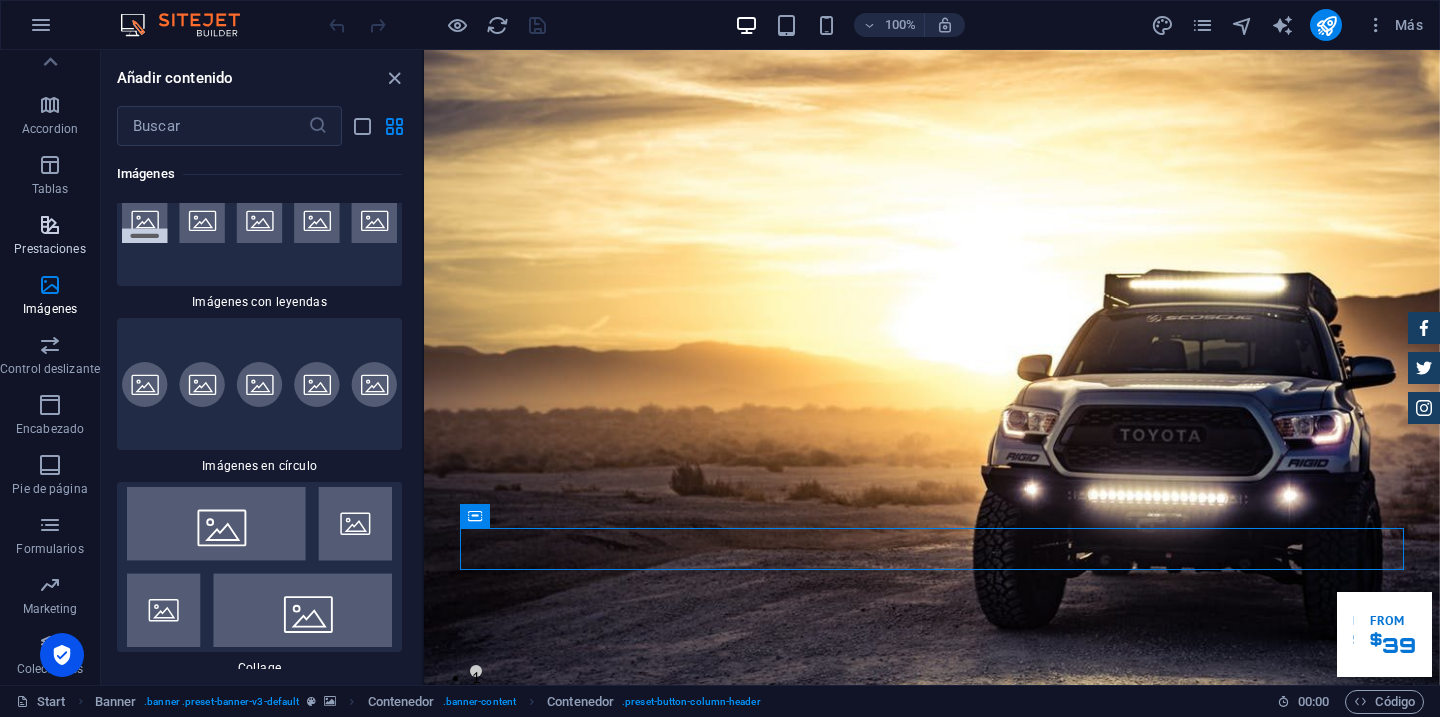 click on "Prestaciones" at bounding box center [49, 249] 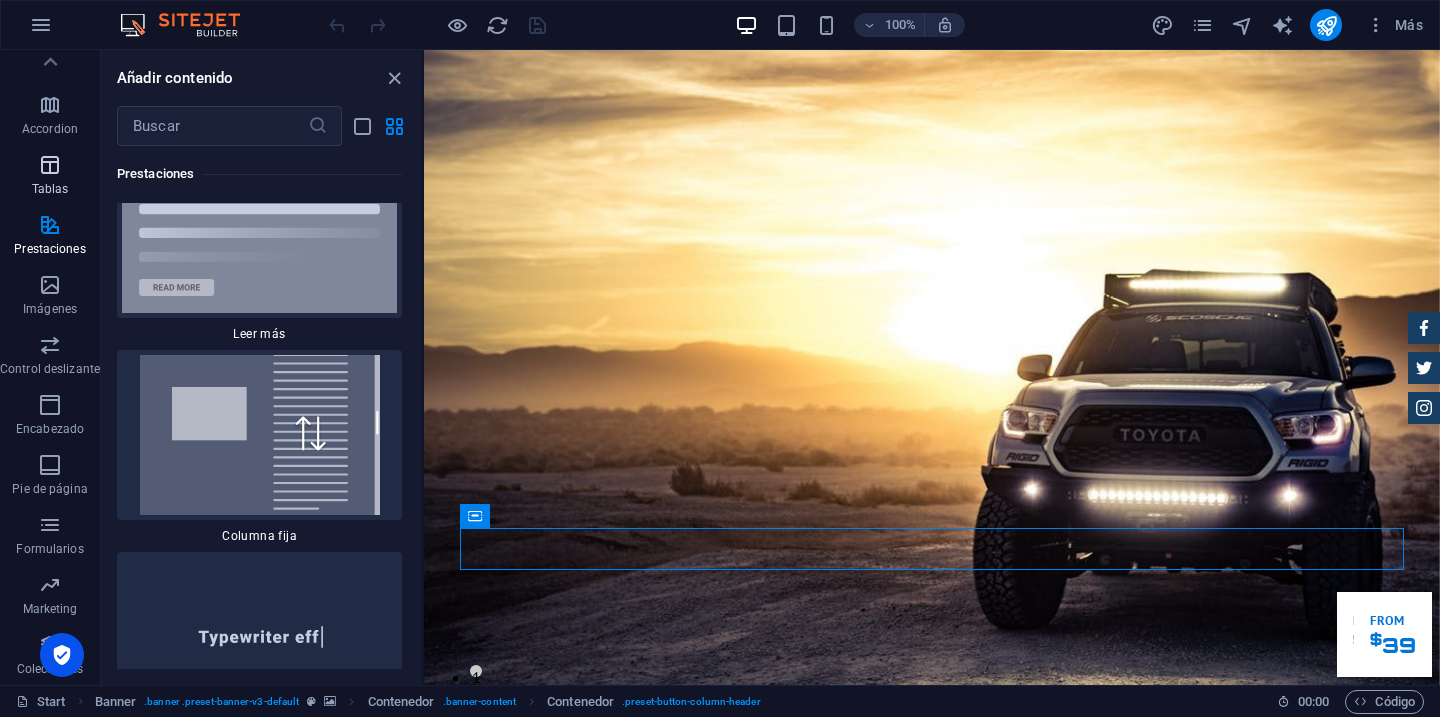 scroll, scrollTop: 15083, scrollLeft: 0, axis: vertical 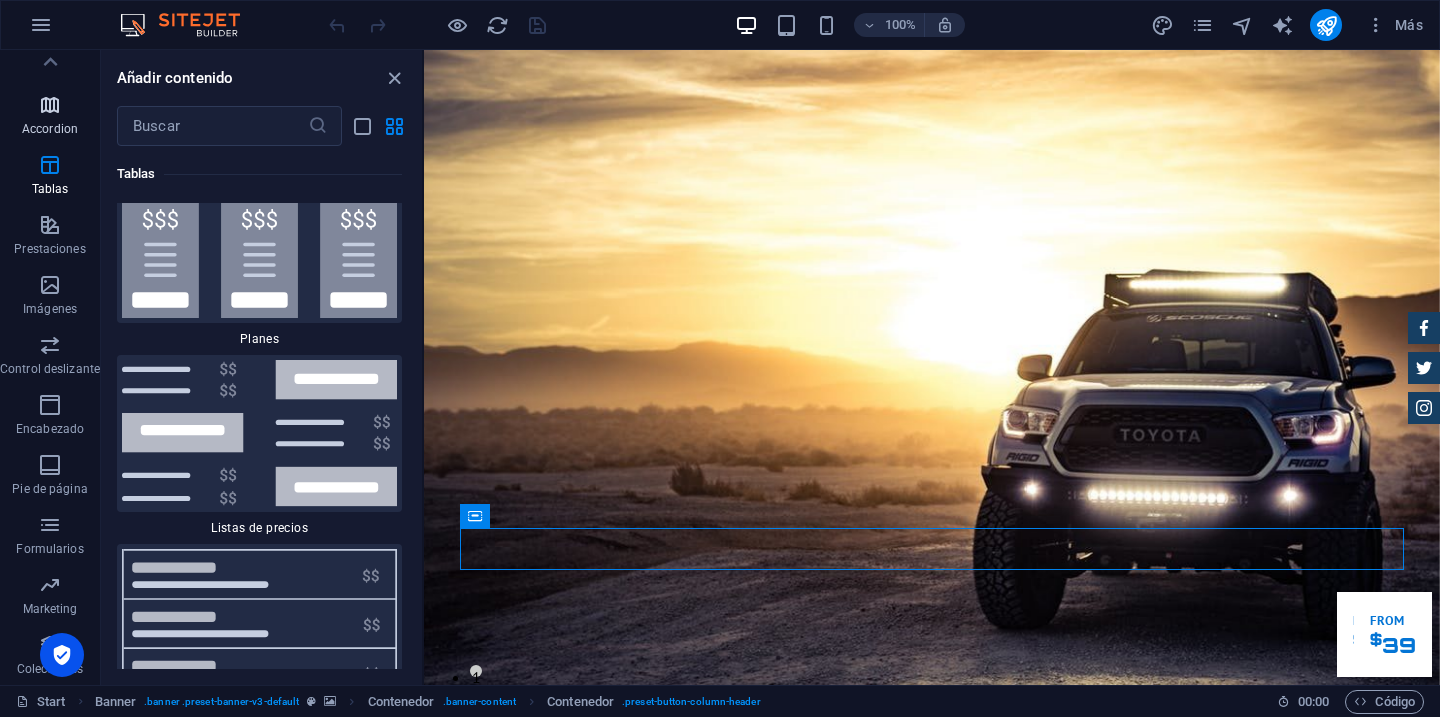 click on "Accordion" at bounding box center (50, 129) 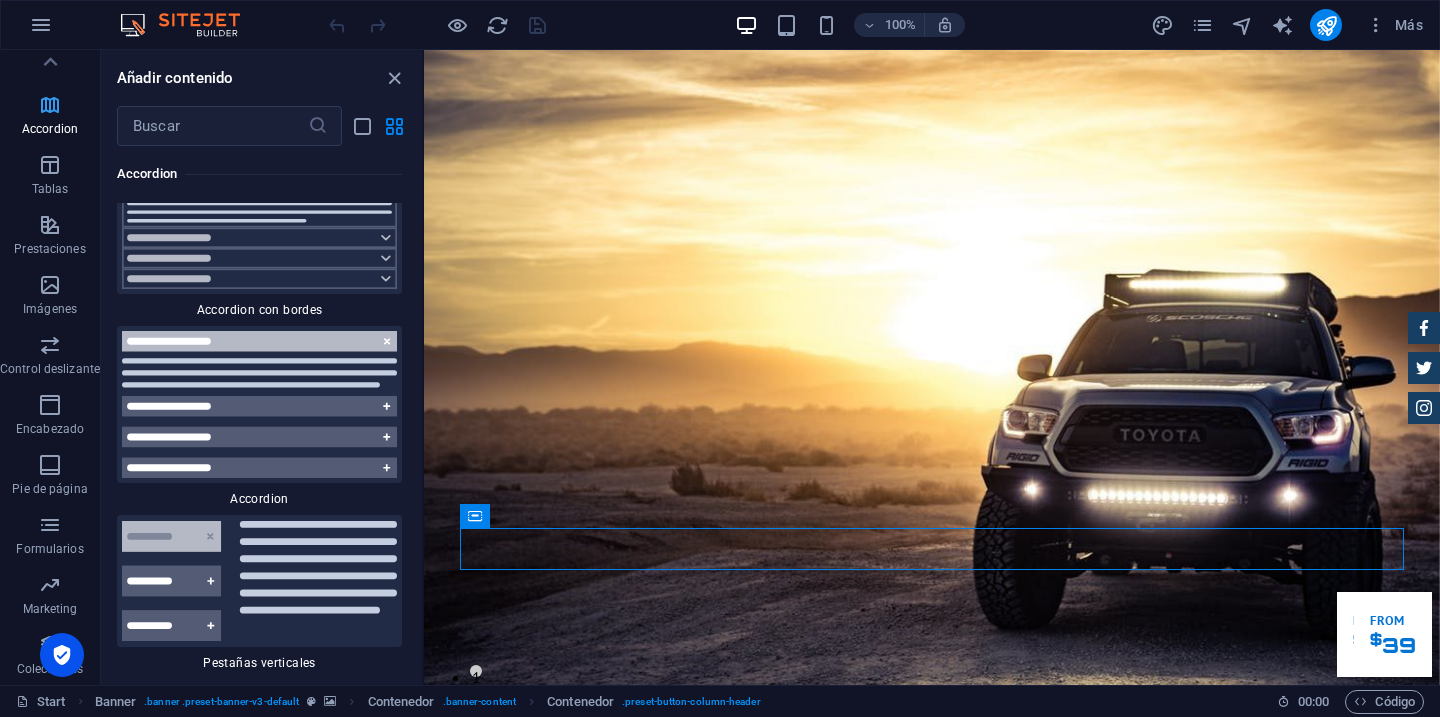 scroll, scrollTop: 12263, scrollLeft: 0, axis: vertical 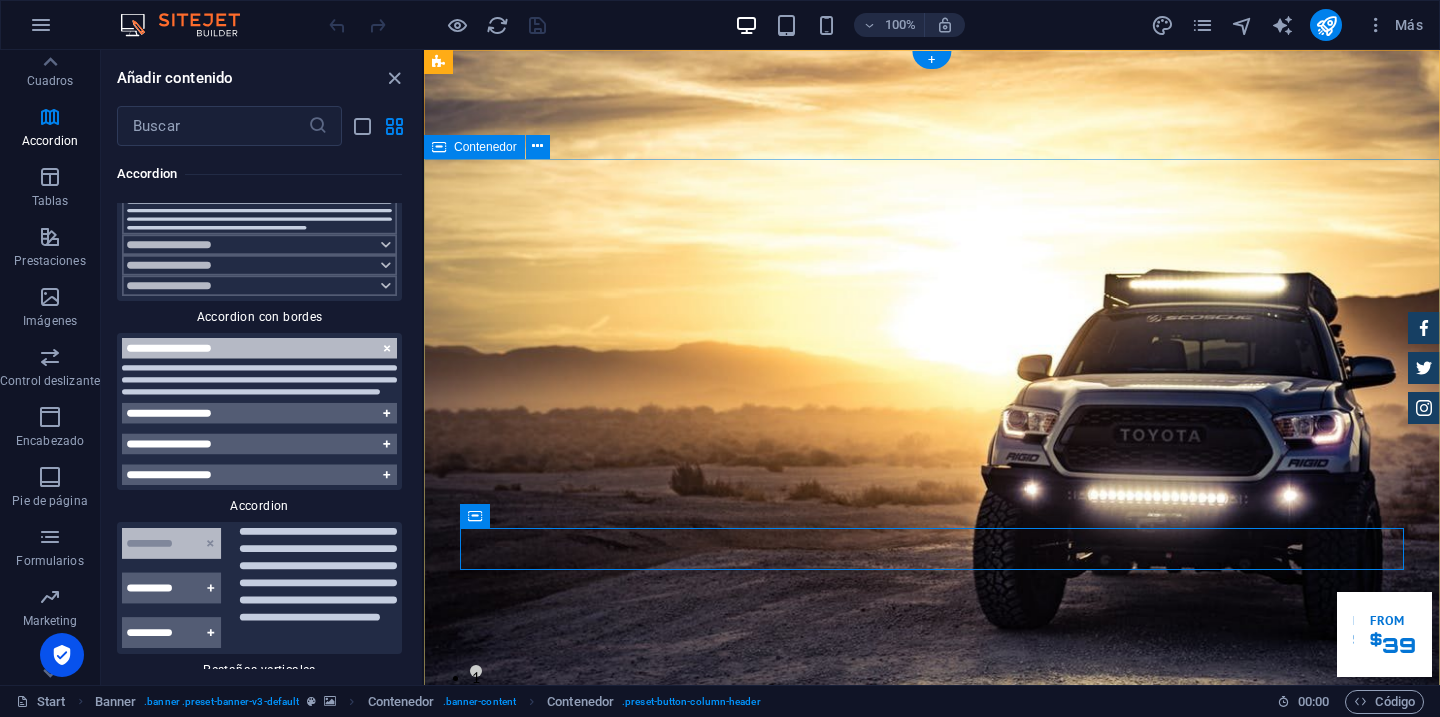 click on "EXCELENTES TRATOS. ESTUPENDOS AUTOS. Lorem ipsum dolor sit amet, consetetur sadipscing elitr, sed diam nonumy eirmod tempor invidunt ut labore et dolore magna aliquyam erat.  Our Inventory   Make an appointment" at bounding box center (932, 1199) 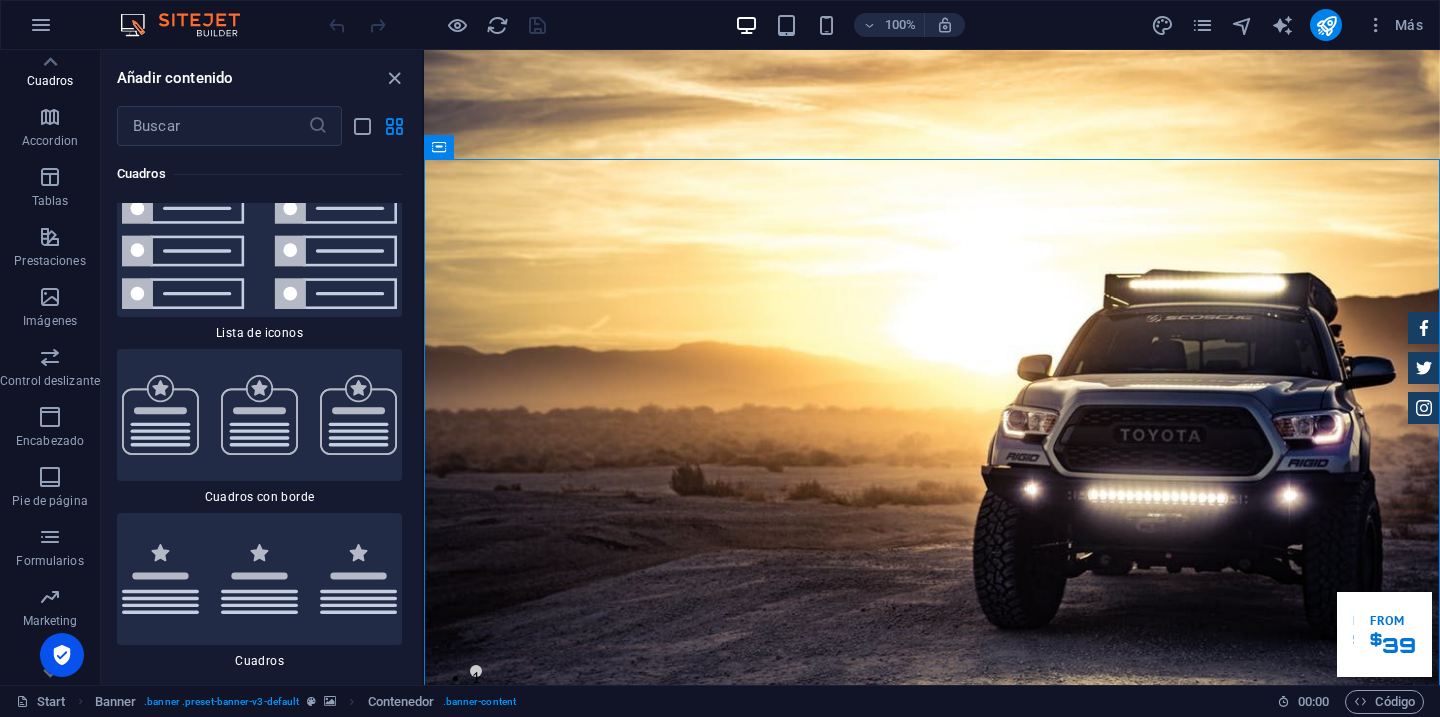 scroll, scrollTop: 10626, scrollLeft: 0, axis: vertical 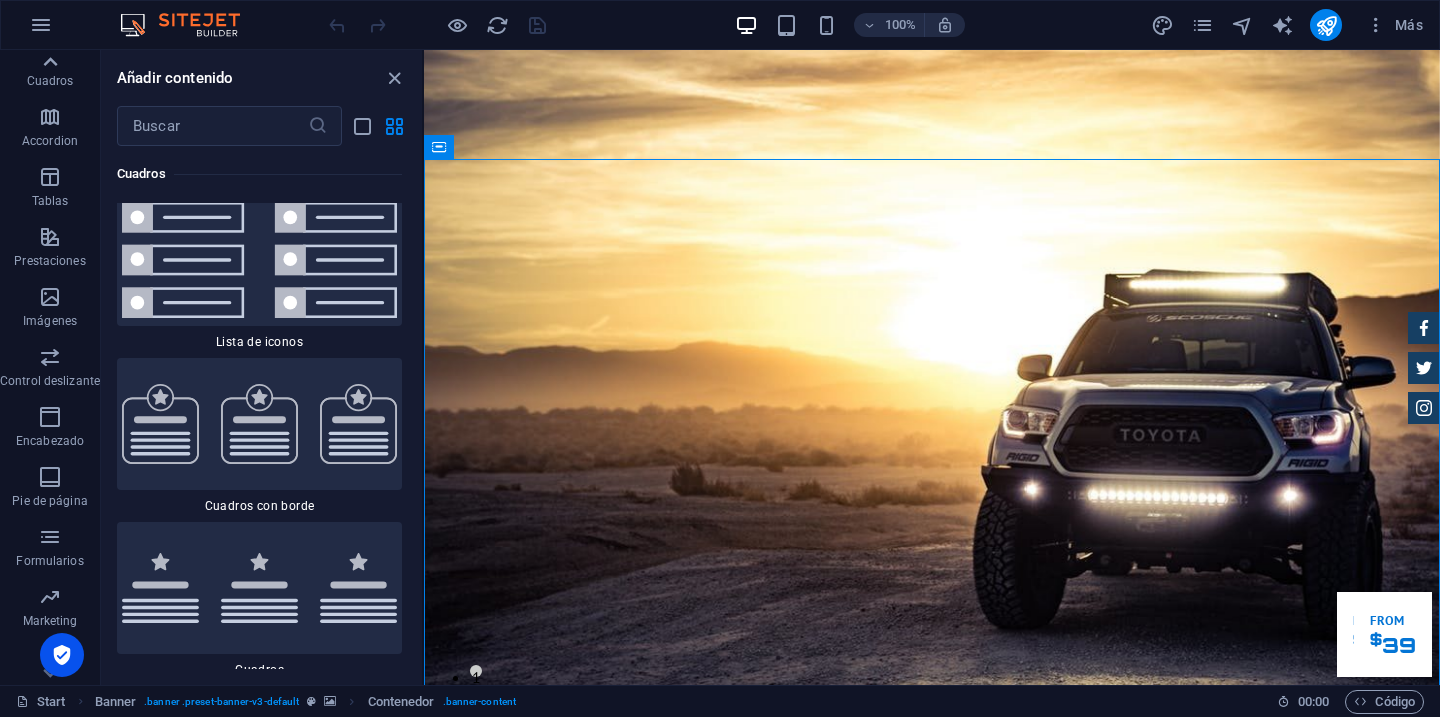 click 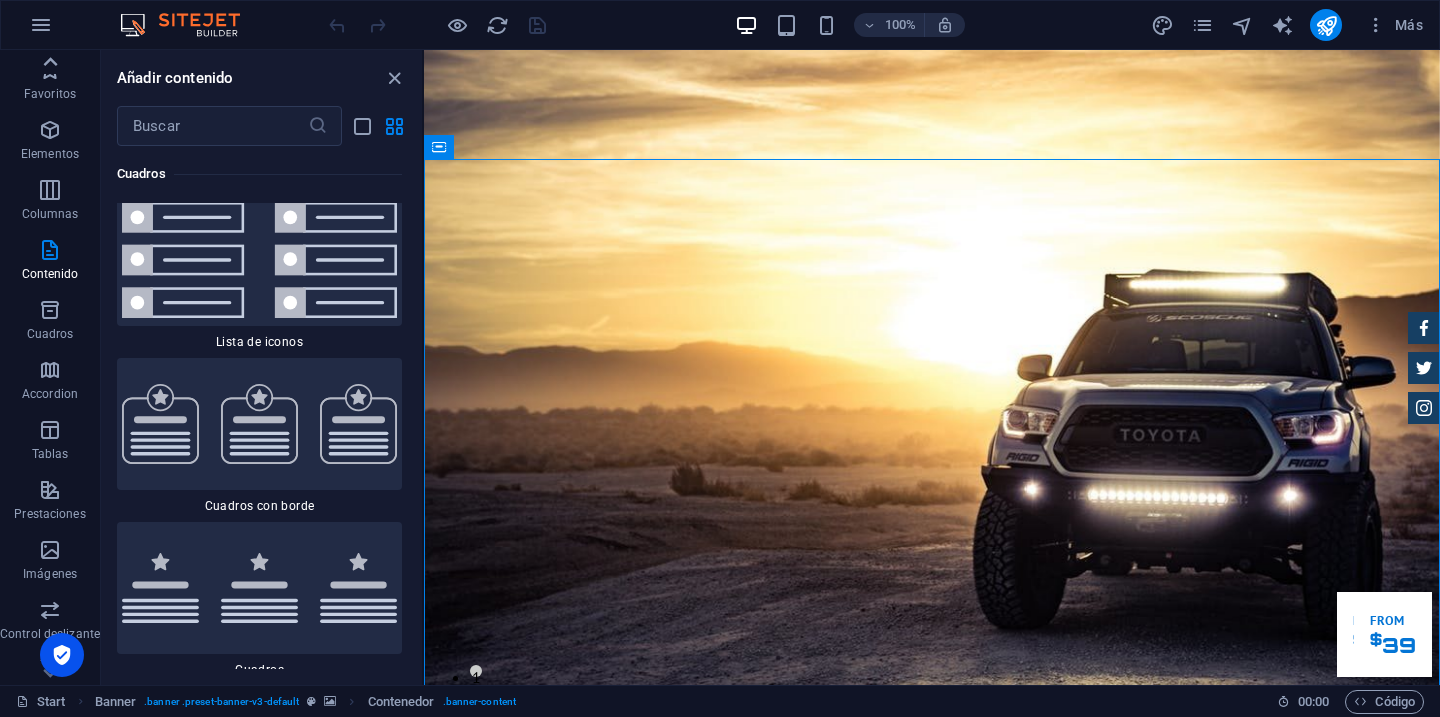 click 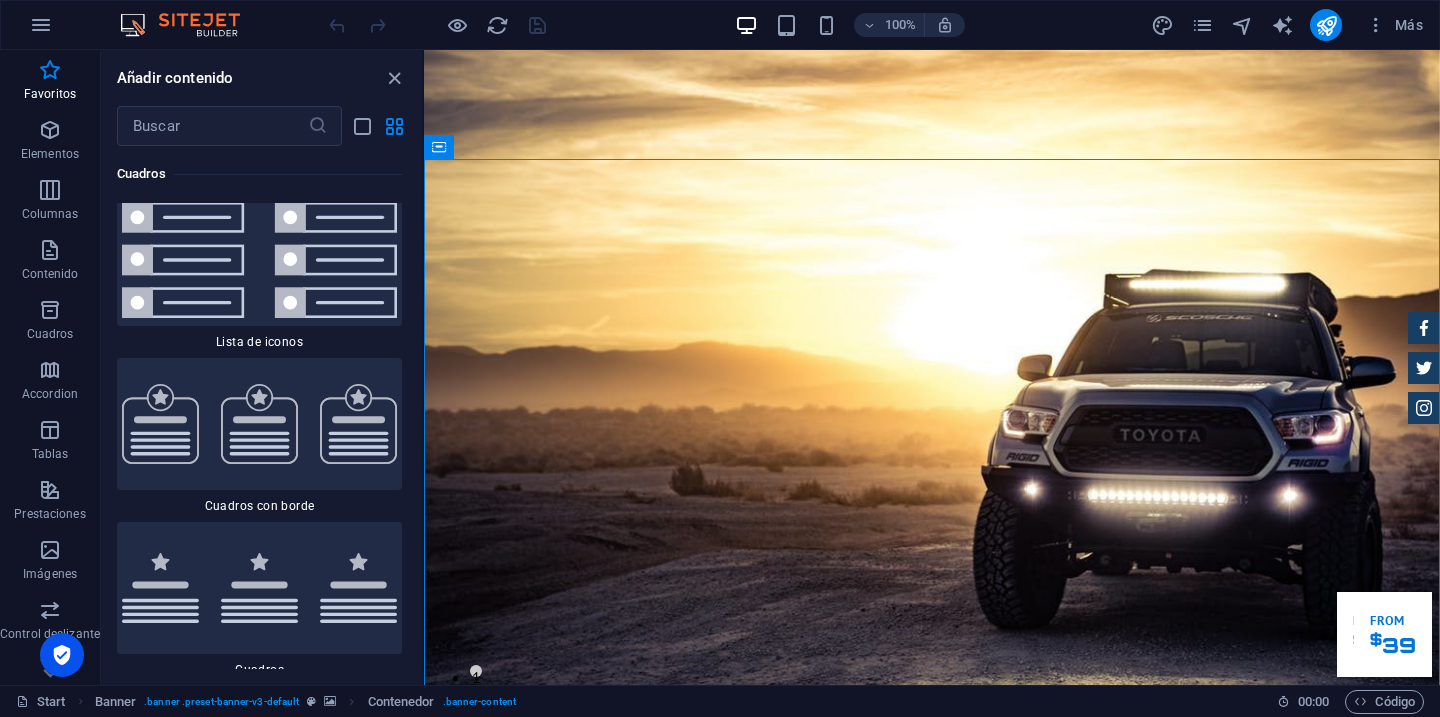 scroll, scrollTop: 10487, scrollLeft: 0, axis: vertical 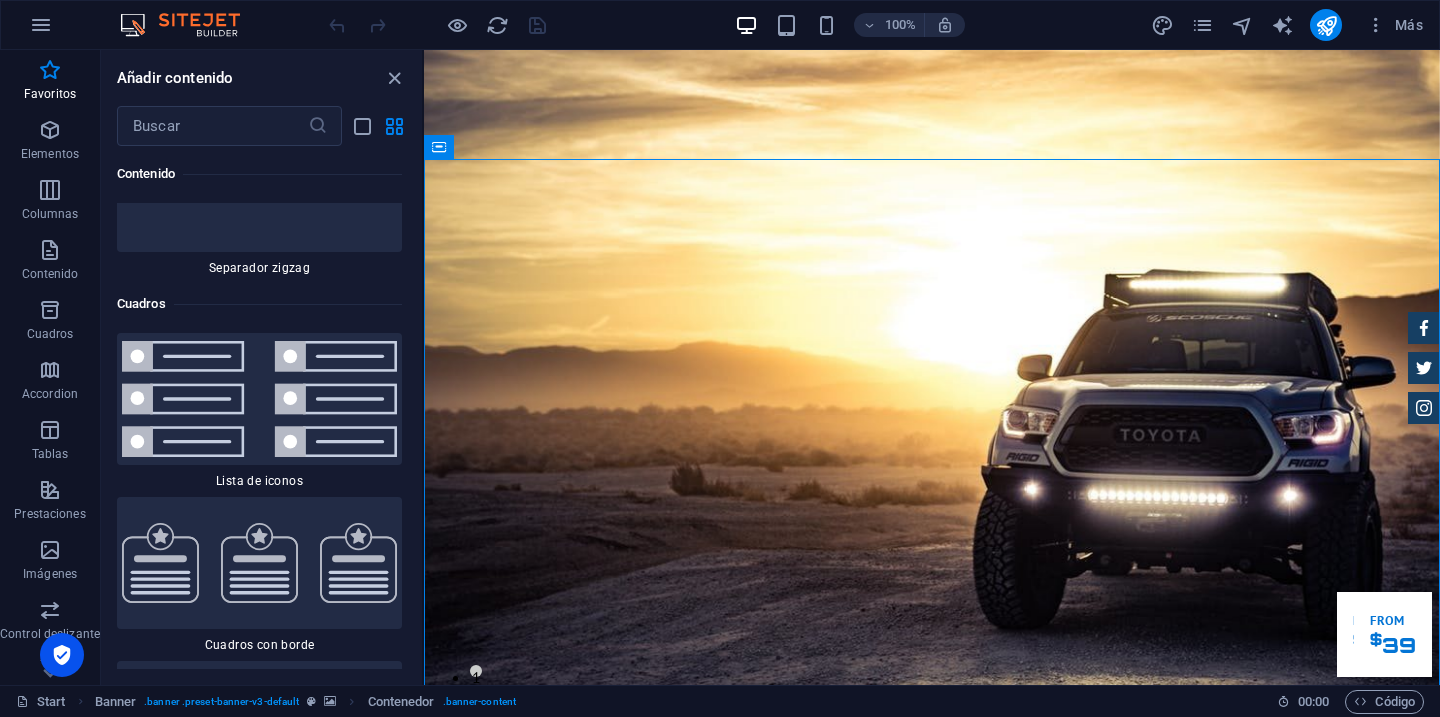 click at bounding box center (50, 70) 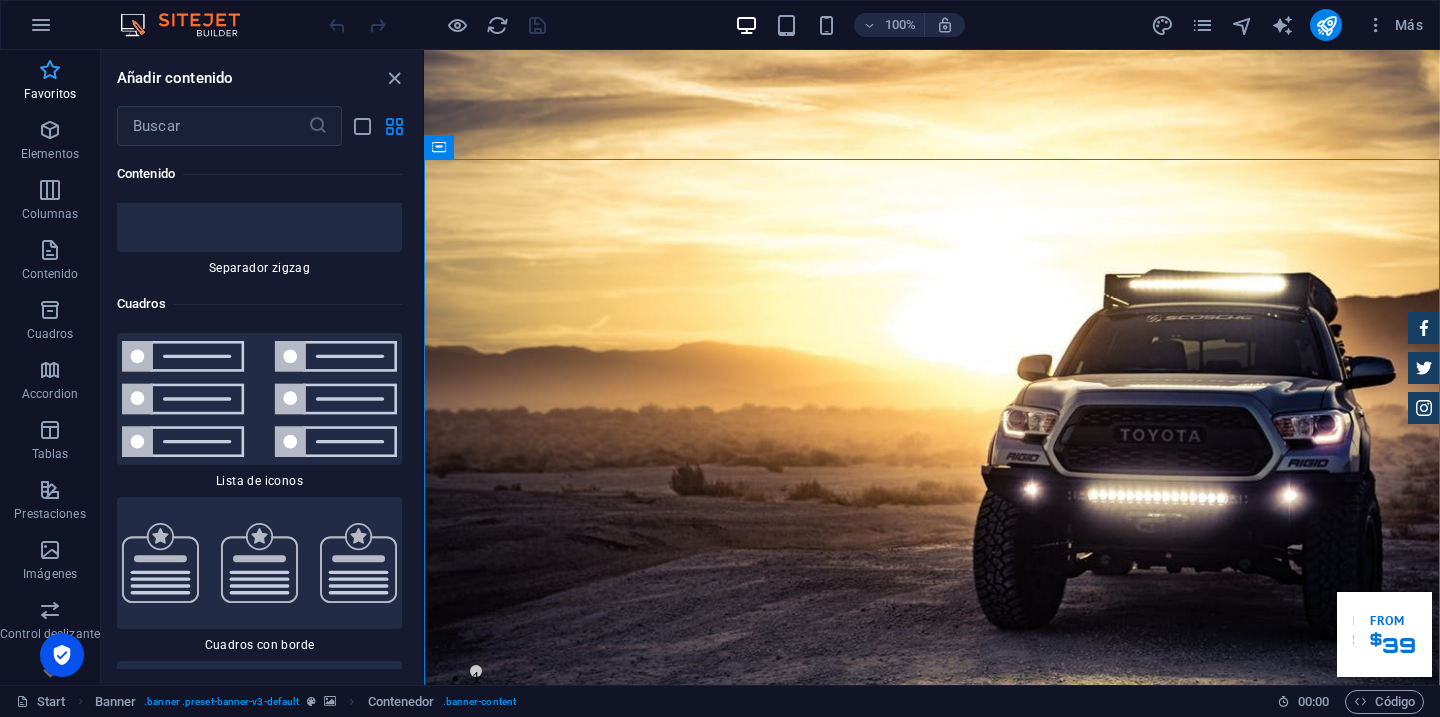 click at bounding box center (50, 70) 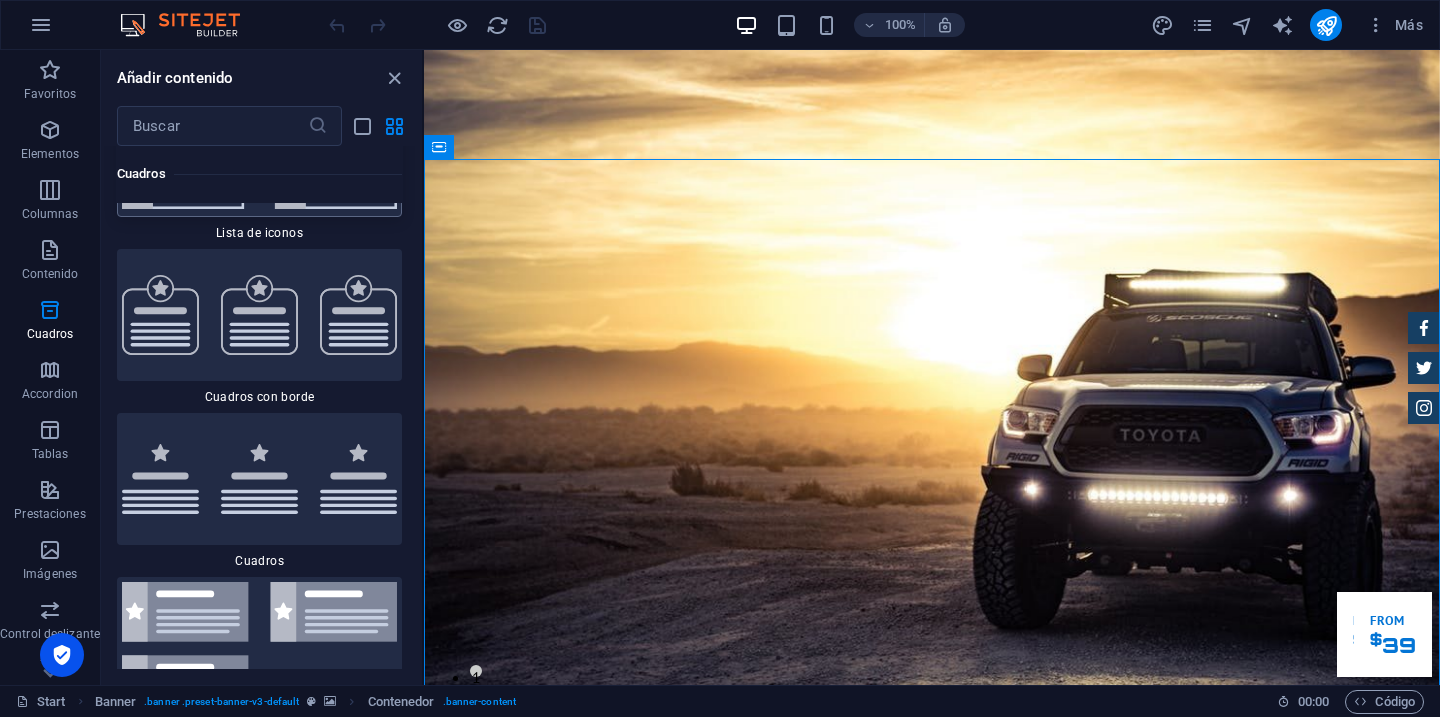 scroll, scrollTop: 10736, scrollLeft: 0, axis: vertical 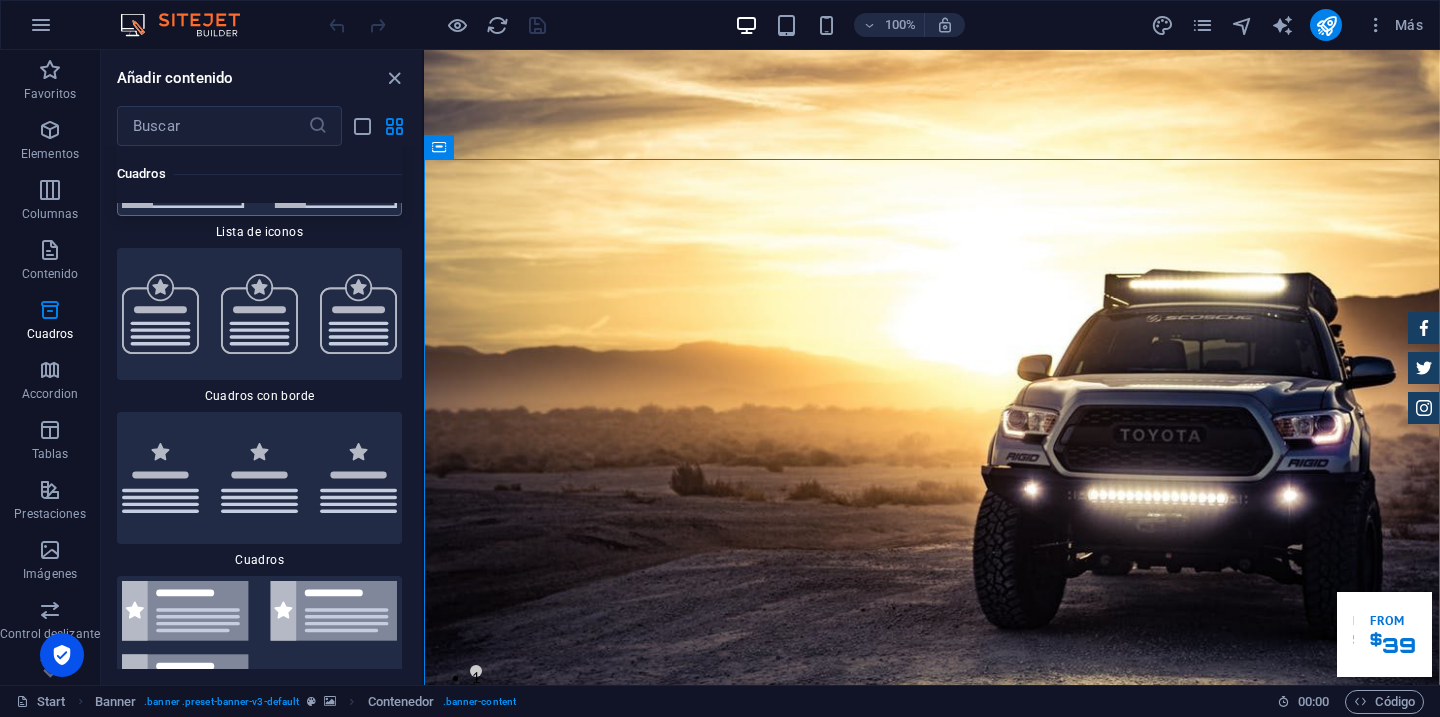 click on "1 Star Lista de iconos" at bounding box center [259, 162] 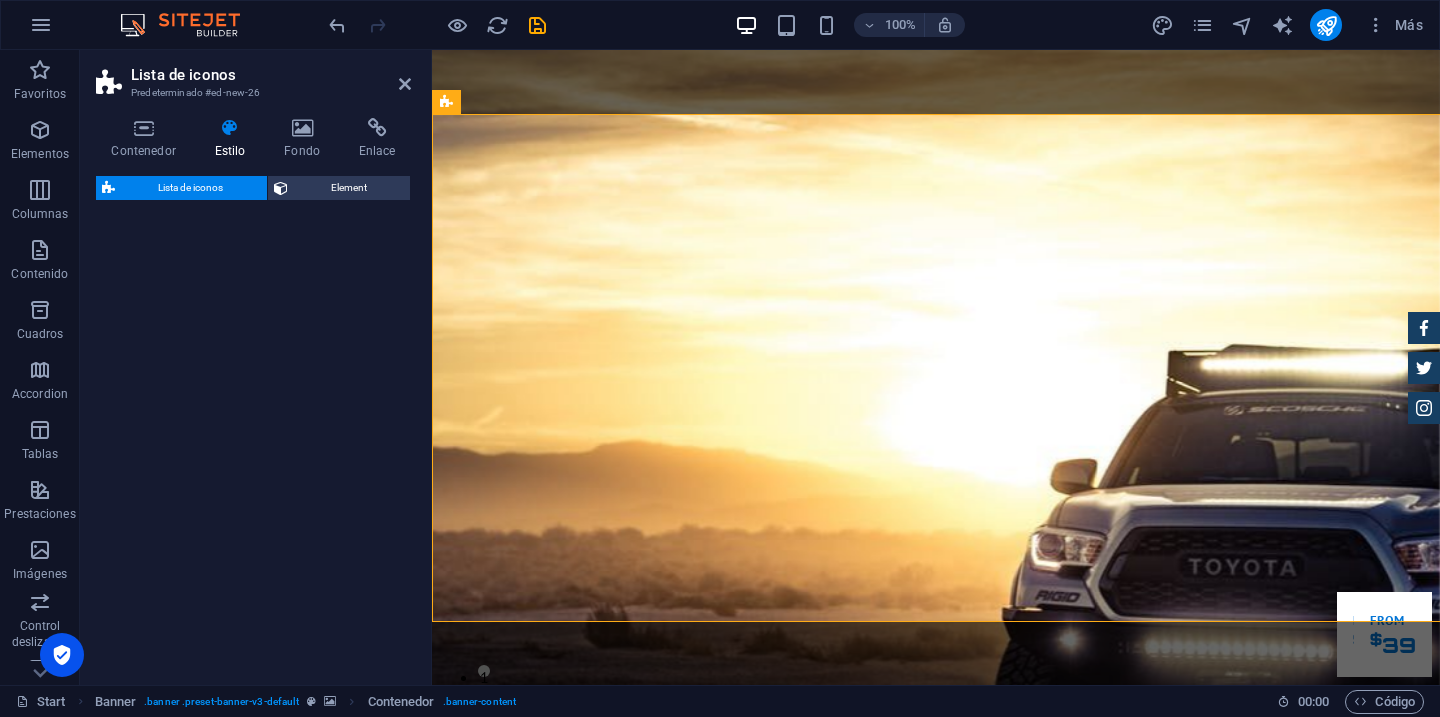 select on "rem" 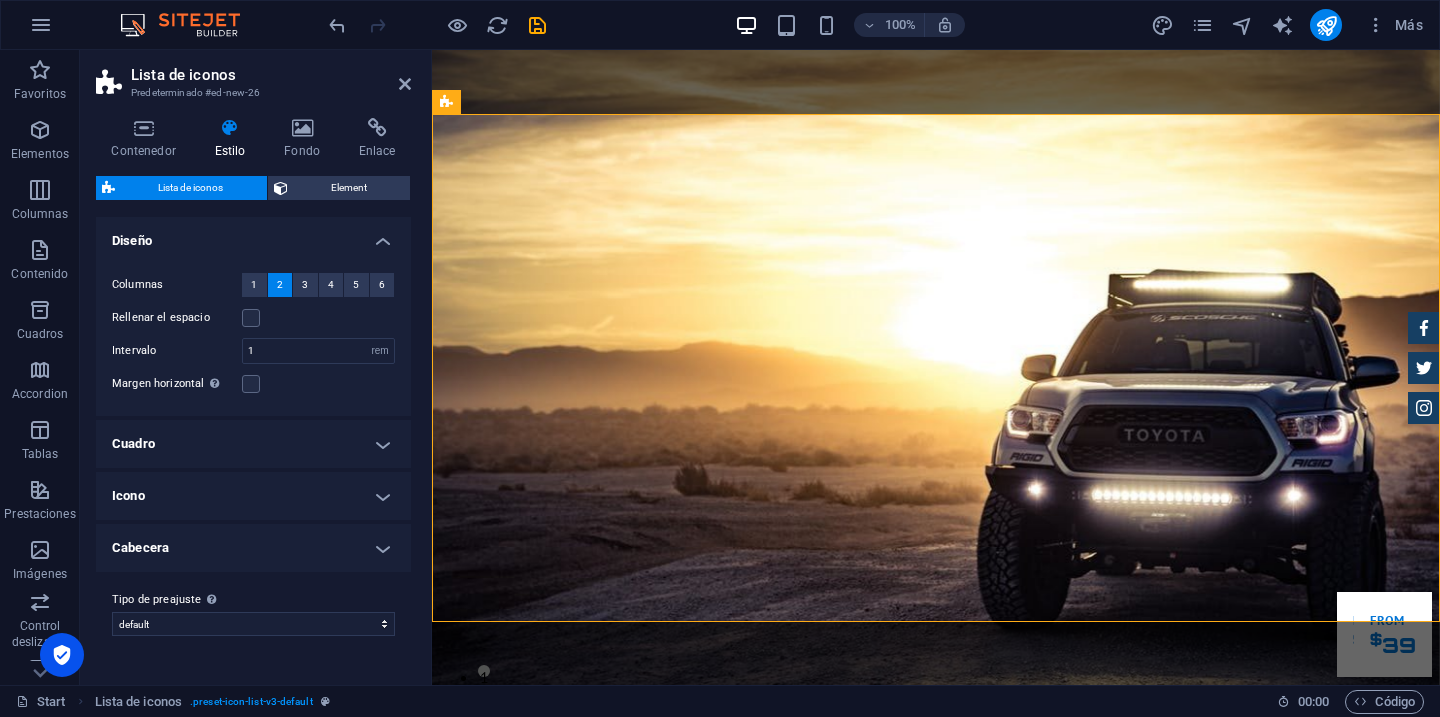scroll, scrollTop: 664, scrollLeft: 0, axis: vertical 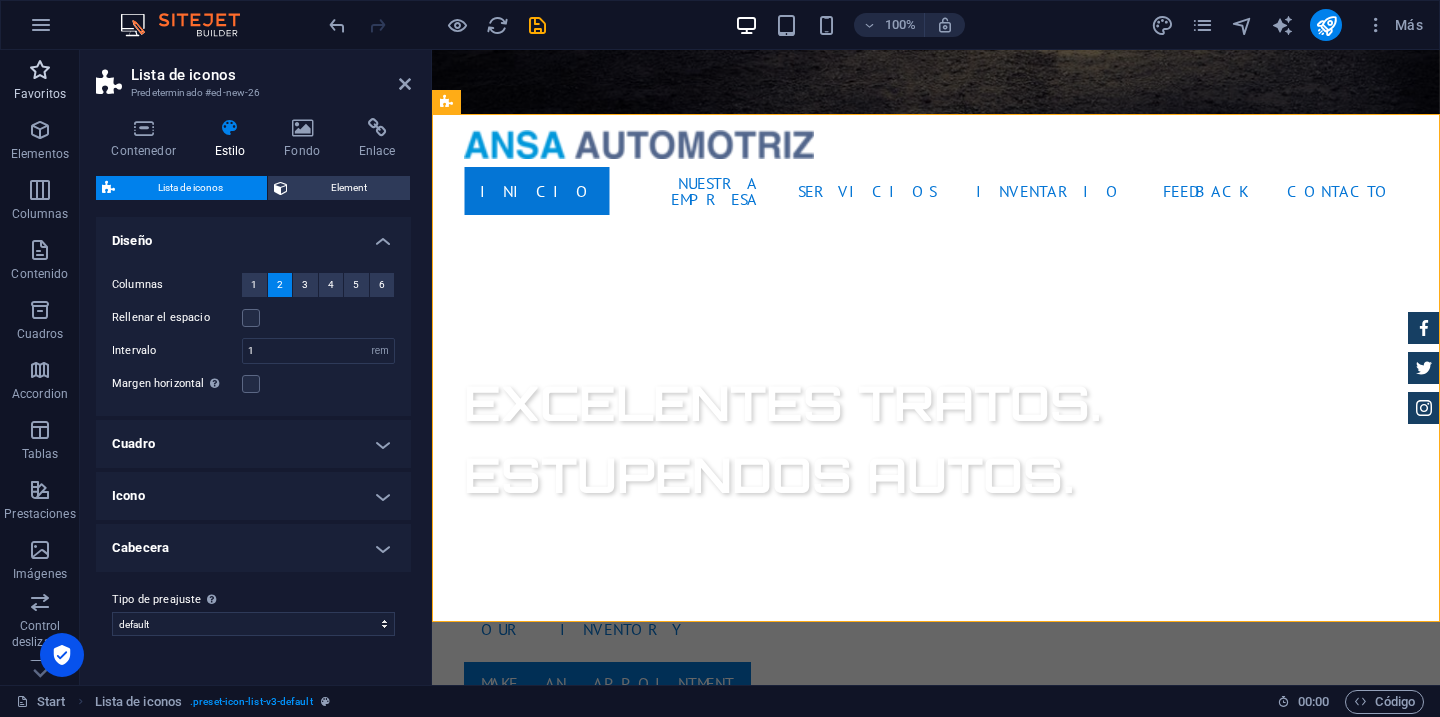 click on "Favoritos" at bounding box center [40, 82] 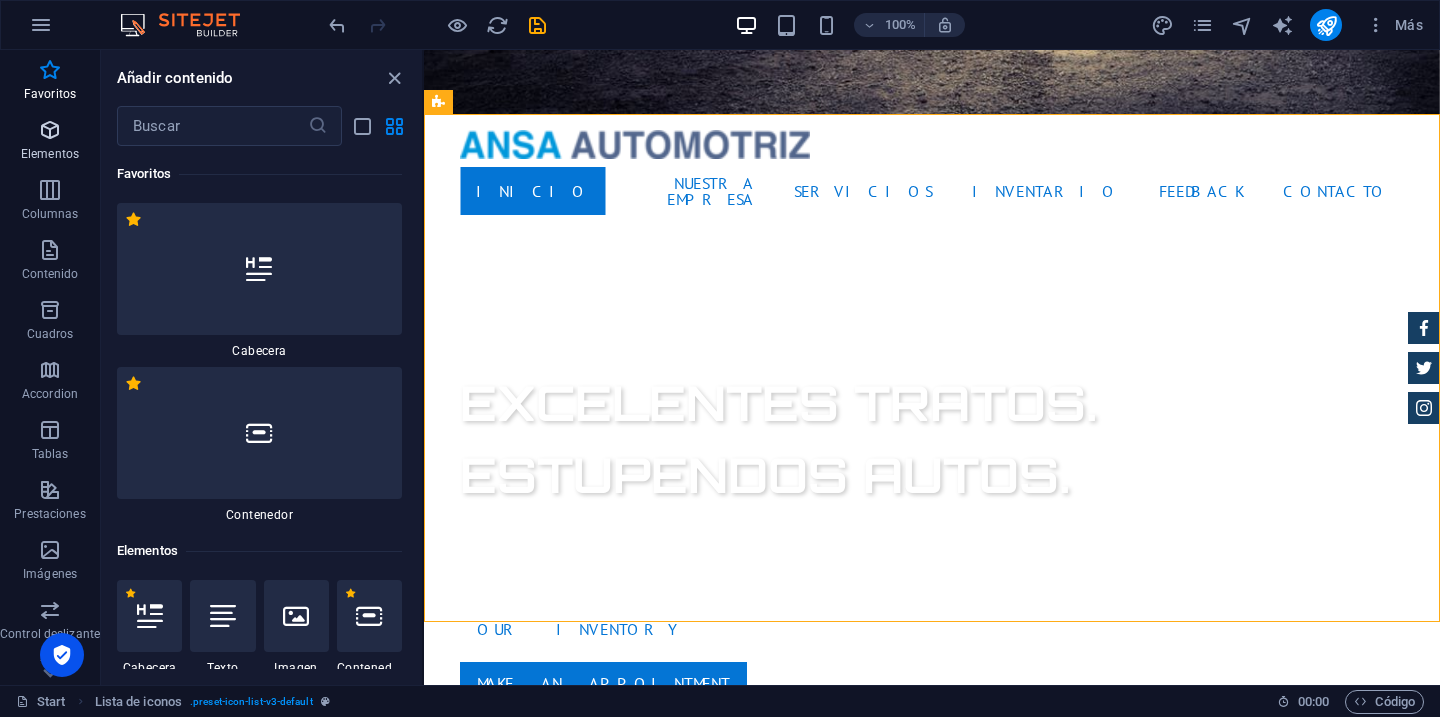 click at bounding box center (50, 130) 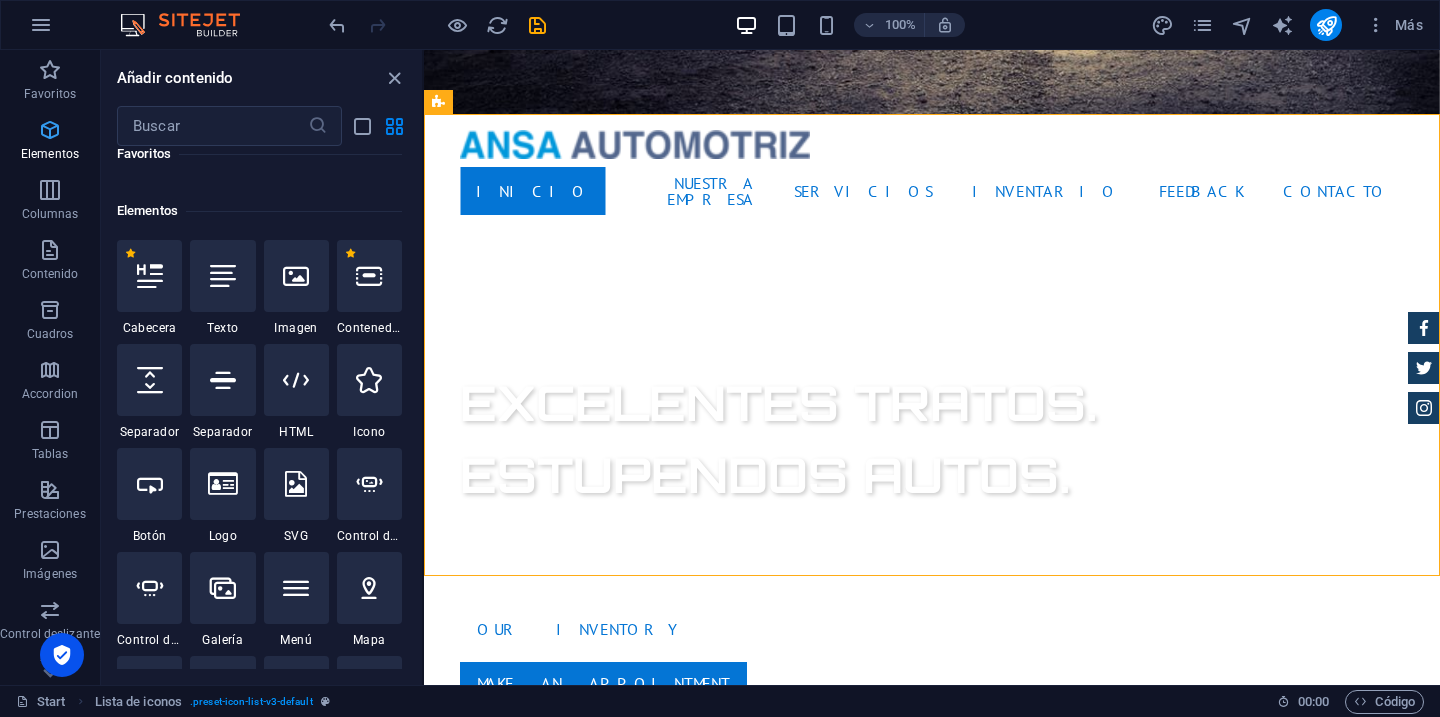 scroll, scrollTop: 377, scrollLeft: 0, axis: vertical 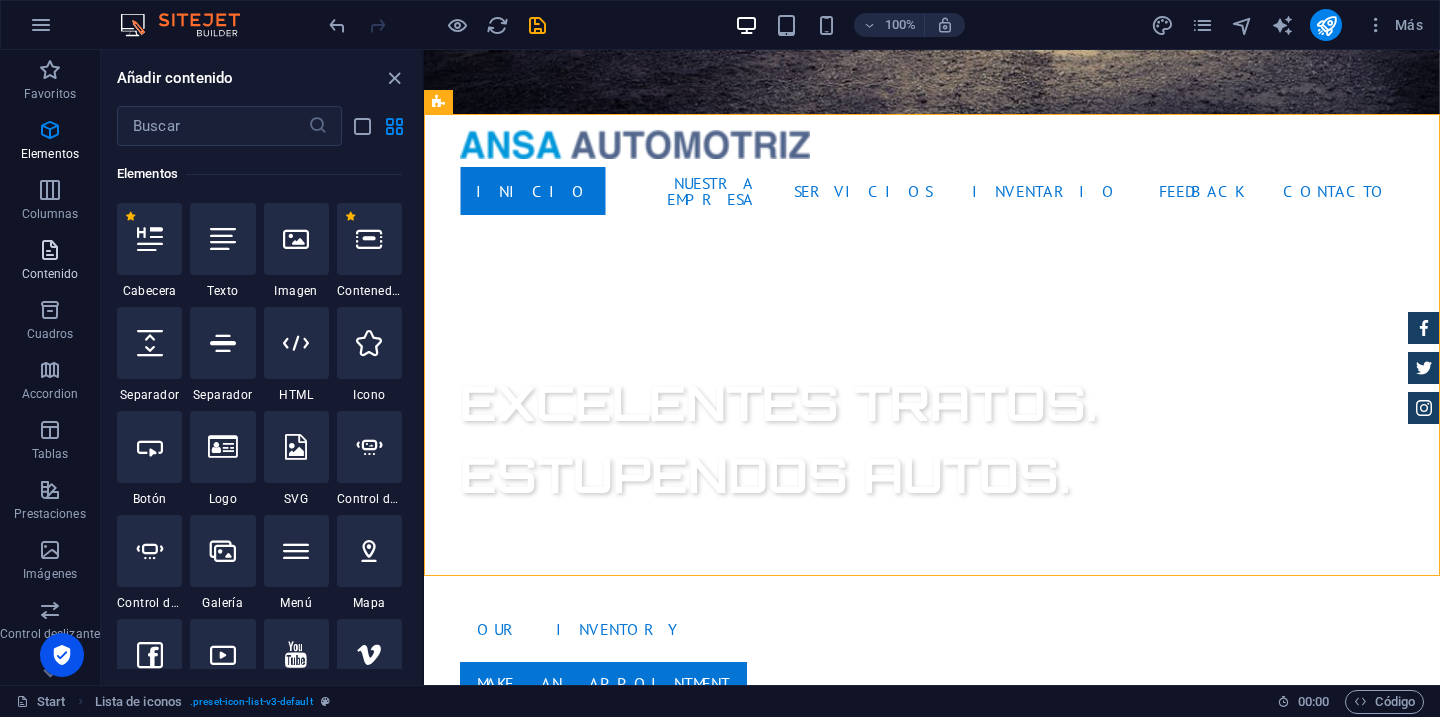 click at bounding box center (50, 250) 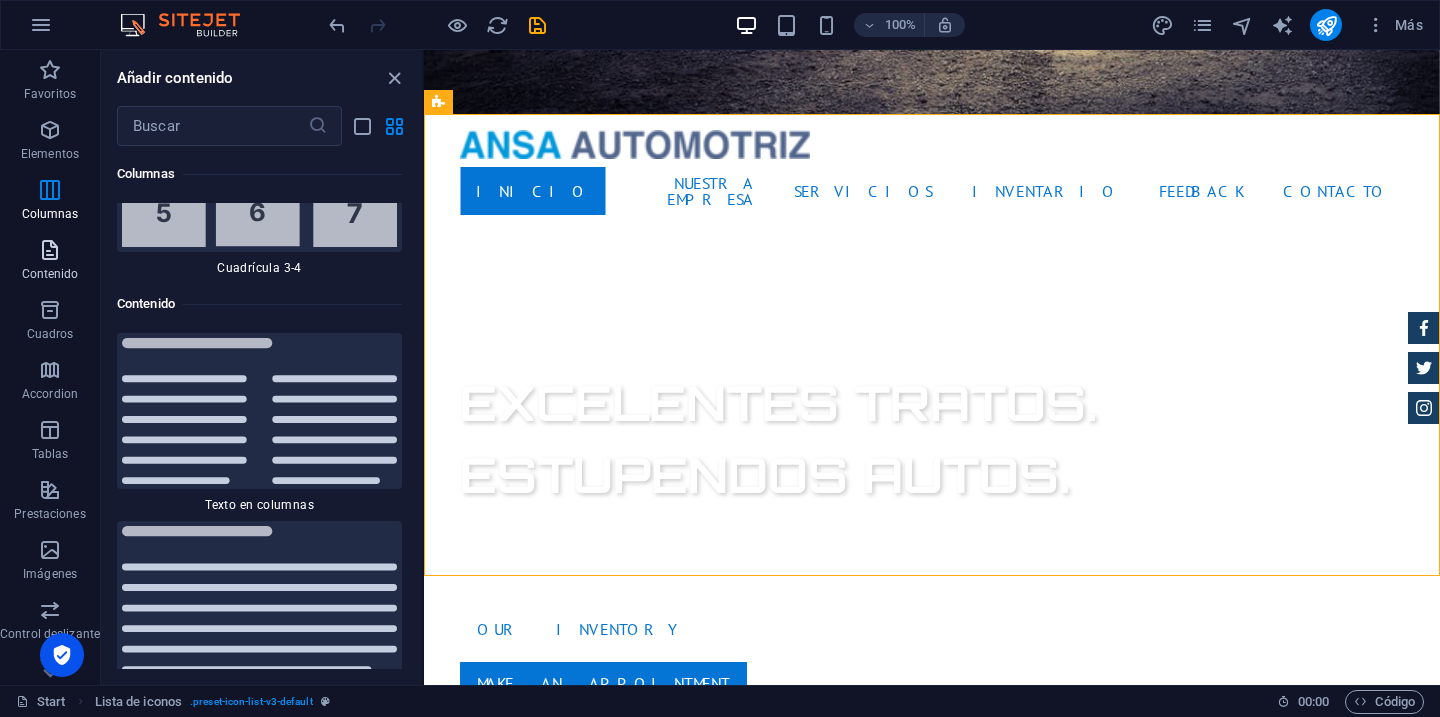scroll, scrollTop: 6808, scrollLeft: 0, axis: vertical 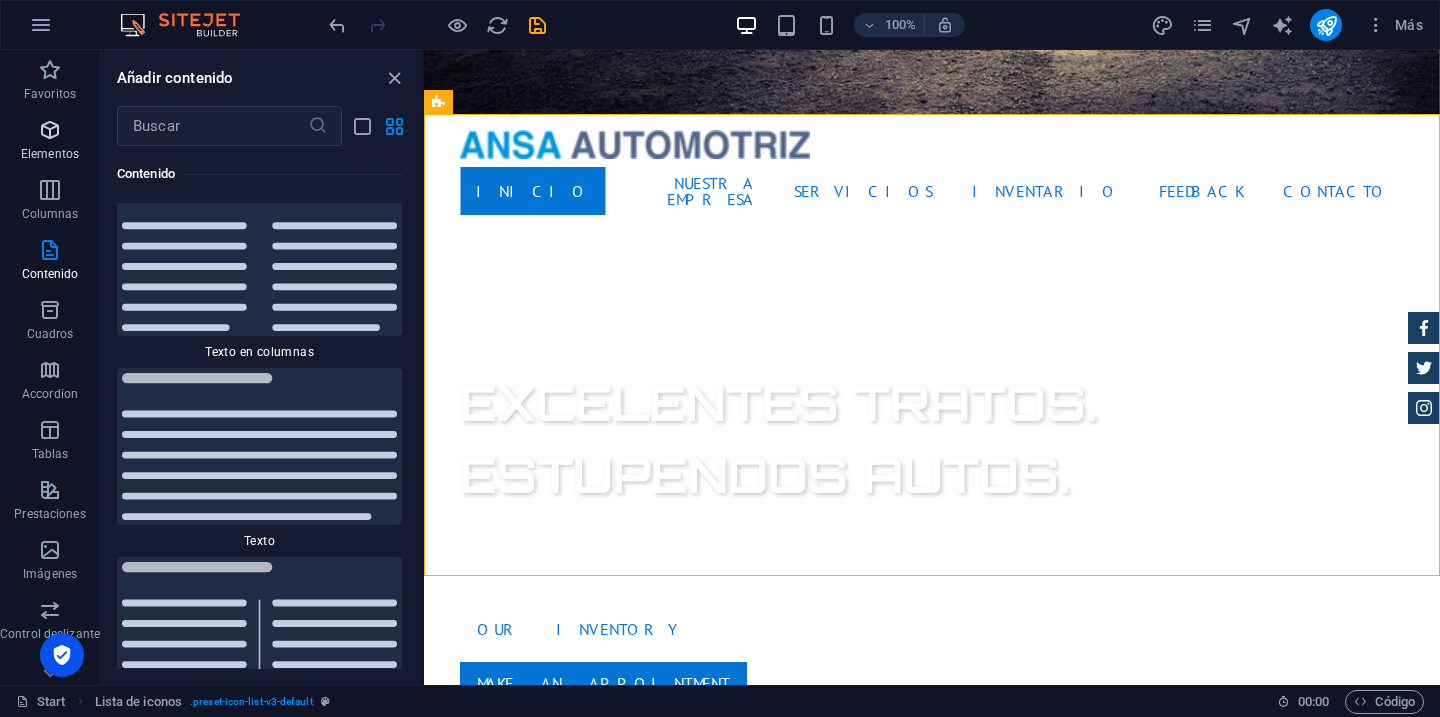 click at bounding box center (50, 130) 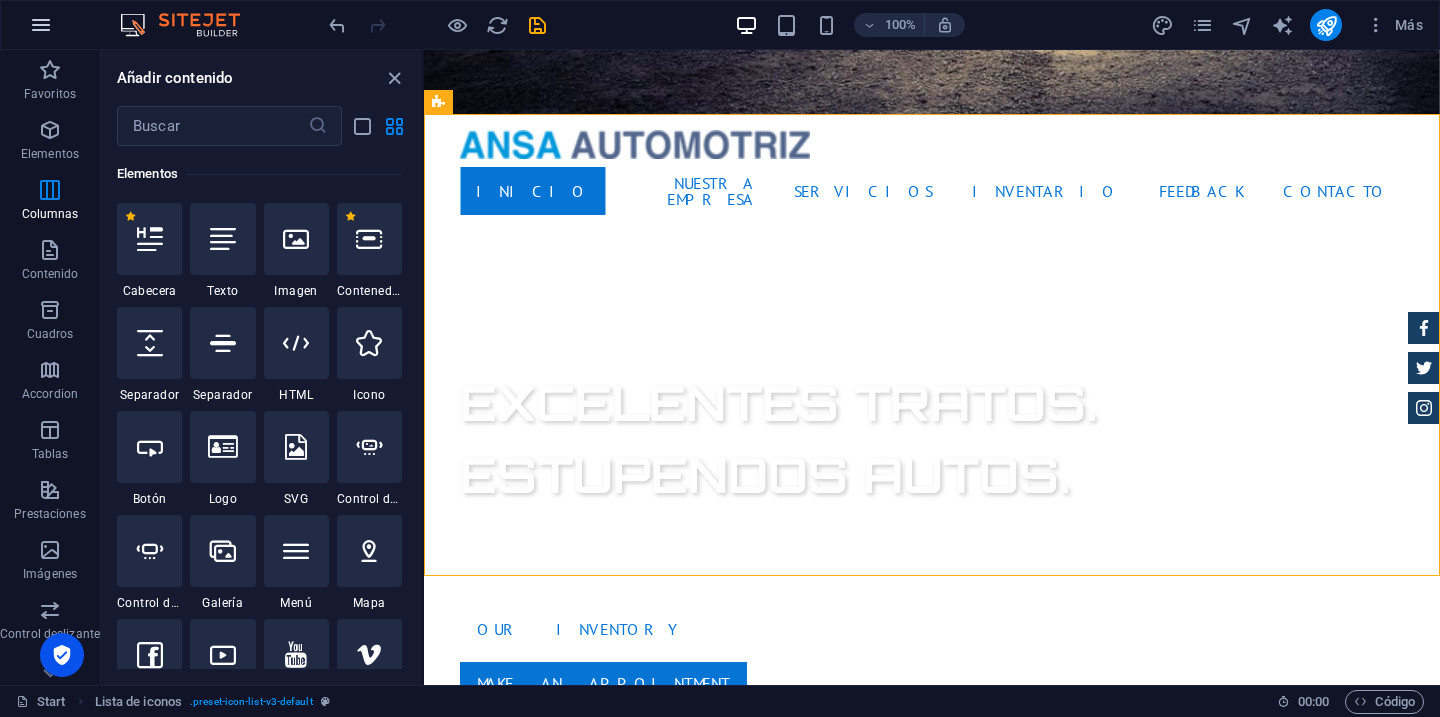 scroll, scrollTop: 377, scrollLeft: 0, axis: vertical 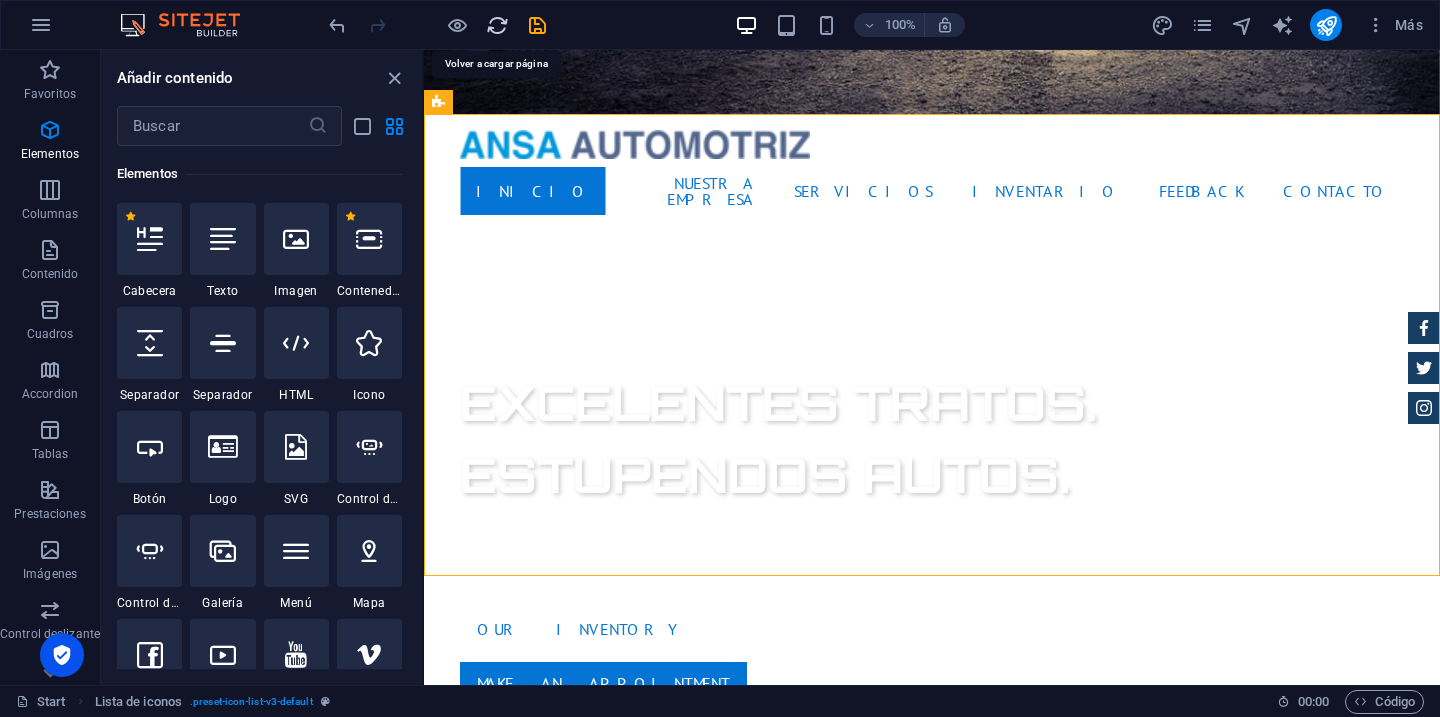 click at bounding box center [497, 25] 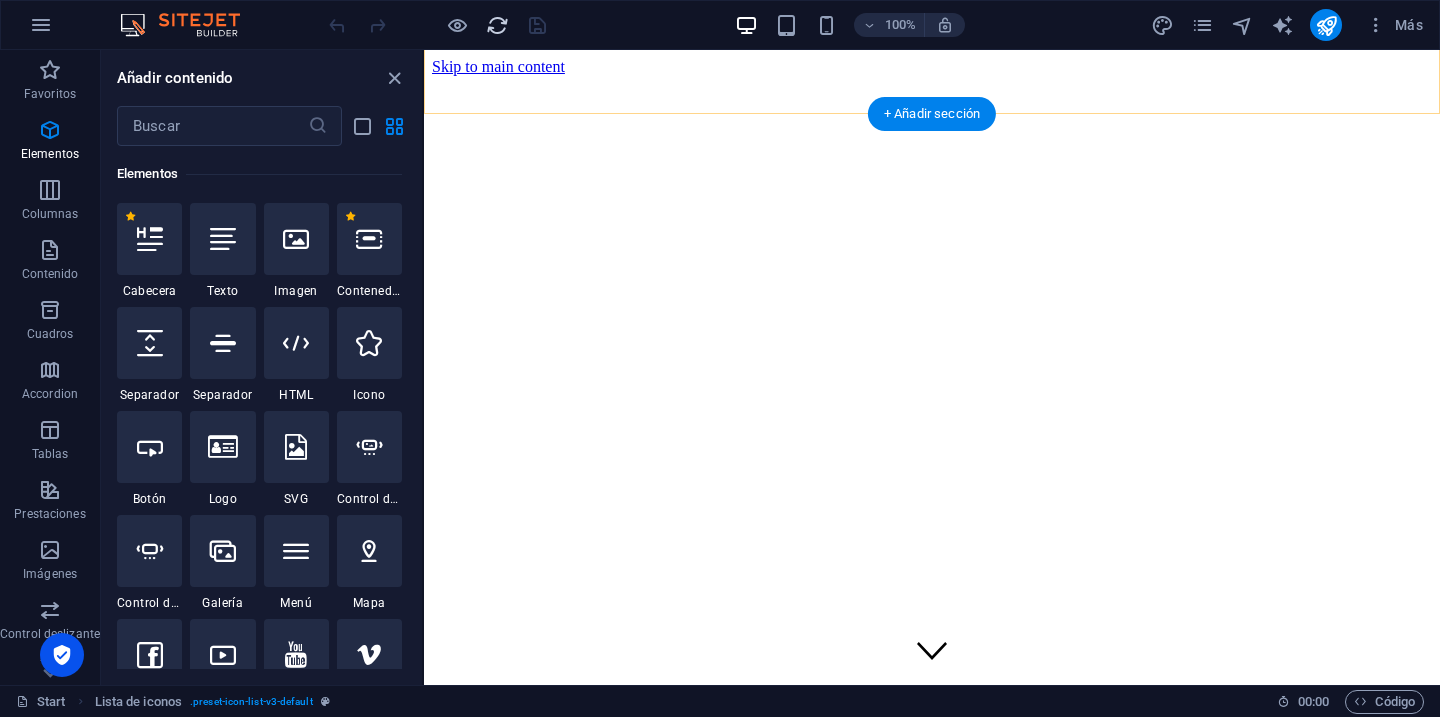 scroll, scrollTop: 0, scrollLeft: 0, axis: both 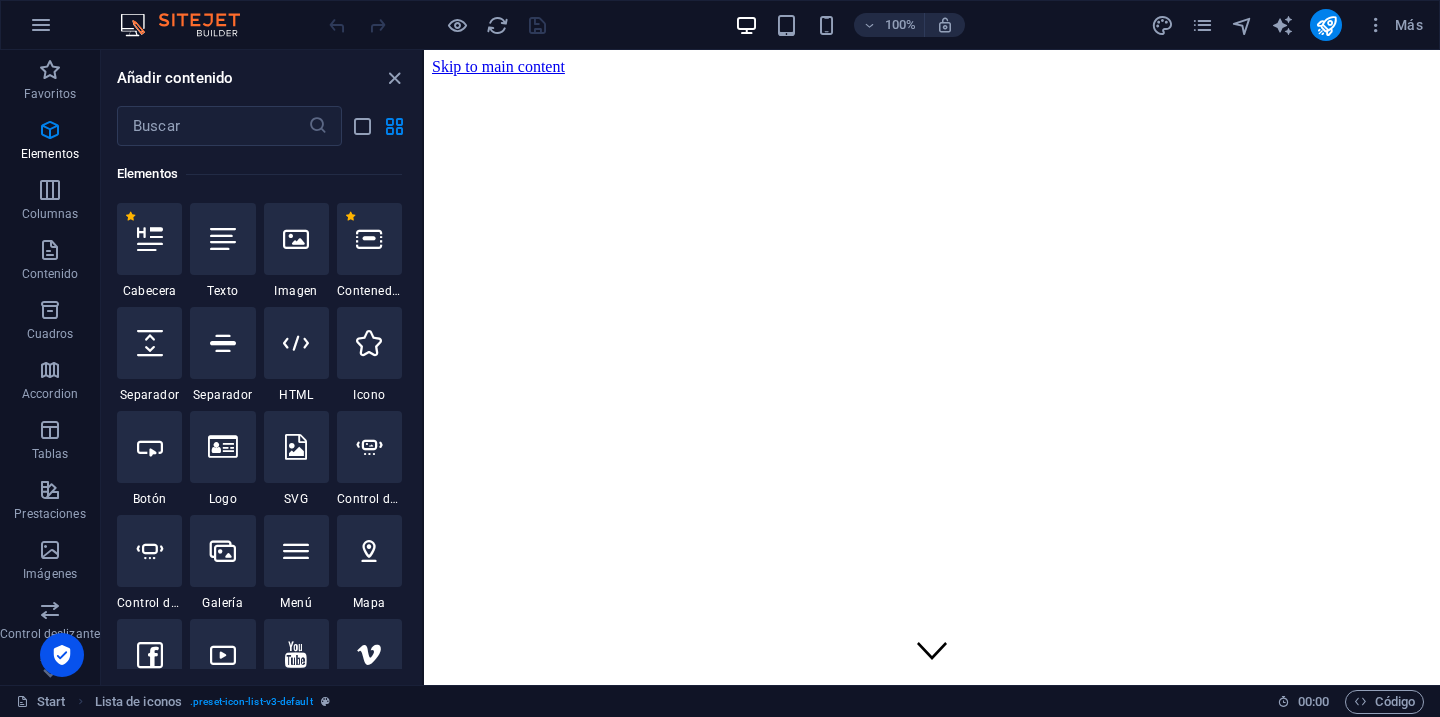 click on "100% Más" at bounding box center (878, 25) 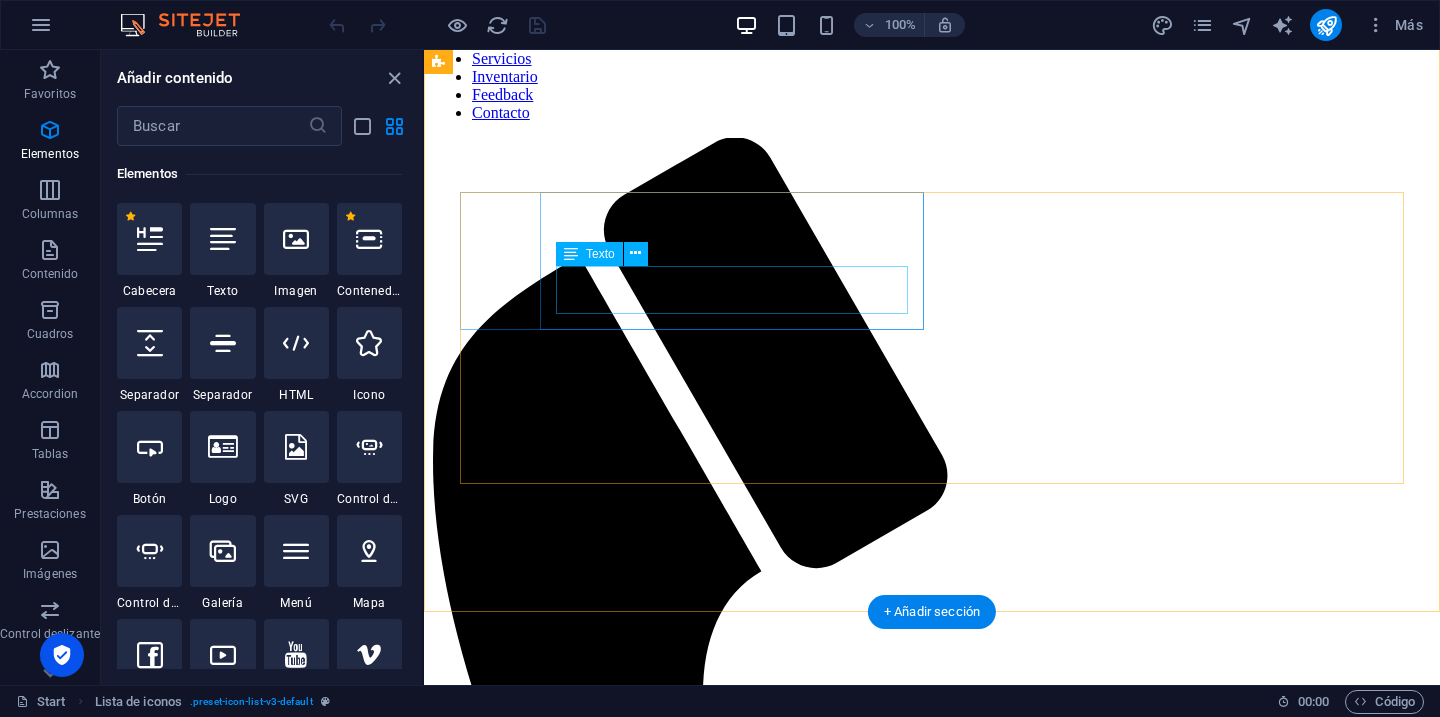scroll, scrollTop: 838, scrollLeft: 0, axis: vertical 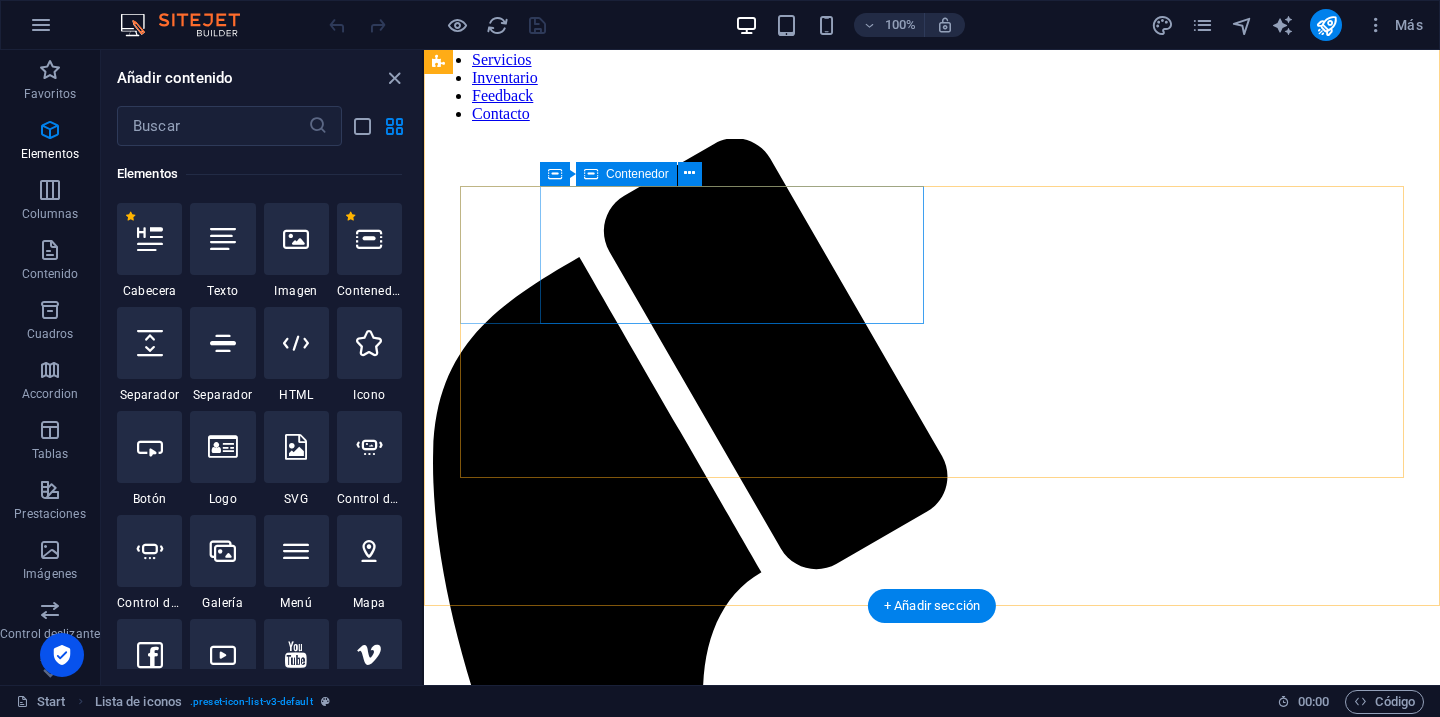 click on "Certified Dealership Lorem ipsum dolor sit amet, consectetur adipisicing elit. Veritatis, dolorem!" at bounding box center (932, 3505) 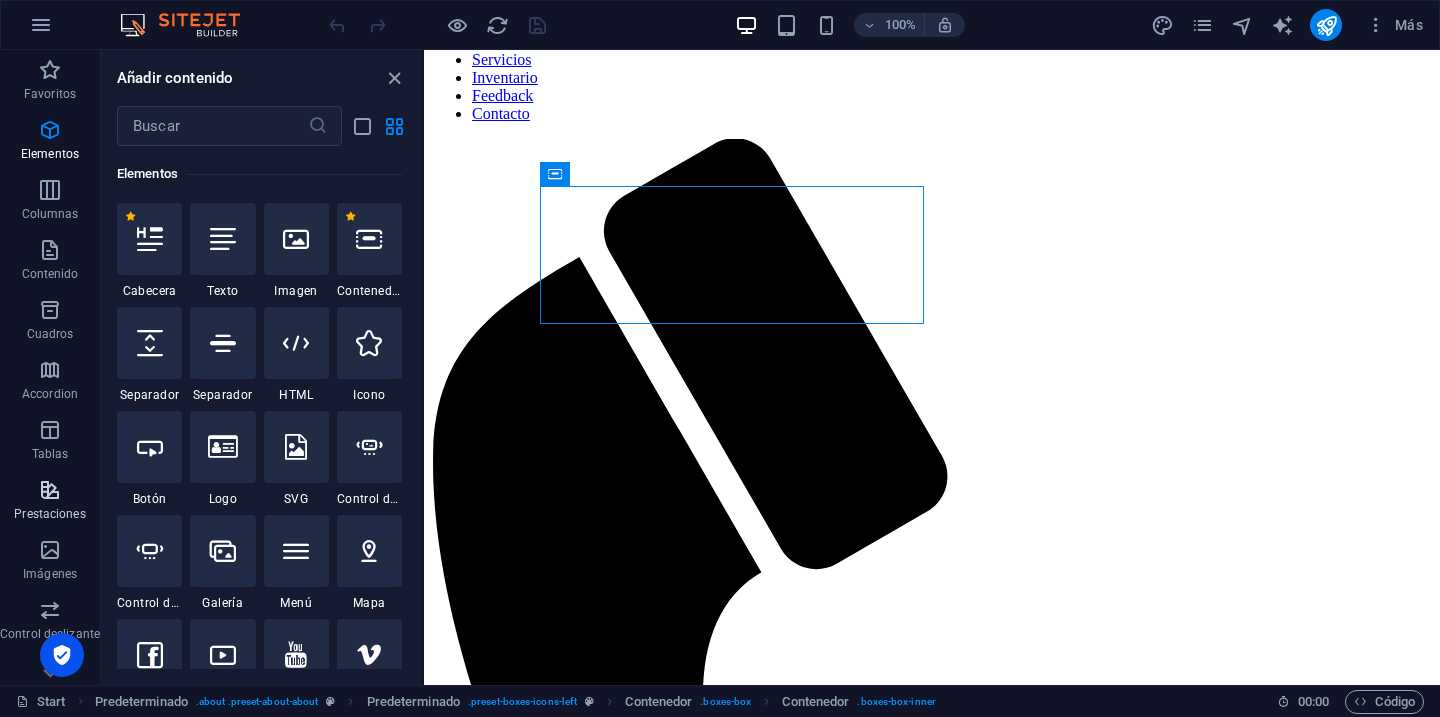 click at bounding box center (50, 490) 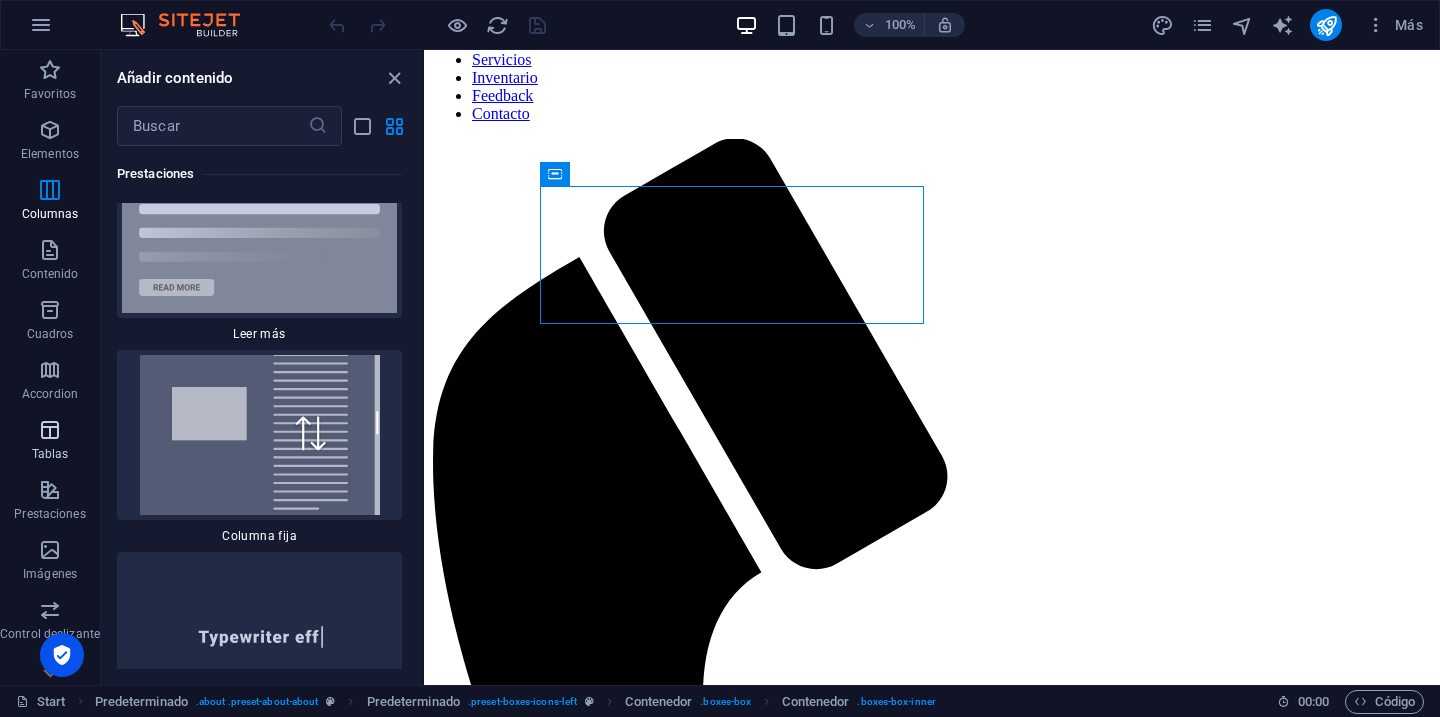 click at bounding box center (50, 430) 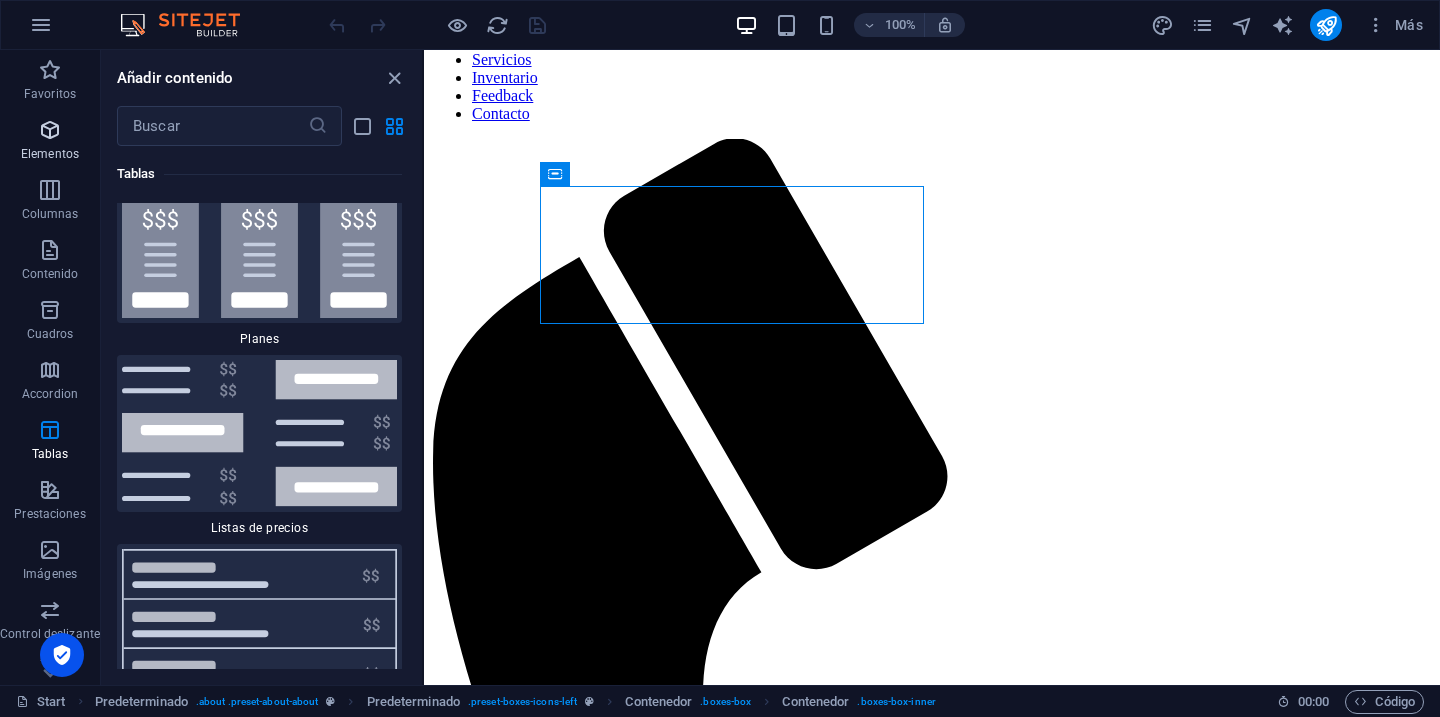 click at bounding box center [50, 130] 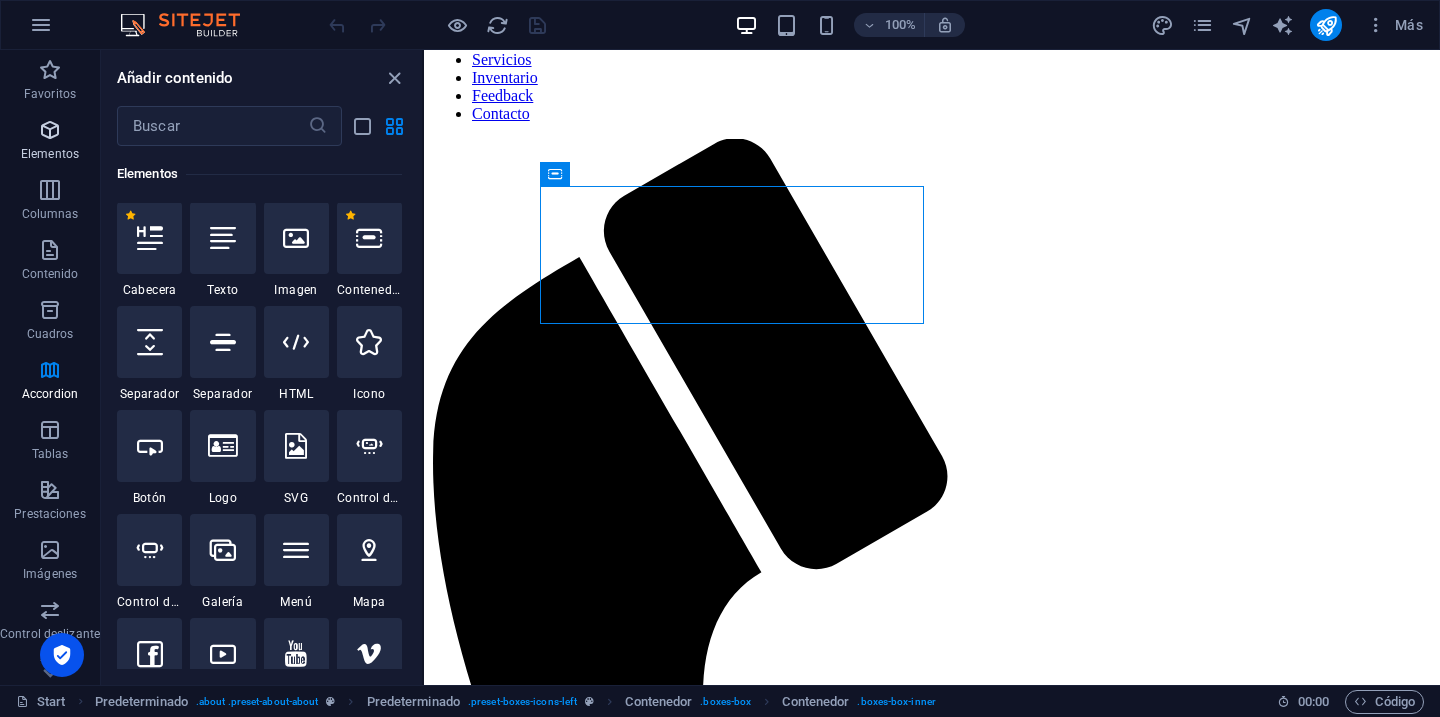 scroll, scrollTop: 377, scrollLeft: 0, axis: vertical 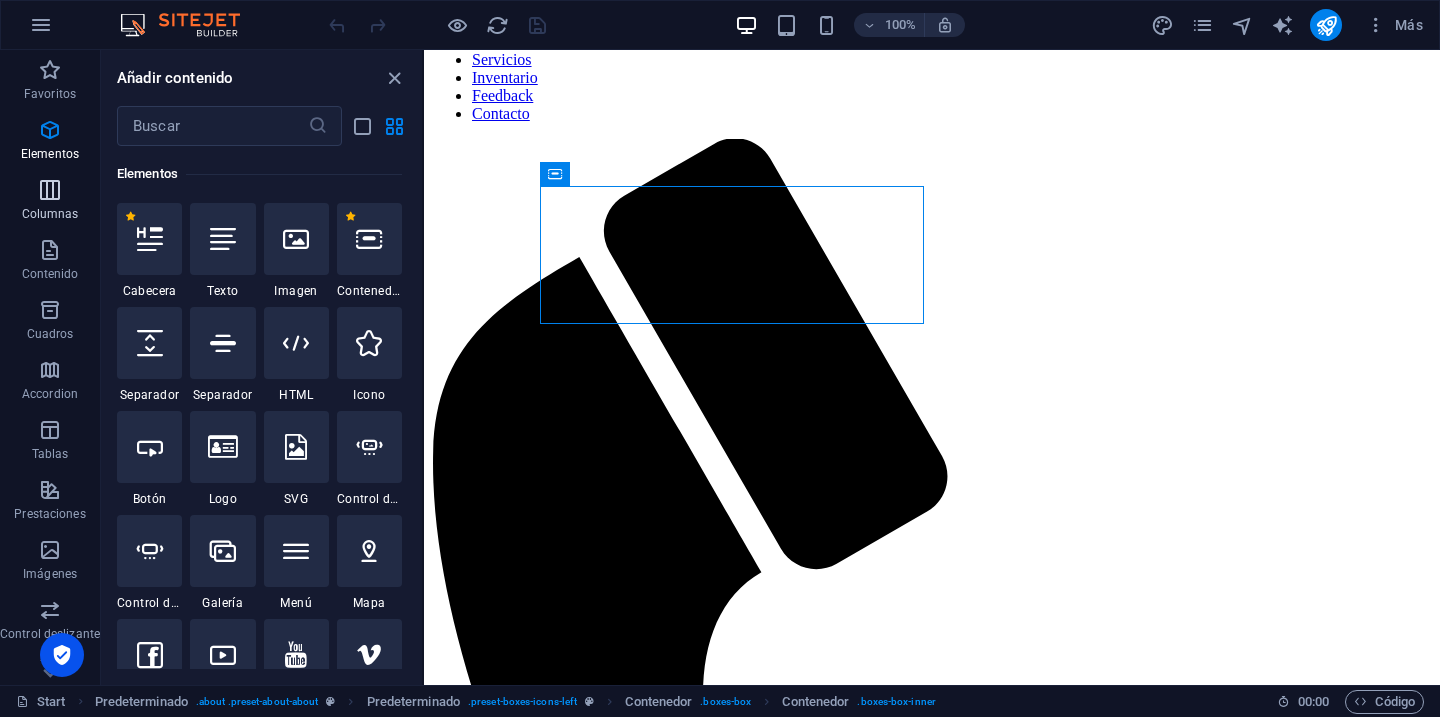 click at bounding box center (50, 190) 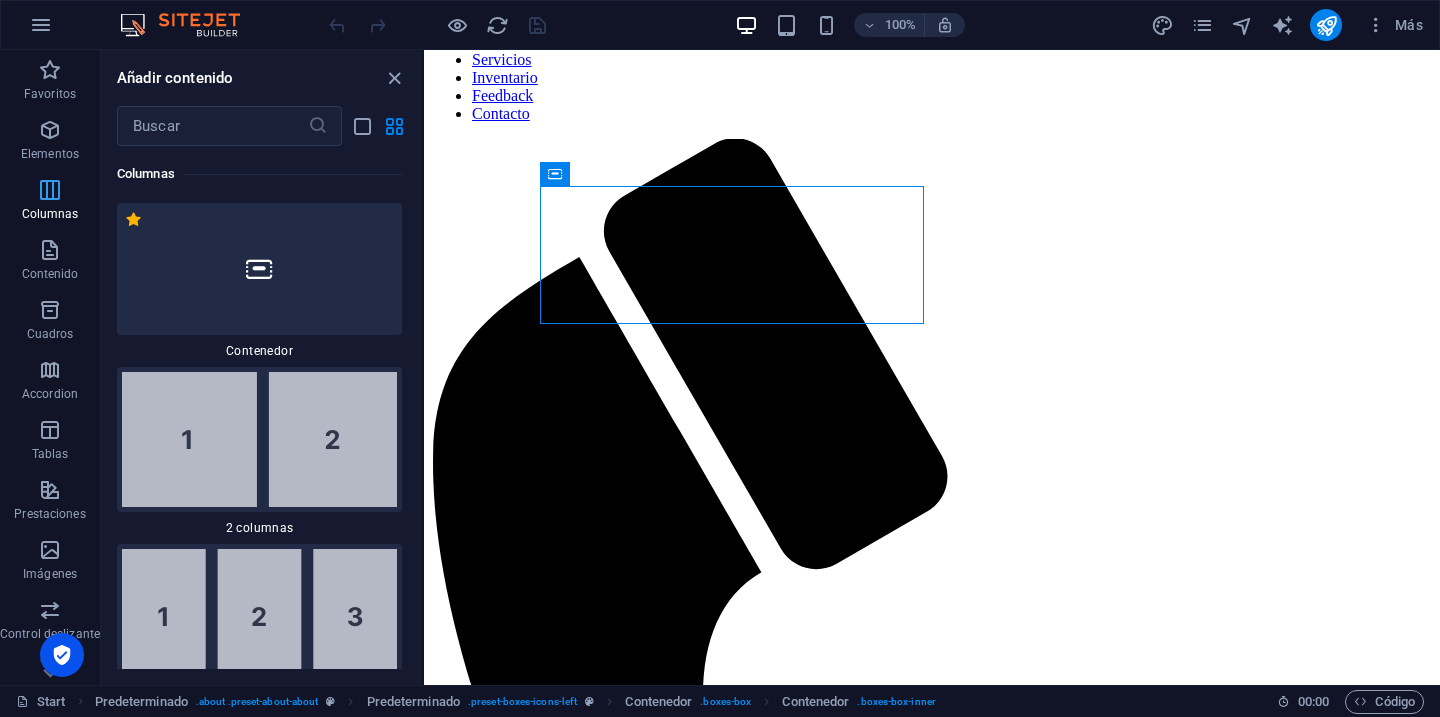 scroll, scrollTop: 1154, scrollLeft: 0, axis: vertical 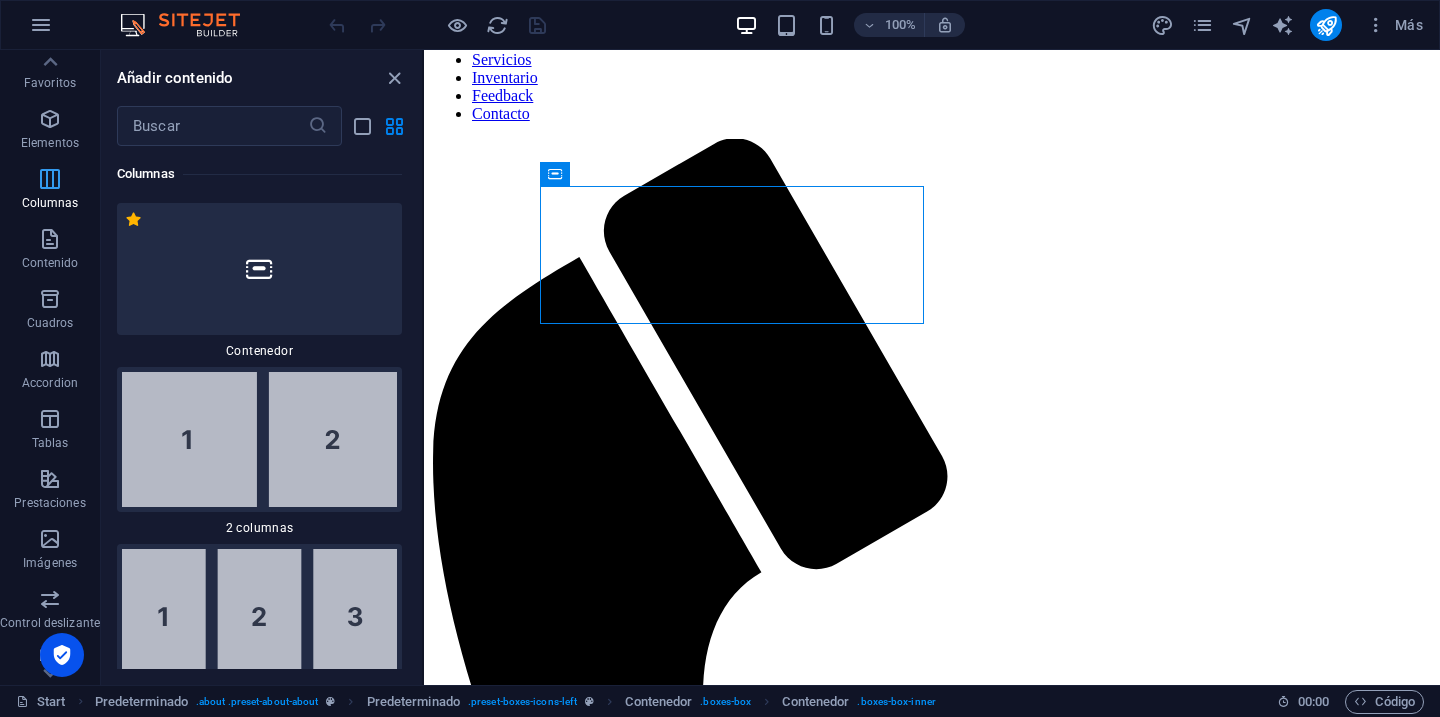 click at bounding box center (50, 179) 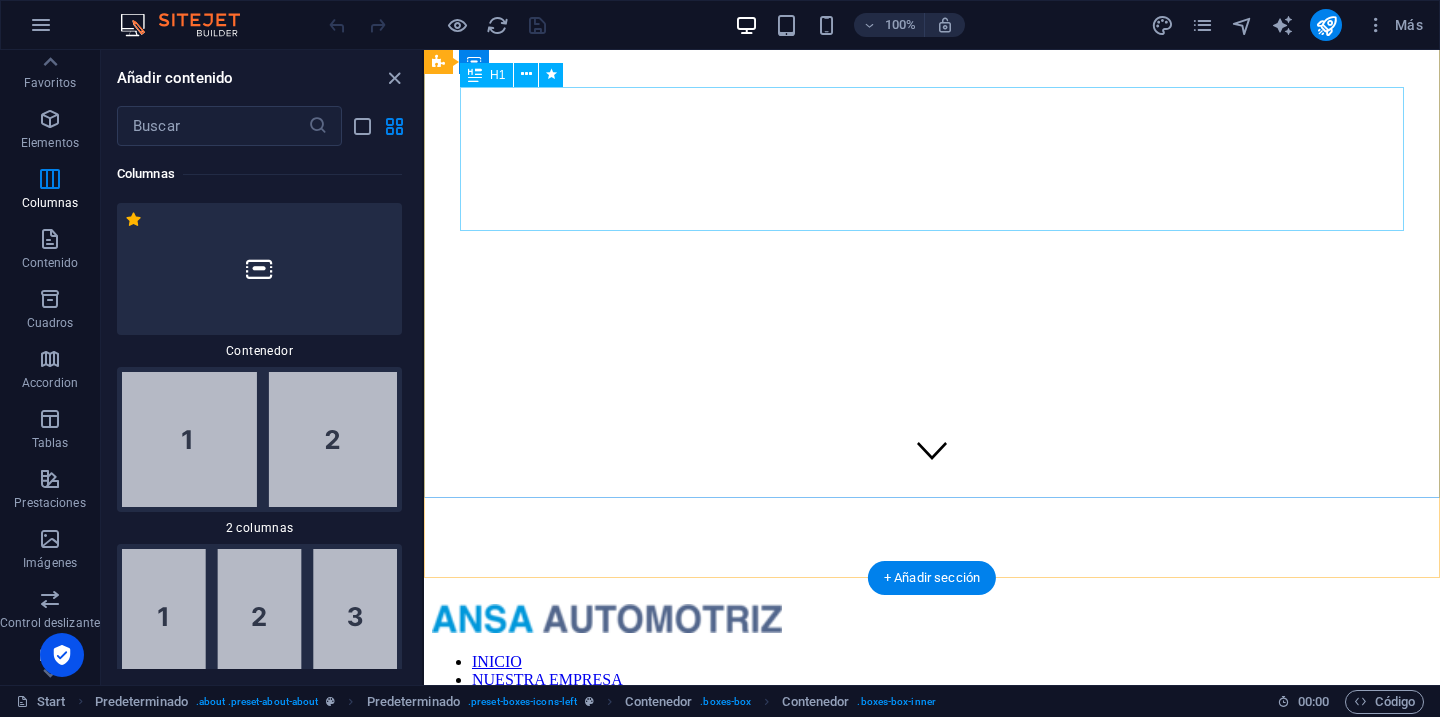 scroll, scrollTop: 0, scrollLeft: 0, axis: both 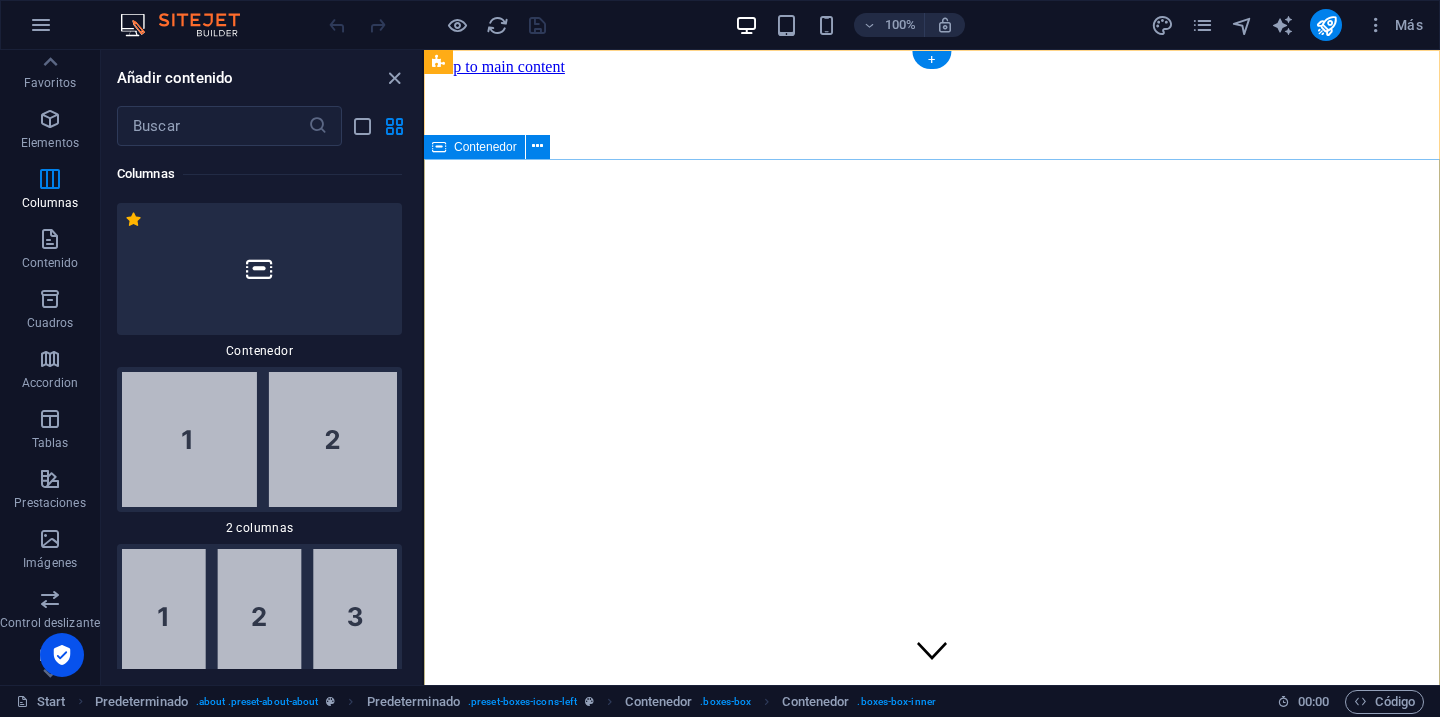 click on "EXCELENTES TRATOS. ESTUPENDOS AUTOS. Lorem ipsum dolor sit amet, consetetur sadipscing elitr, sed diam nonumy eirmod tempor invidunt ut labore et dolore magna aliquyam erat.  Our Inventory   Make an appointment" at bounding box center (932, 2411) 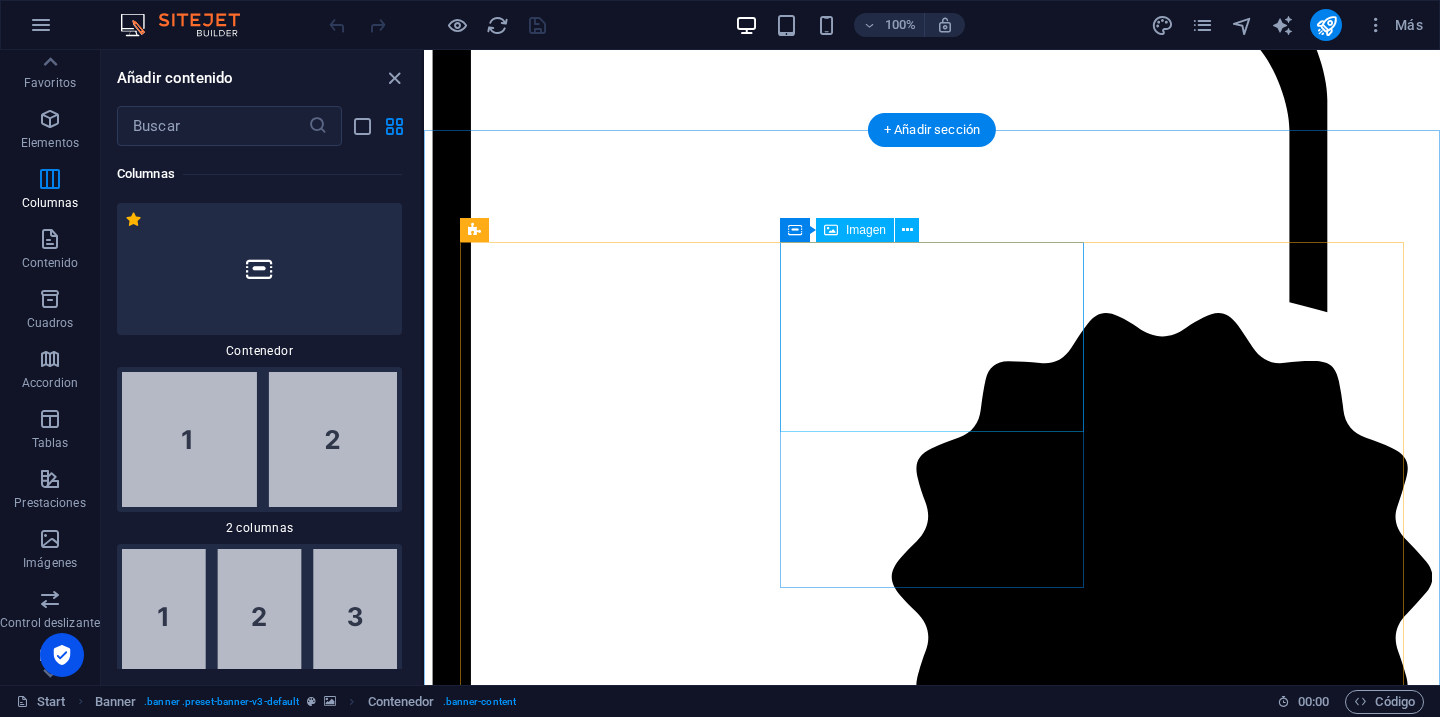 scroll, scrollTop: 3204, scrollLeft: 0, axis: vertical 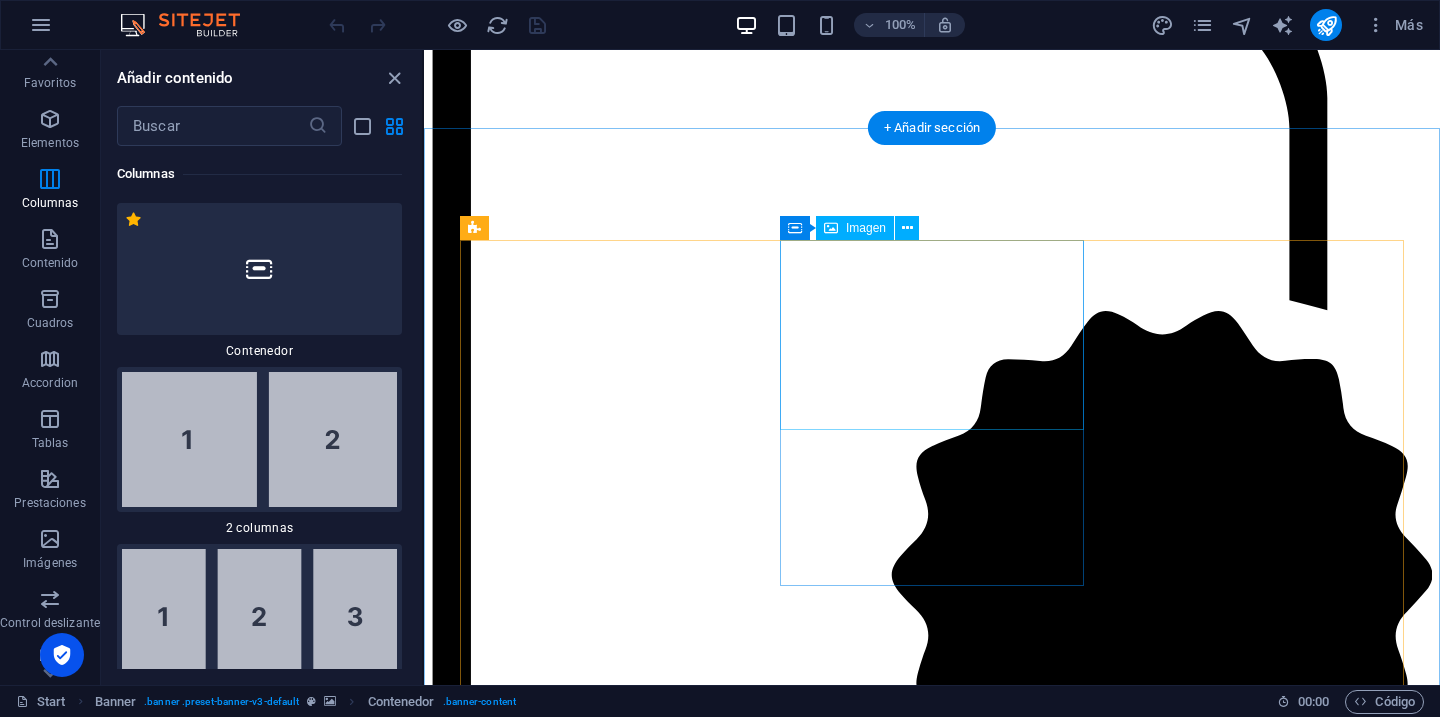 click at bounding box center [932, 9482] 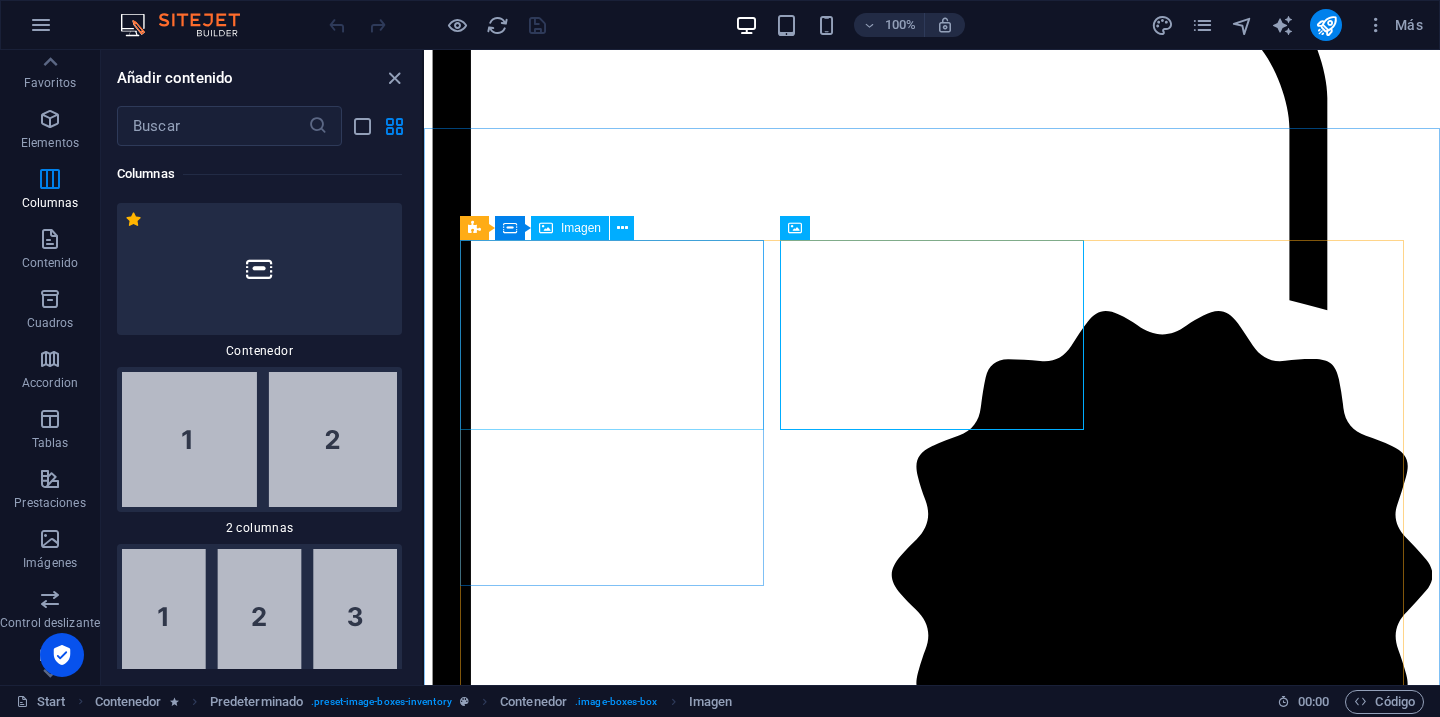 click on "Imagen" at bounding box center (581, 228) 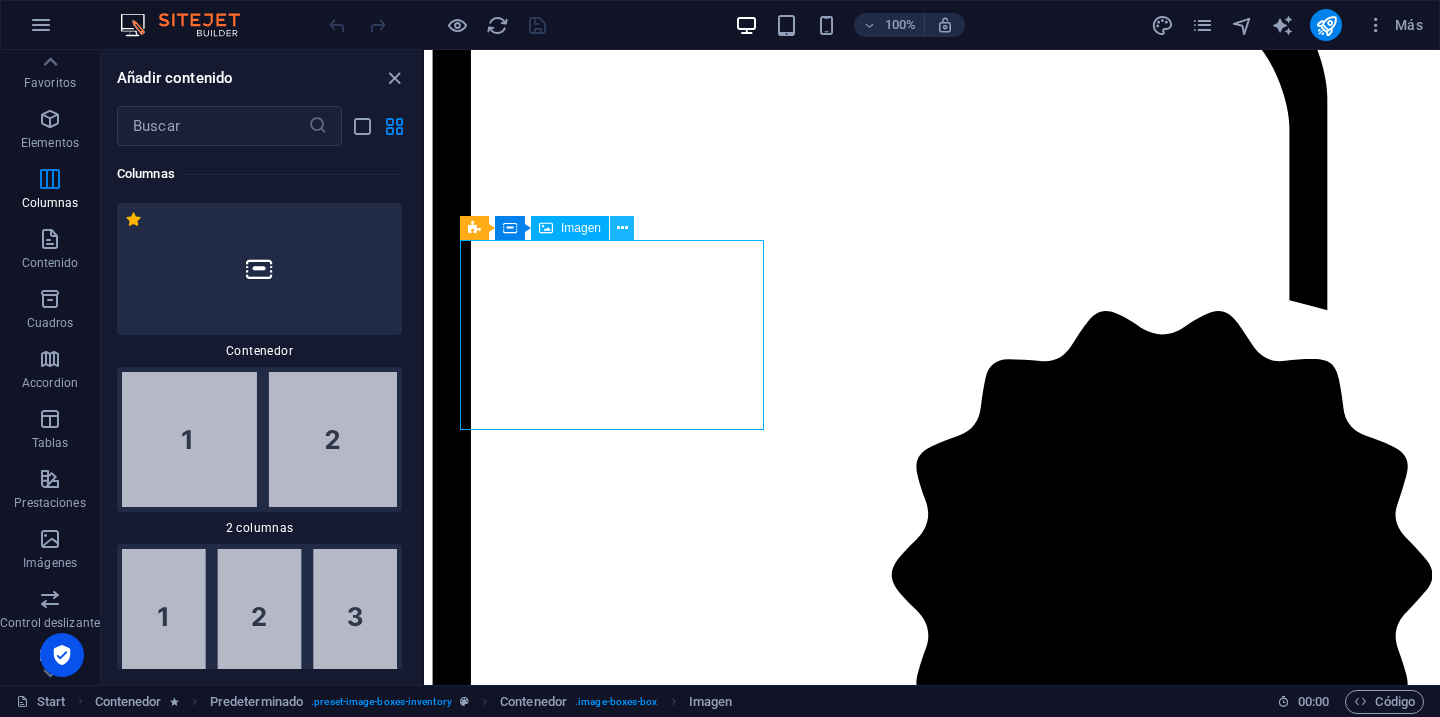 click at bounding box center (622, 228) 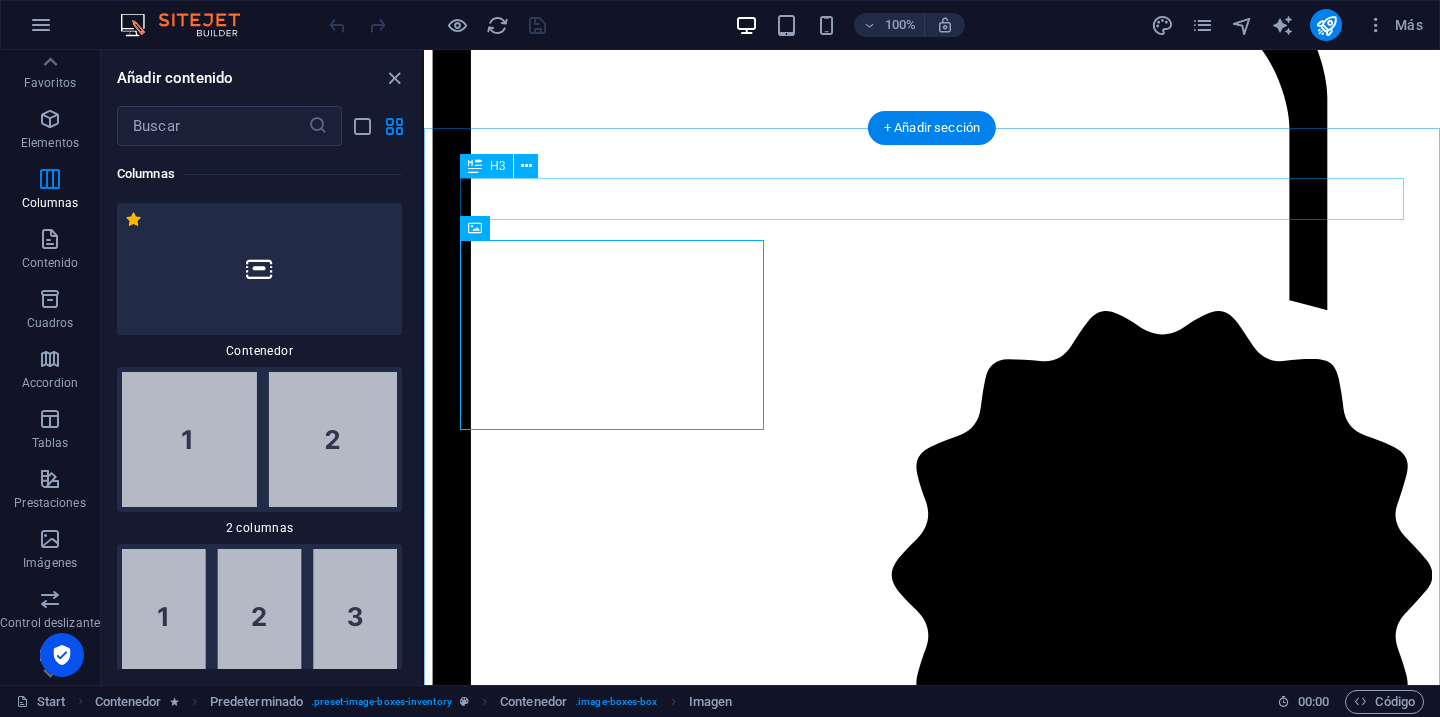 click on "New Cars" at bounding box center (932, 8383) 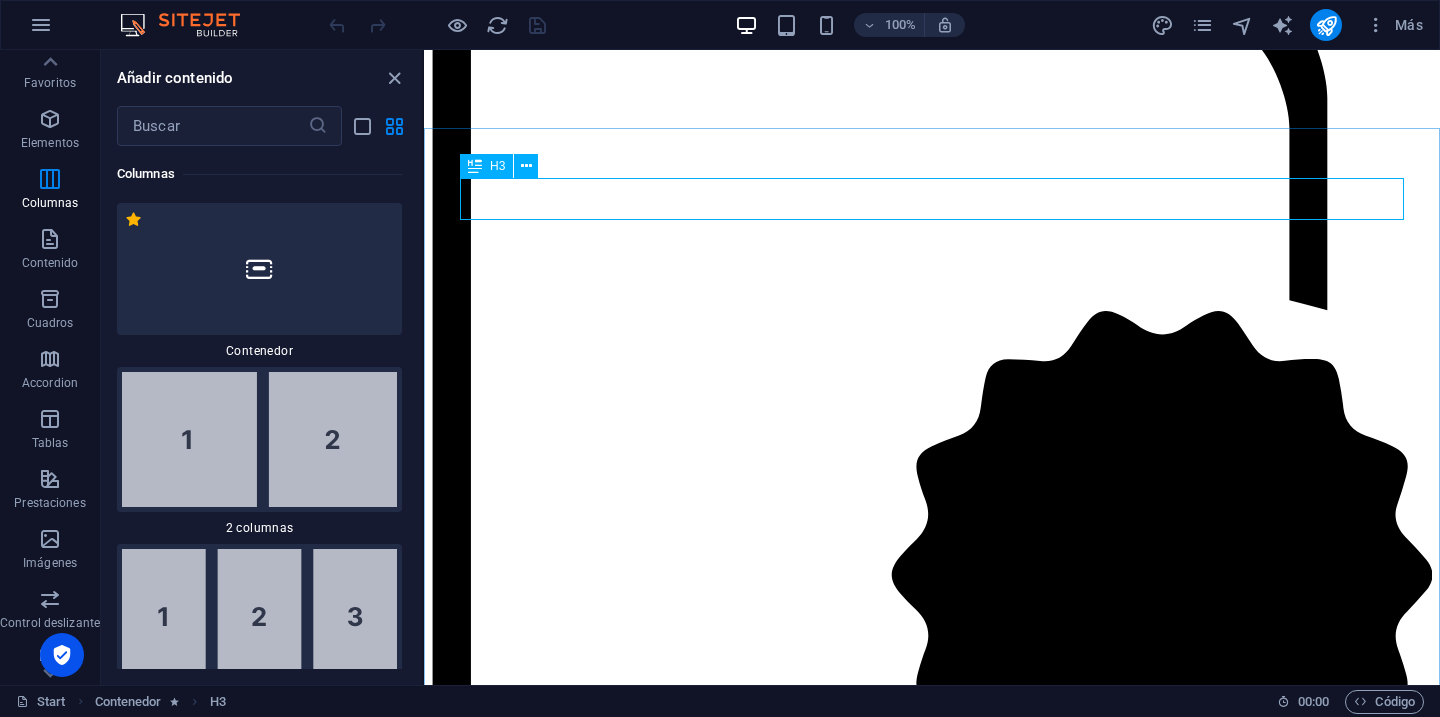 click on "H3" at bounding box center (497, 166) 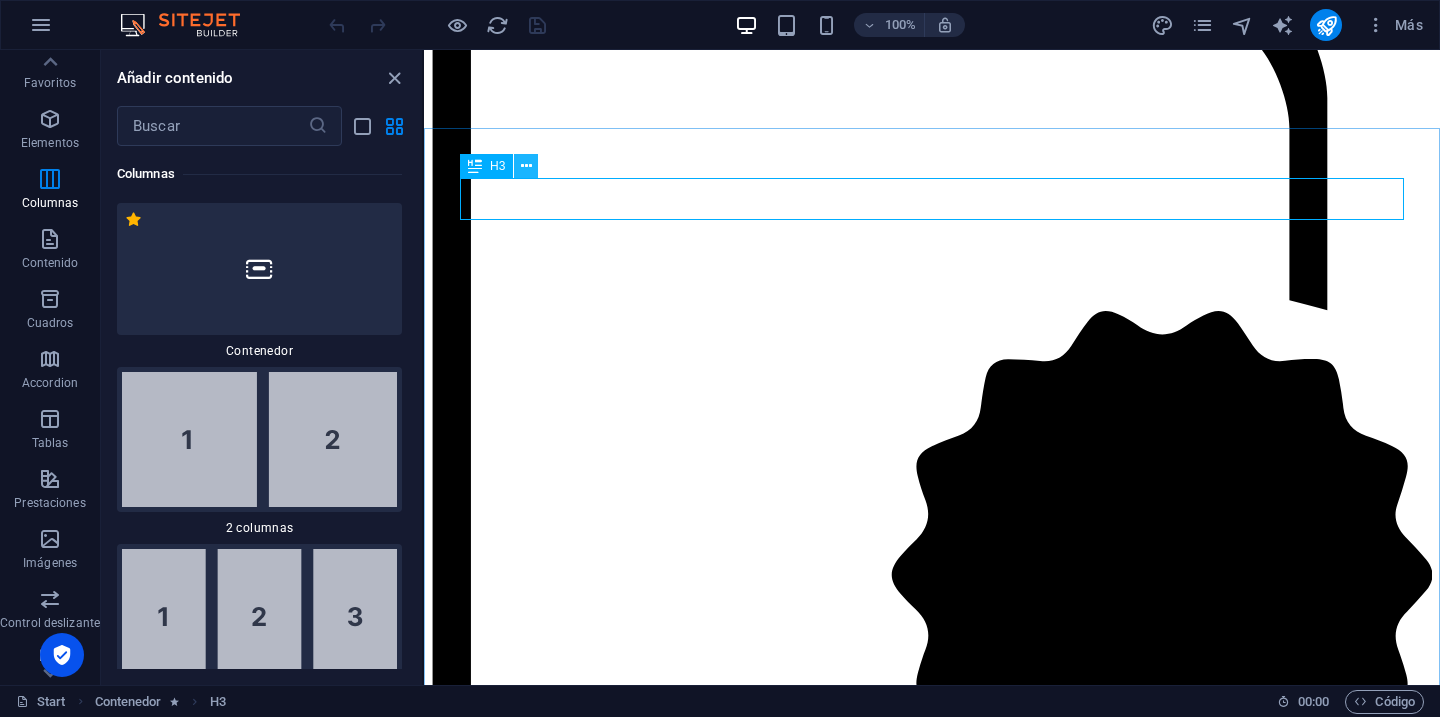 click at bounding box center [526, 166] 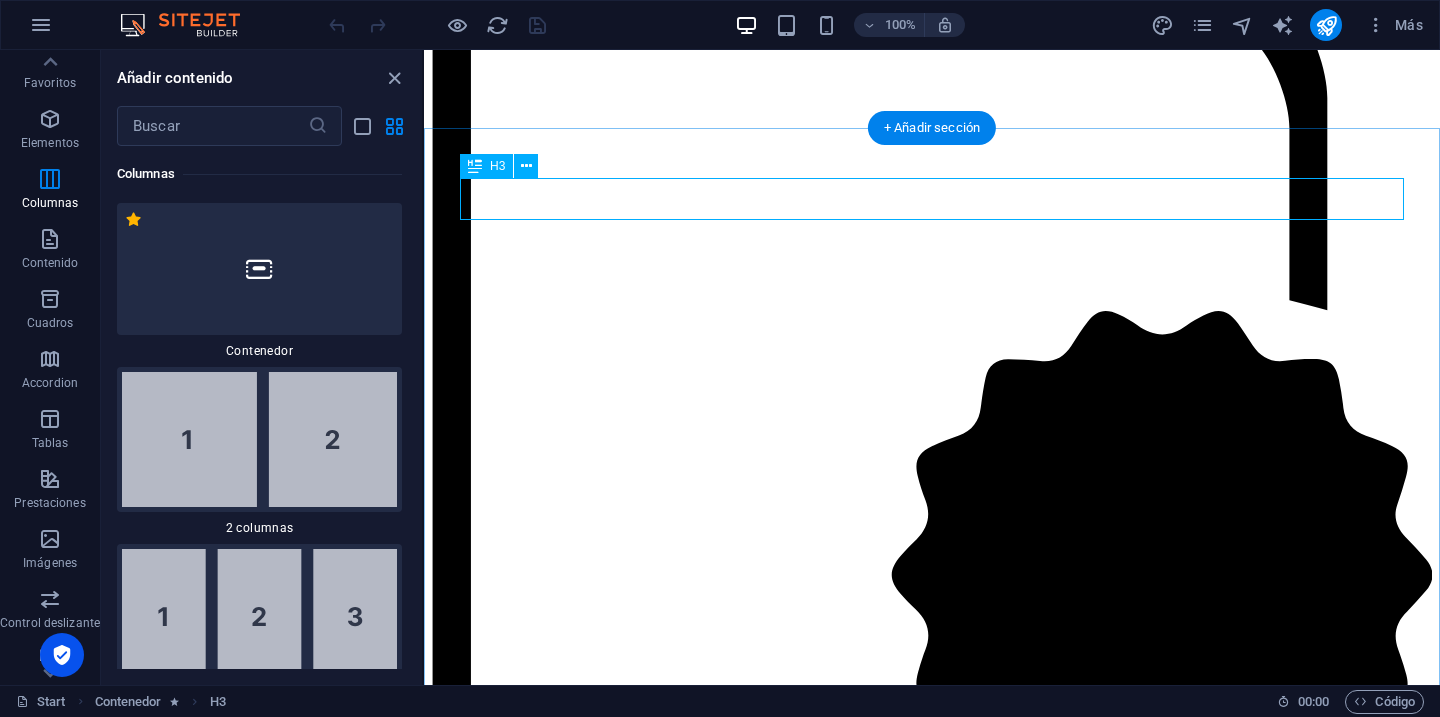 click on "New Cars" at bounding box center [932, 8383] 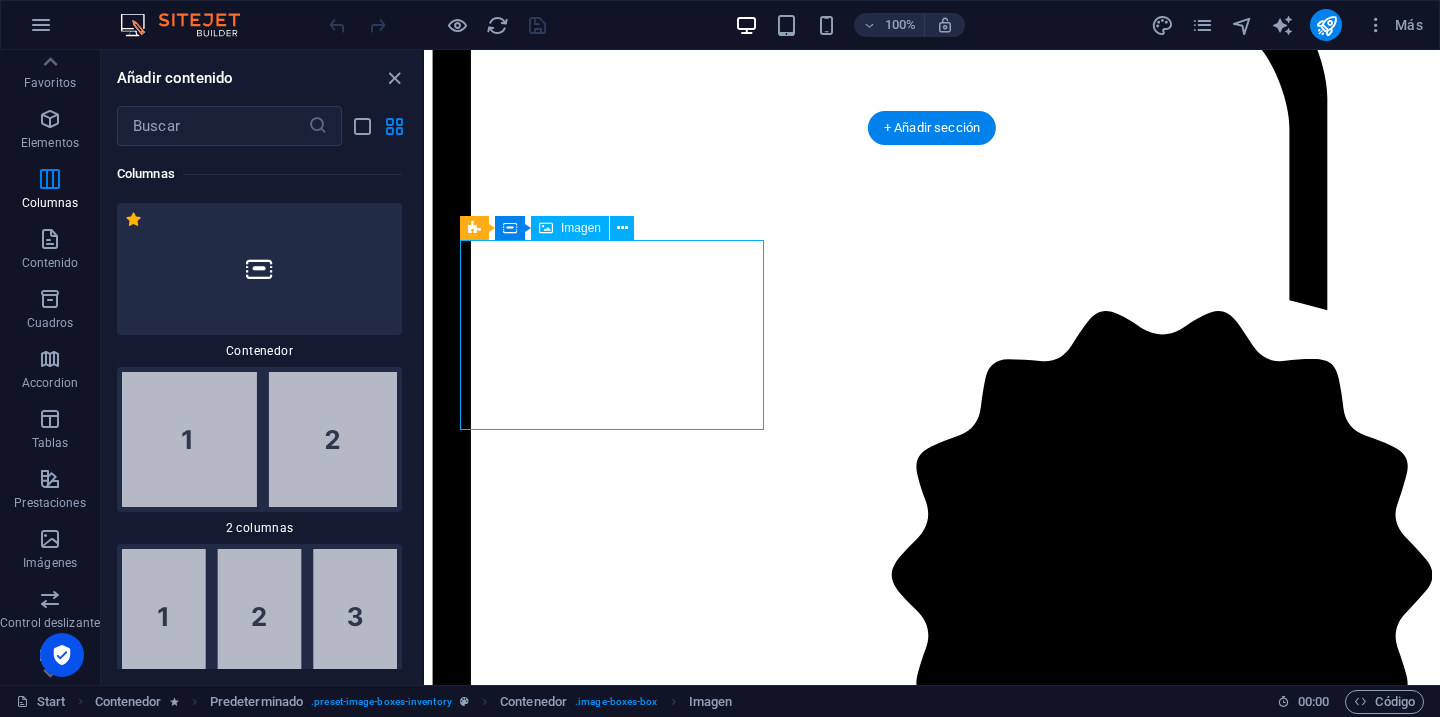 drag, startPoint x: 746, startPoint y: 270, endPoint x: 749, endPoint y: 258, distance: 12.369317 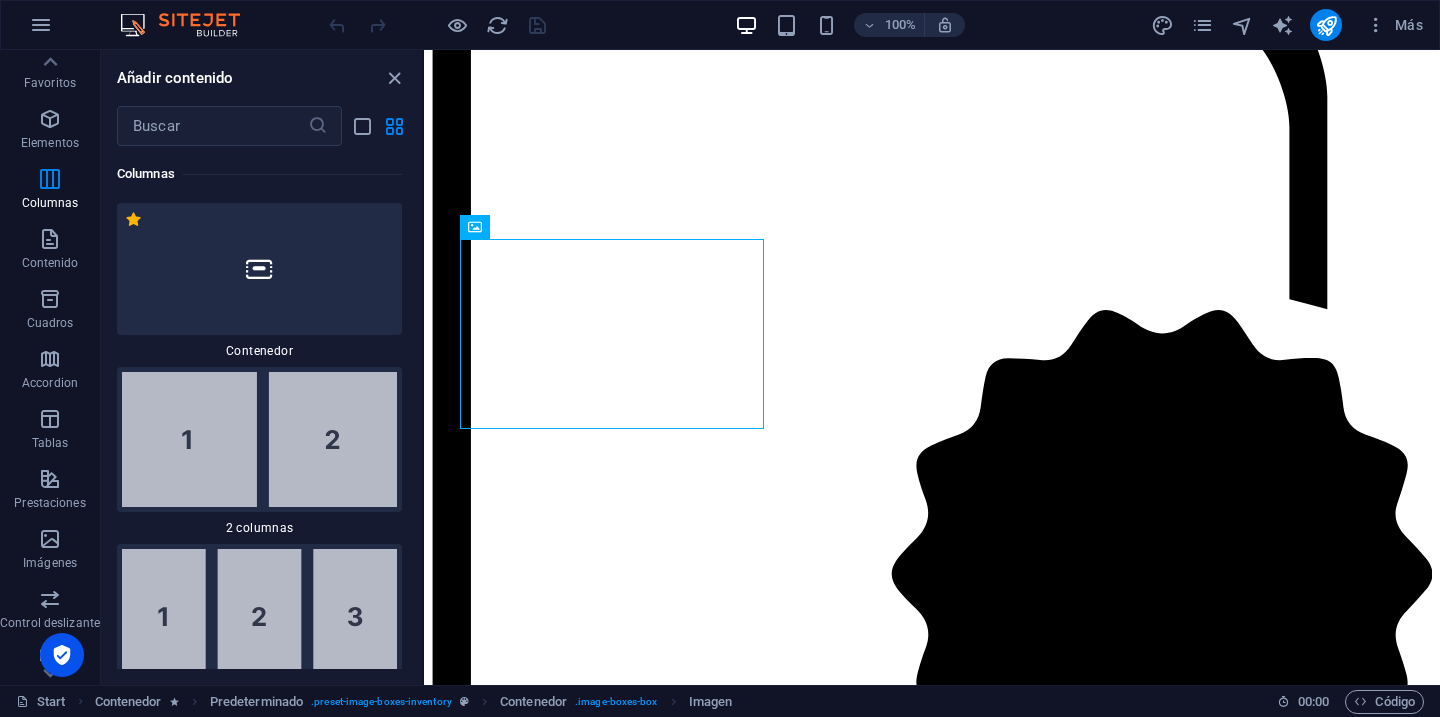 click on "Añadir contenido" at bounding box center (261, 78) 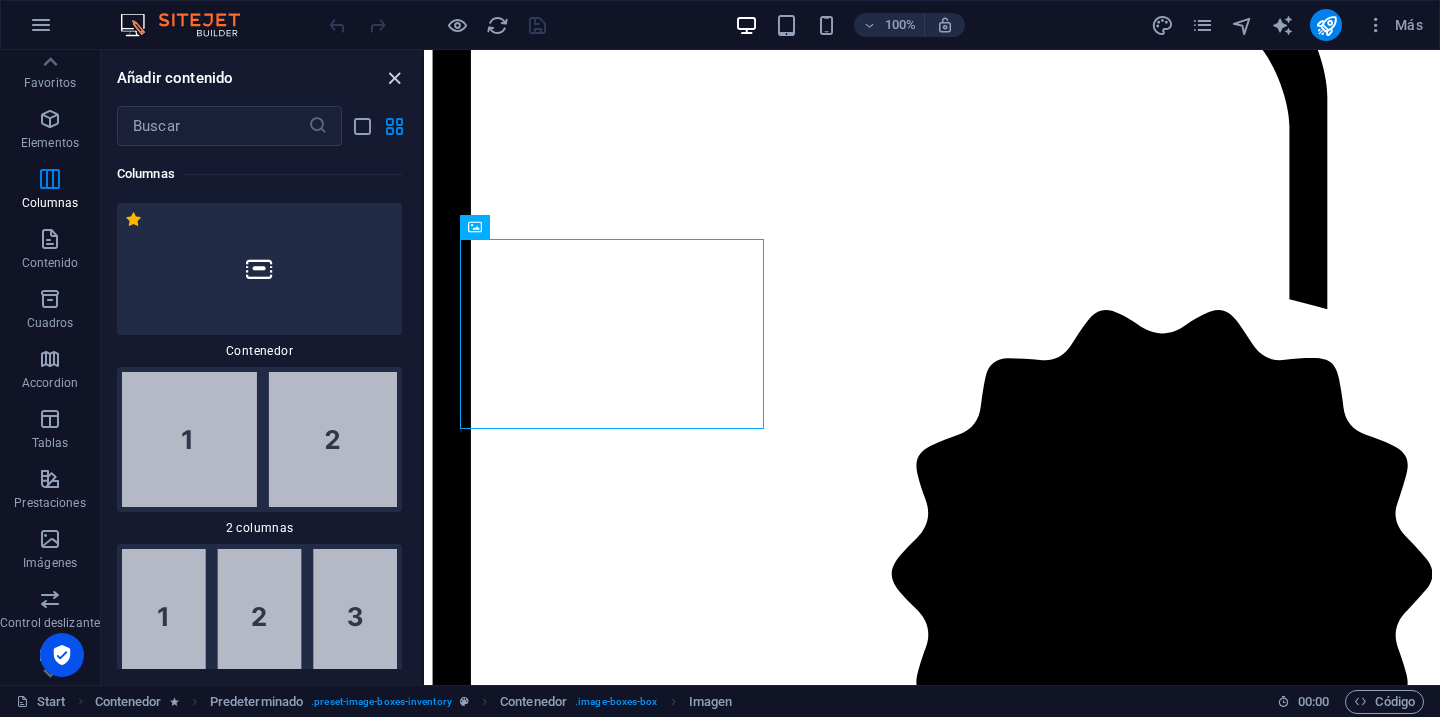 click at bounding box center (394, 78) 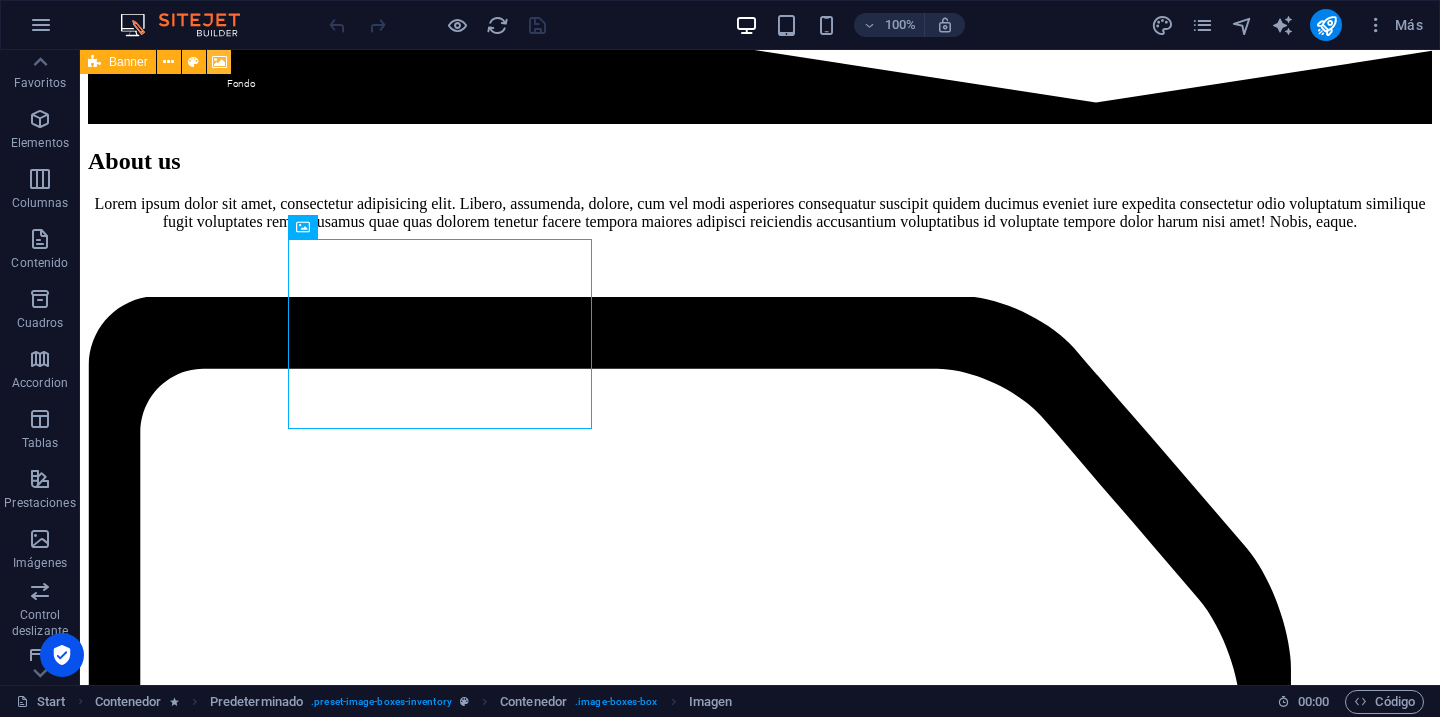 click at bounding box center [219, 62] 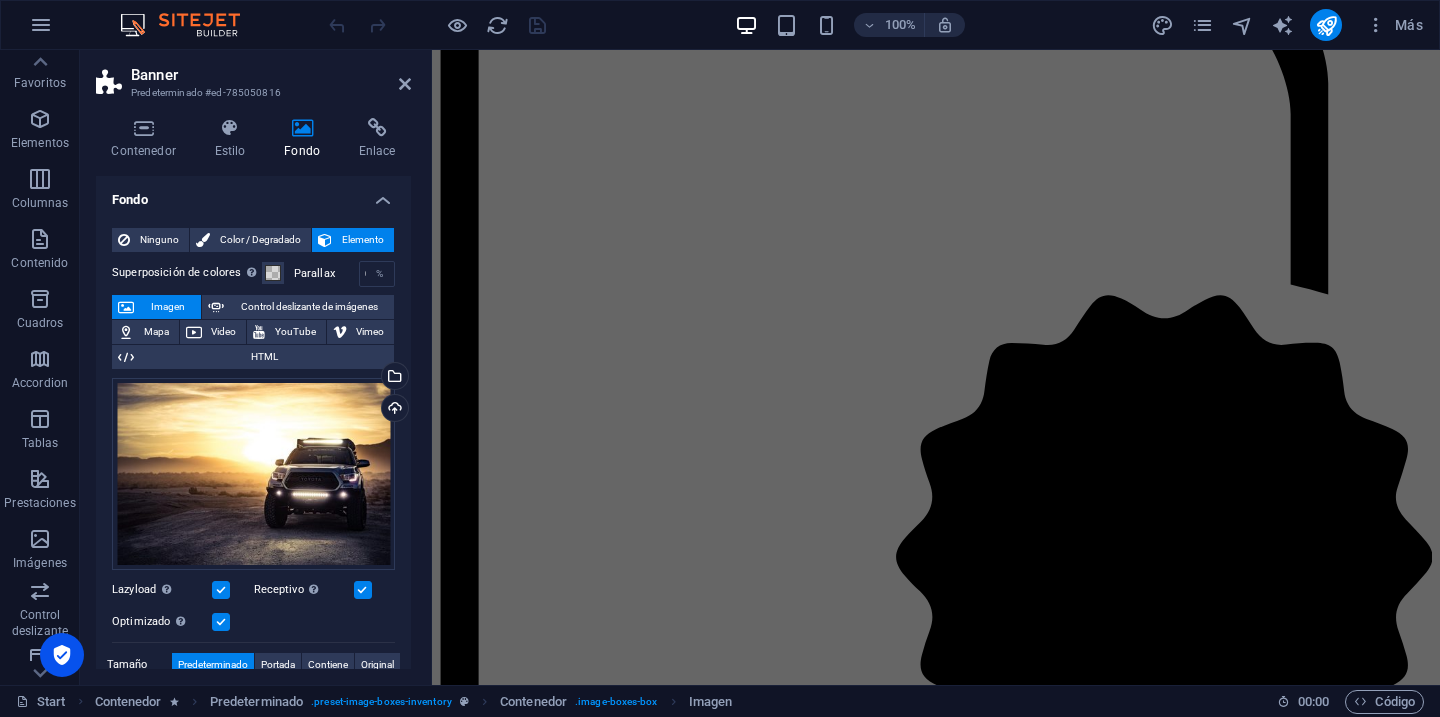 scroll, scrollTop: 46, scrollLeft: 0, axis: vertical 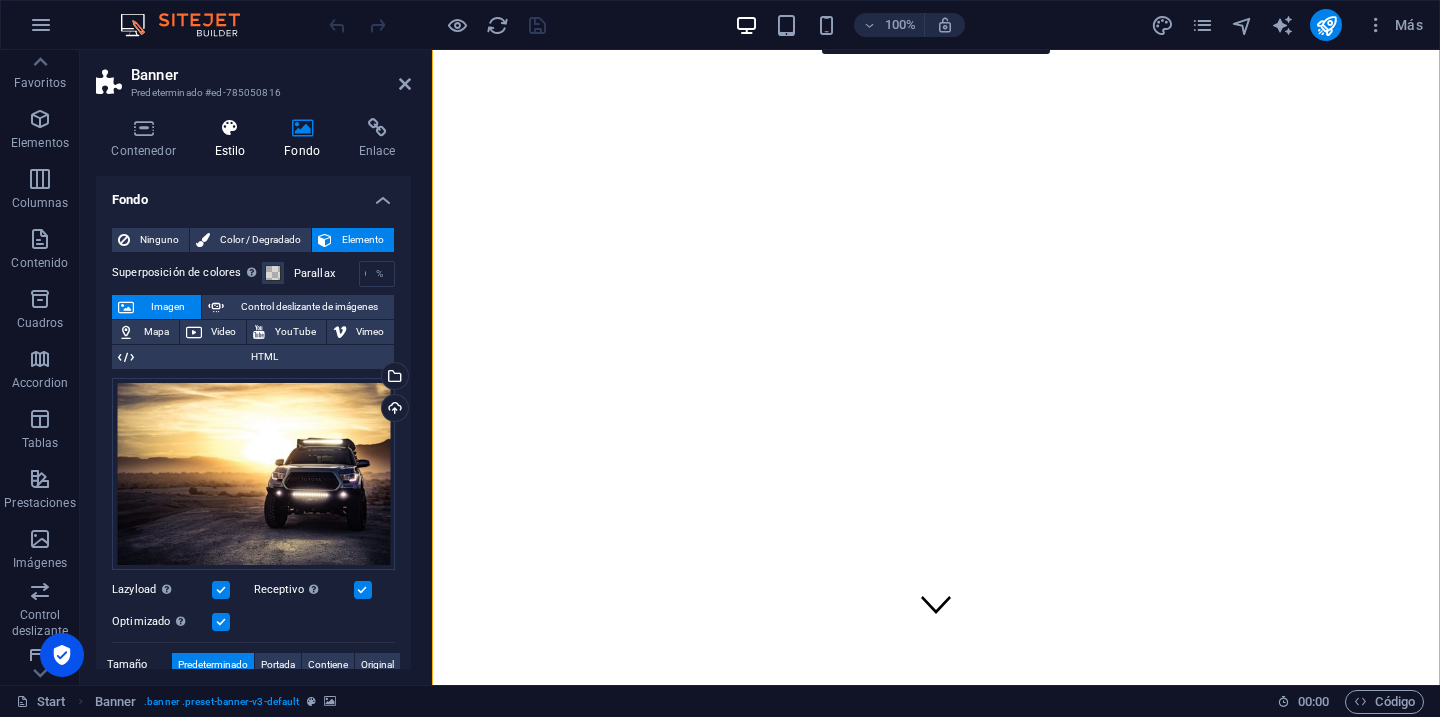 click on "Estilo" at bounding box center [234, 139] 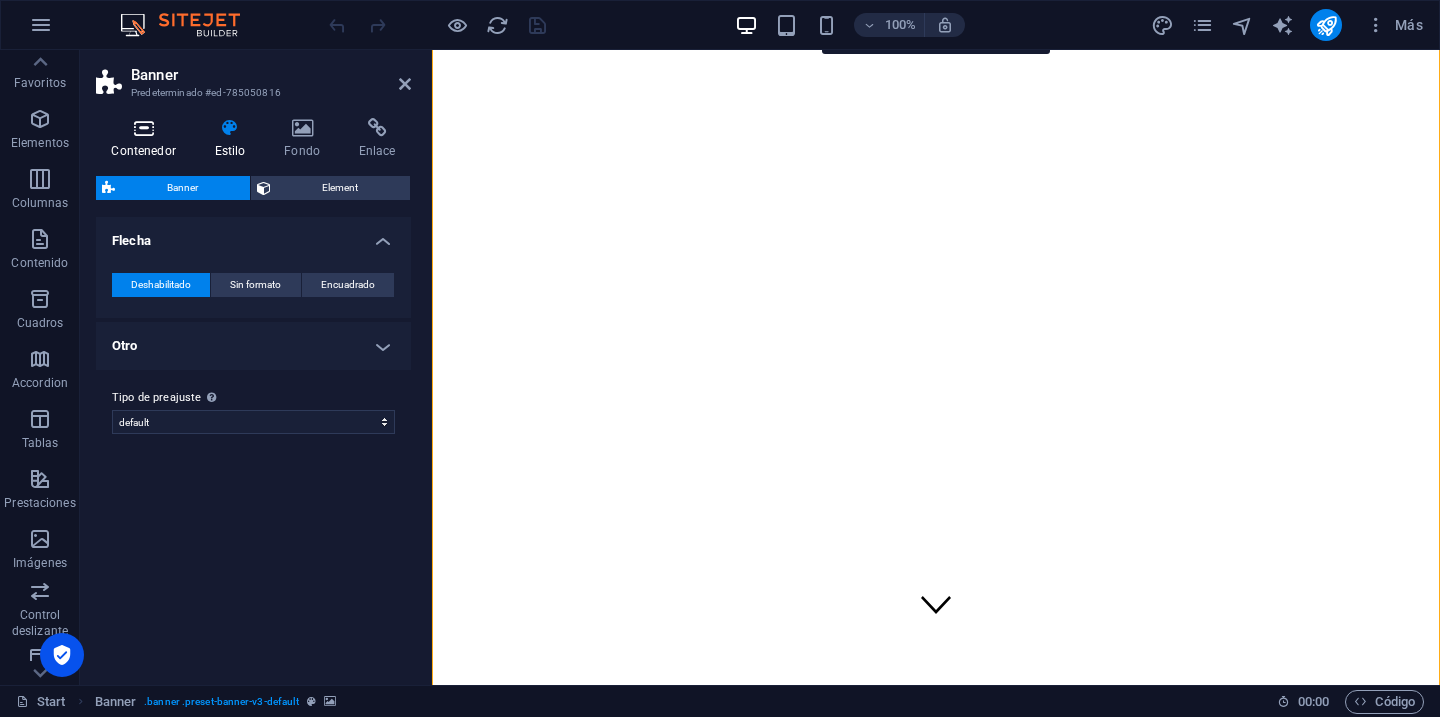 click on "Contenedor" at bounding box center [147, 139] 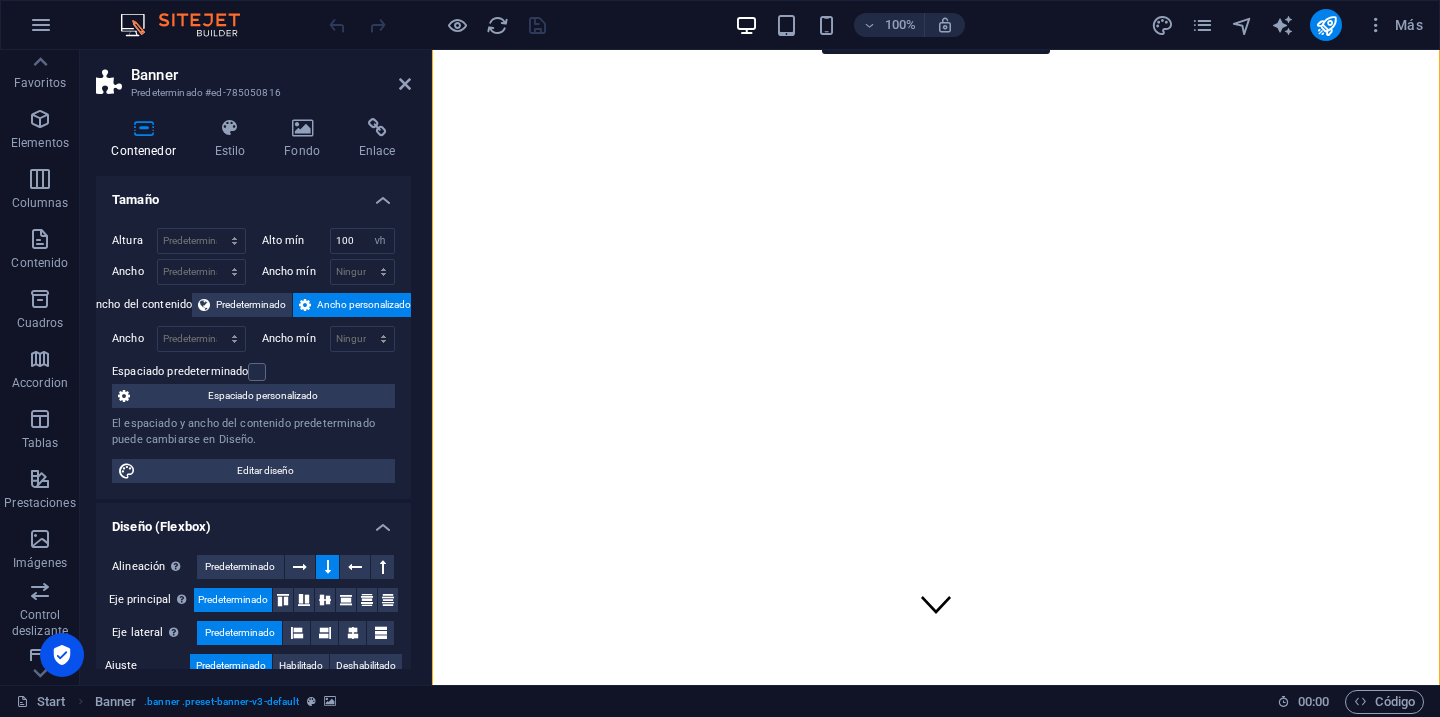 click at bounding box center (143, 128) 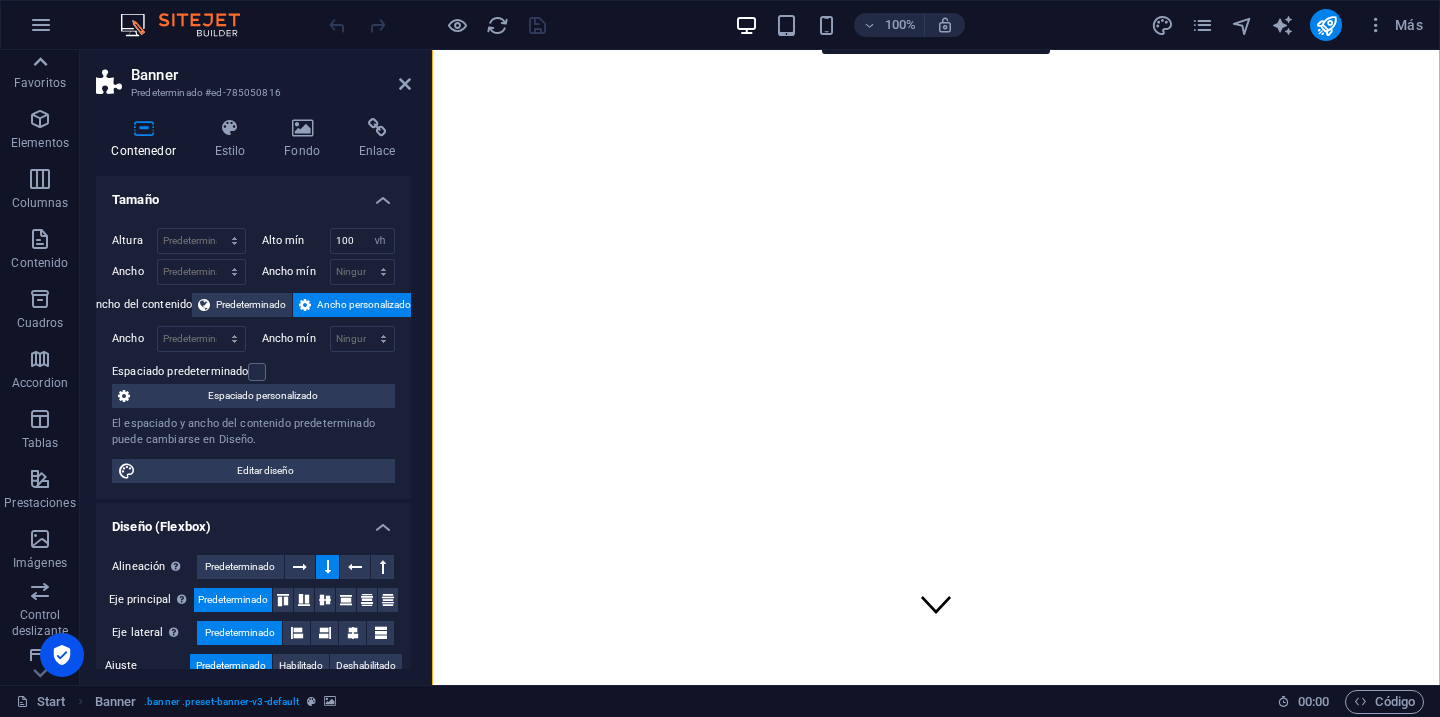 click 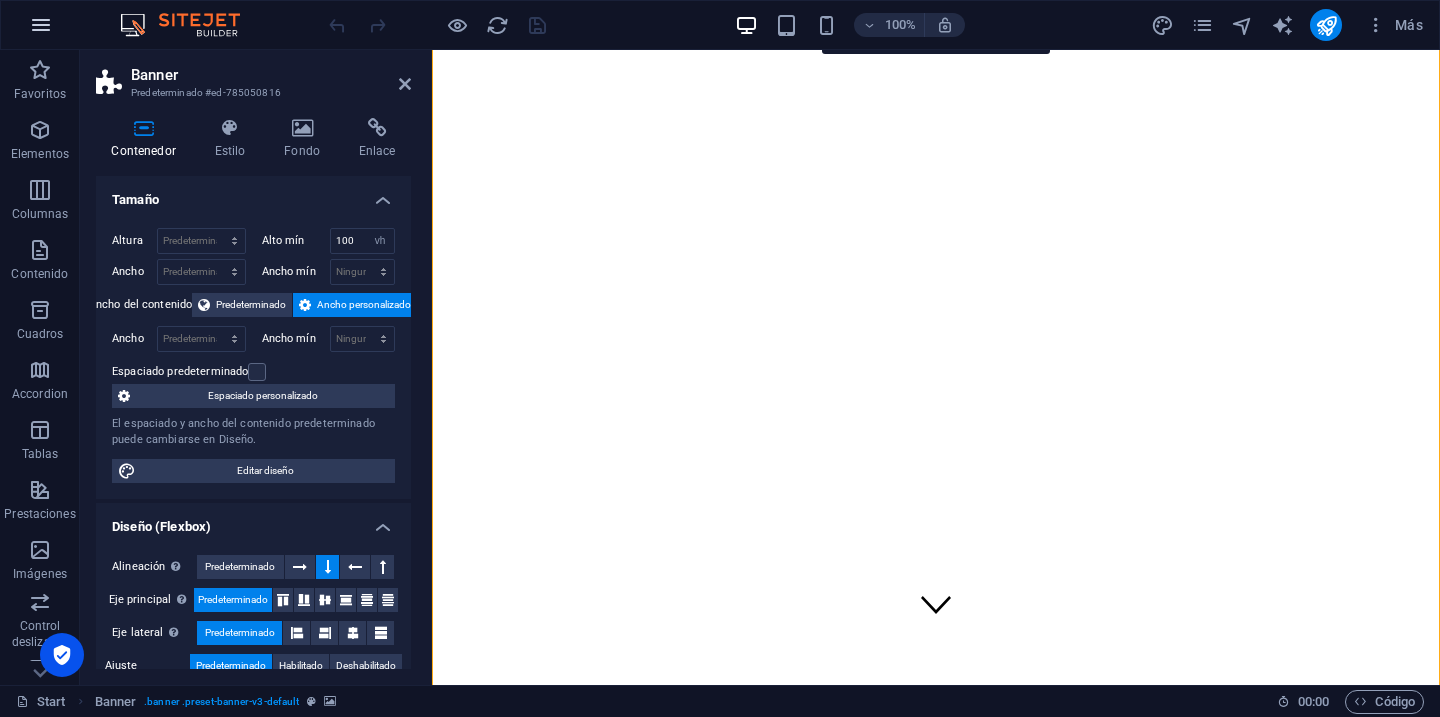 click at bounding box center [41, 25] 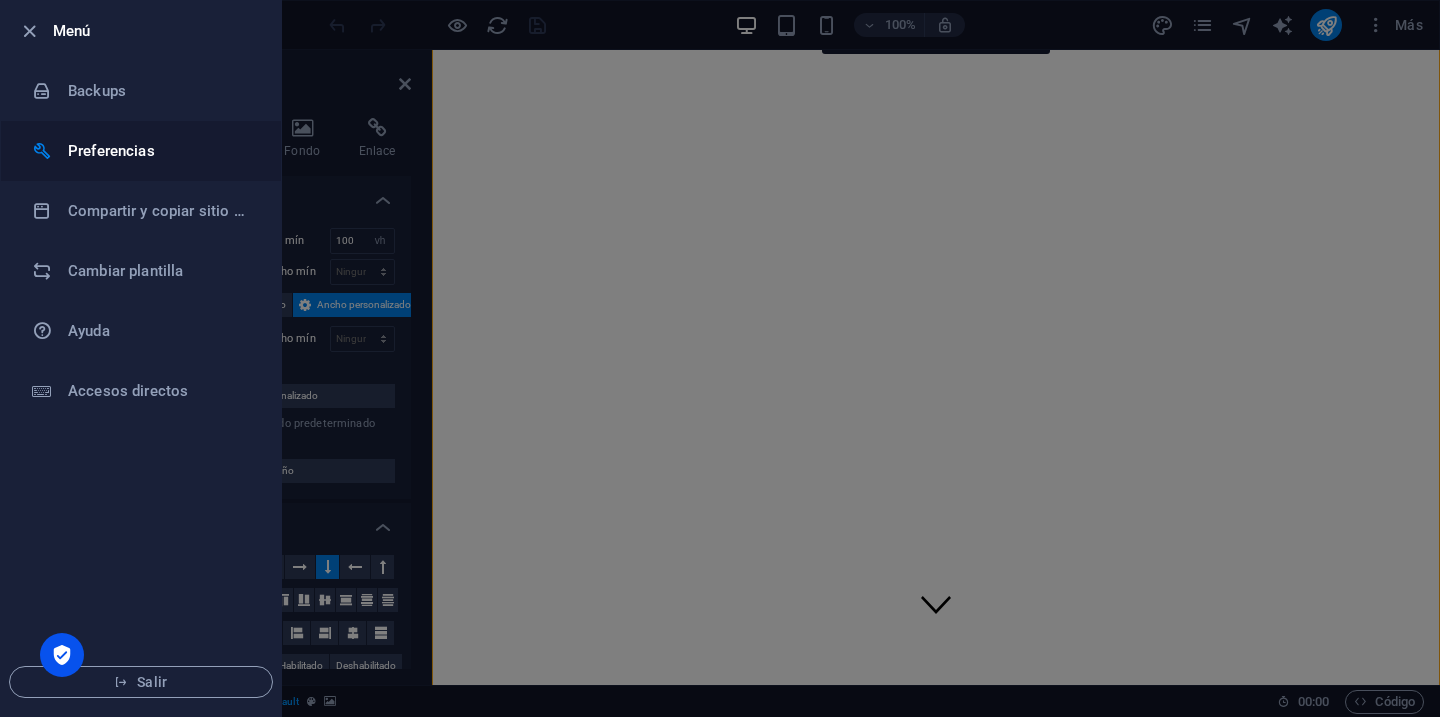 click on "Preferencias" at bounding box center (160, 151) 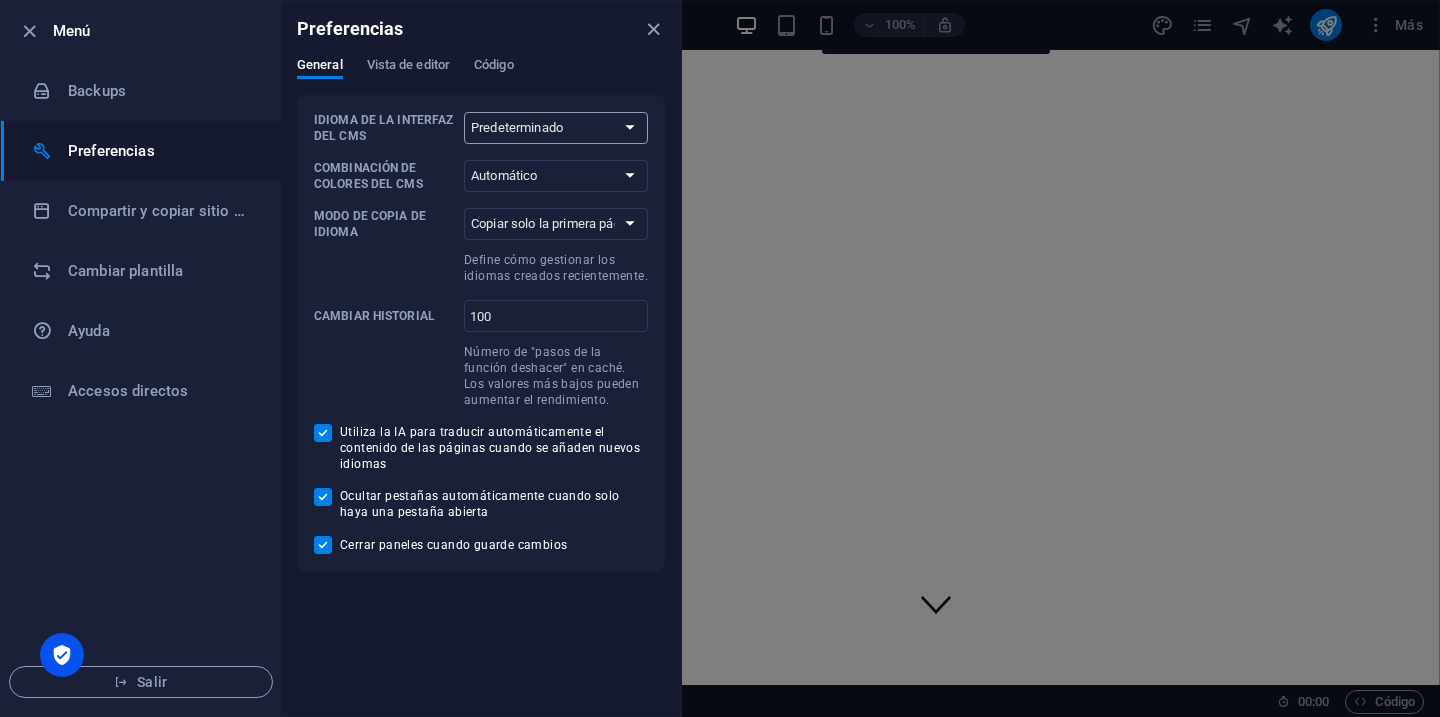 click on "Predeterminado Deutsch English Español Français Magyar Italiano Nederlands Polski Português русский язык Svenska Türkçe 日本語" at bounding box center (556, 128) 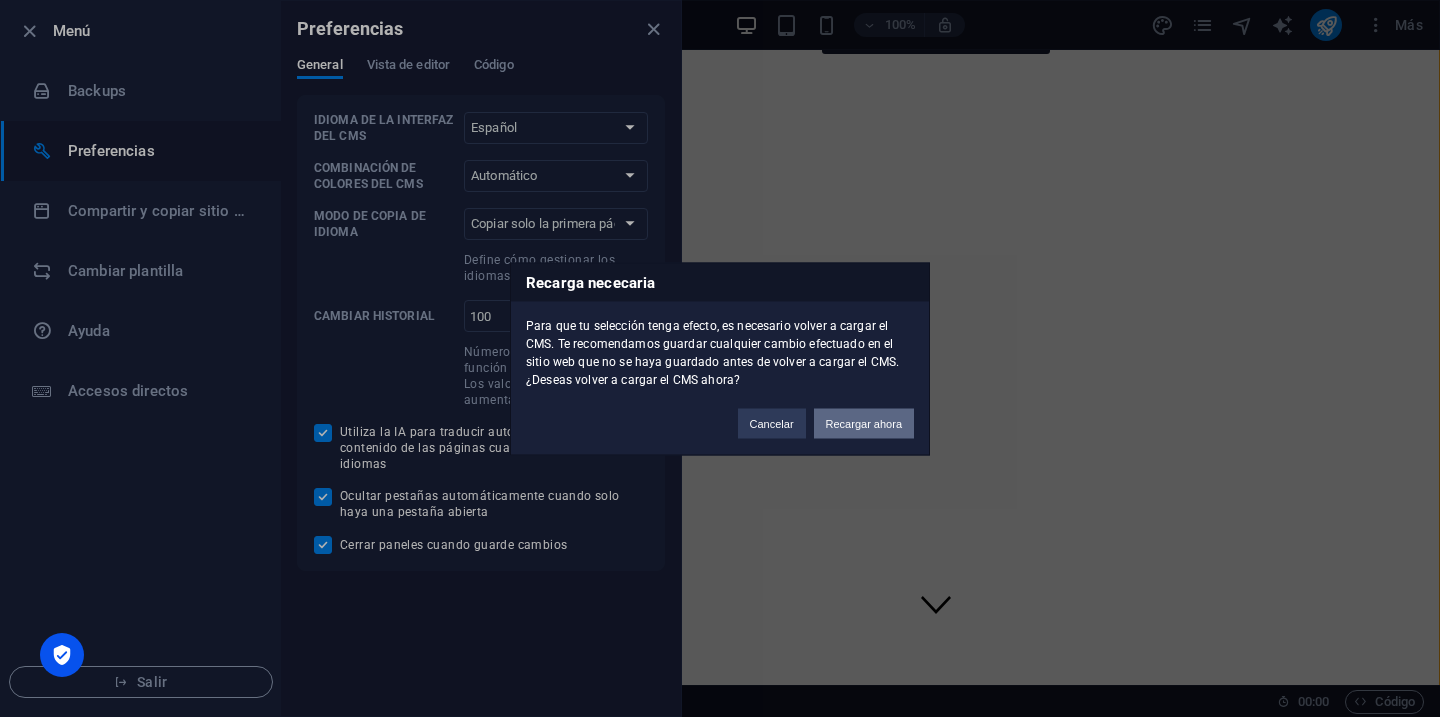 click on "Recargar ahora" at bounding box center (864, 423) 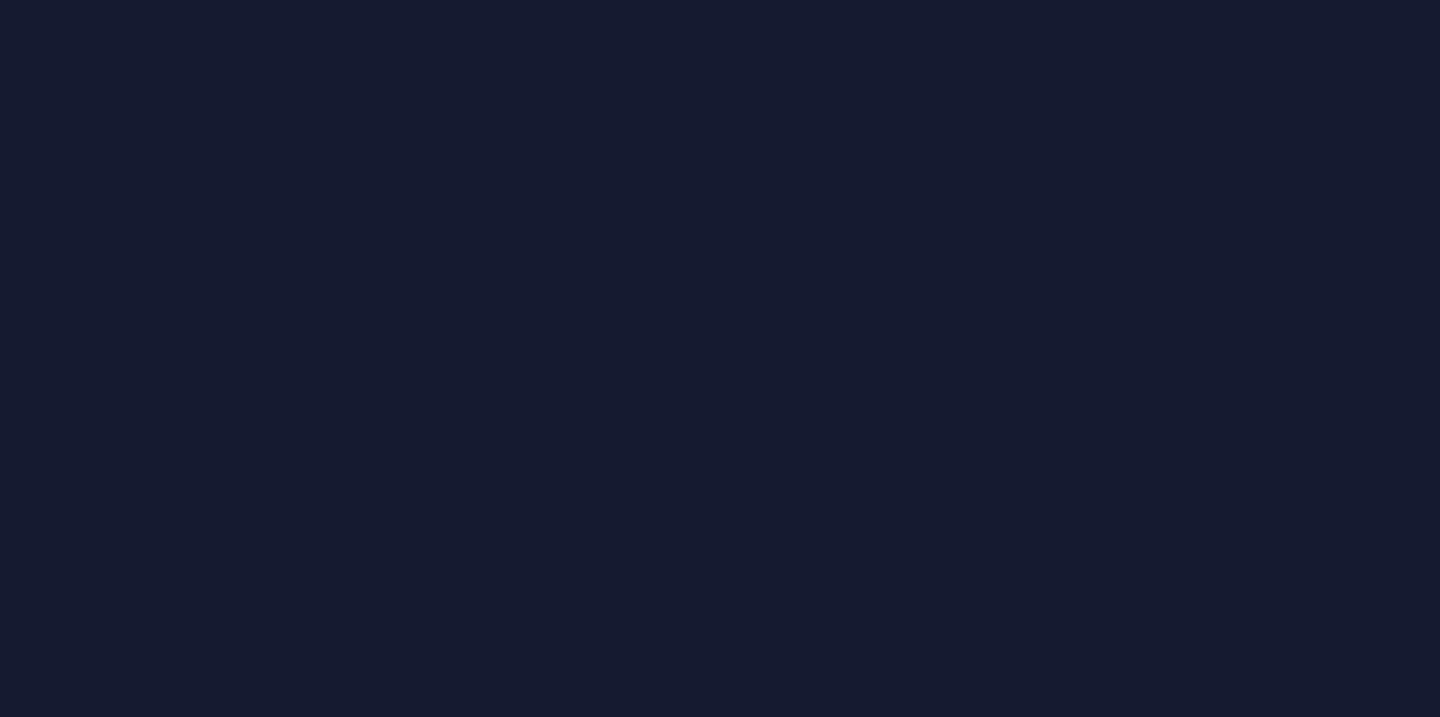 scroll, scrollTop: 0, scrollLeft: 0, axis: both 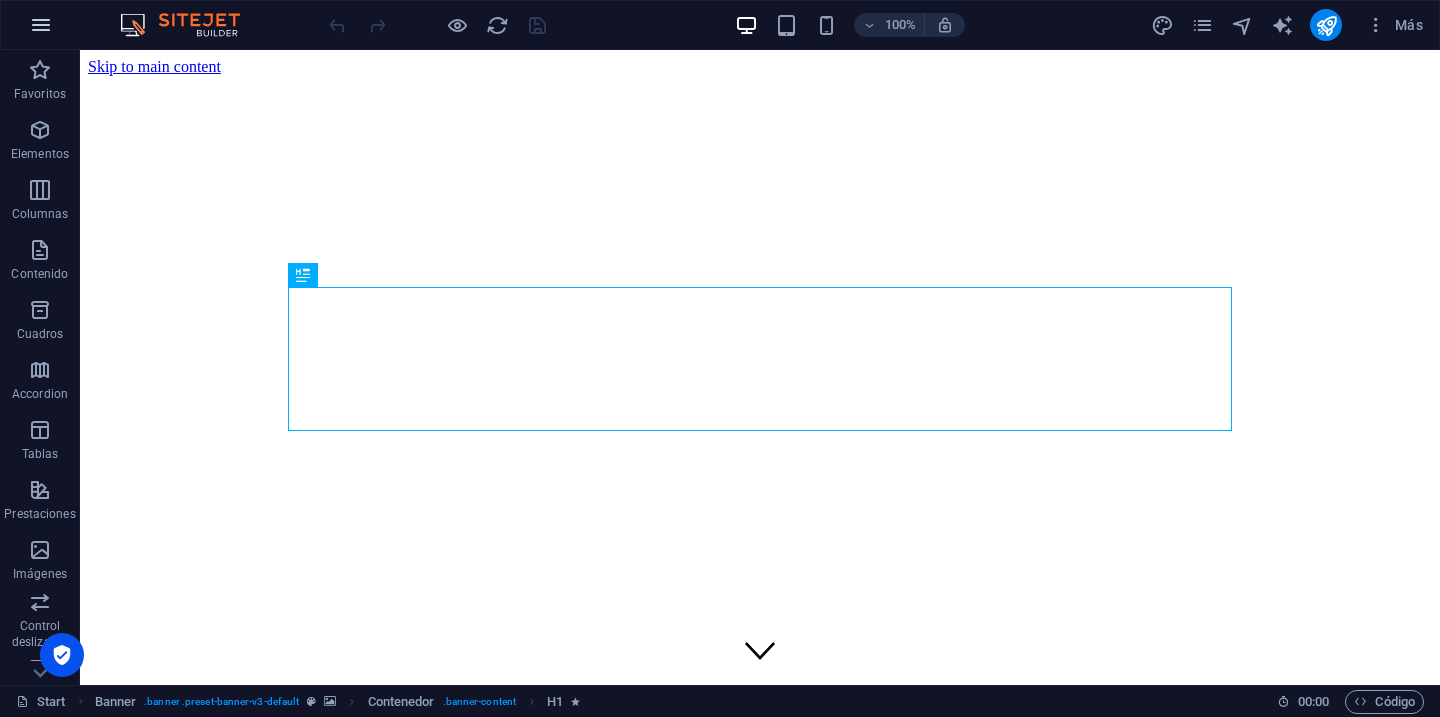 click at bounding box center (41, 25) 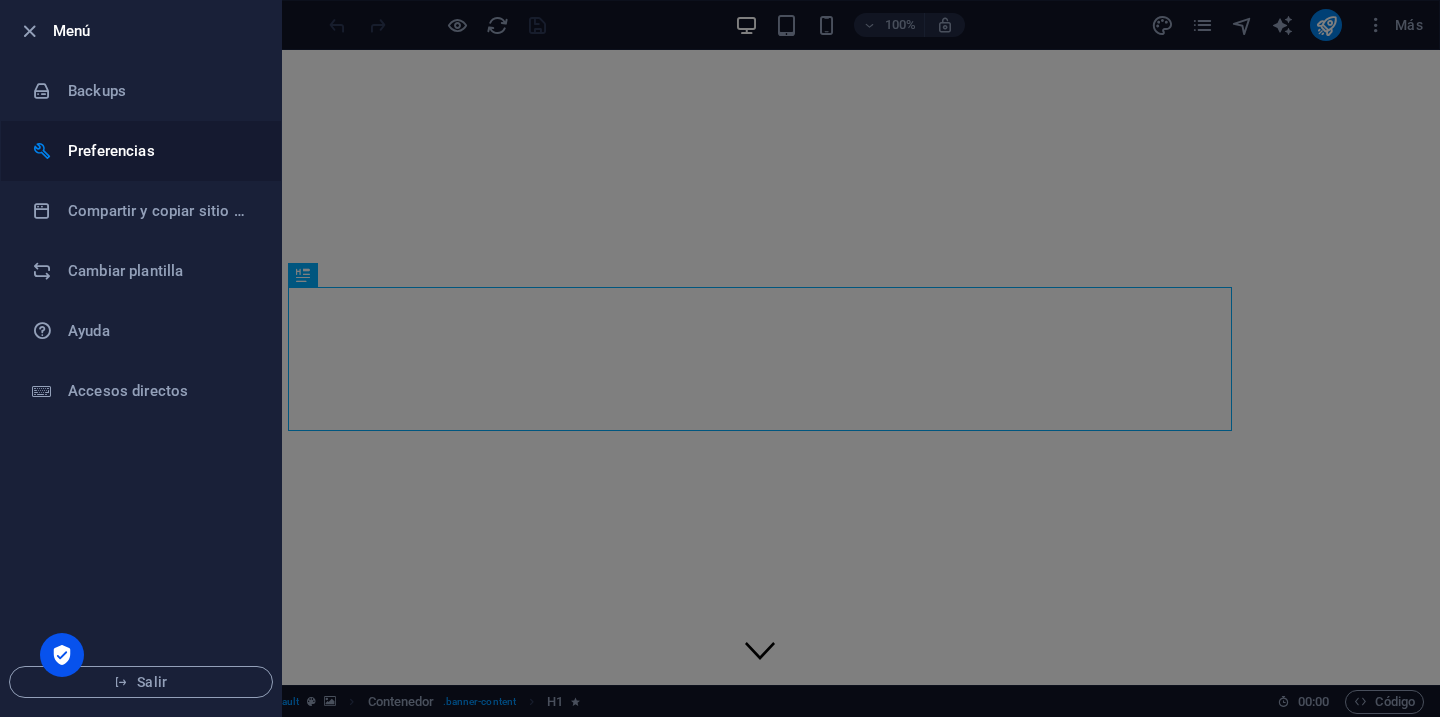 click on "Preferencias" at bounding box center [160, 151] 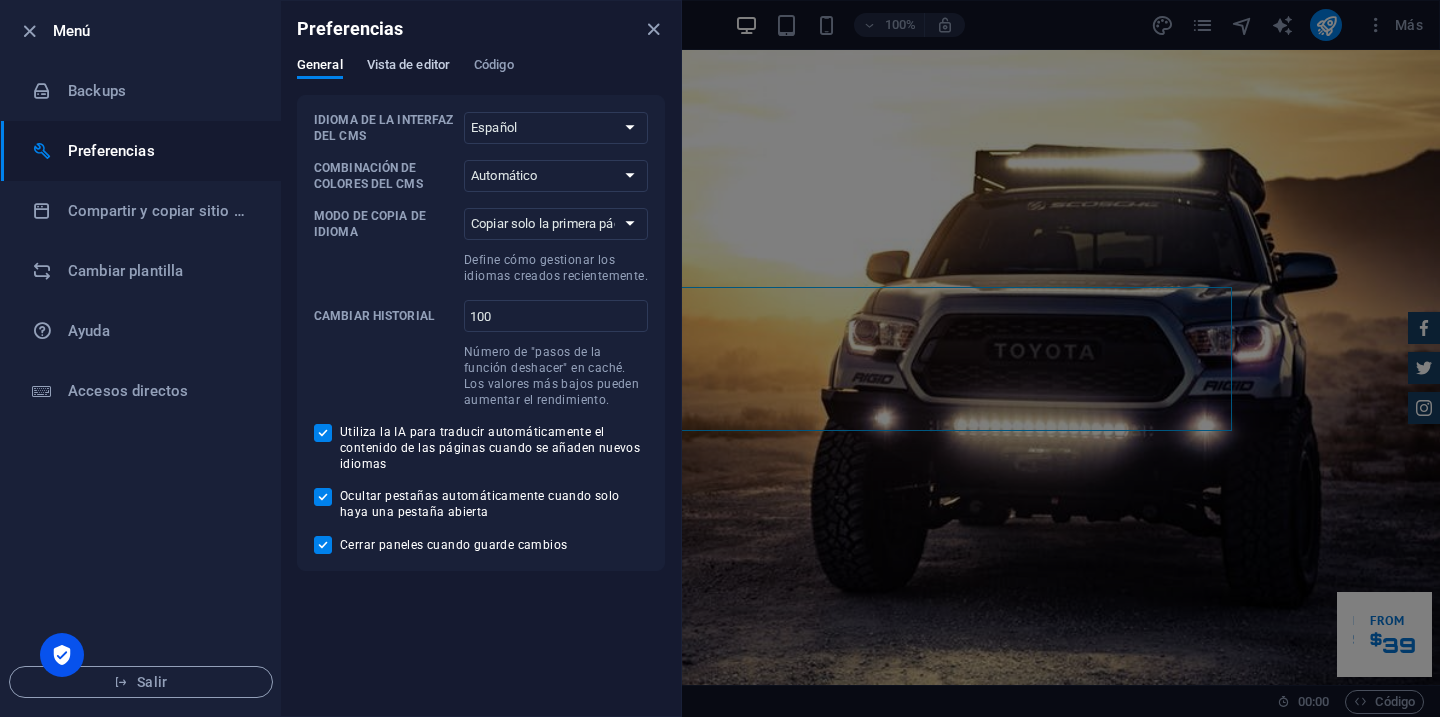 click on "Vista de editor" at bounding box center (408, 67) 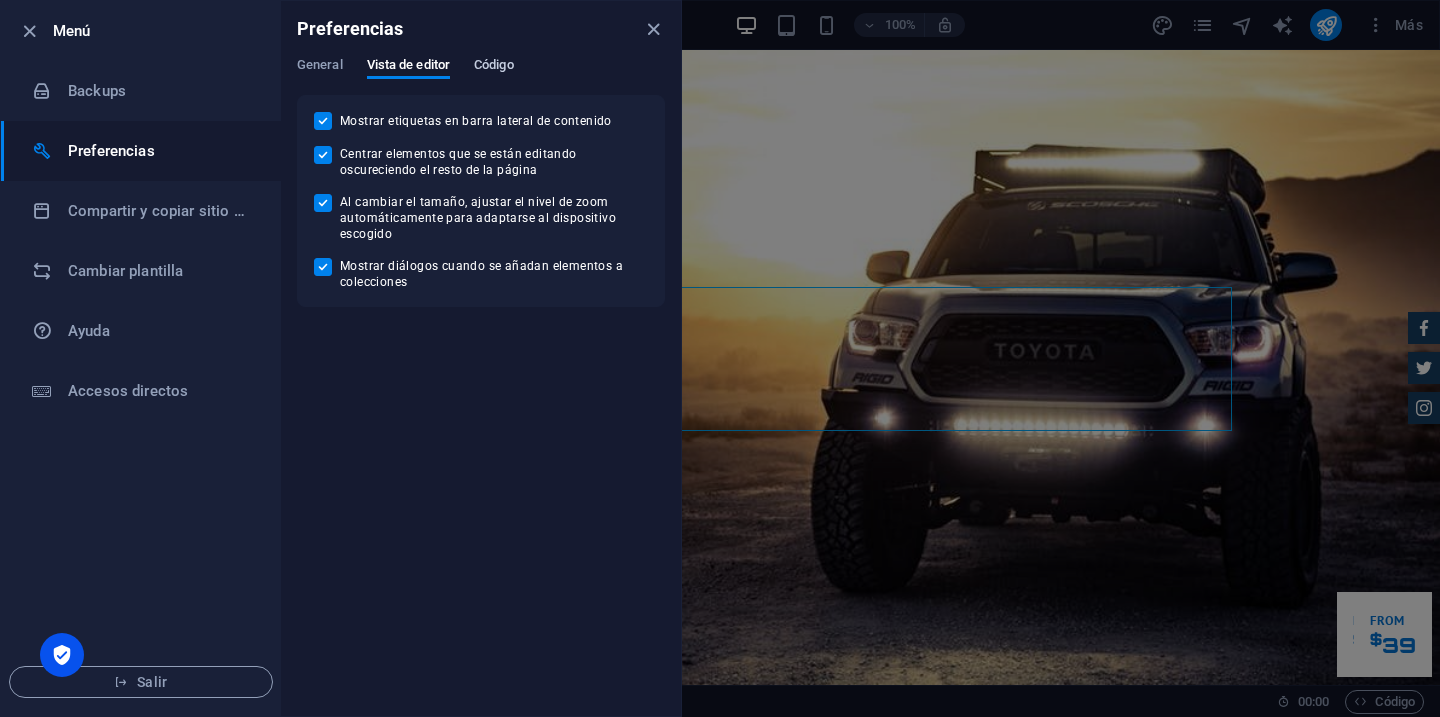 click on "Código" at bounding box center [494, 67] 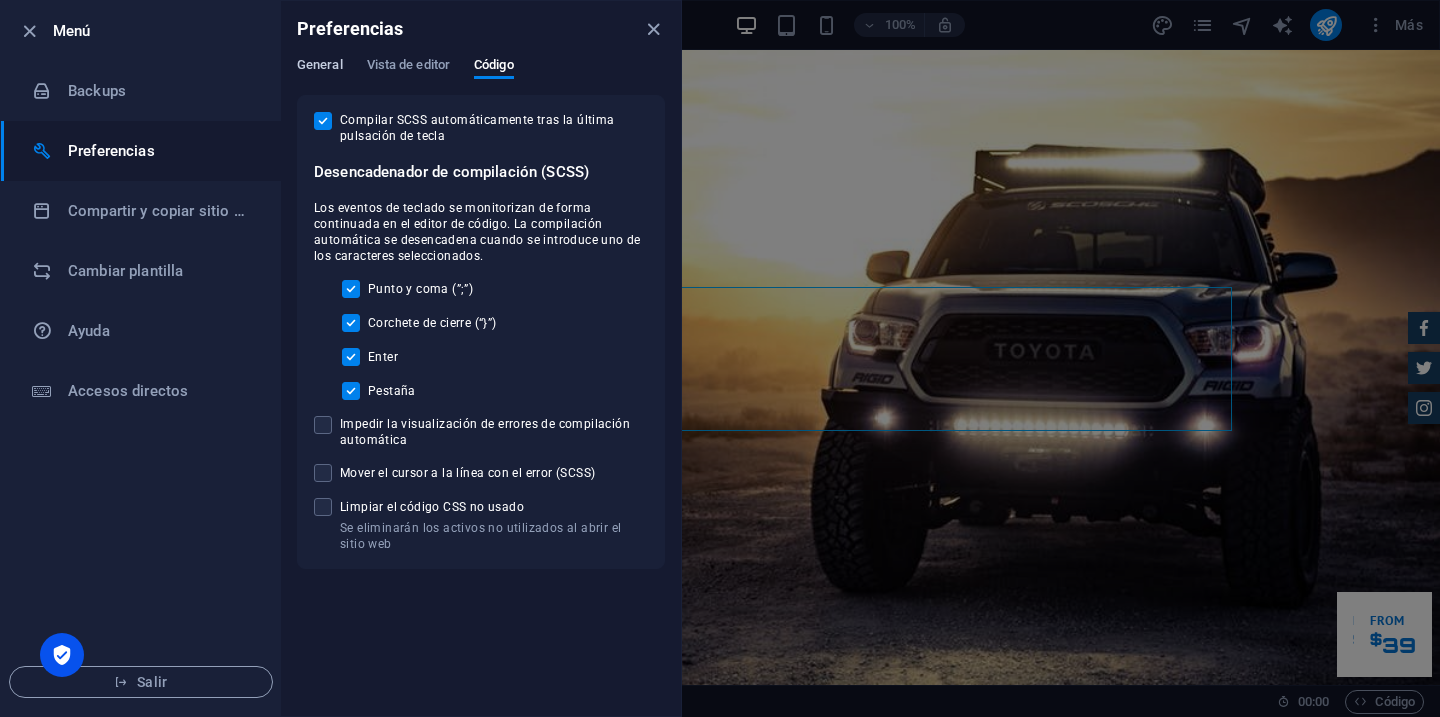 click on "General" at bounding box center (320, 67) 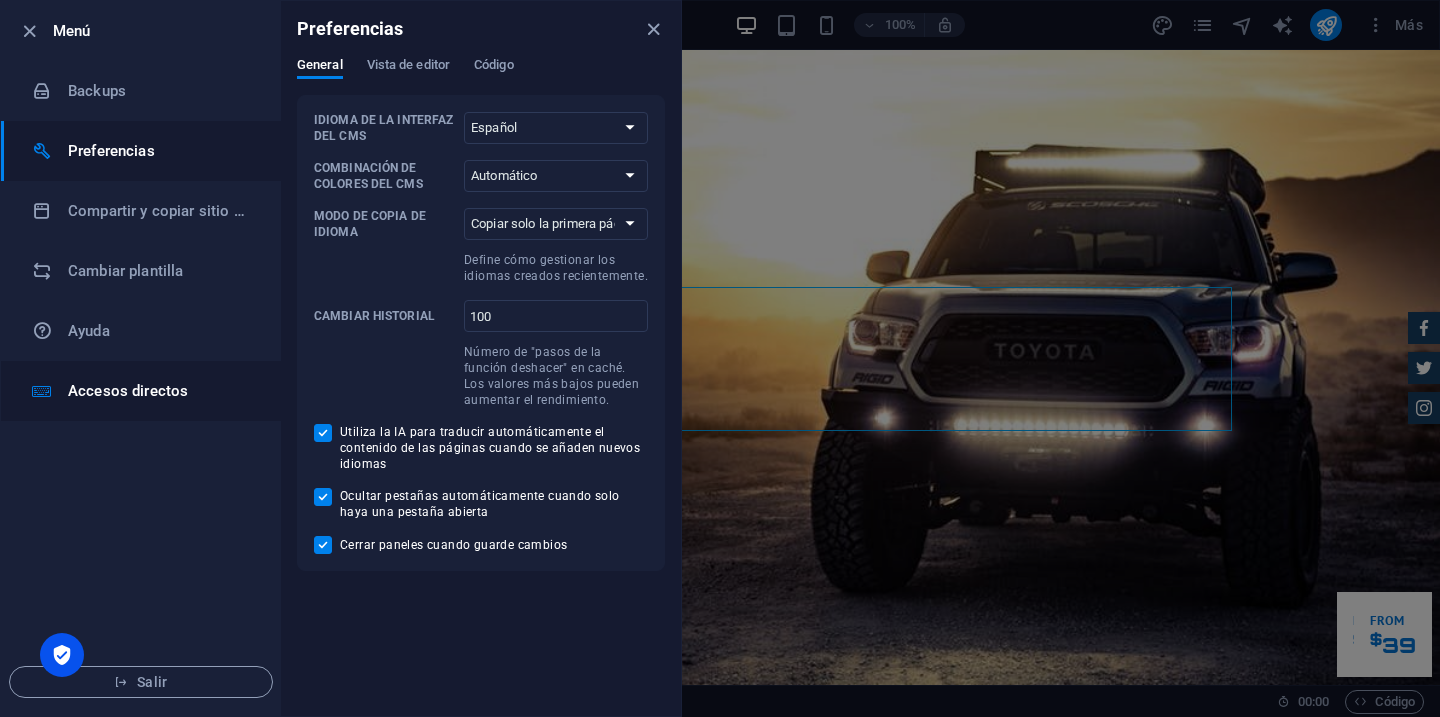 click on "Accesos directos" at bounding box center [160, 391] 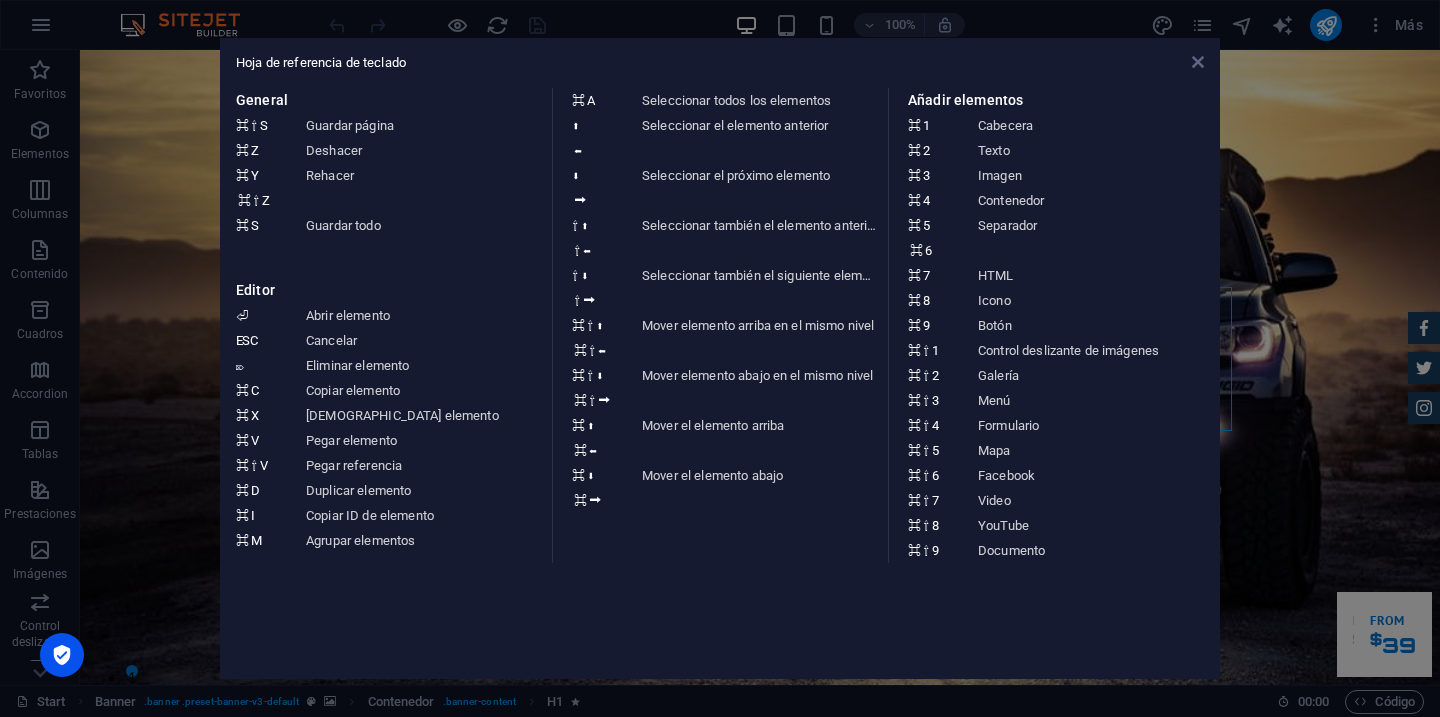 click at bounding box center (1198, 62) 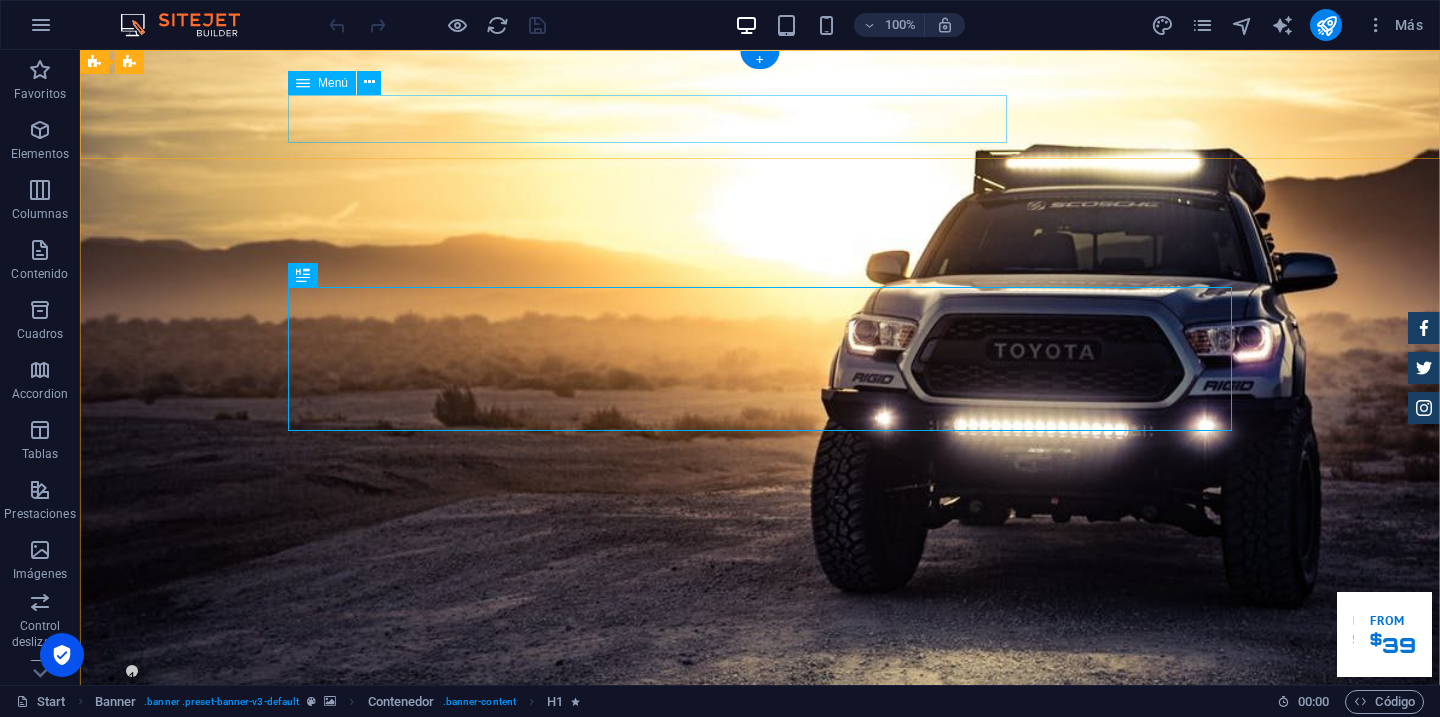 click on "INICIO NUESTRA EMPRESA Servicios Inventario Feedback Contacto" at bounding box center (760, 855) 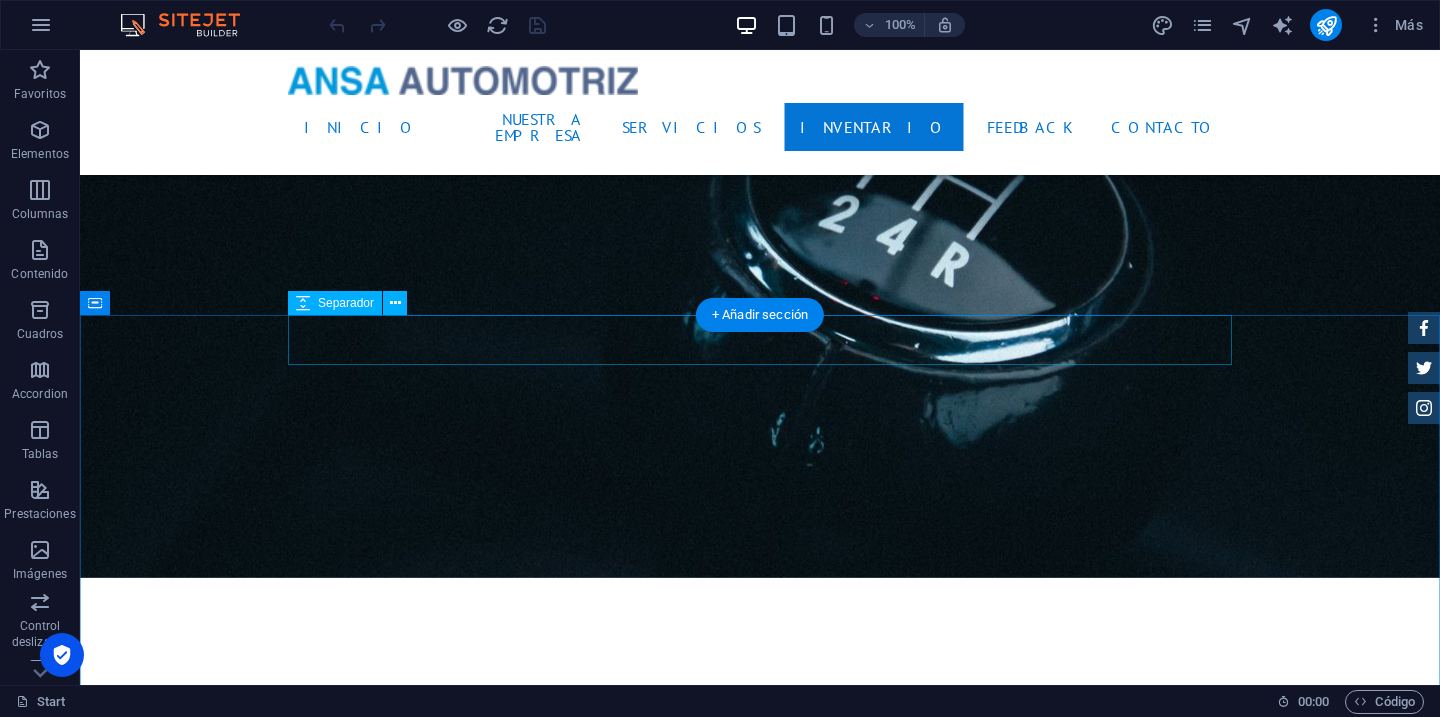 scroll, scrollTop: 3018, scrollLeft: 0, axis: vertical 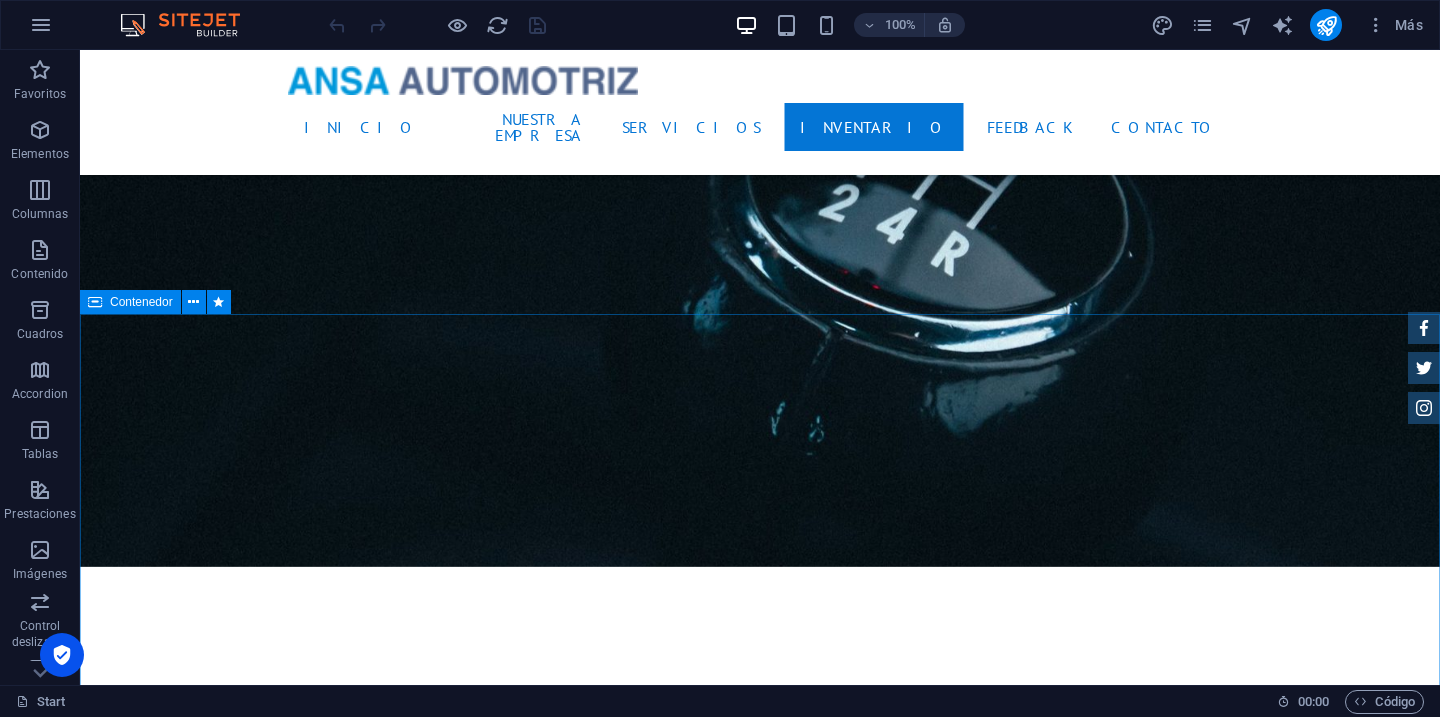 click on "Contenedor" at bounding box center (141, 302) 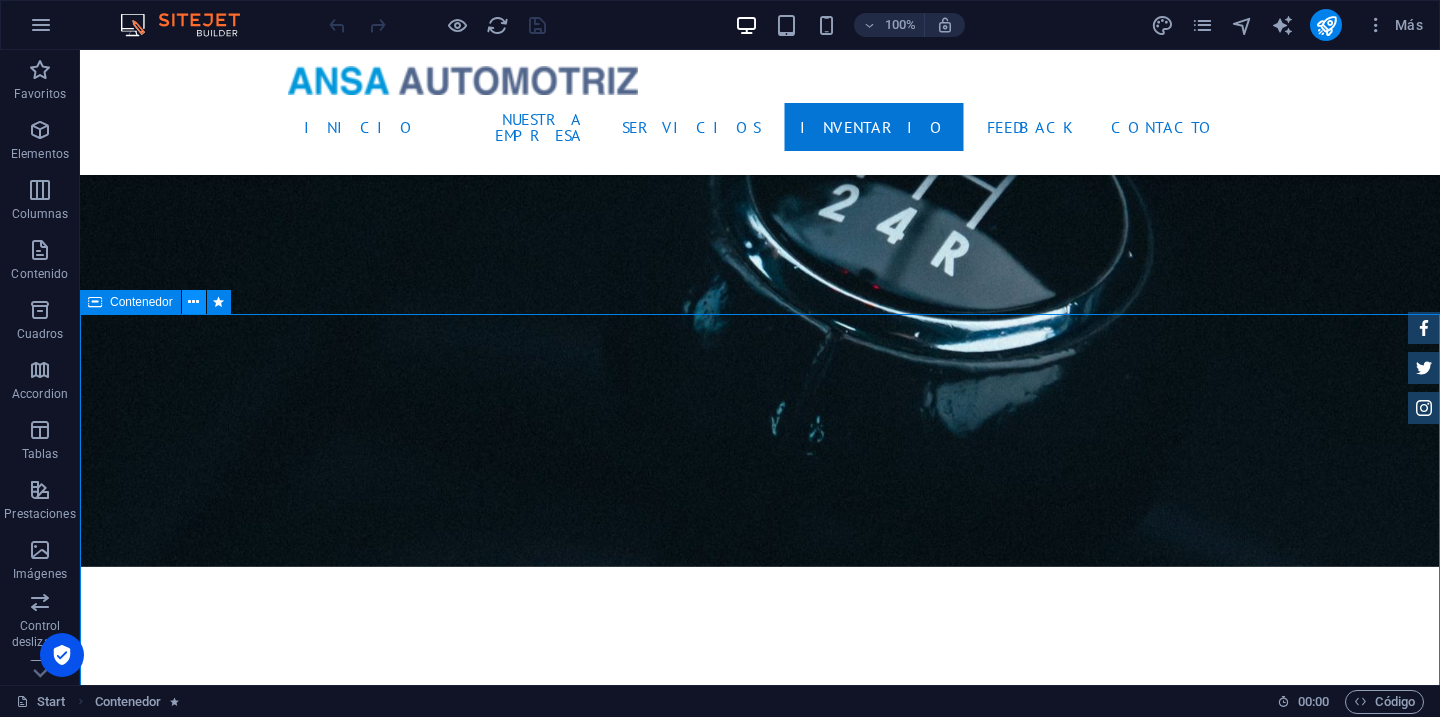 click at bounding box center [193, 302] 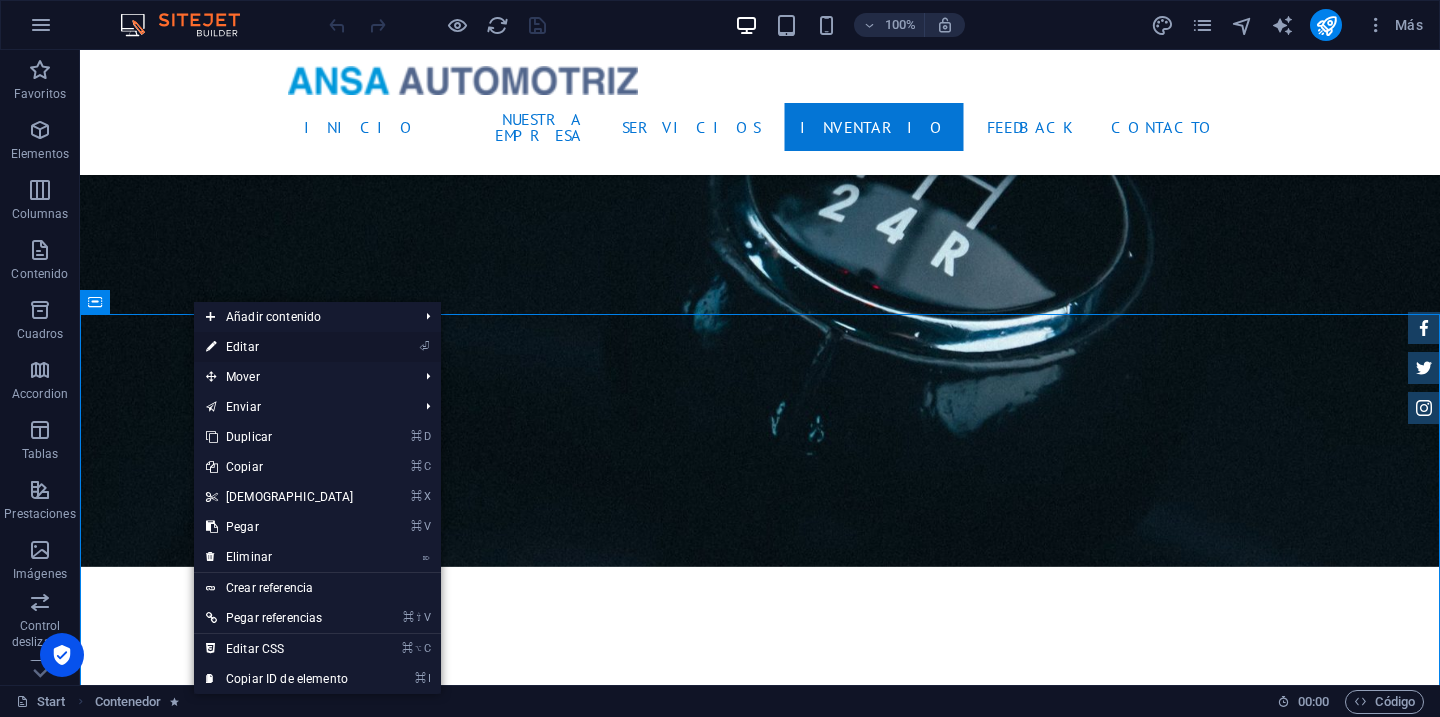 click on "⏎  Editar" at bounding box center [280, 347] 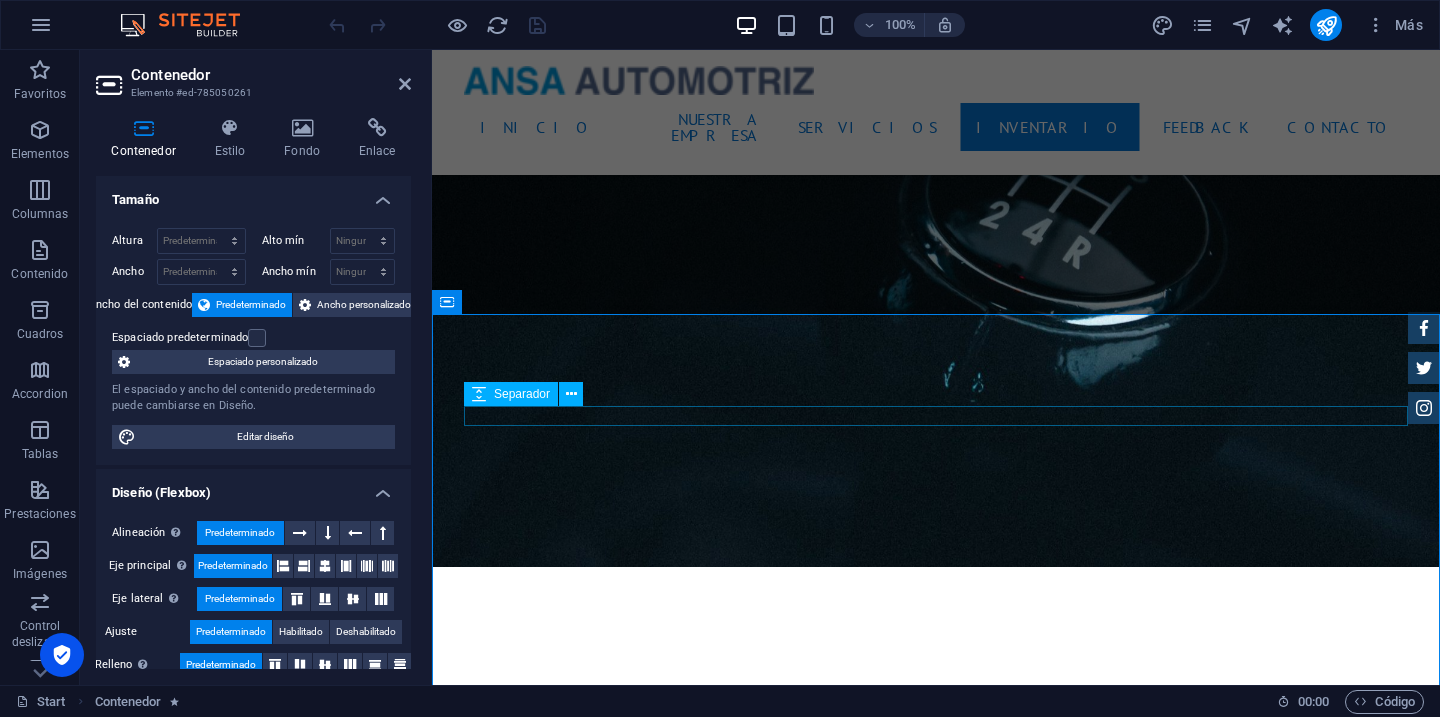 click at bounding box center (936, 3700) 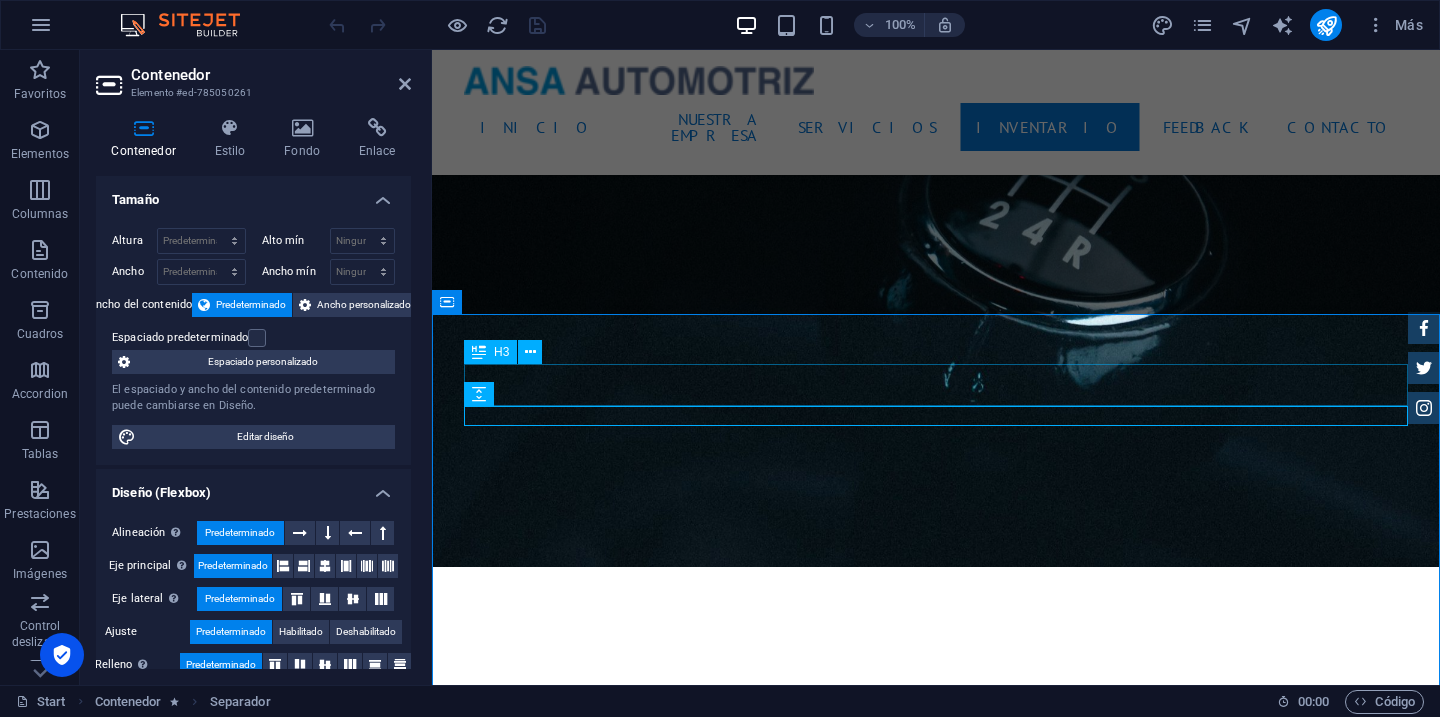 click on "New Cars" at bounding box center [936, 3669] 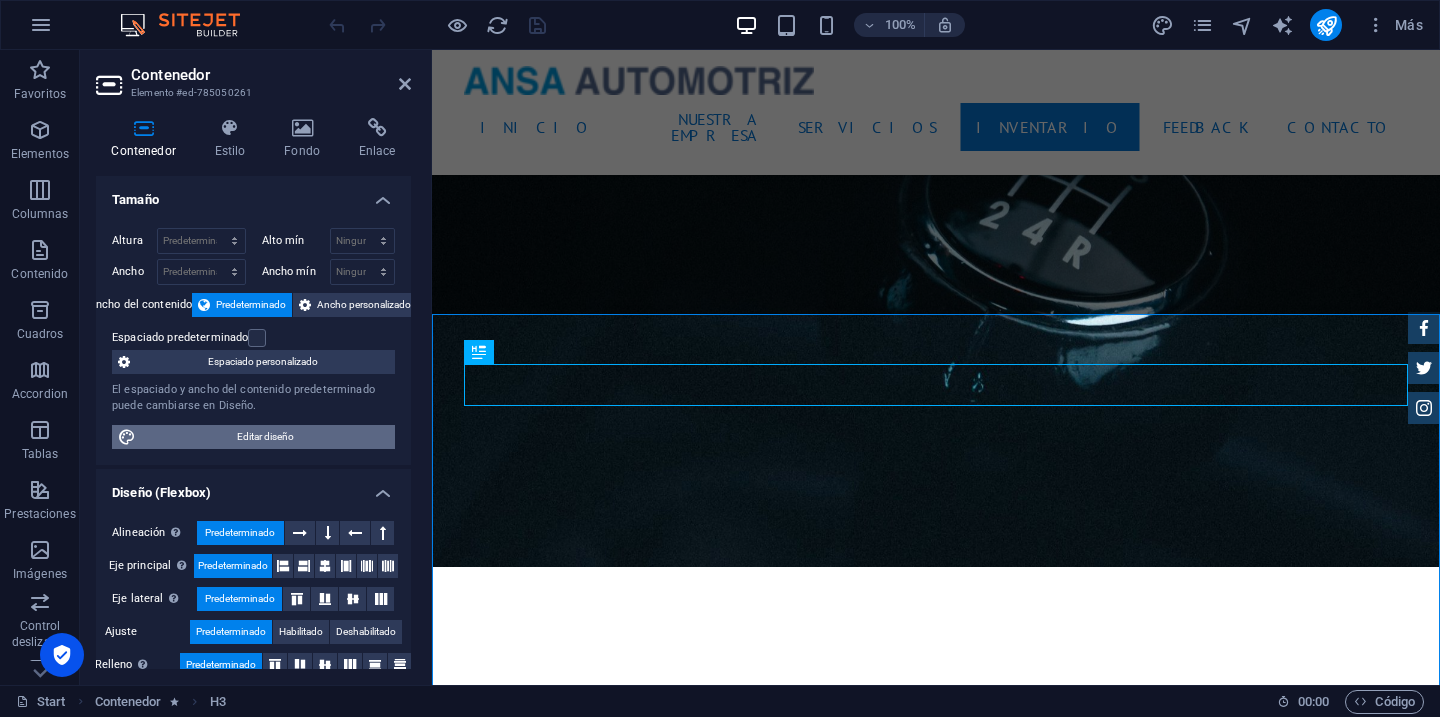 scroll, scrollTop: 306, scrollLeft: 0, axis: vertical 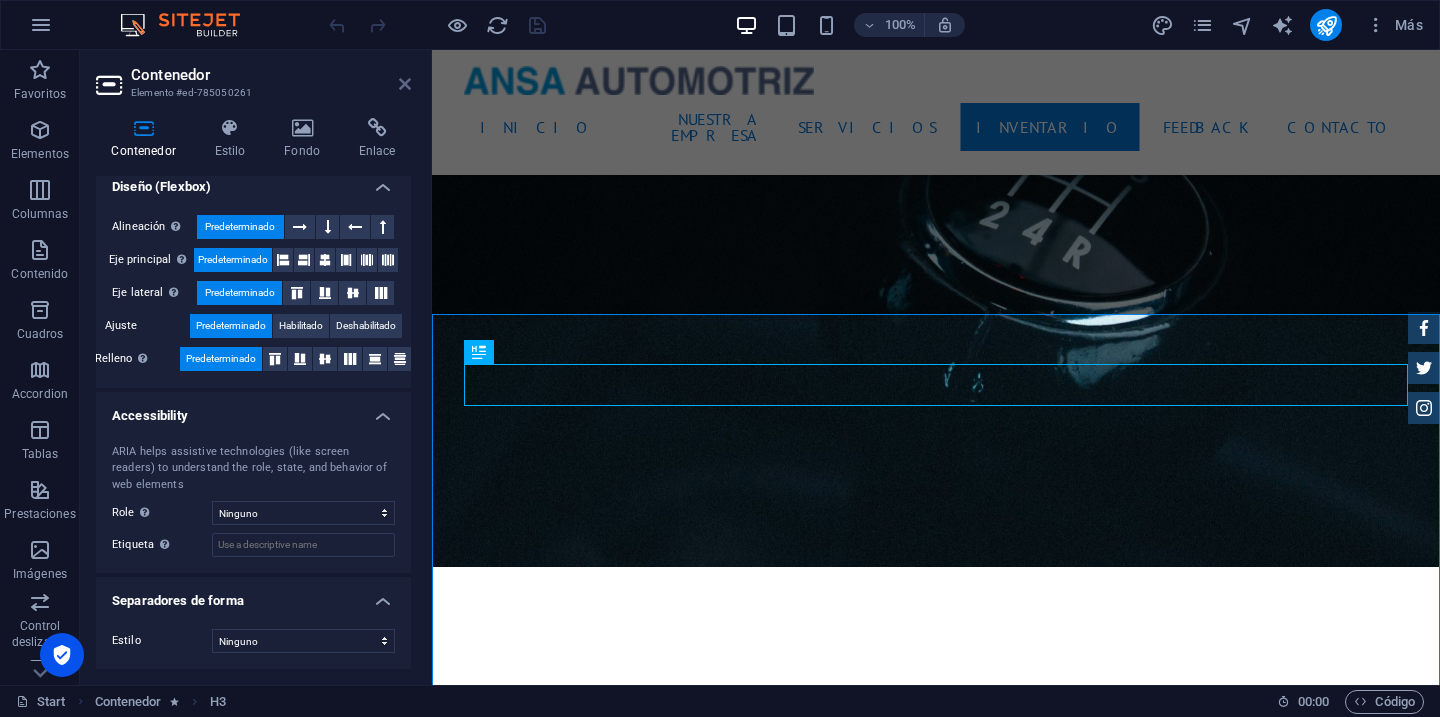 click at bounding box center (405, 84) 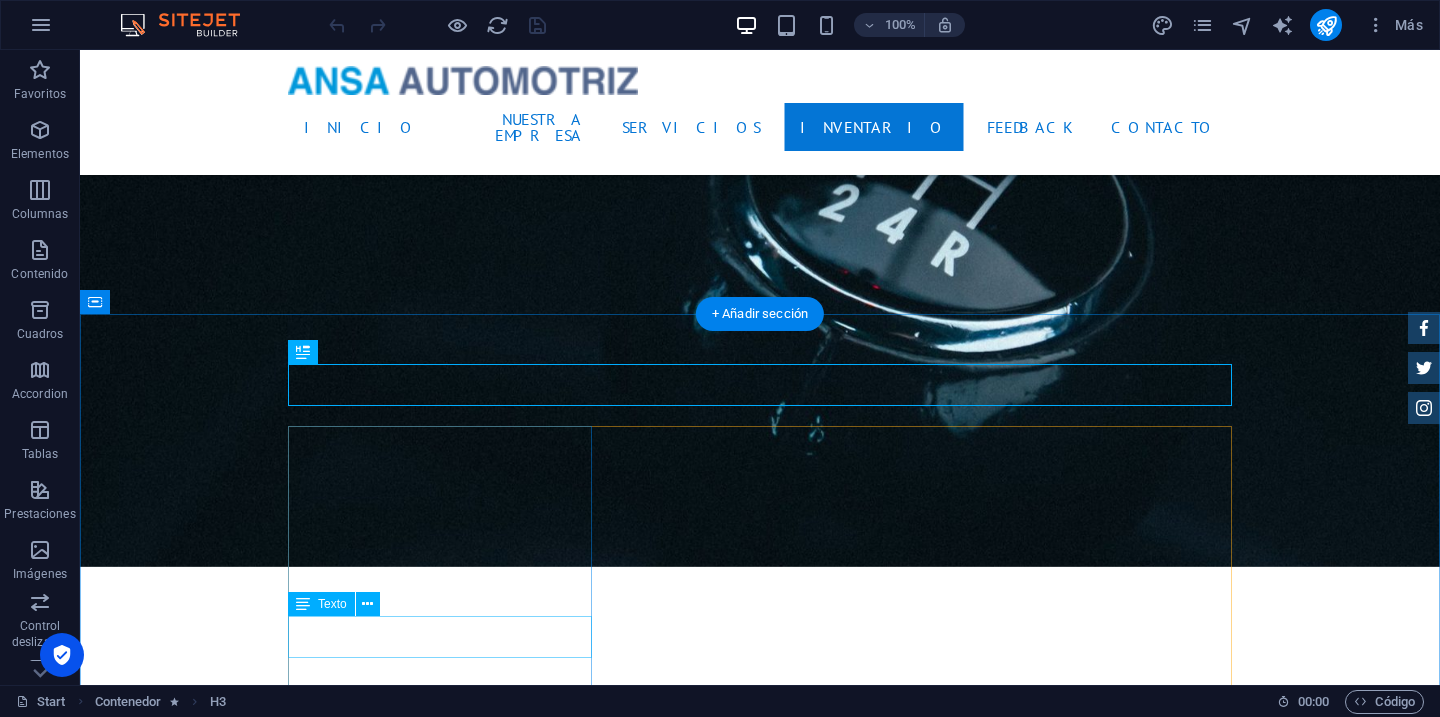 scroll, scrollTop: 3129, scrollLeft: 0, axis: vertical 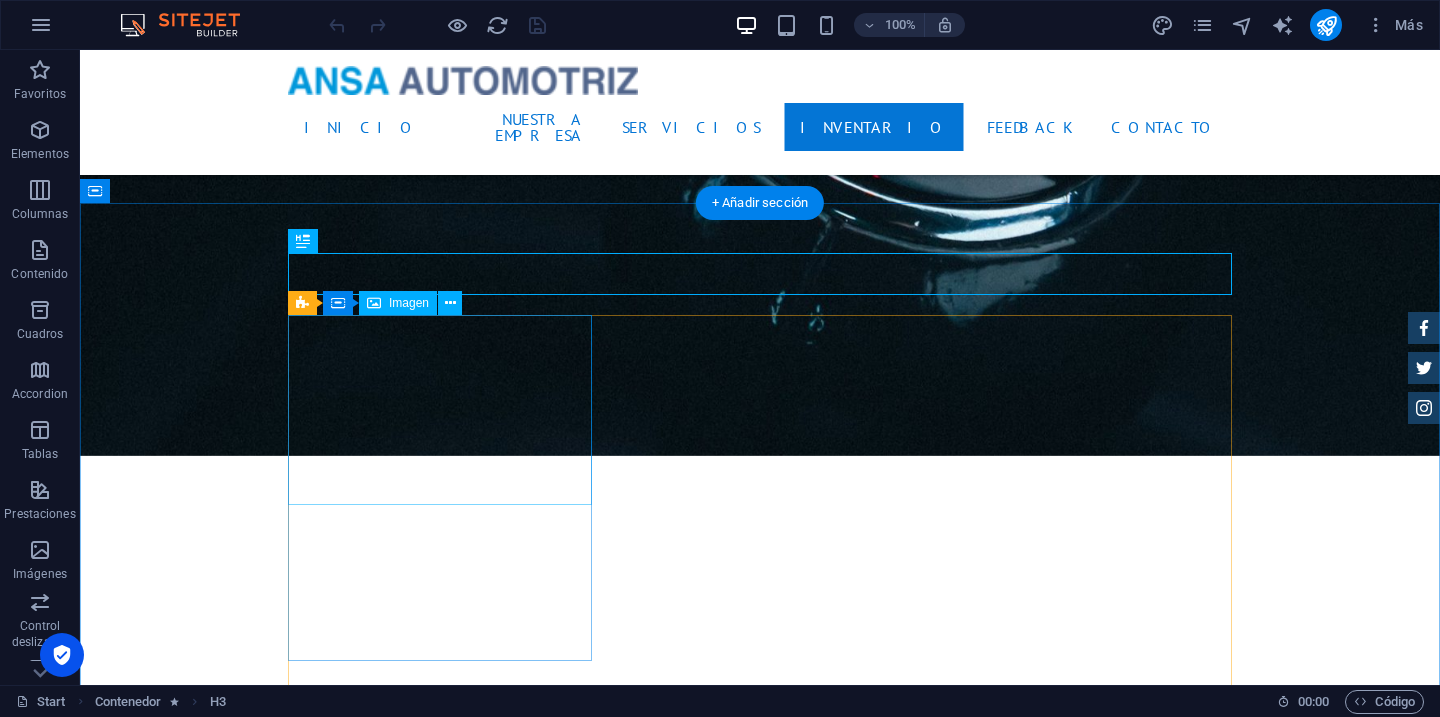 click at bounding box center [760, 3894] 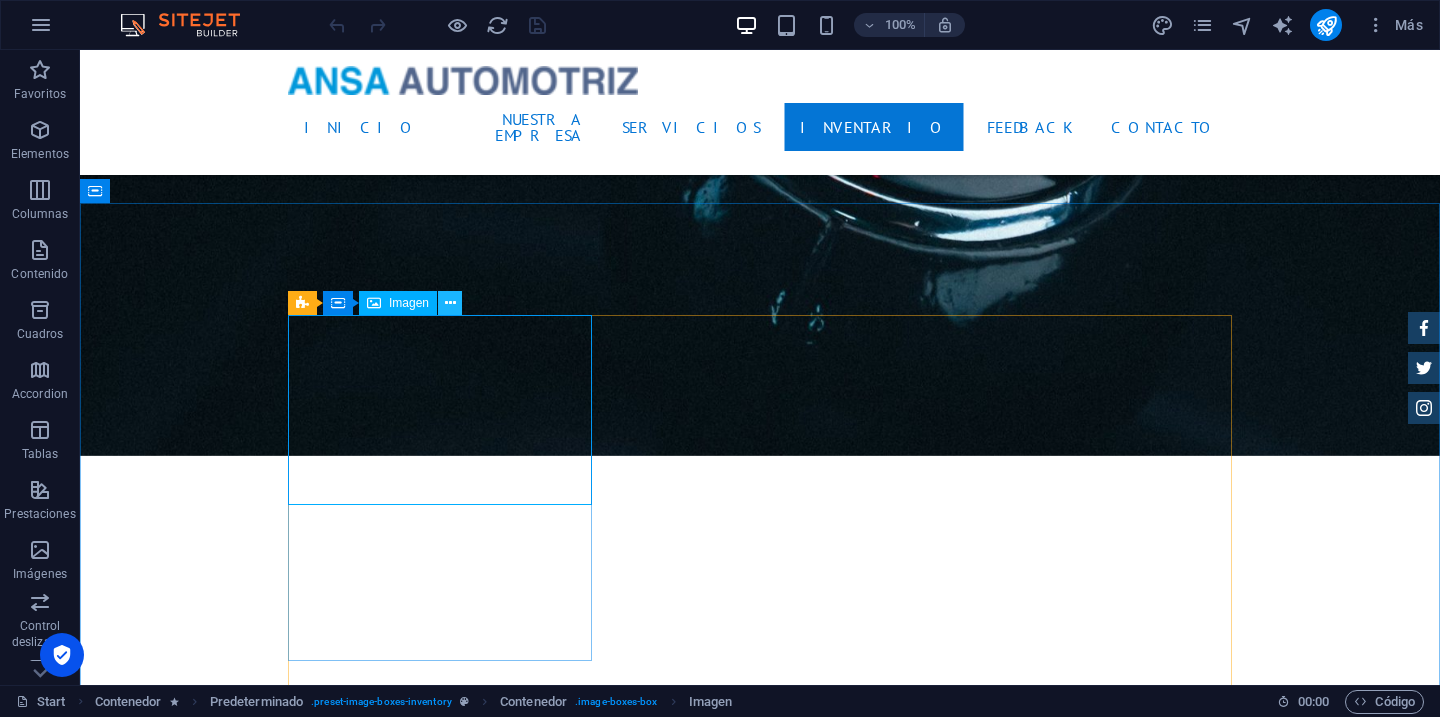 click at bounding box center (450, 303) 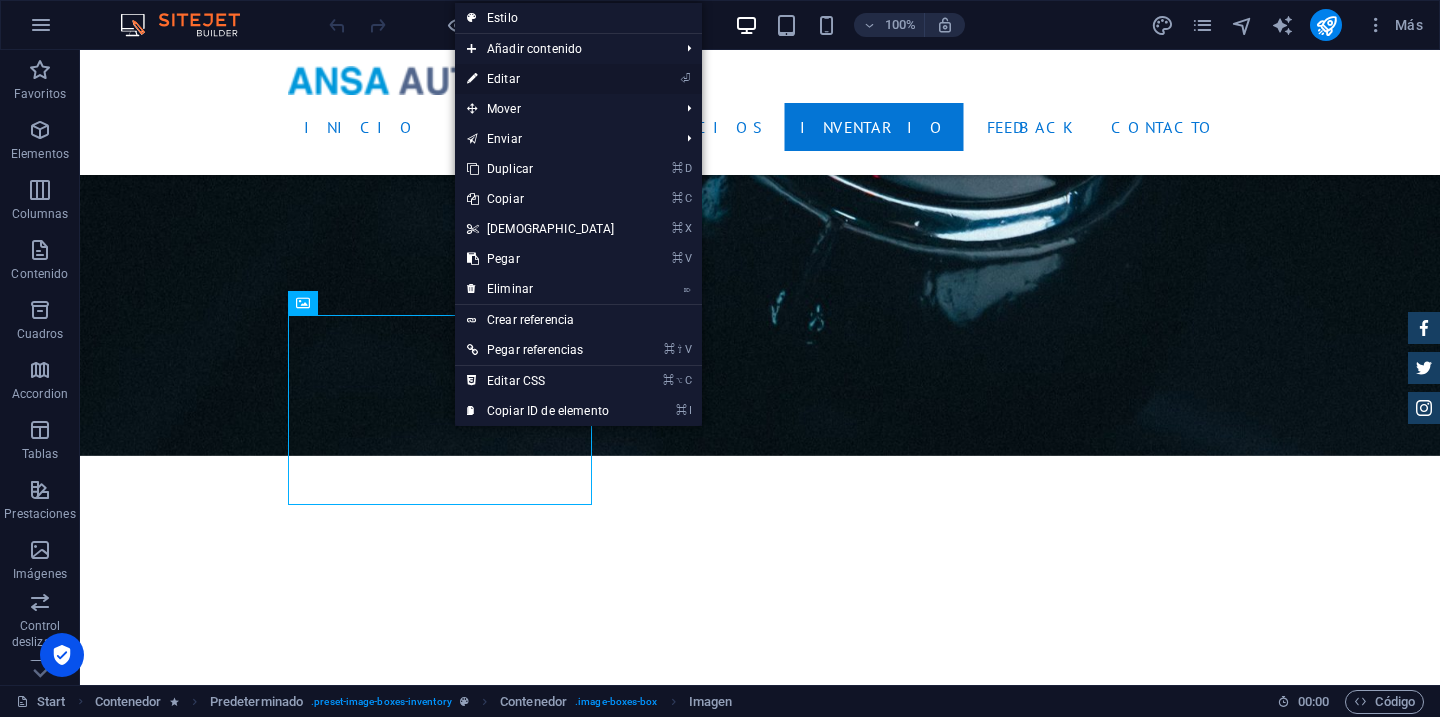click on "⏎  Editar" at bounding box center (541, 79) 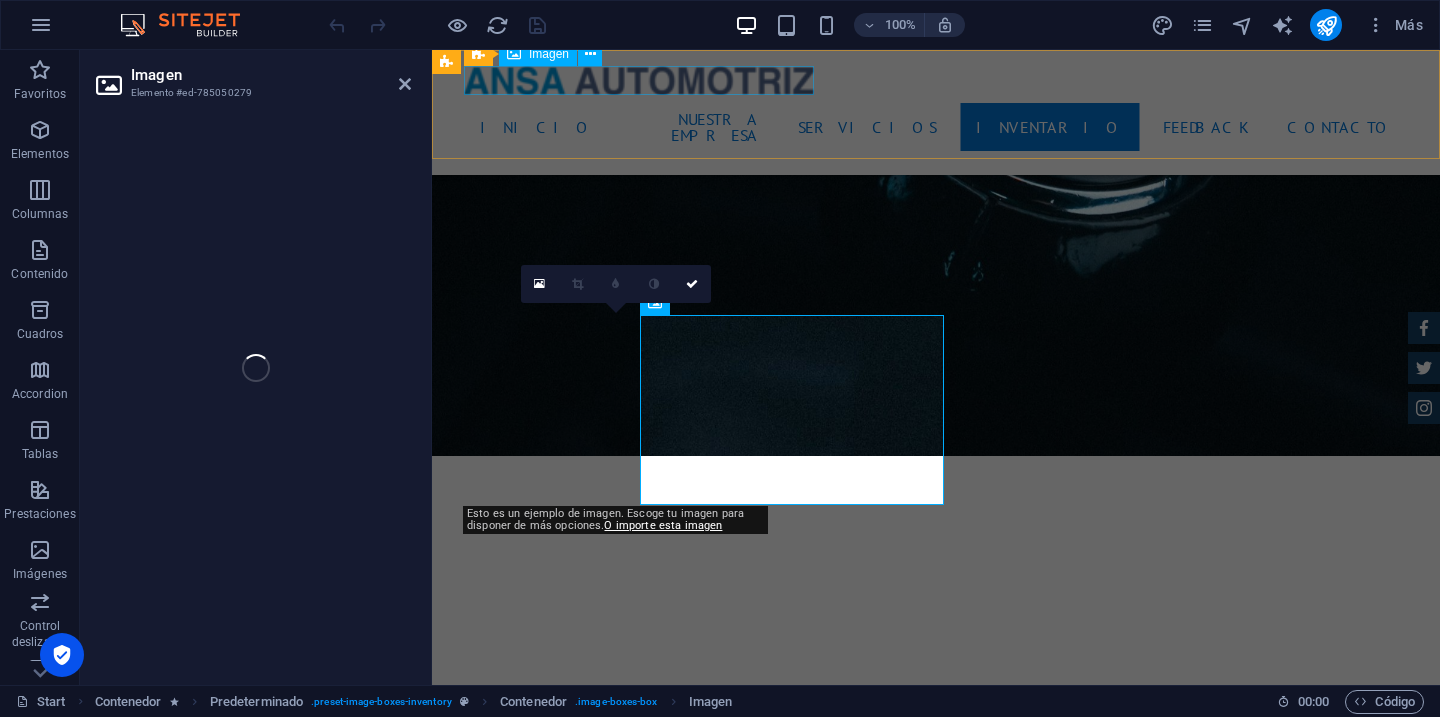 select on "%" 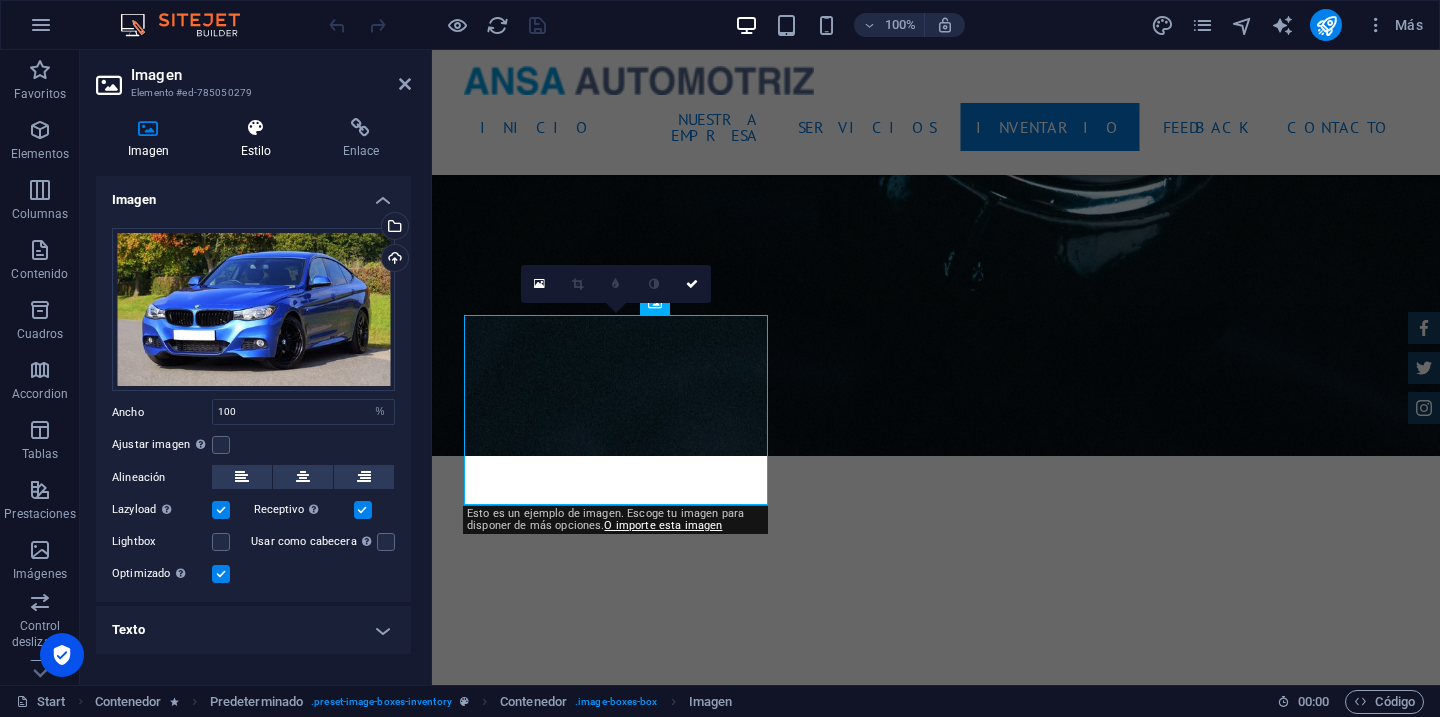 click at bounding box center (256, 128) 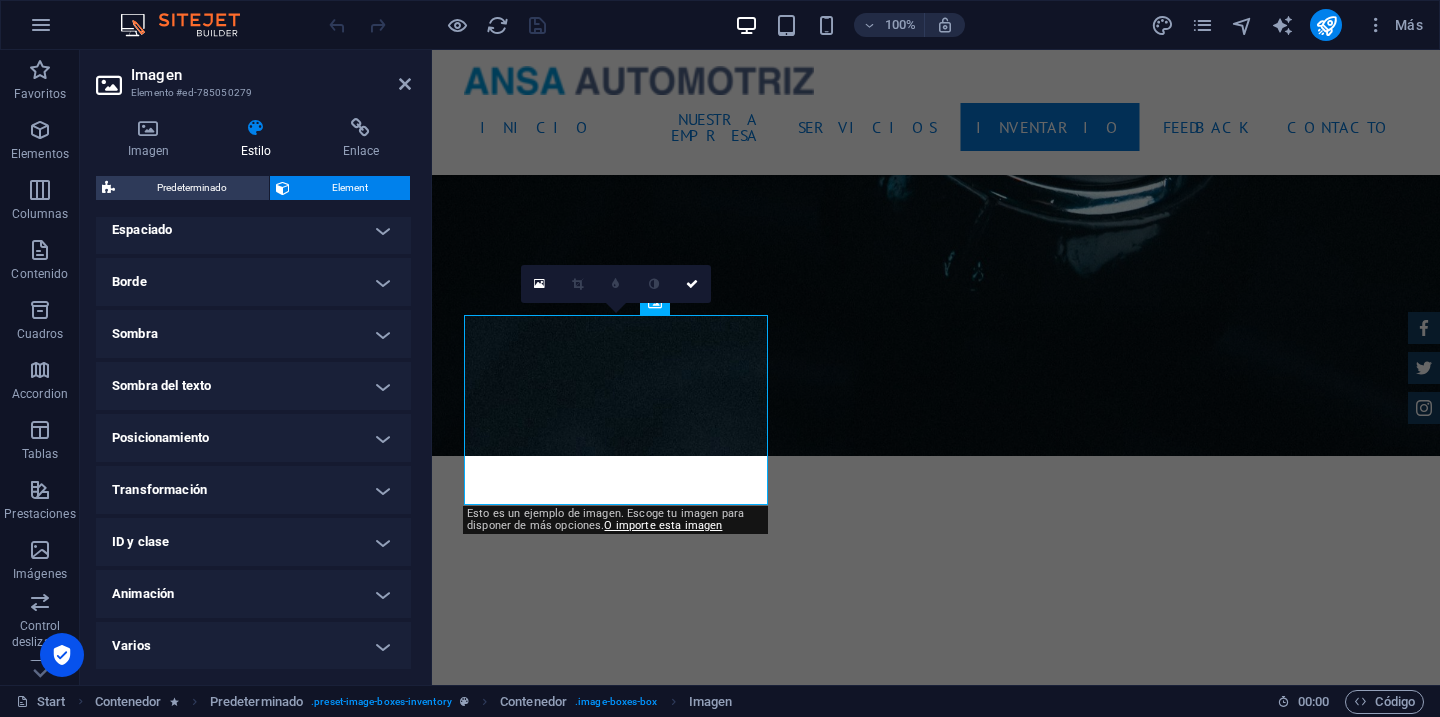 scroll, scrollTop: 0, scrollLeft: 0, axis: both 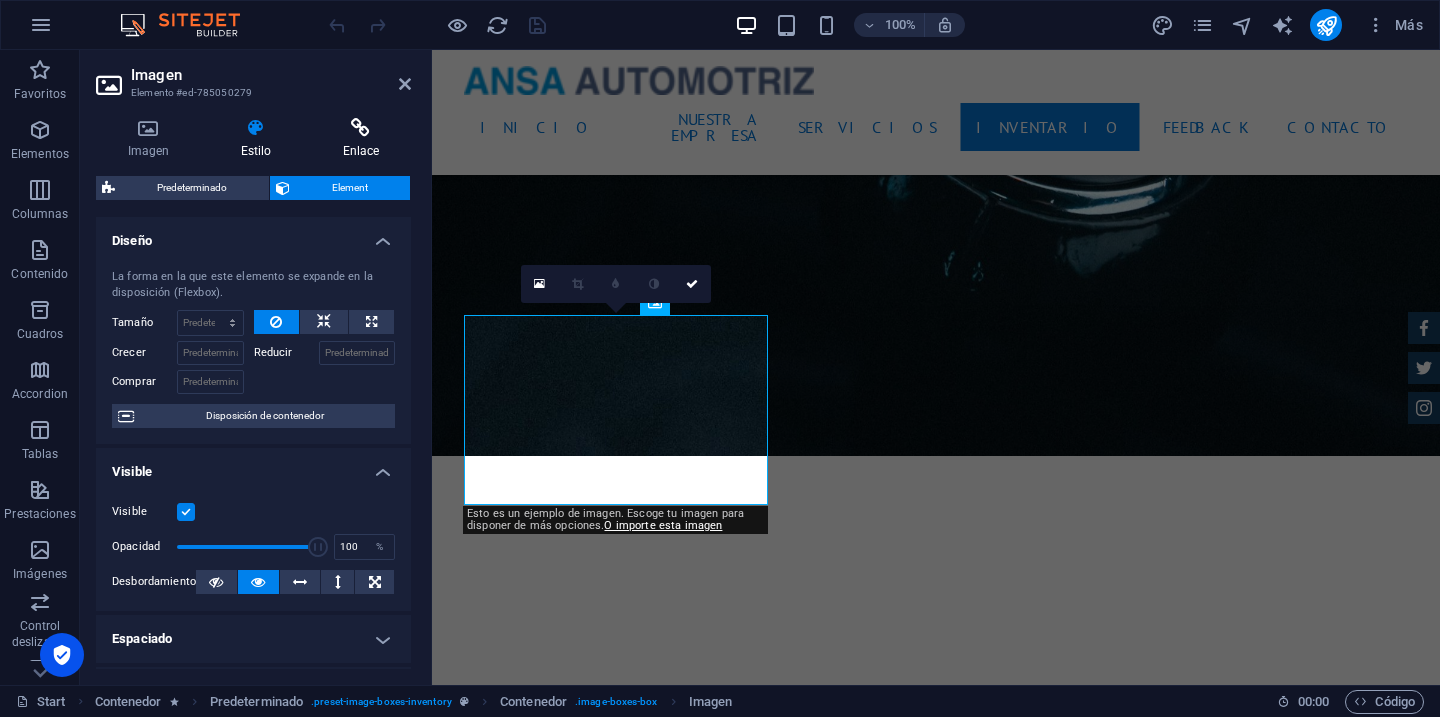 click on "Enlace" at bounding box center [361, 139] 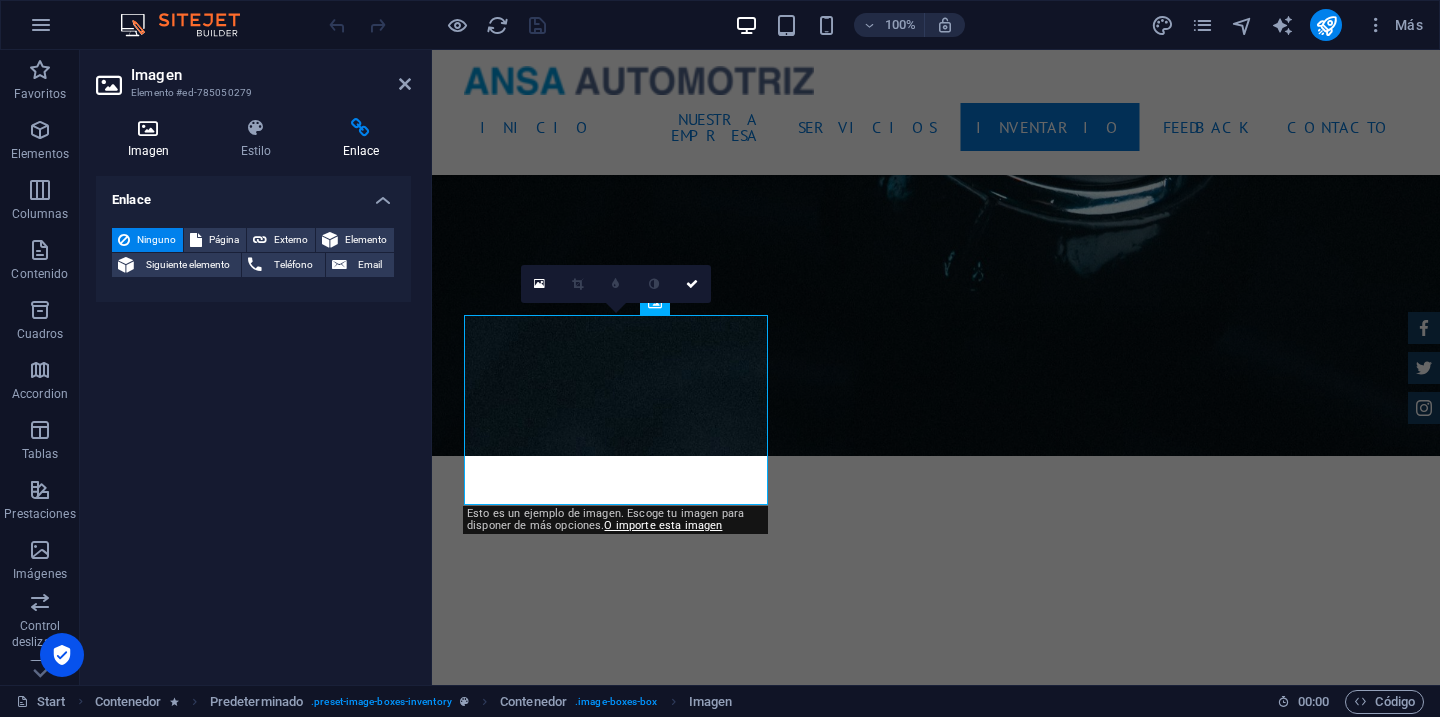 click on "Imagen" at bounding box center [152, 139] 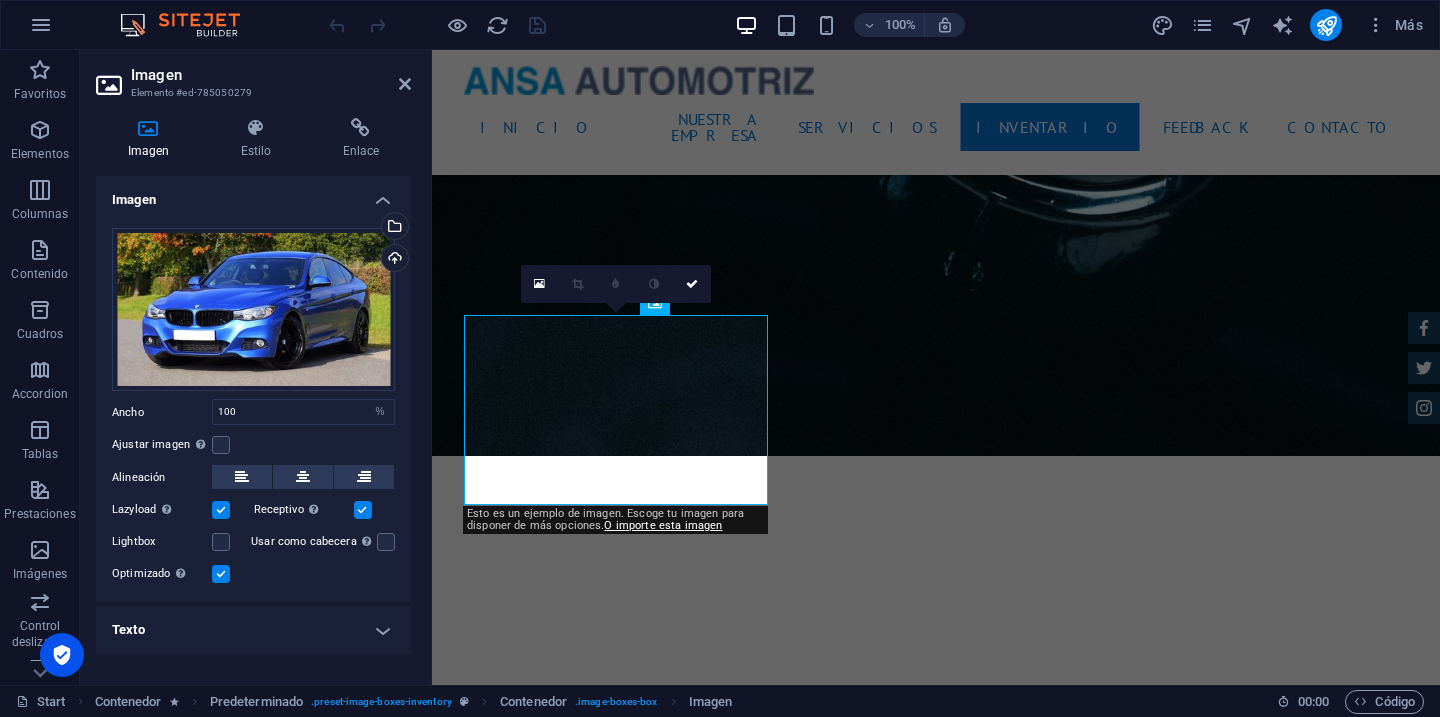 click on "Texto" at bounding box center [253, 630] 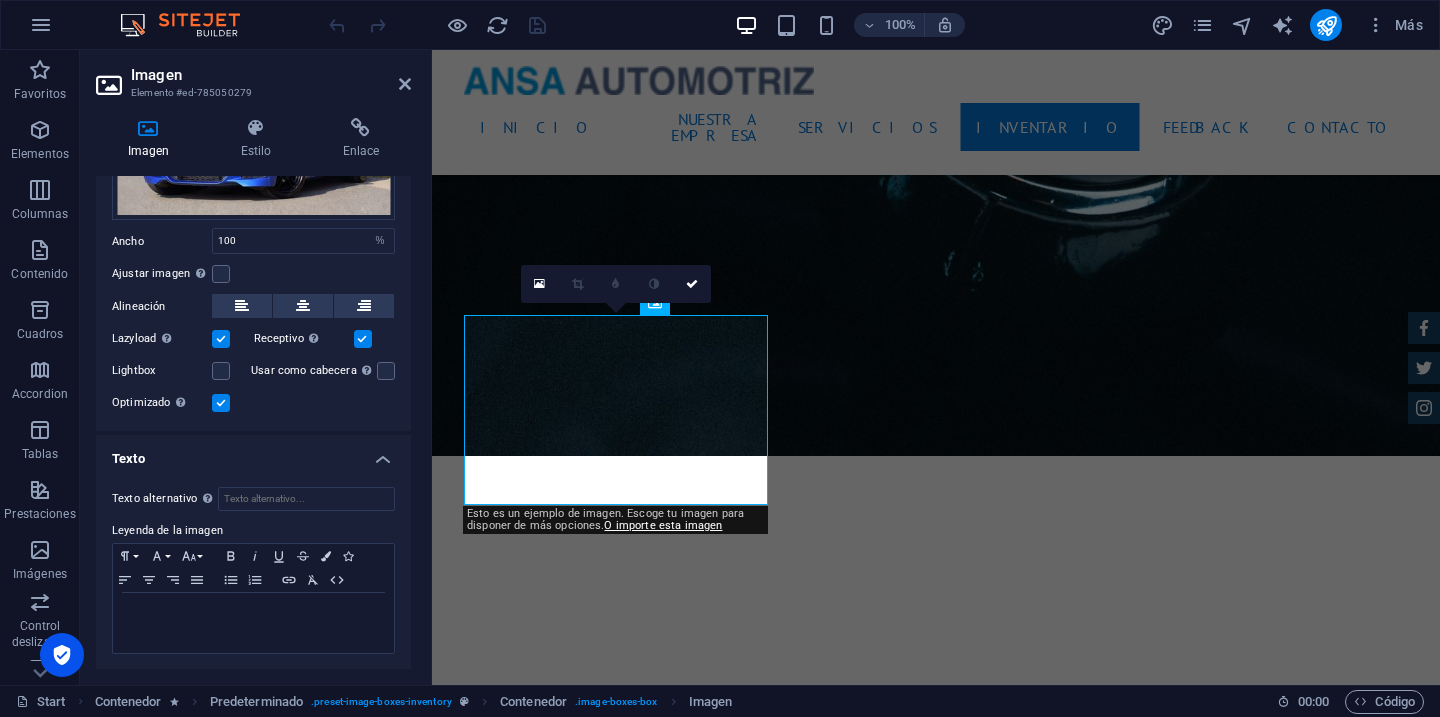 scroll, scrollTop: 0, scrollLeft: 0, axis: both 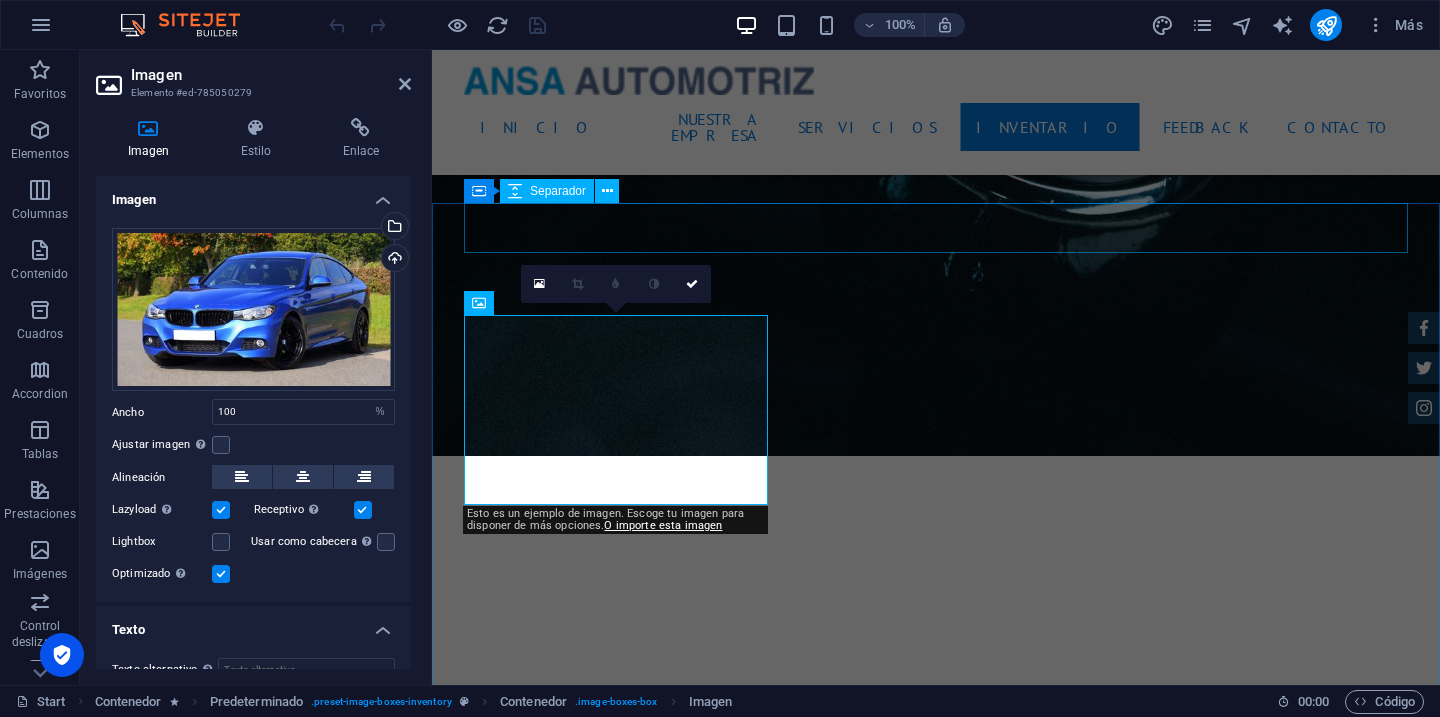 click at bounding box center (936, 3512) 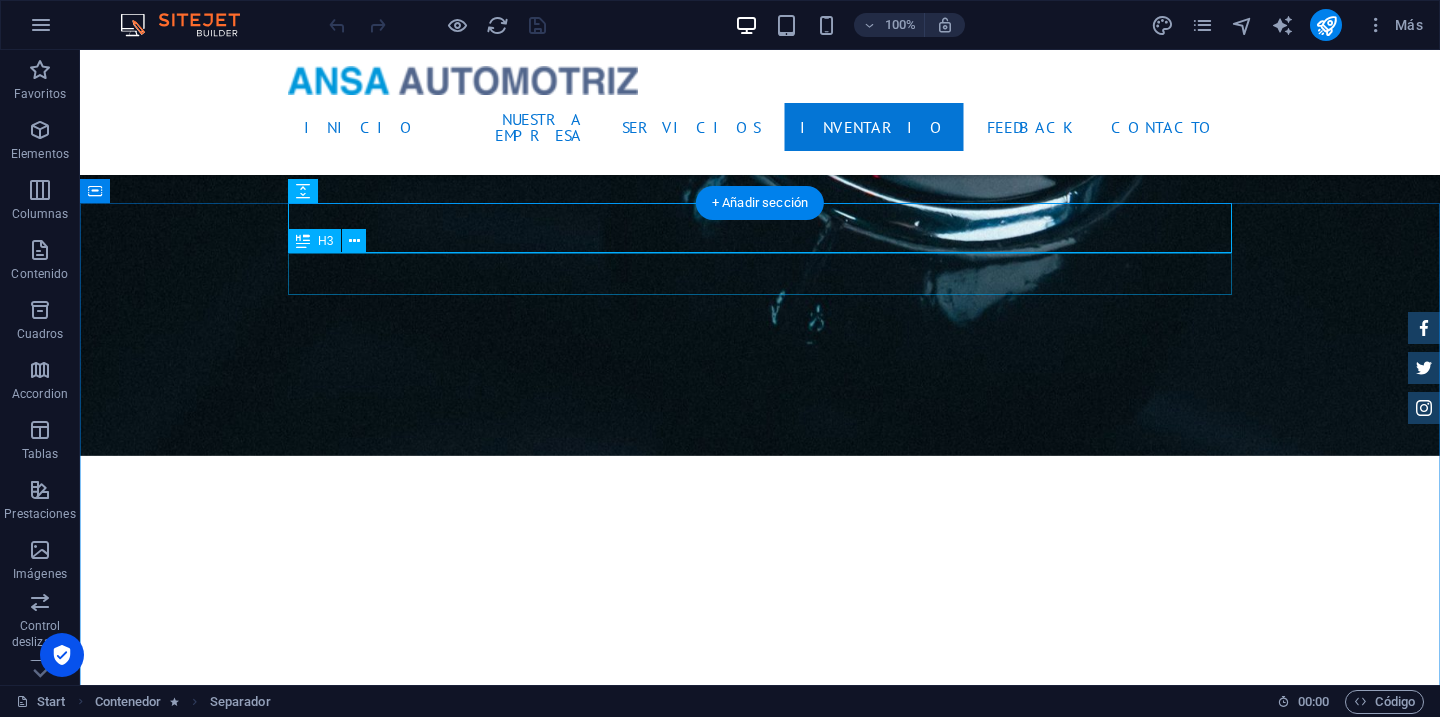 click on "New Cars" at bounding box center (760, 3558) 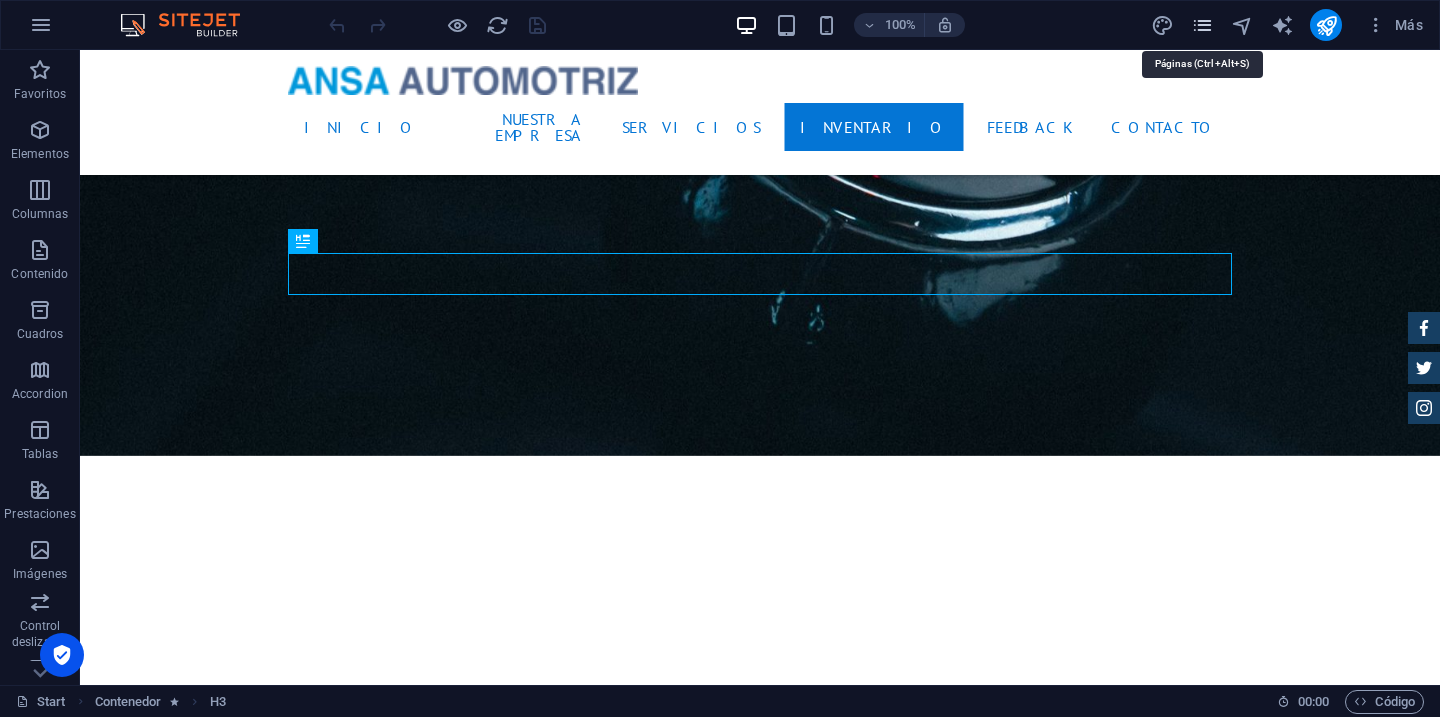 click at bounding box center (1202, 25) 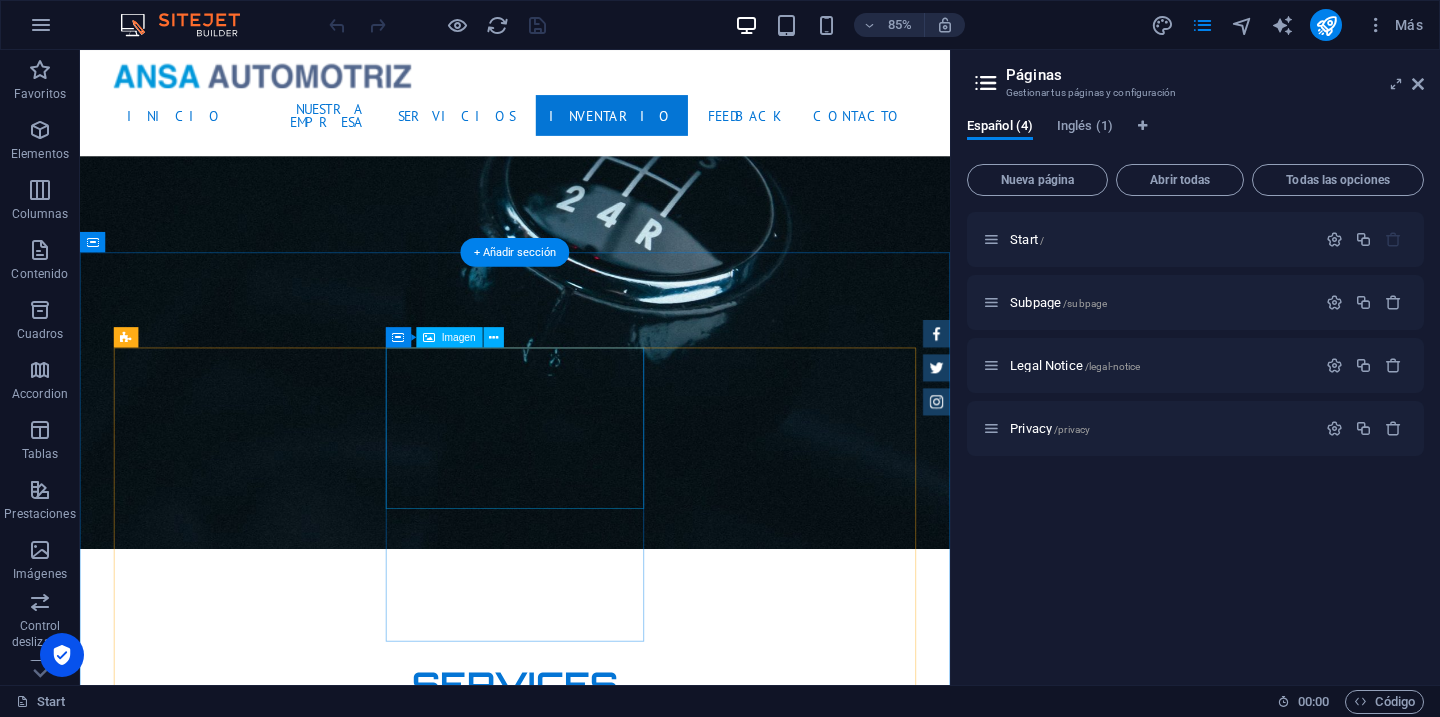 scroll, scrollTop: 3063, scrollLeft: 0, axis: vertical 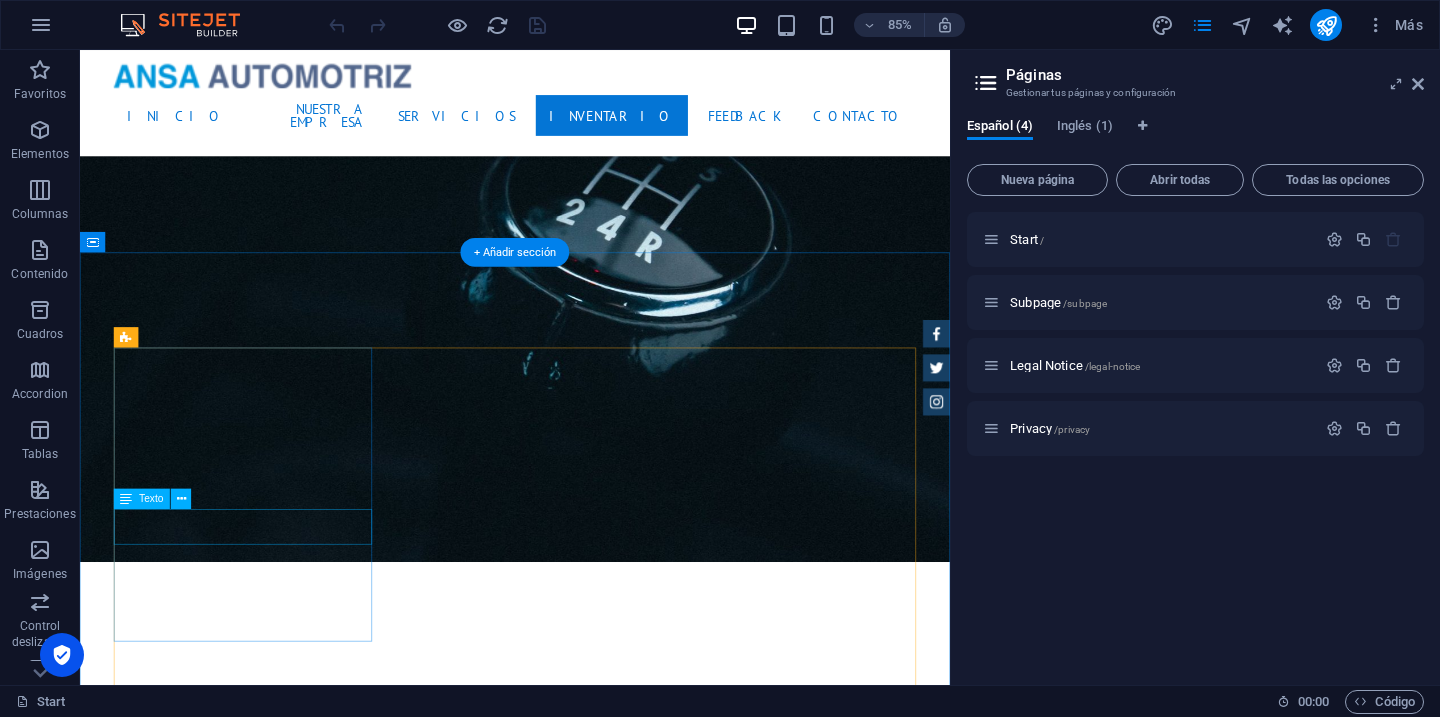 click on "BMW 535I Individual $ 49.999" at bounding box center (592, 4373) 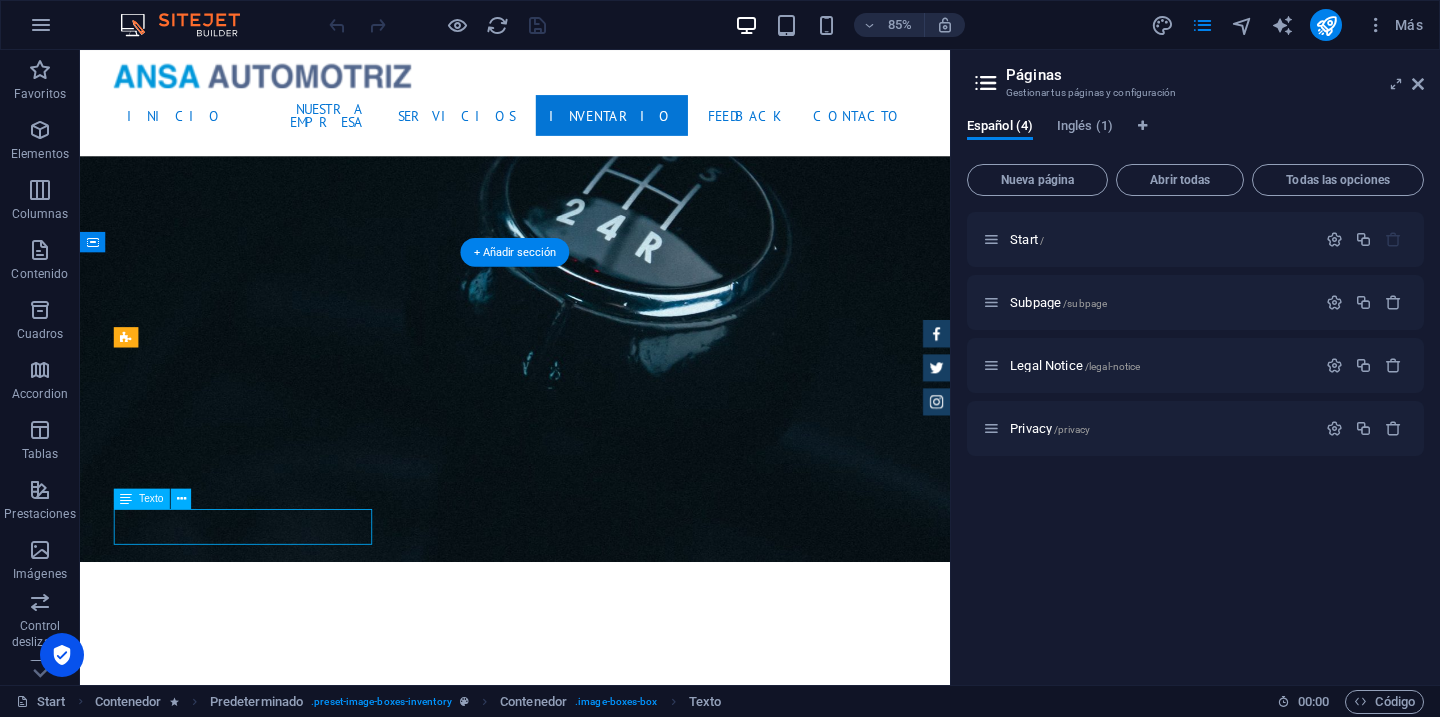 click on "BMW 535I Individual $ 49.999" at bounding box center [592, 4373] 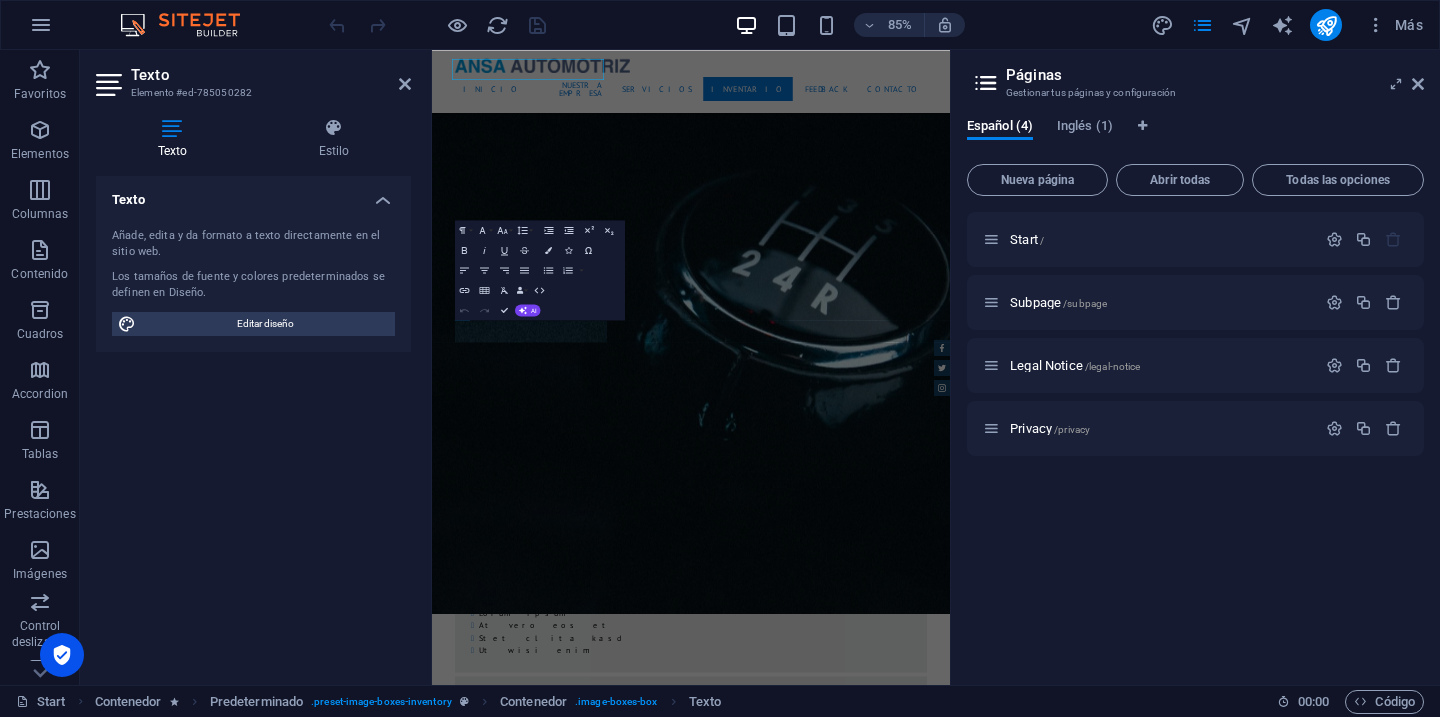 scroll, scrollTop: 3586, scrollLeft: 0, axis: vertical 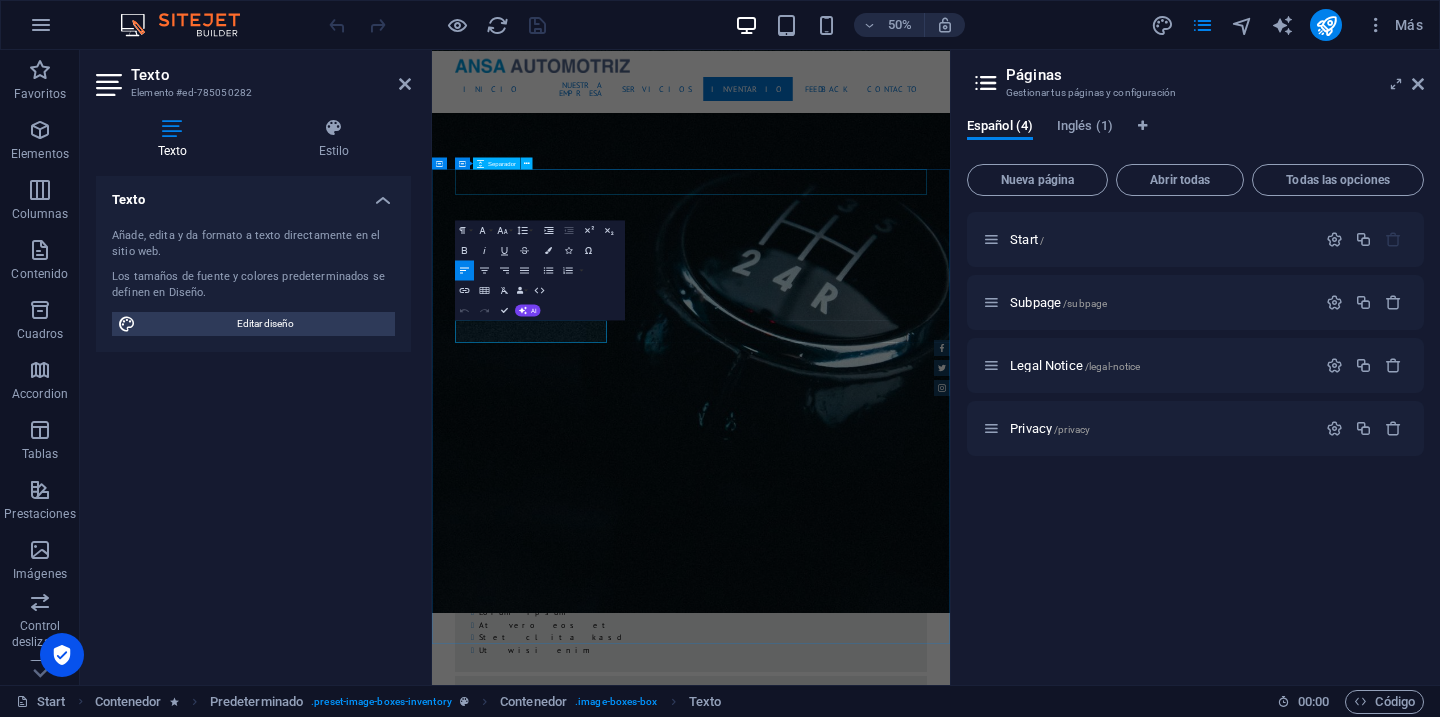 click at bounding box center [950, 4042] 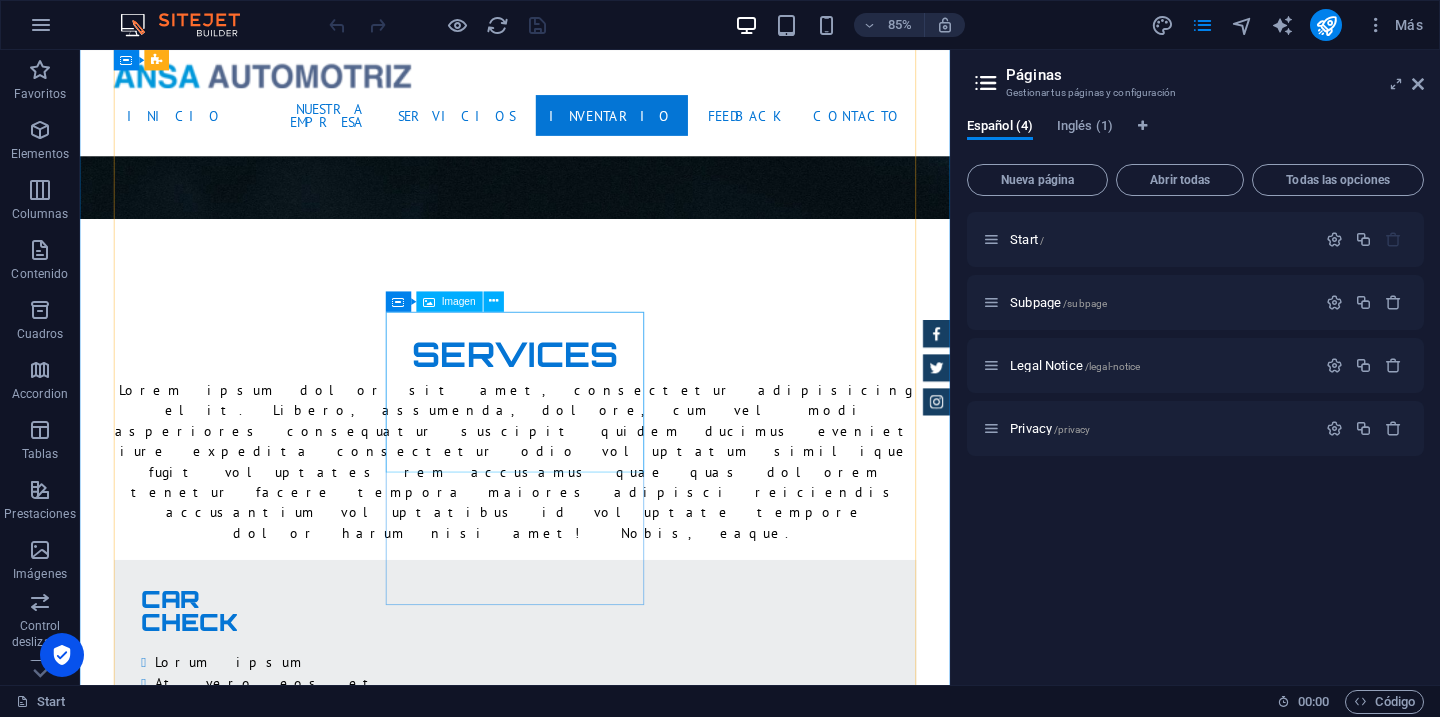 scroll, scrollTop: 3465, scrollLeft: 0, axis: vertical 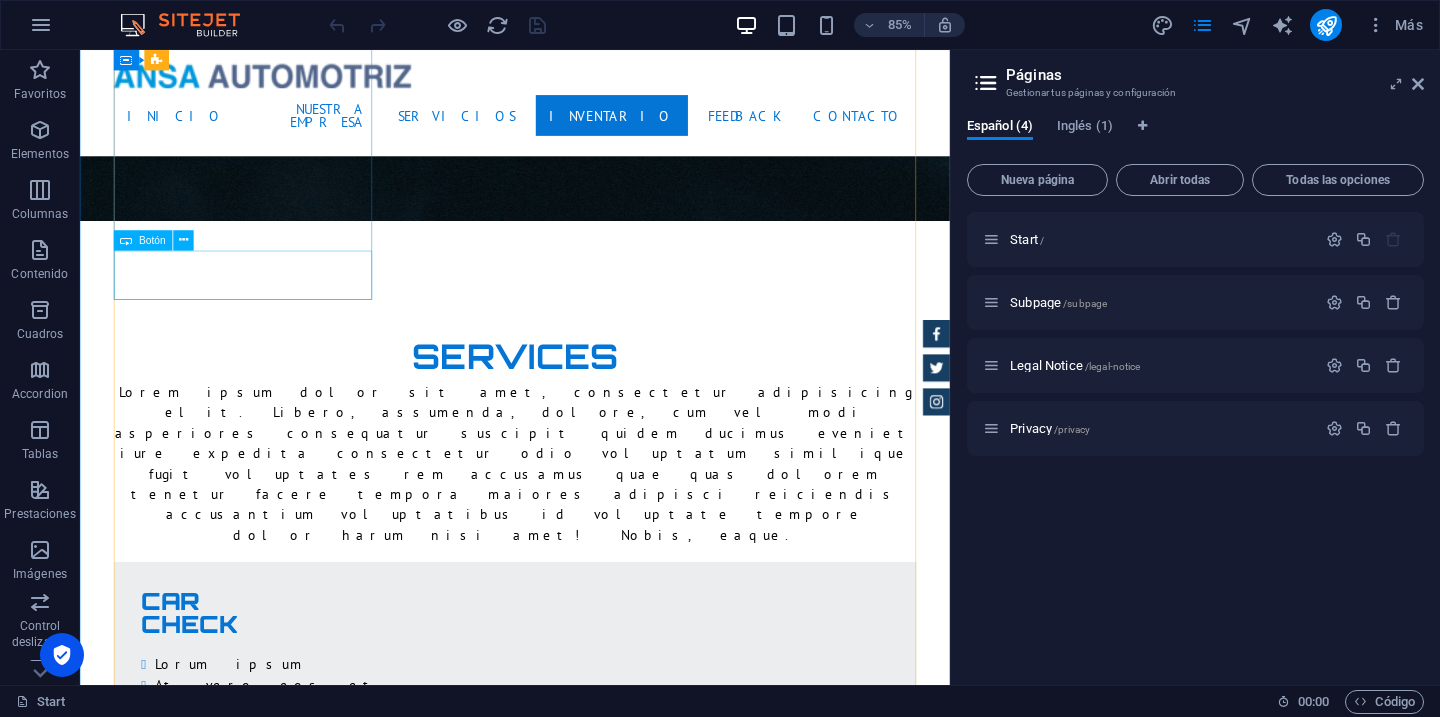 click on "More Details" at bounding box center [592, 4077] 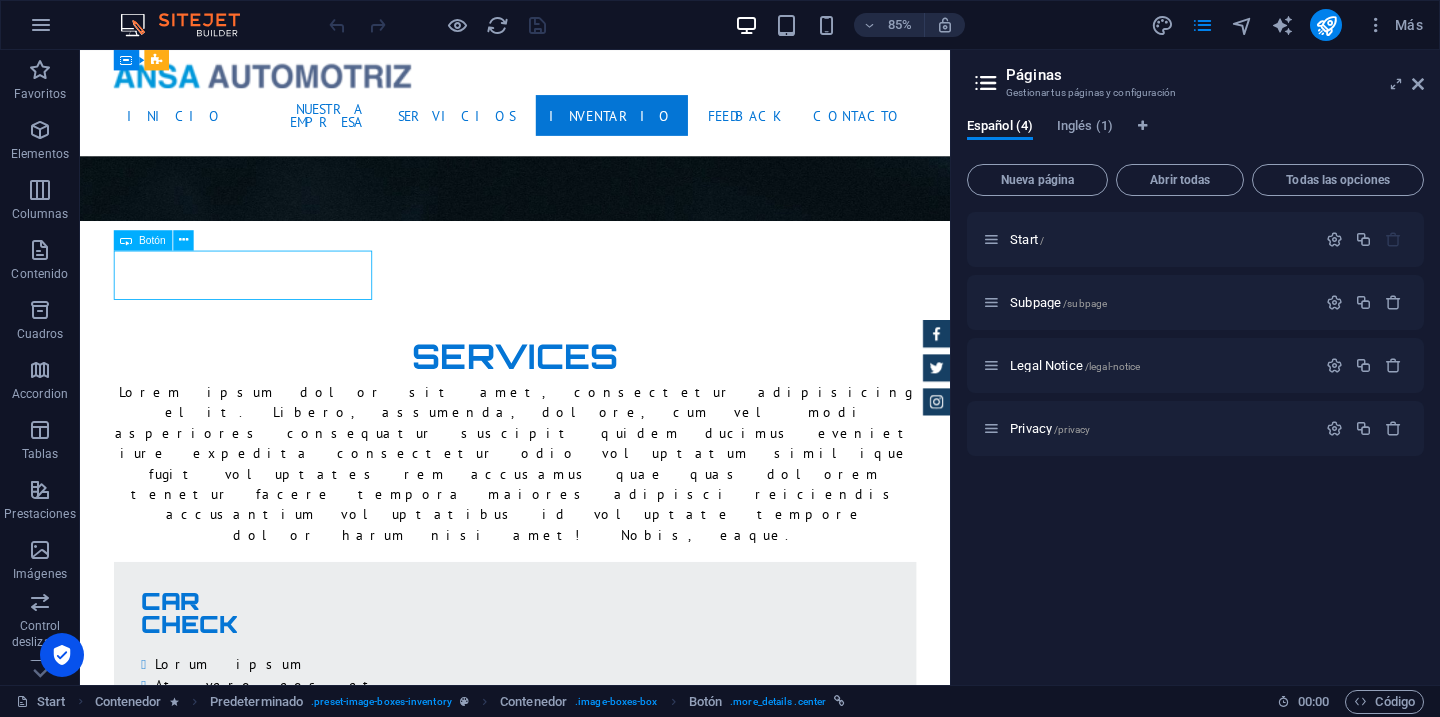 click on "More Details" at bounding box center [592, 4077] 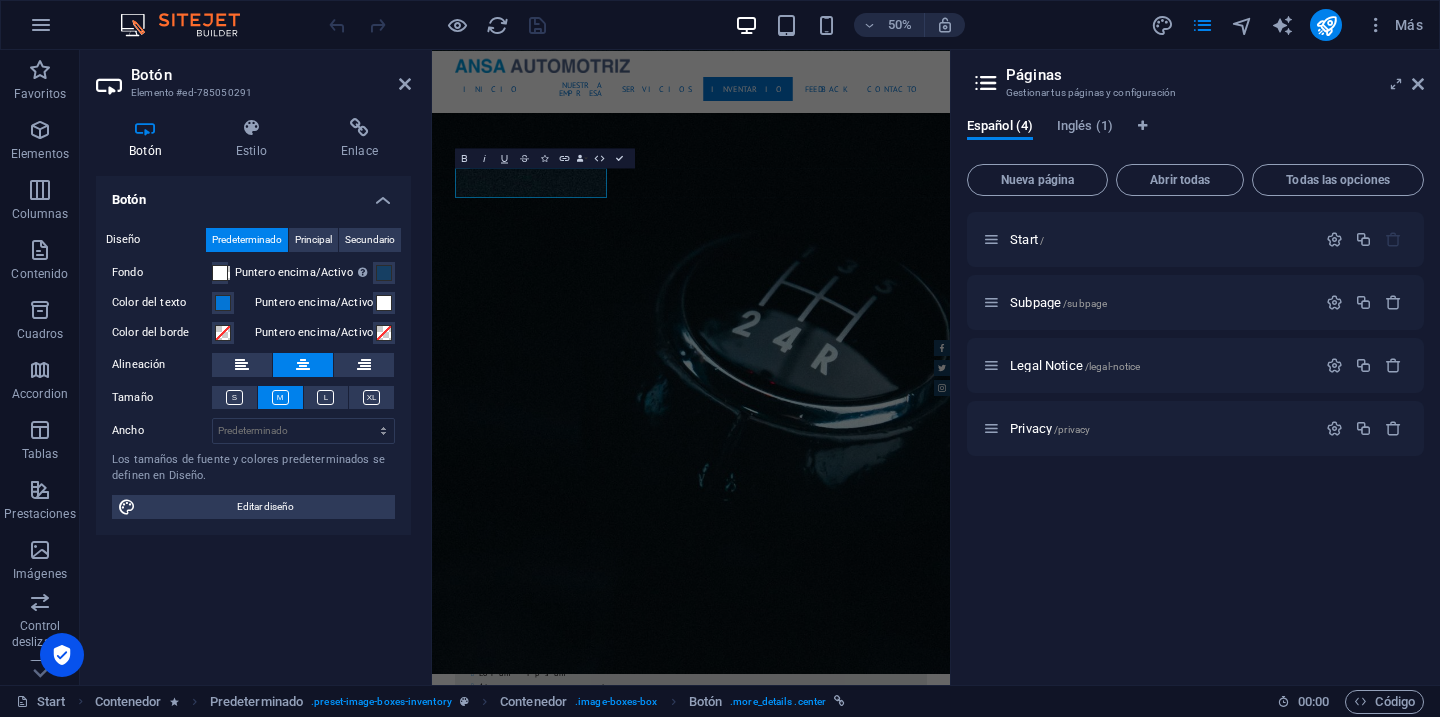 scroll, scrollTop: 3988, scrollLeft: 0, axis: vertical 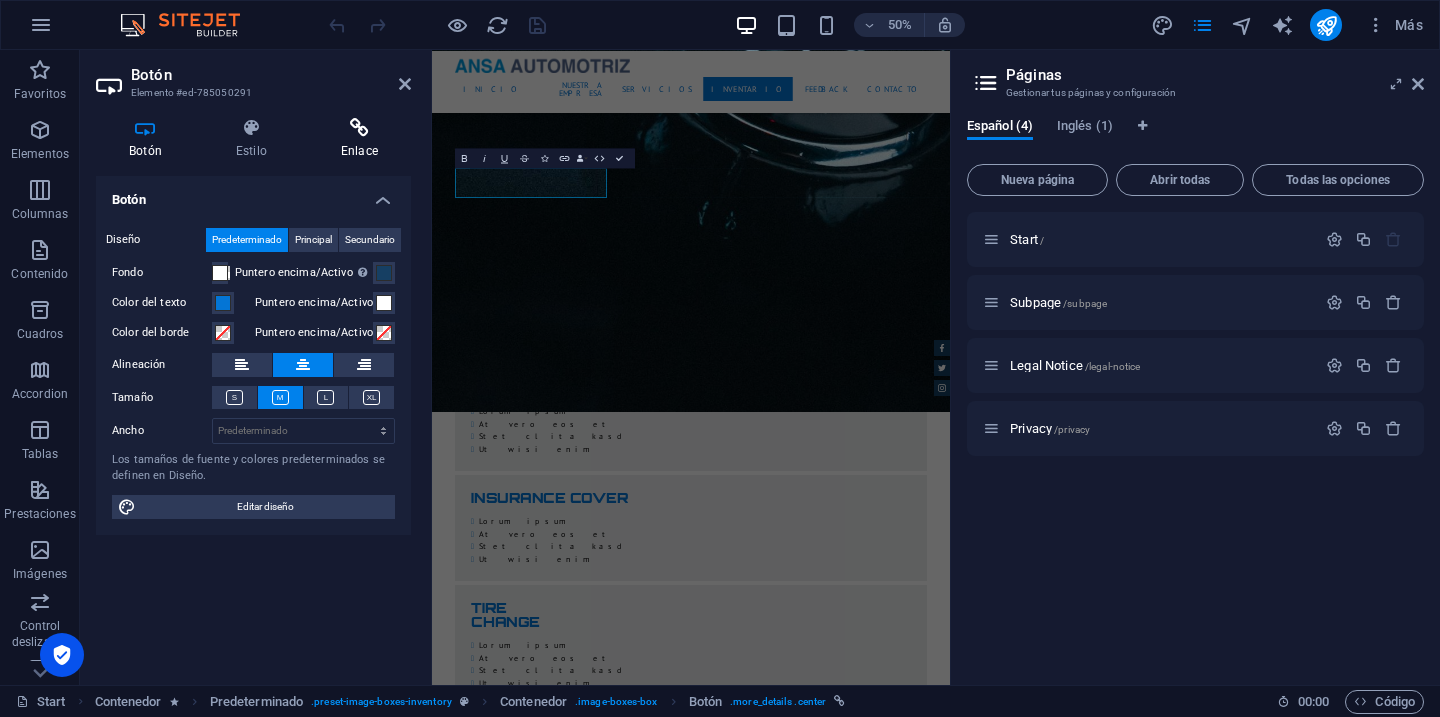 click at bounding box center [359, 128] 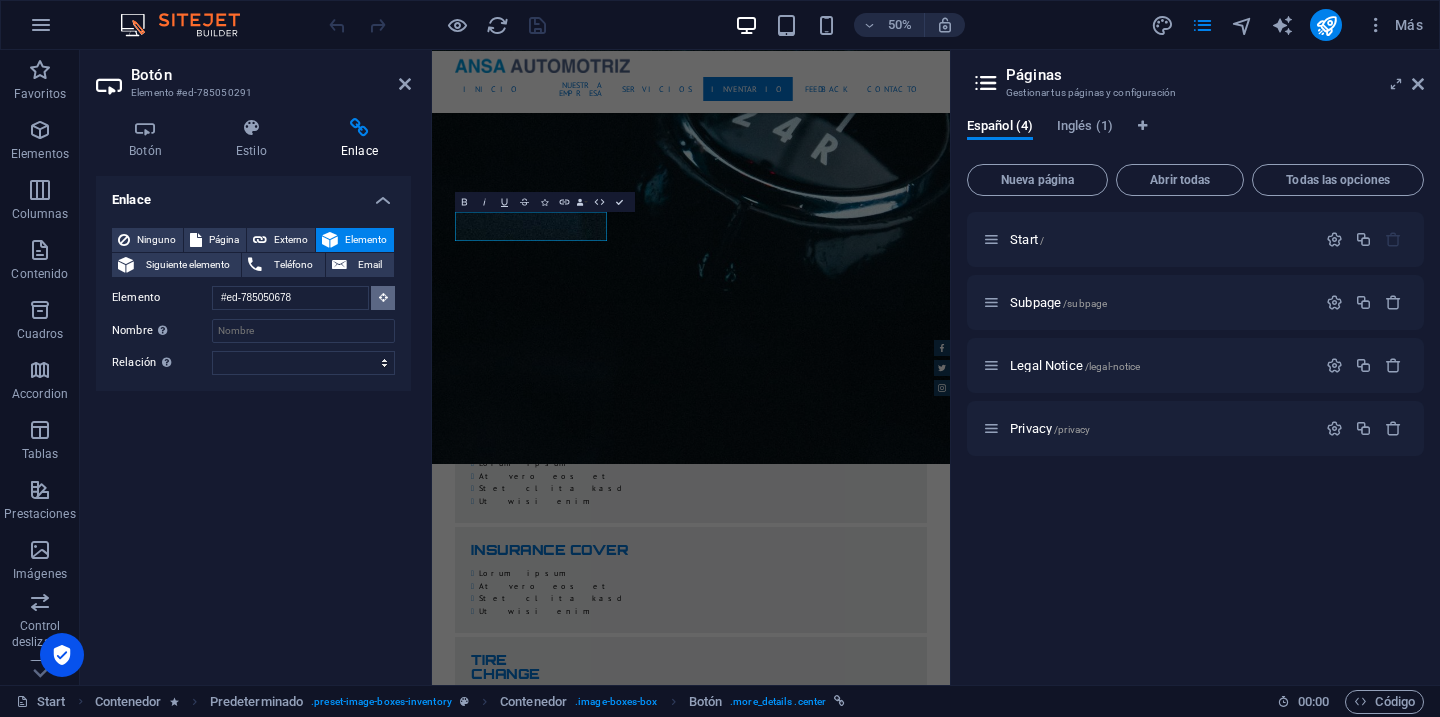 scroll, scrollTop: 3879, scrollLeft: 0, axis: vertical 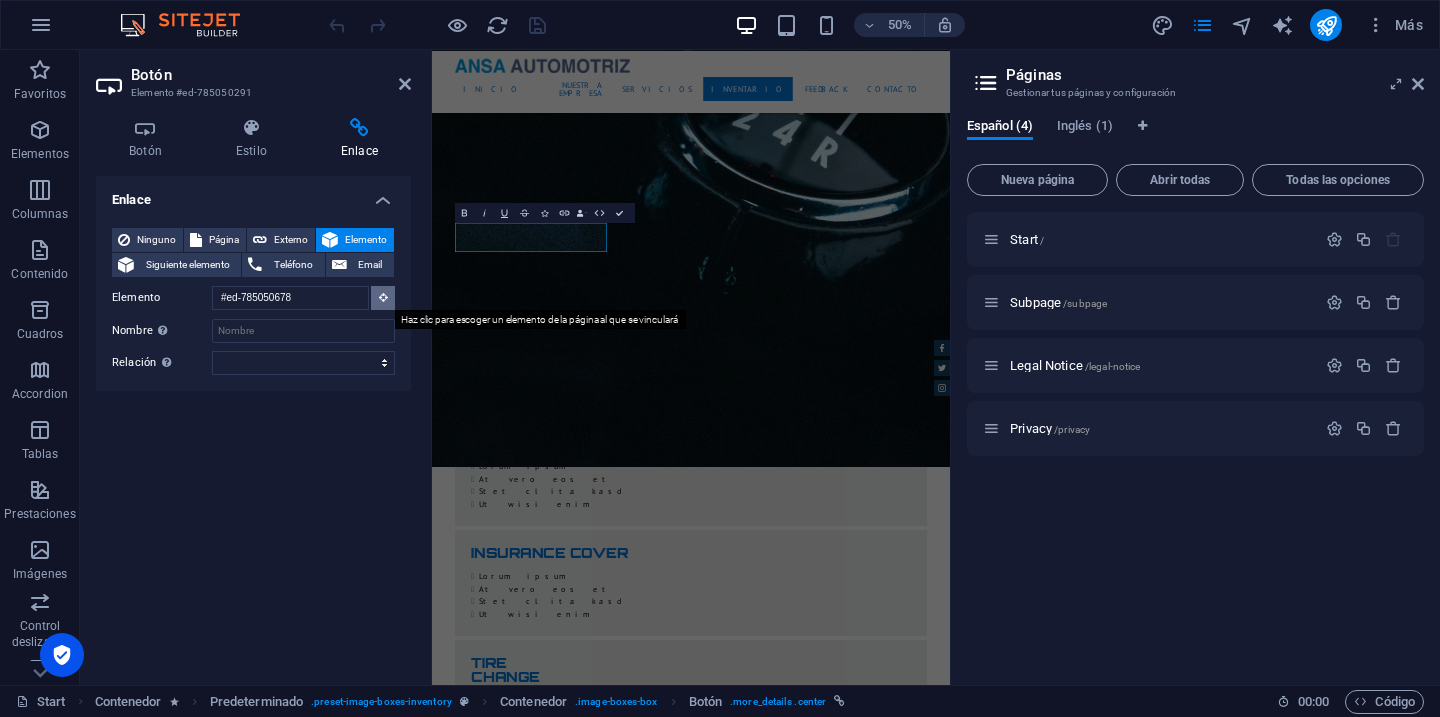 click at bounding box center (383, 297) 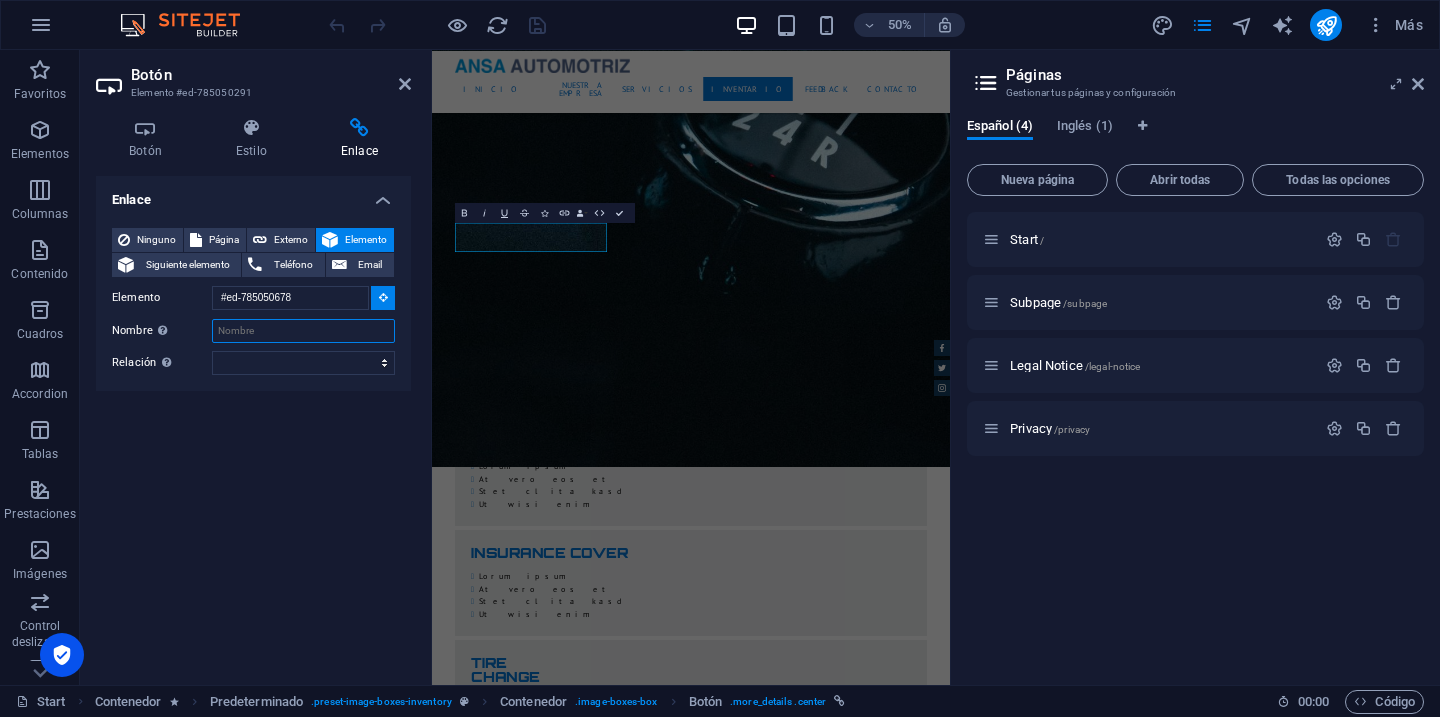 click on "Nombre Una descripción adicional del enlace no debería ser igual al texto del enlace. El título suele mostrarse como un texto de información cuando se mueve el ratón por encima del elemento. Déjalo en blanco en caso de dudas." at bounding box center (303, 331) 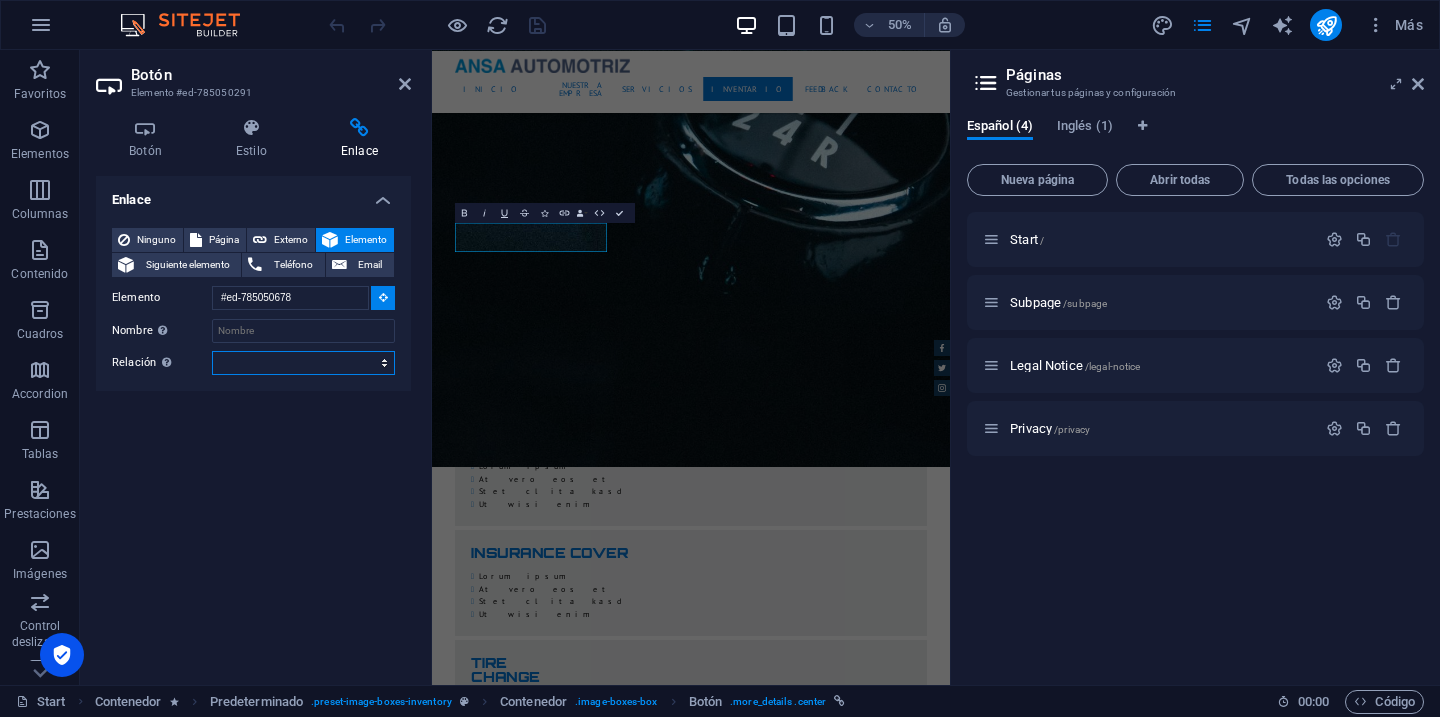 click on "alternativo autor marcador externo ayuda licencia siguiente nofollow noreferrer noopener ant buscar etiqueta" at bounding box center (303, 363) 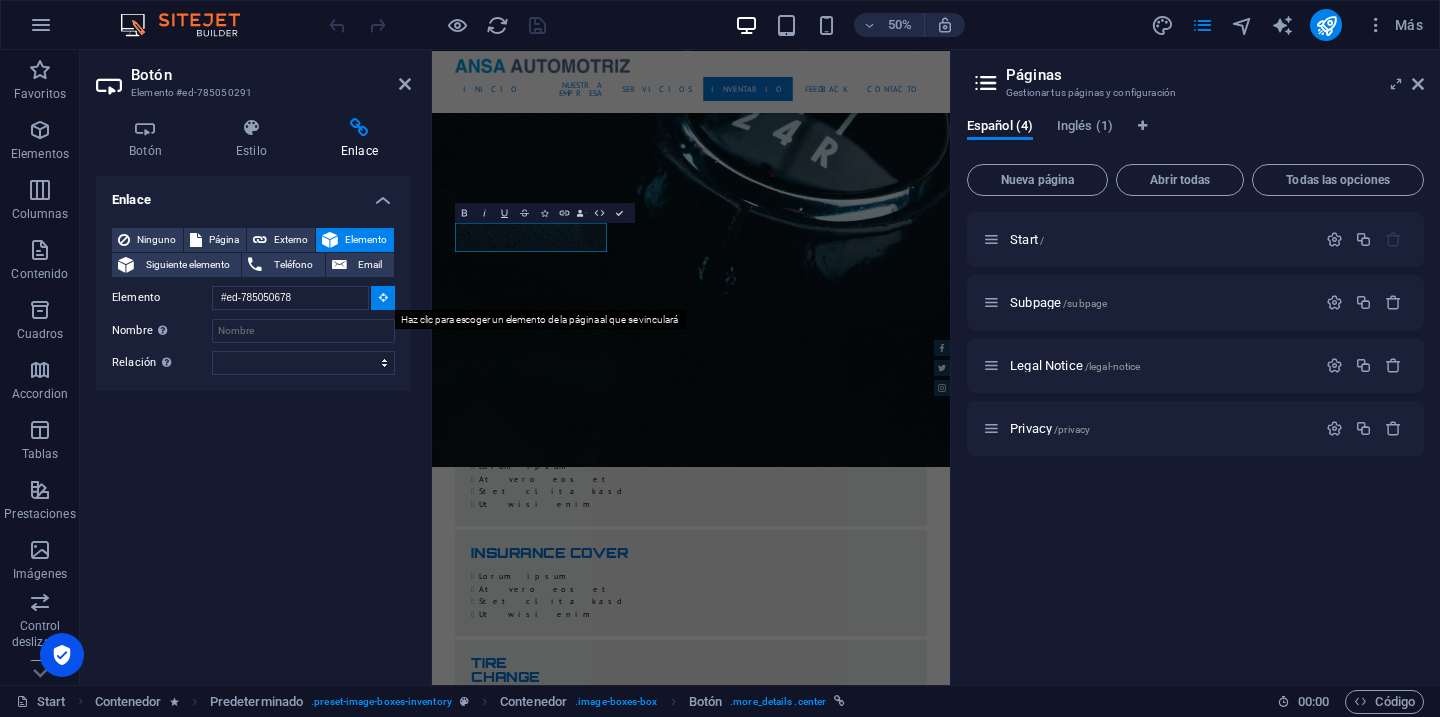 click at bounding box center (383, 297) 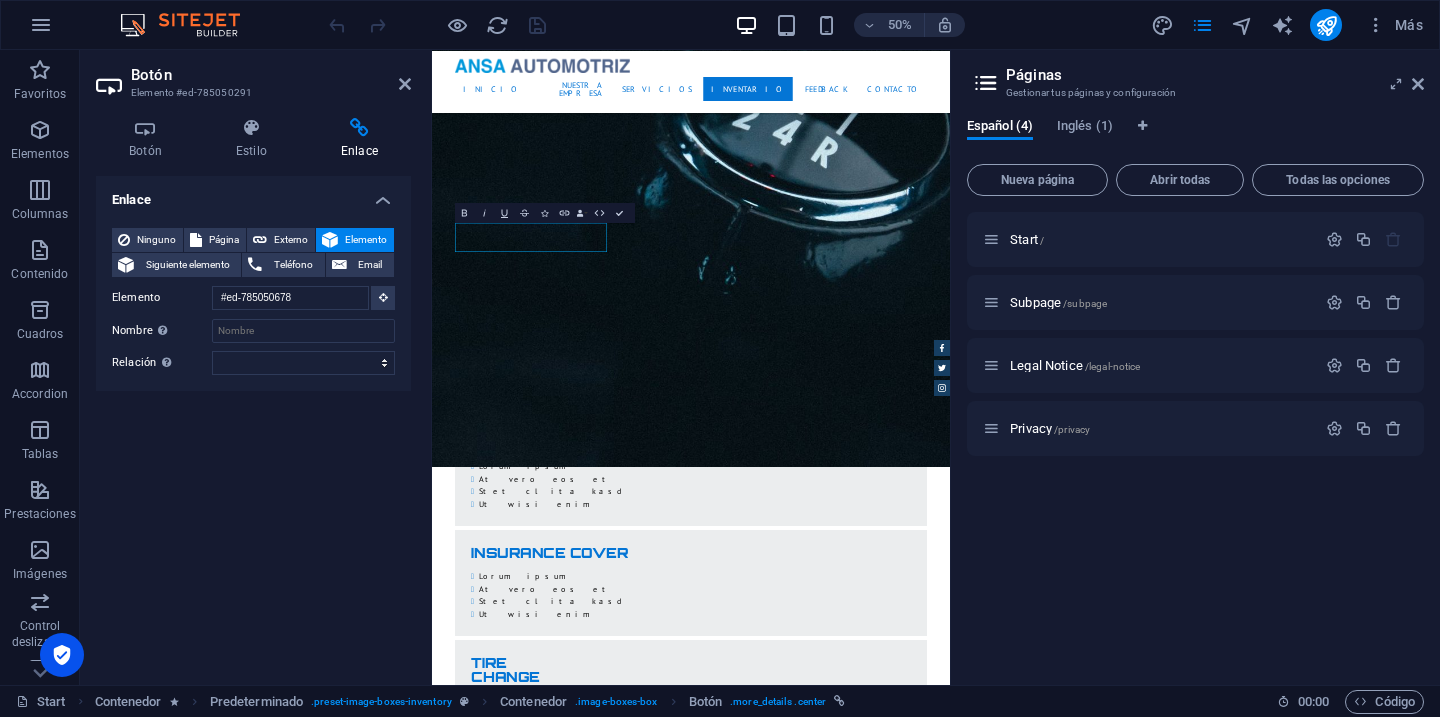 click on "Enlace Ninguno Página Externo Elemento Siguiente elemento Teléfono Email Página Start Subpage Legal Notice Privacy Start Elemento #ed-785050678
URL Teléfono Email Destino del enlace Nueva pestaña Misma pestaña Superposición Nombre Una descripción adicional del enlace no debería ser igual al texto del enlace. El título suele mostrarse como un texto de información cuando se mueve el ratón por encima del elemento. Déjalo en blanco en caso de dudas. Relación Define la  relación de este enlace con el destino del enlace . Por ejemplo, el valor "nofollow" indica a los buscadores que no sigan al enlace. Puede dejarse vacío. alternativo autor marcador externo ayuda licencia siguiente nofollow noreferrer noopener ant buscar etiqueta" at bounding box center (253, 422) 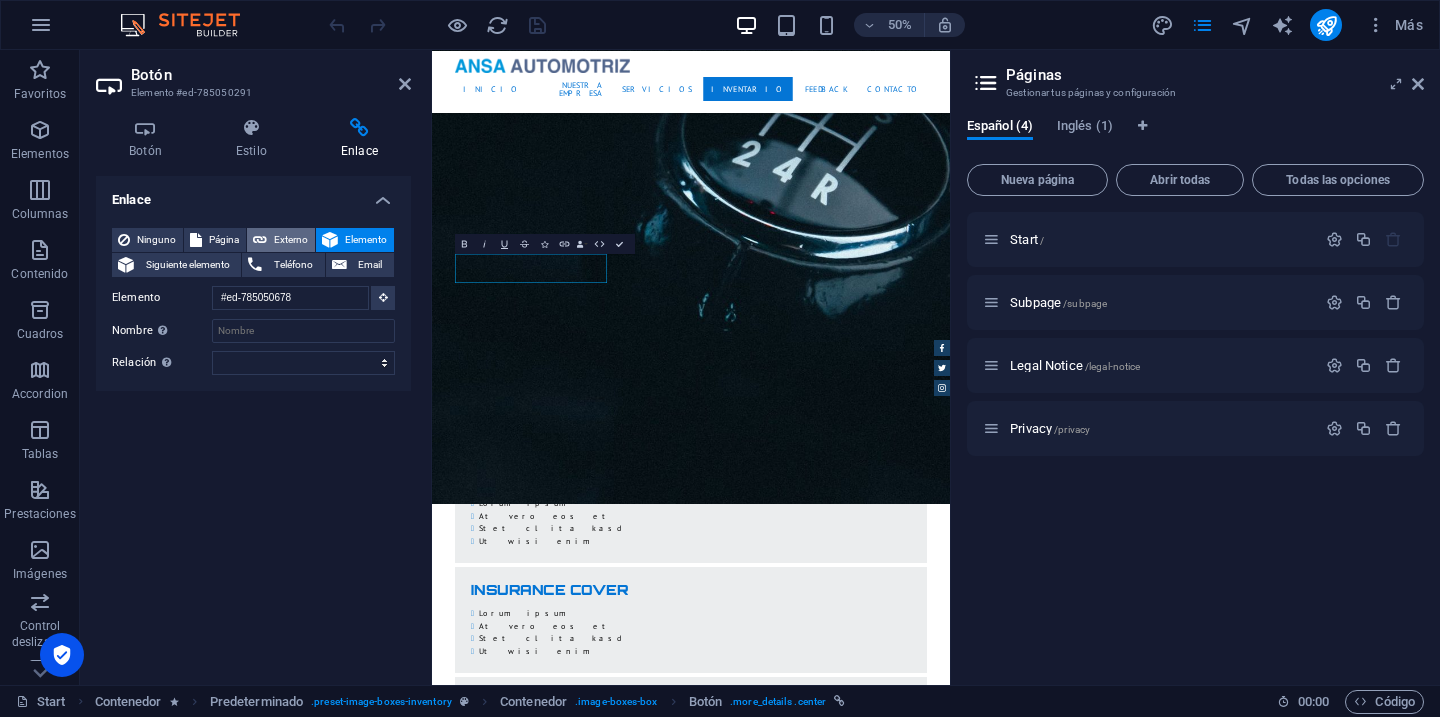 scroll, scrollTop: 3770, scrollLeft: 0, axis: vertical 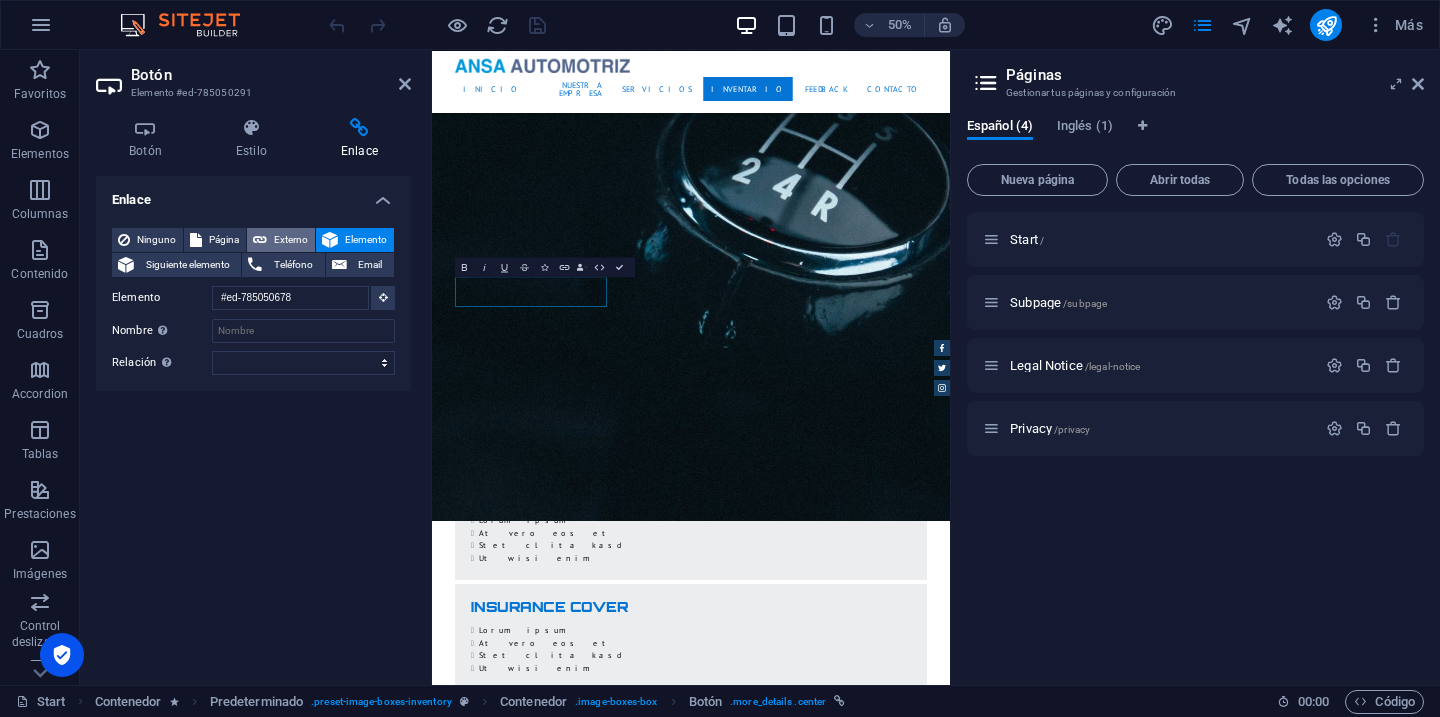 click on "Externo" at bounding box center (291, 240) 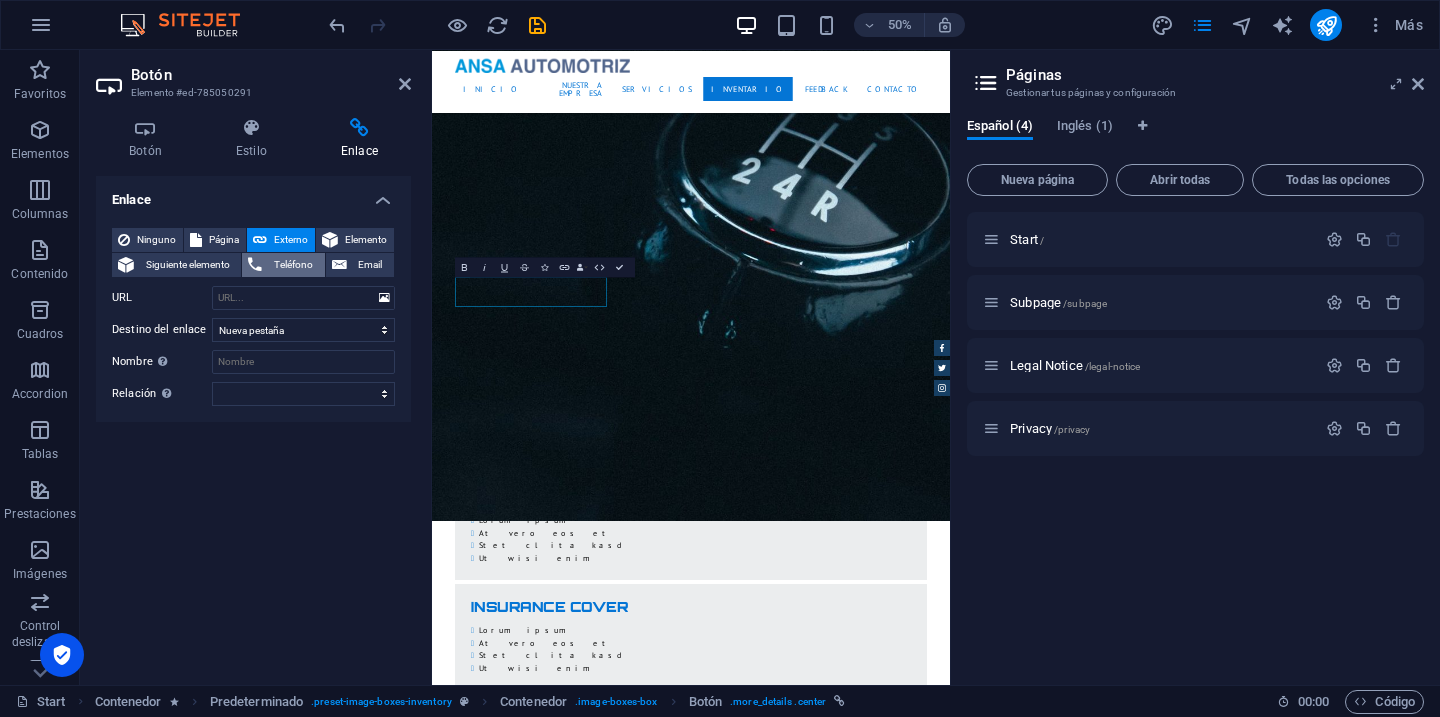 click on "Teléfono" at bounding box center (293, 265) 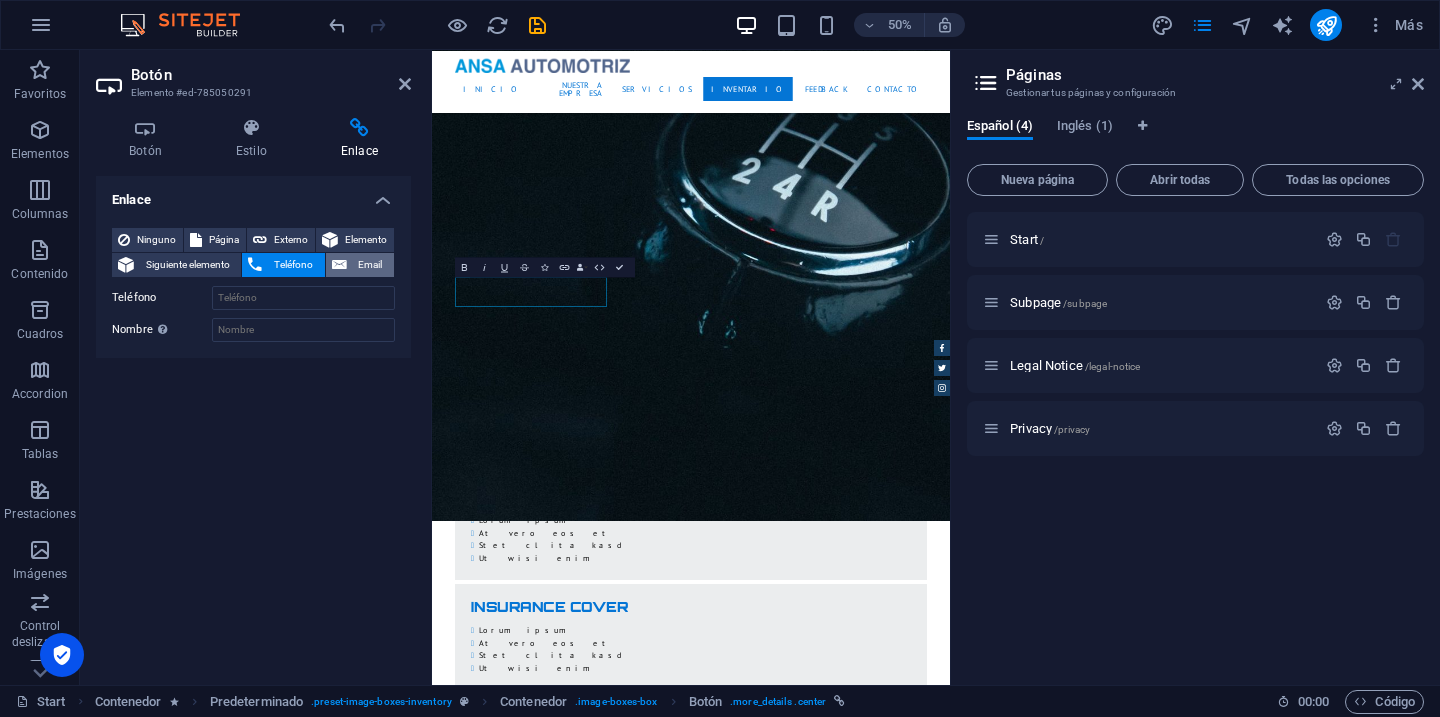 click on "Email" at bounding box center (370, 265) 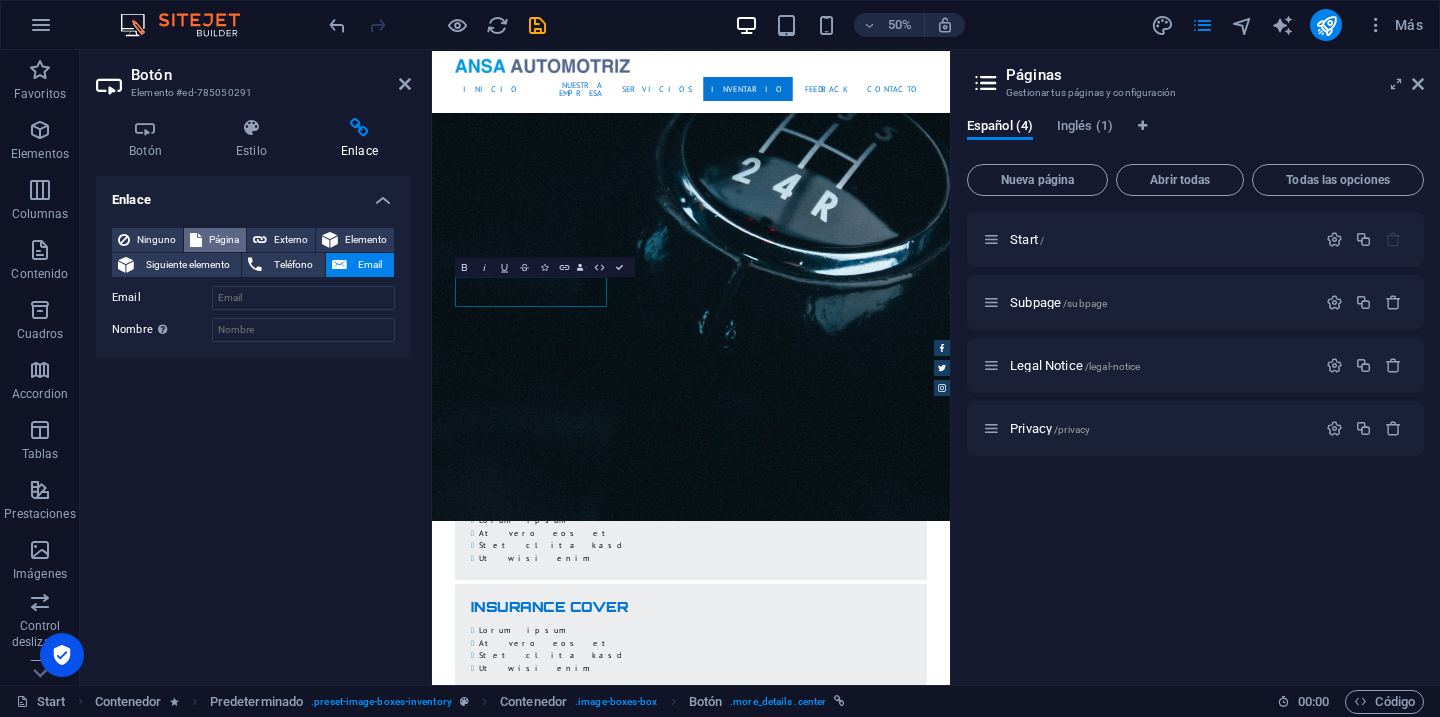 click on "Página" at bounding box center (224, 240) 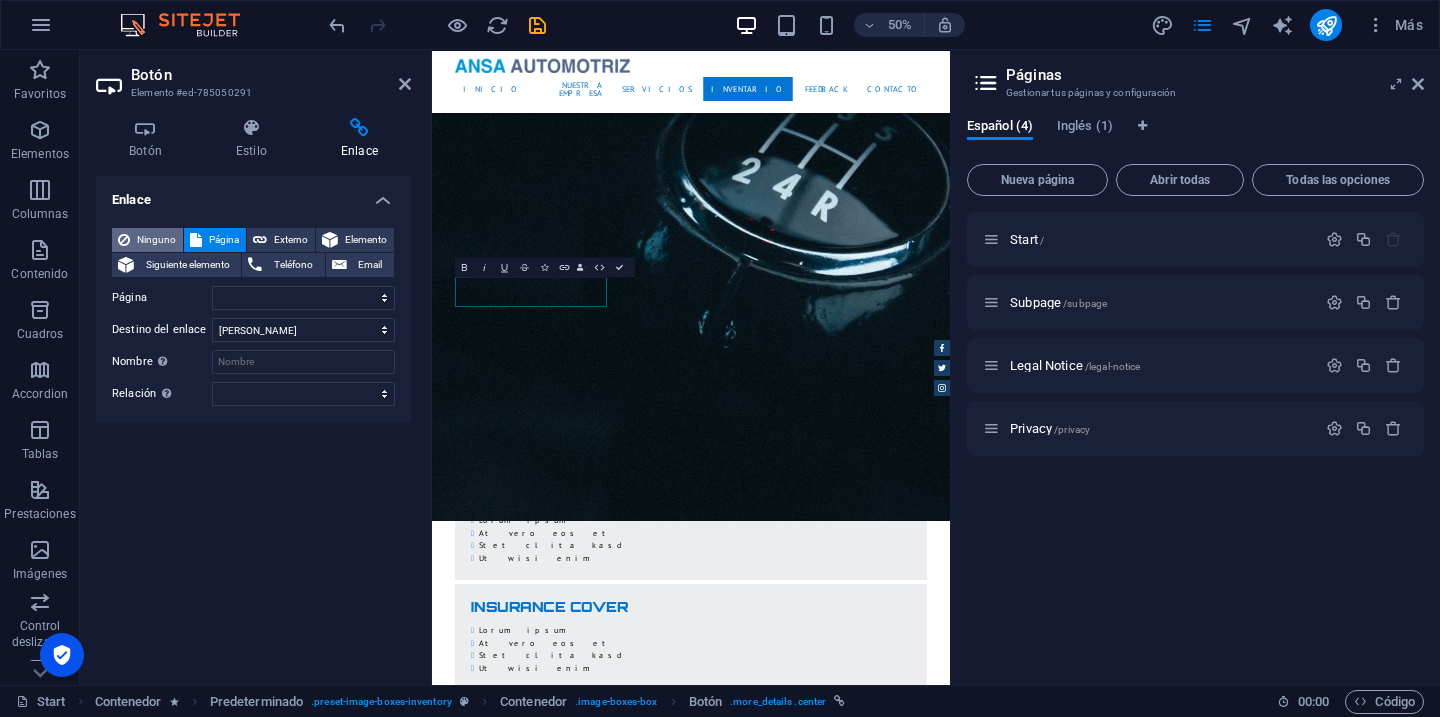 click on "Ninguno" at bounding box center (156, 240) 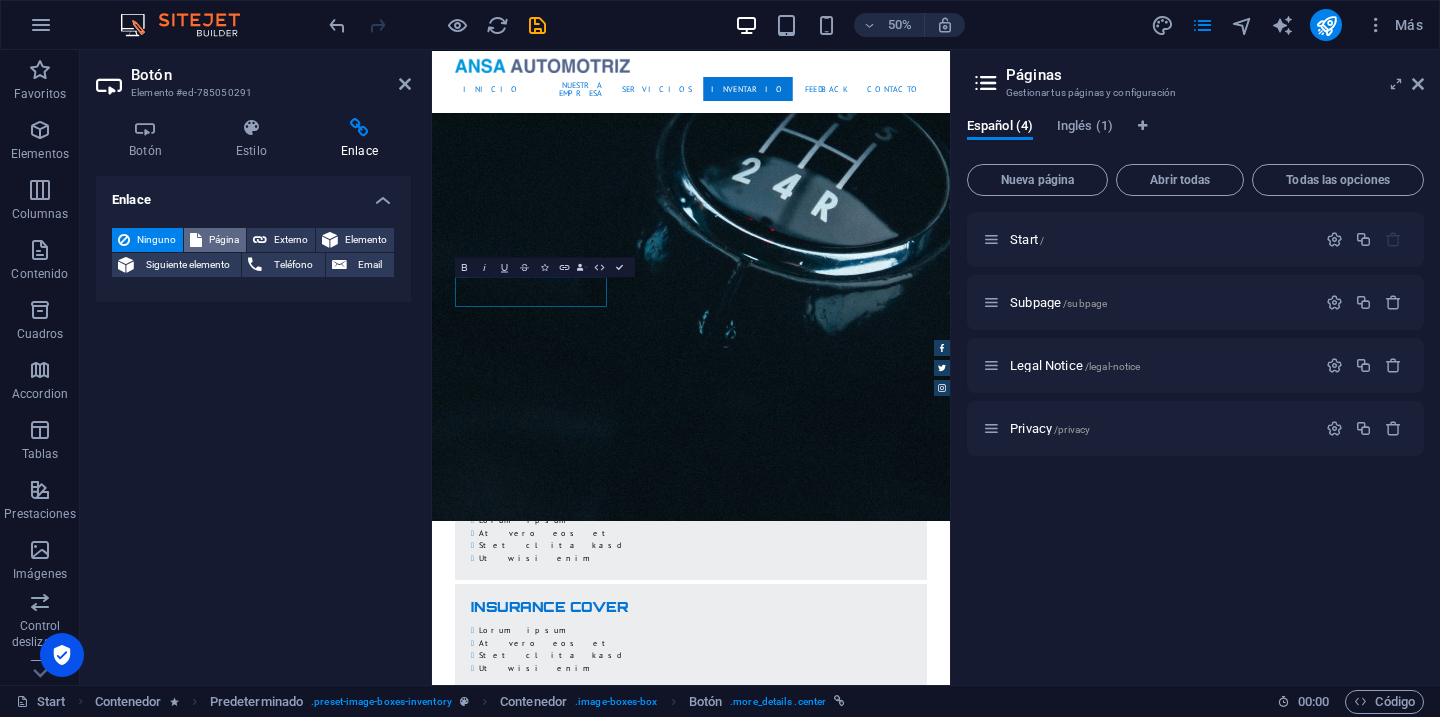 click on "Página" at bounding box center [224, 240] 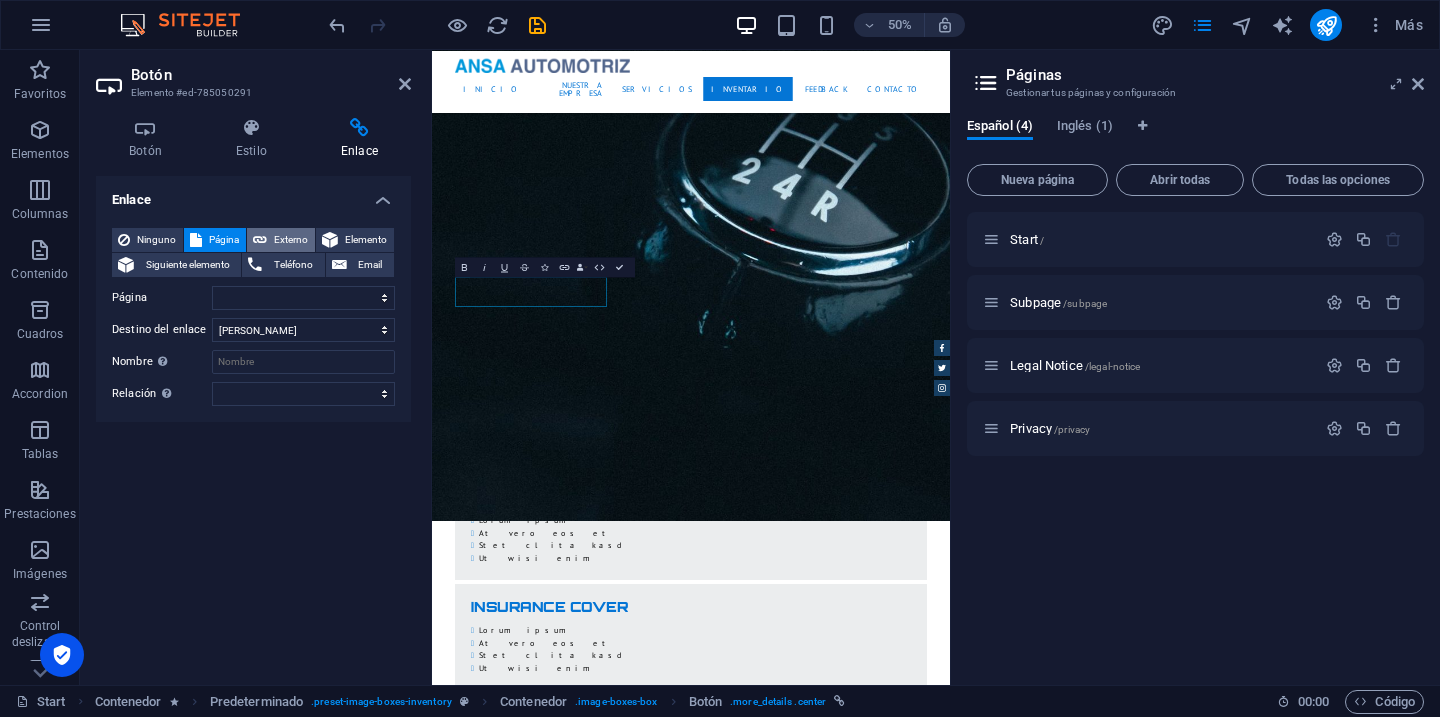 click on "Externo" at bounding box center (291, 240) 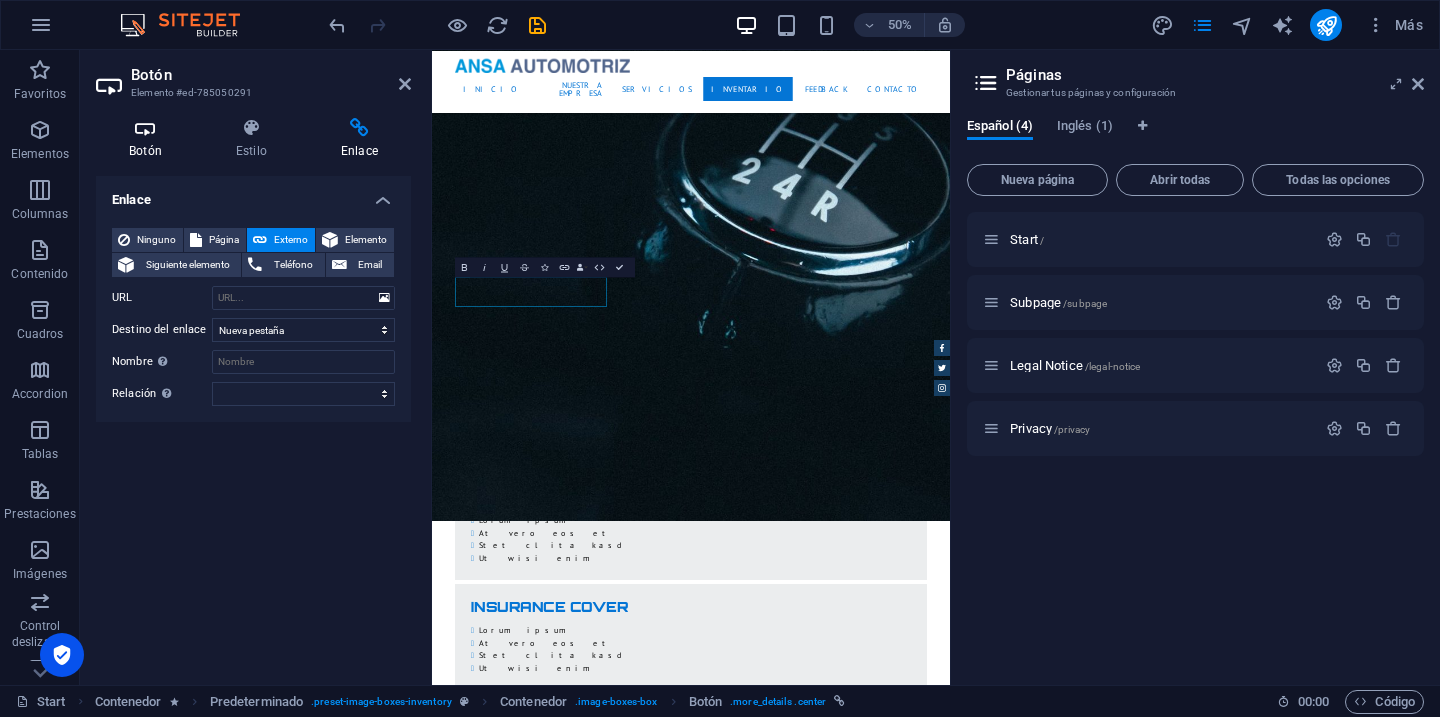 click at bounding box center (145, 128) 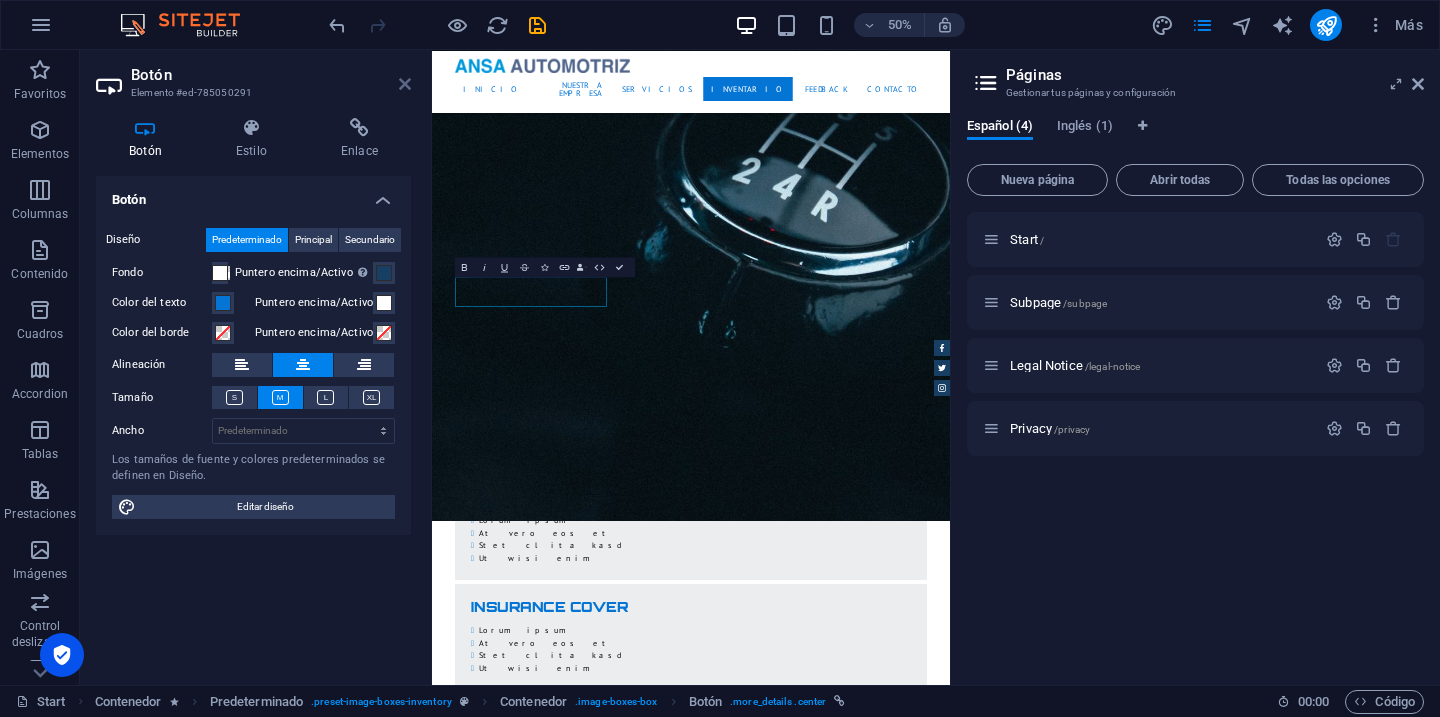 click at bounding box center (405, 84) 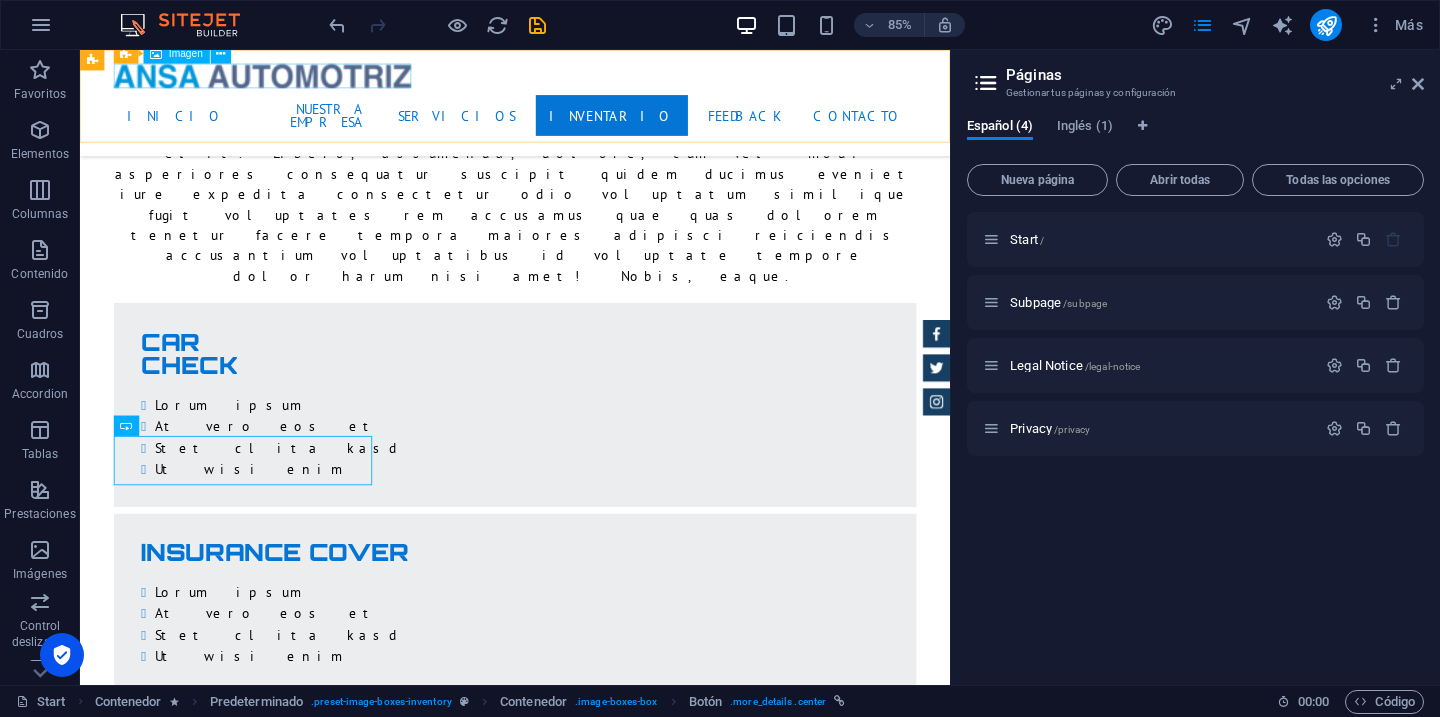 scroll, scrollTop: 3247, scrollLeft: 0, axis: vertical 